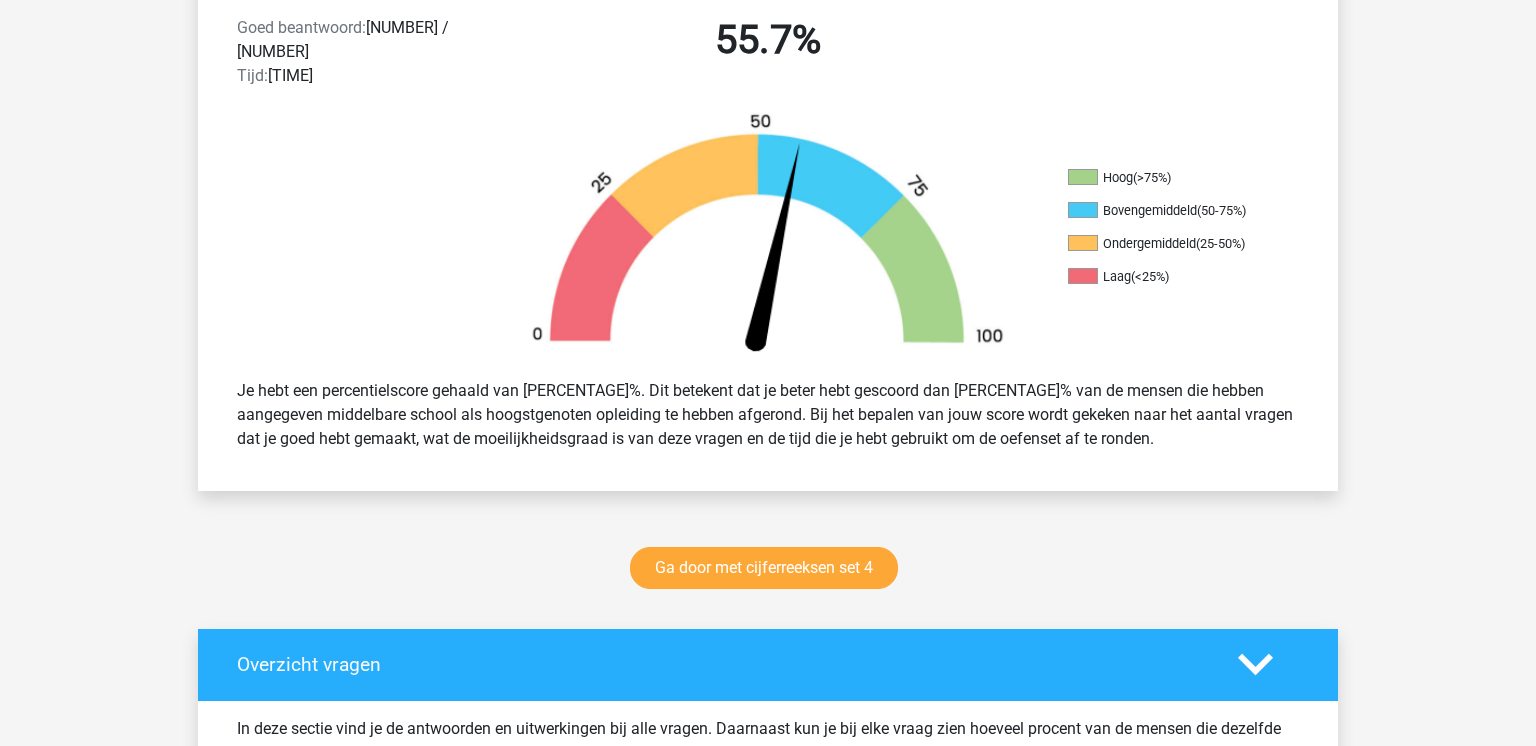 scroll, scrollTop: 540, scrollLeft: 0, axis: vertical 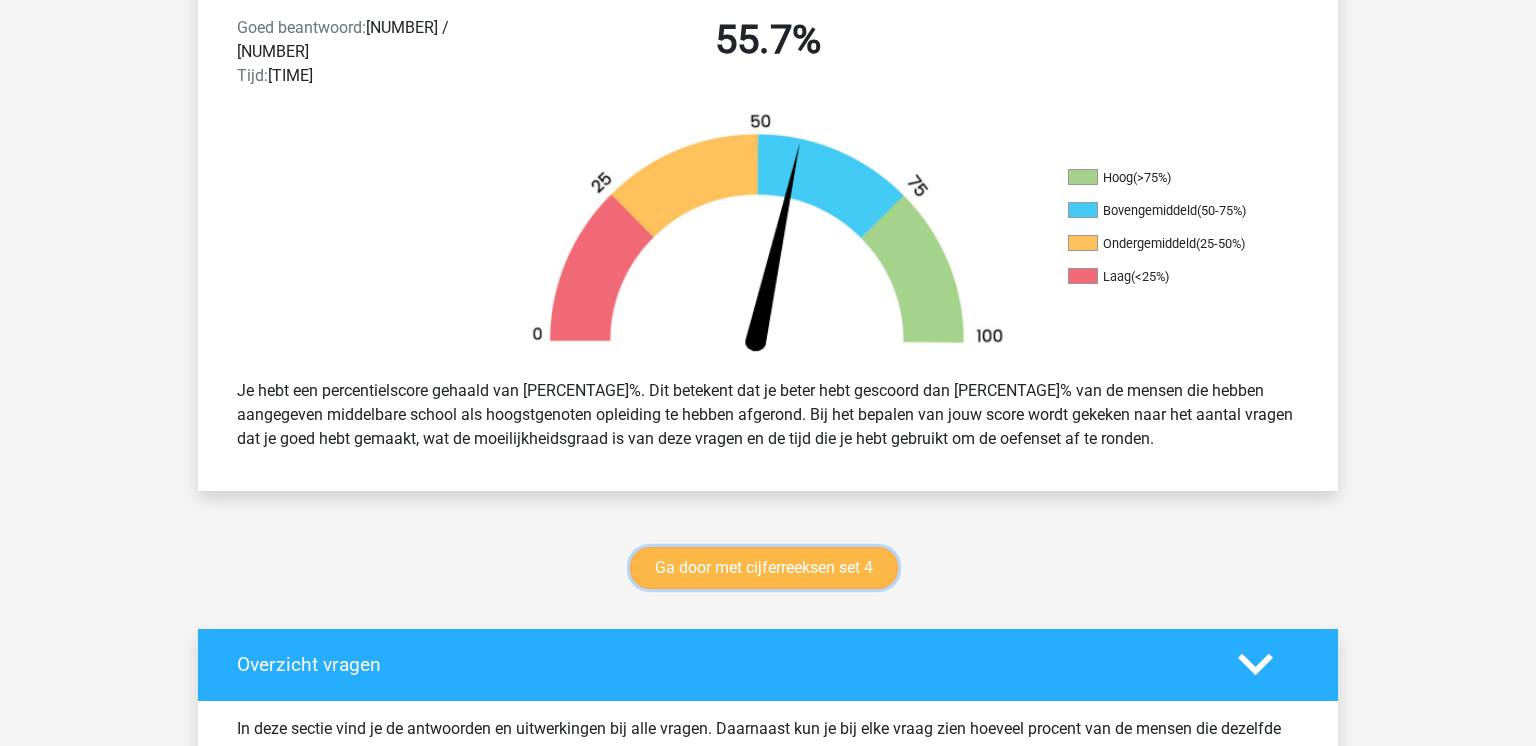 click on "Ga door met cijferreeksen set 4" at bounding box center (764, 568) 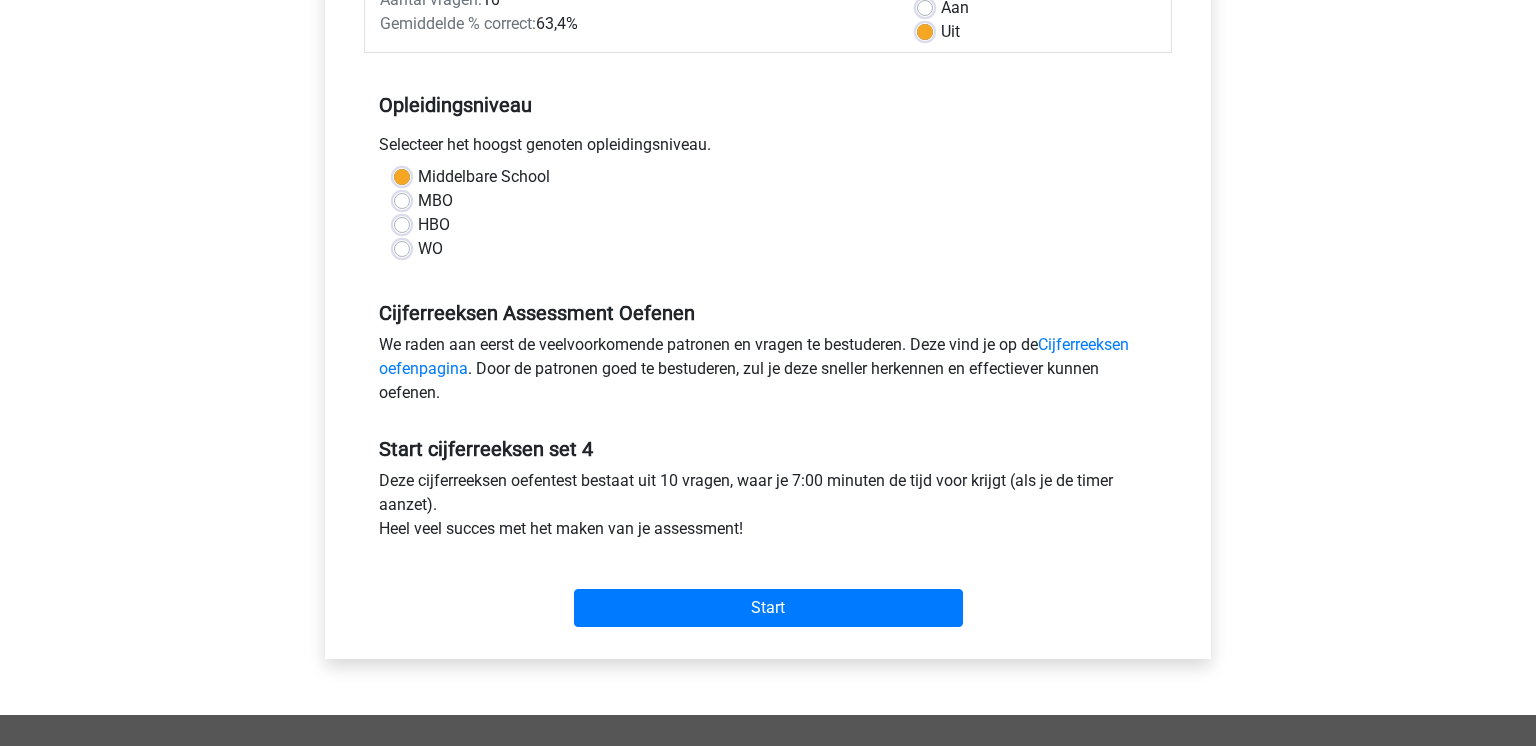 scroll, scrollTop: 339, scrollLeft: 0, axis: vertical 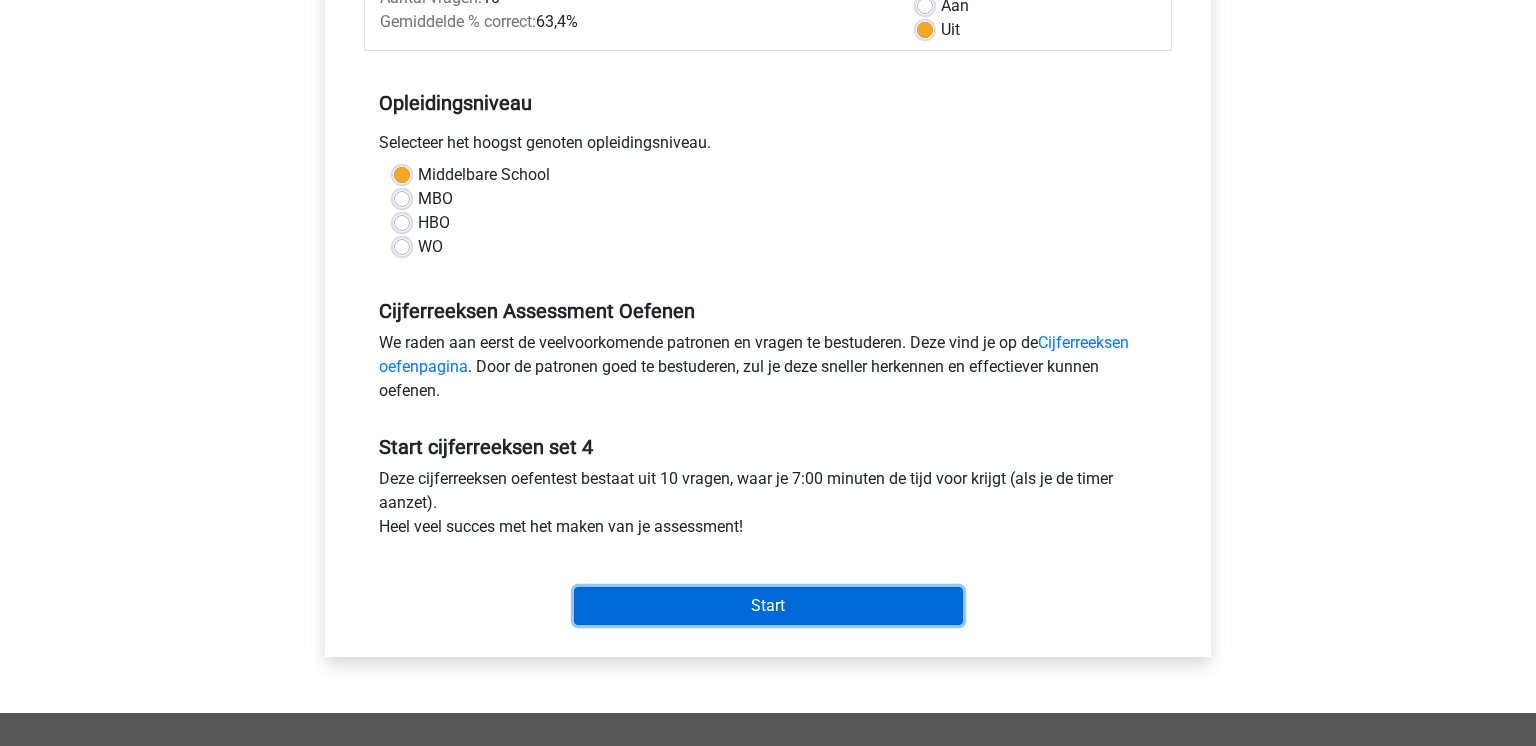 click on "Start" at bounding box center (768, 606) 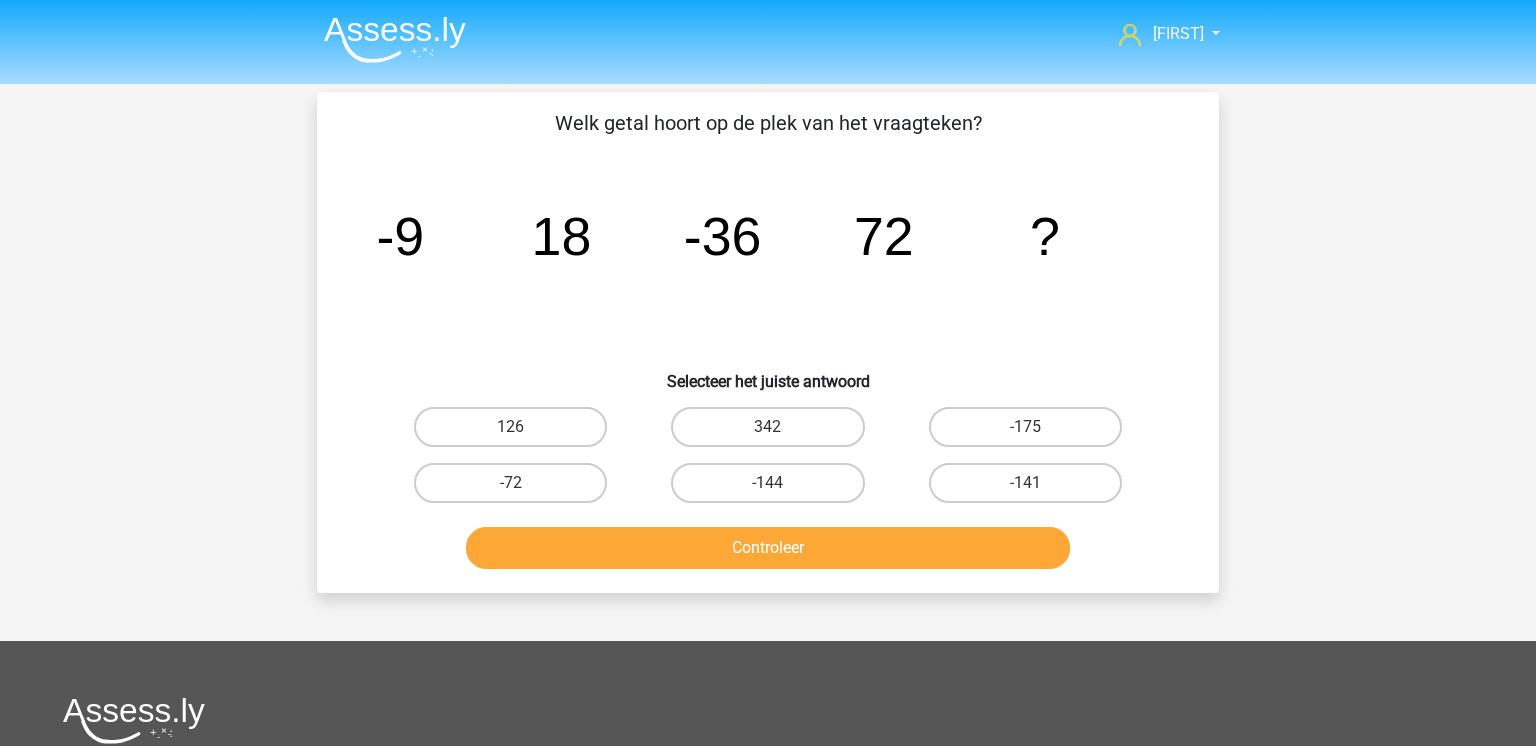 scroll, scrollTop: 0, scrollLeft: 0, axis: both 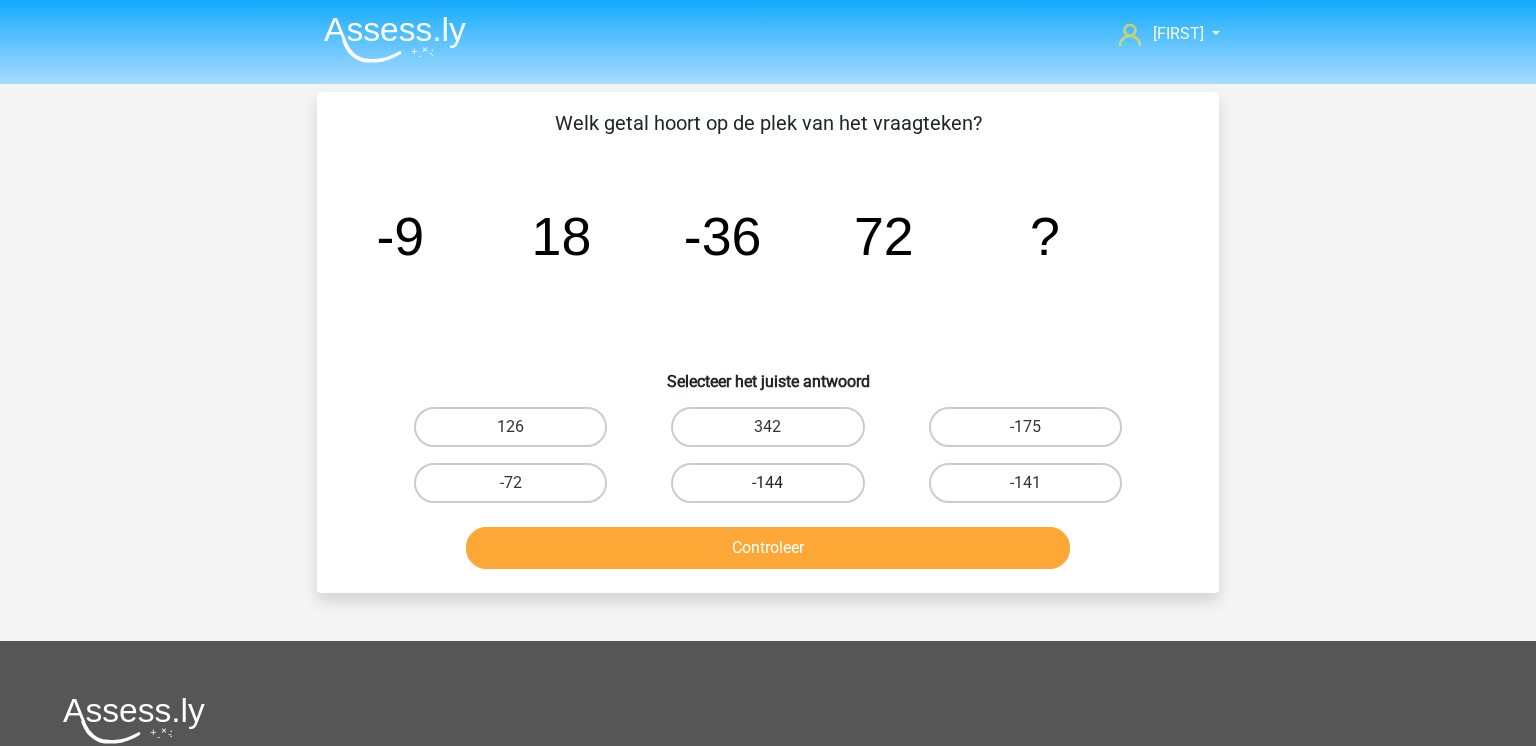 click on "-144" at bounding box center (767, 483) 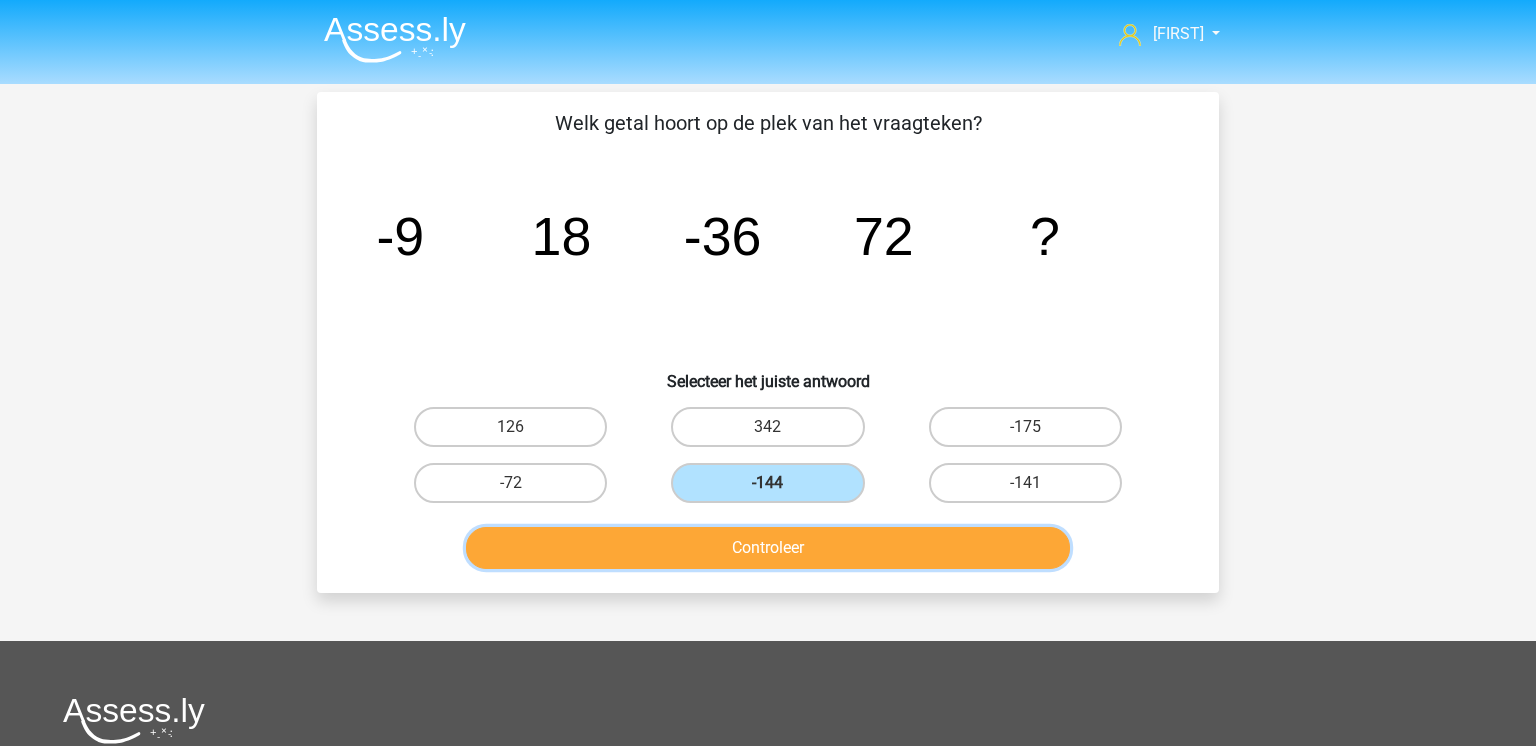 click on "Controleer" at bounding box center (768, 548) 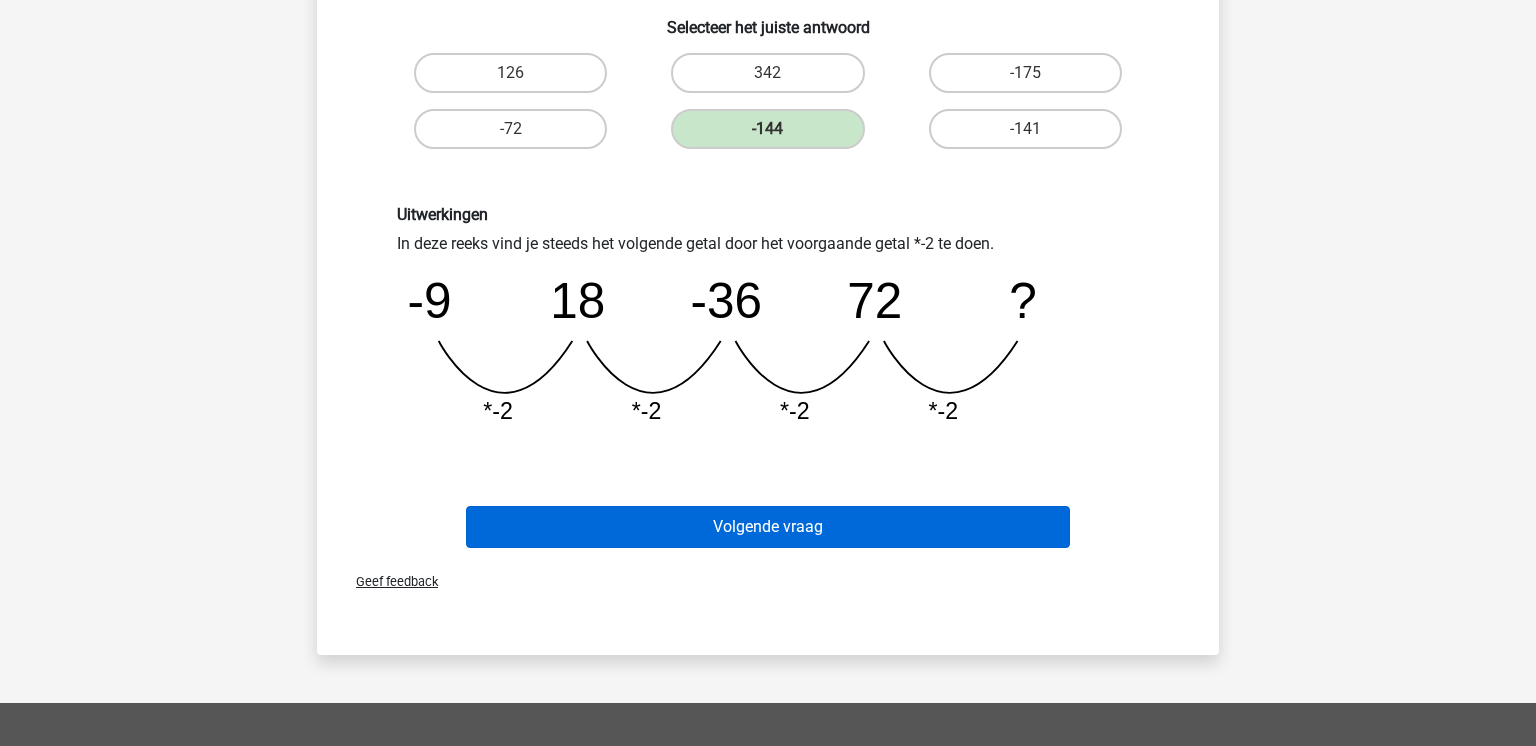 scroll, scrollTop: 367, scrollLeft: 0, axis: vertical 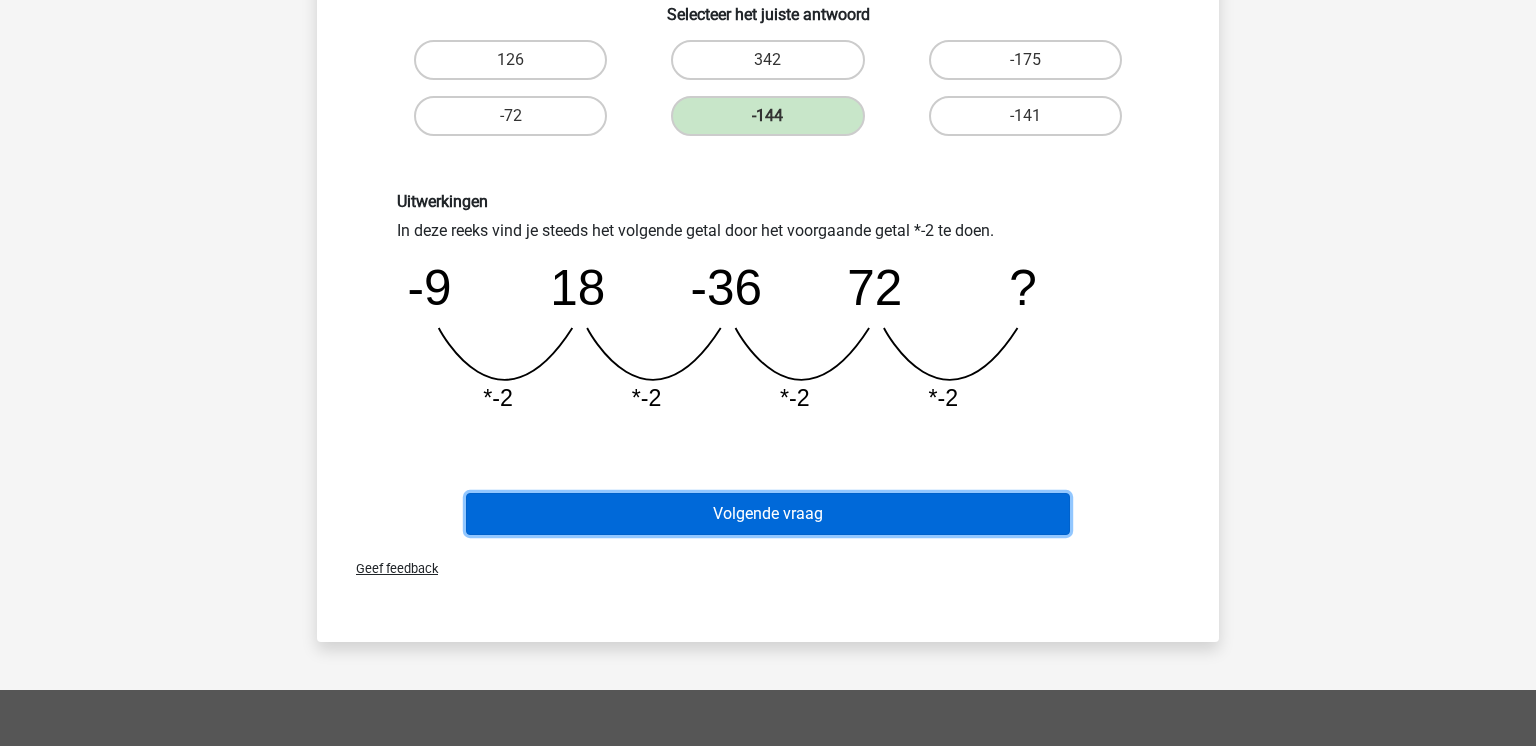 click on "Volgende vraag" at bounding box center [768, 514] 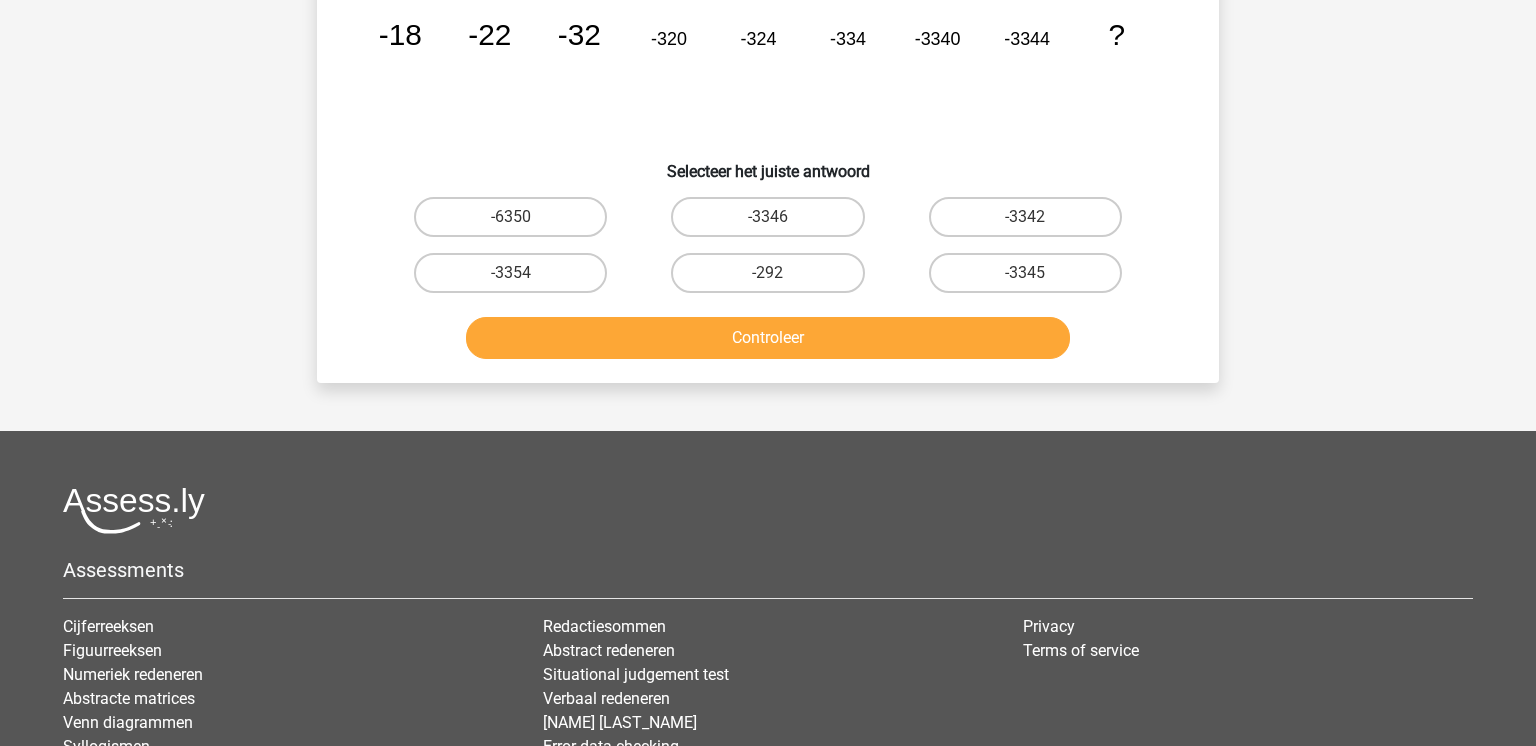scroll, scrollTop: 92, scrollLeft: 0, axis: vertical 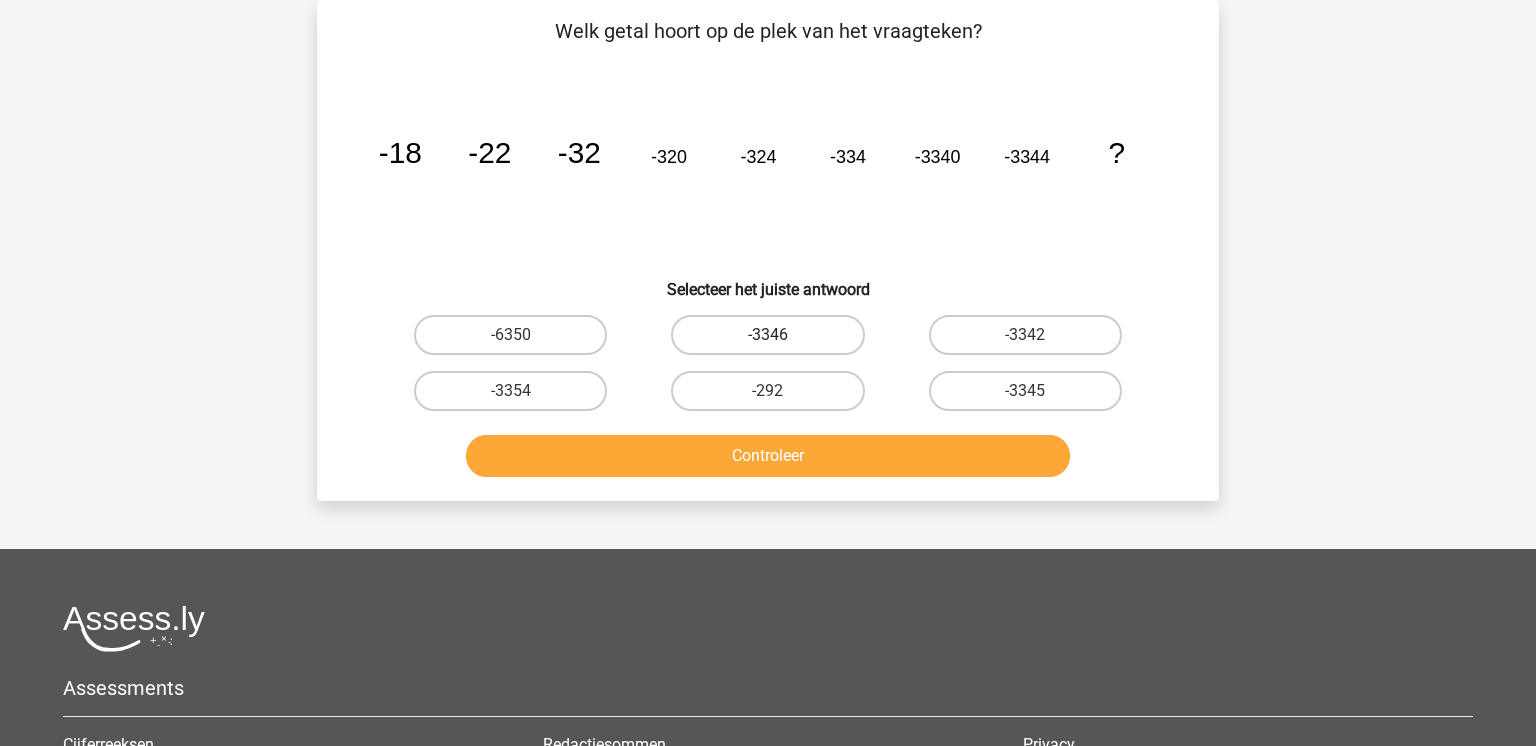 click on "-3346" at bounding box center [767, 335] 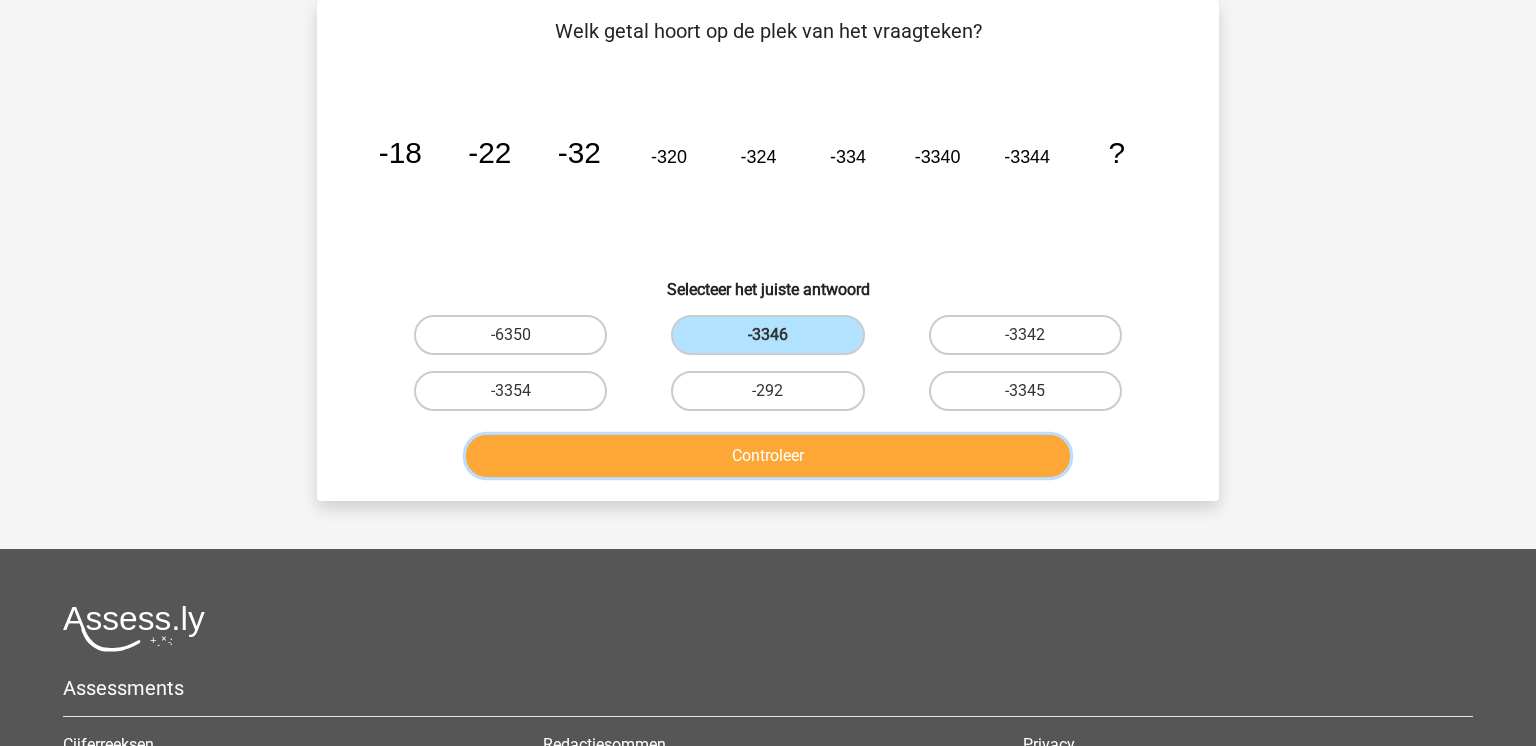 click on "Controleer" at bounding box center (768, 456) 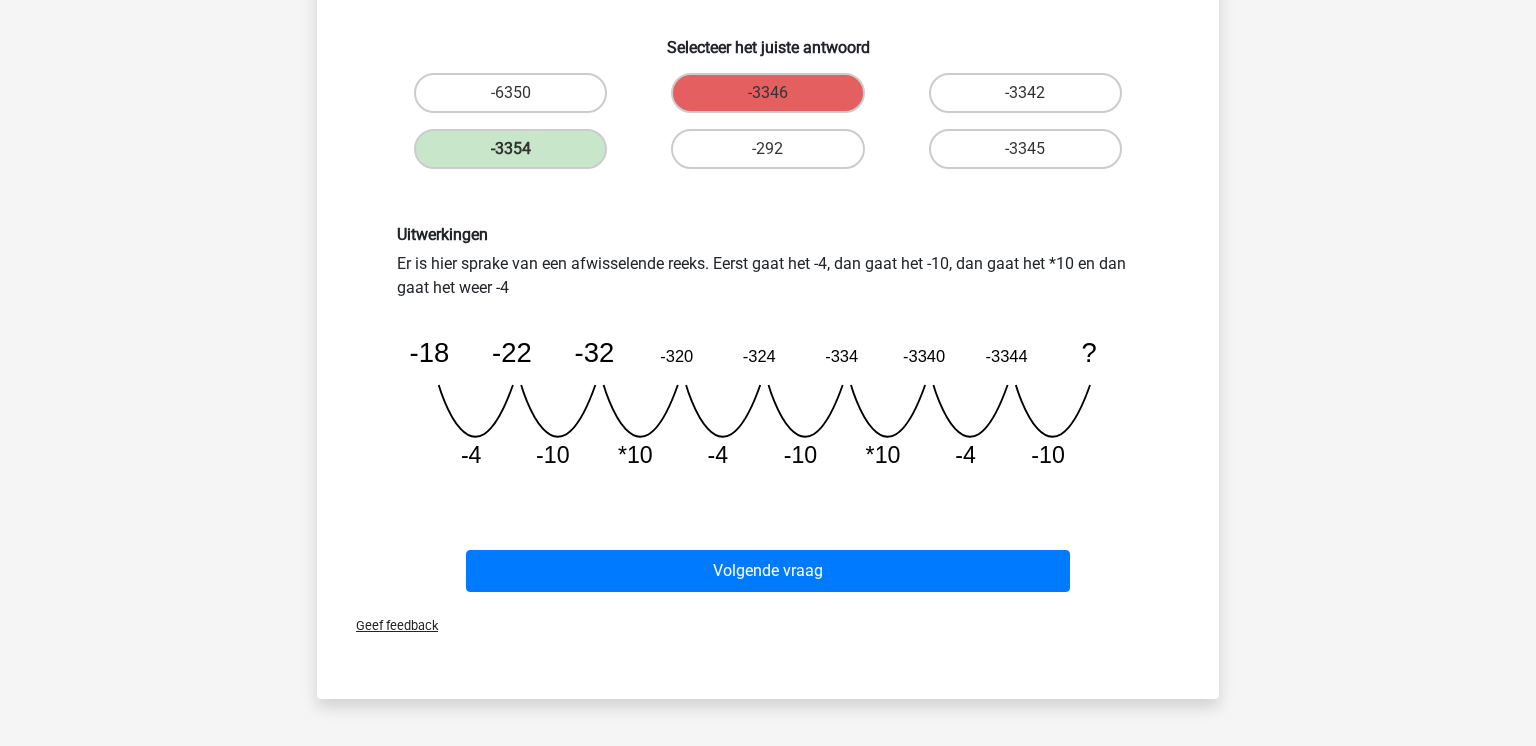 scroll, scrollTop: 359, scrollLeft: 0, axis: vertical 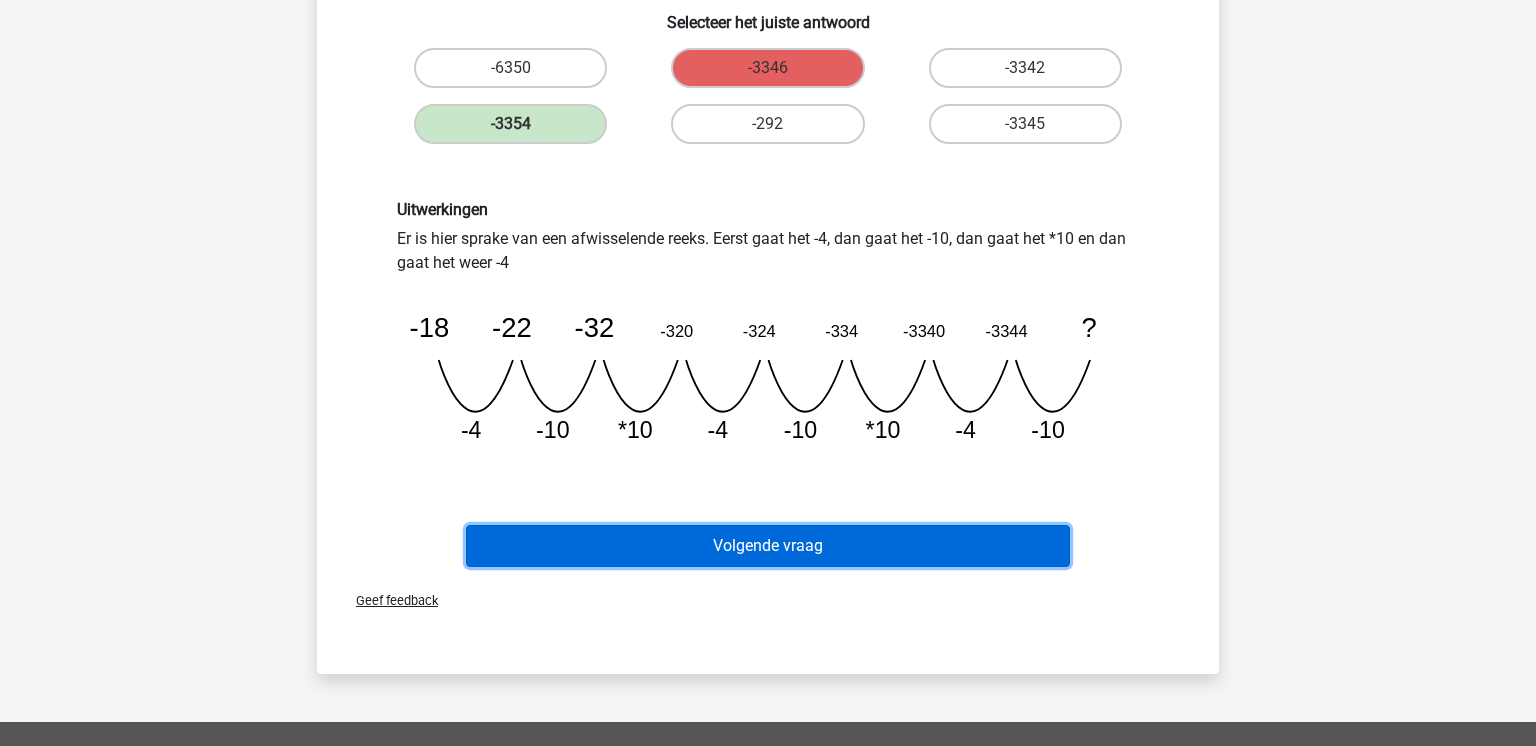 click on "Volgende vraag" at bounding box center (768, 546) 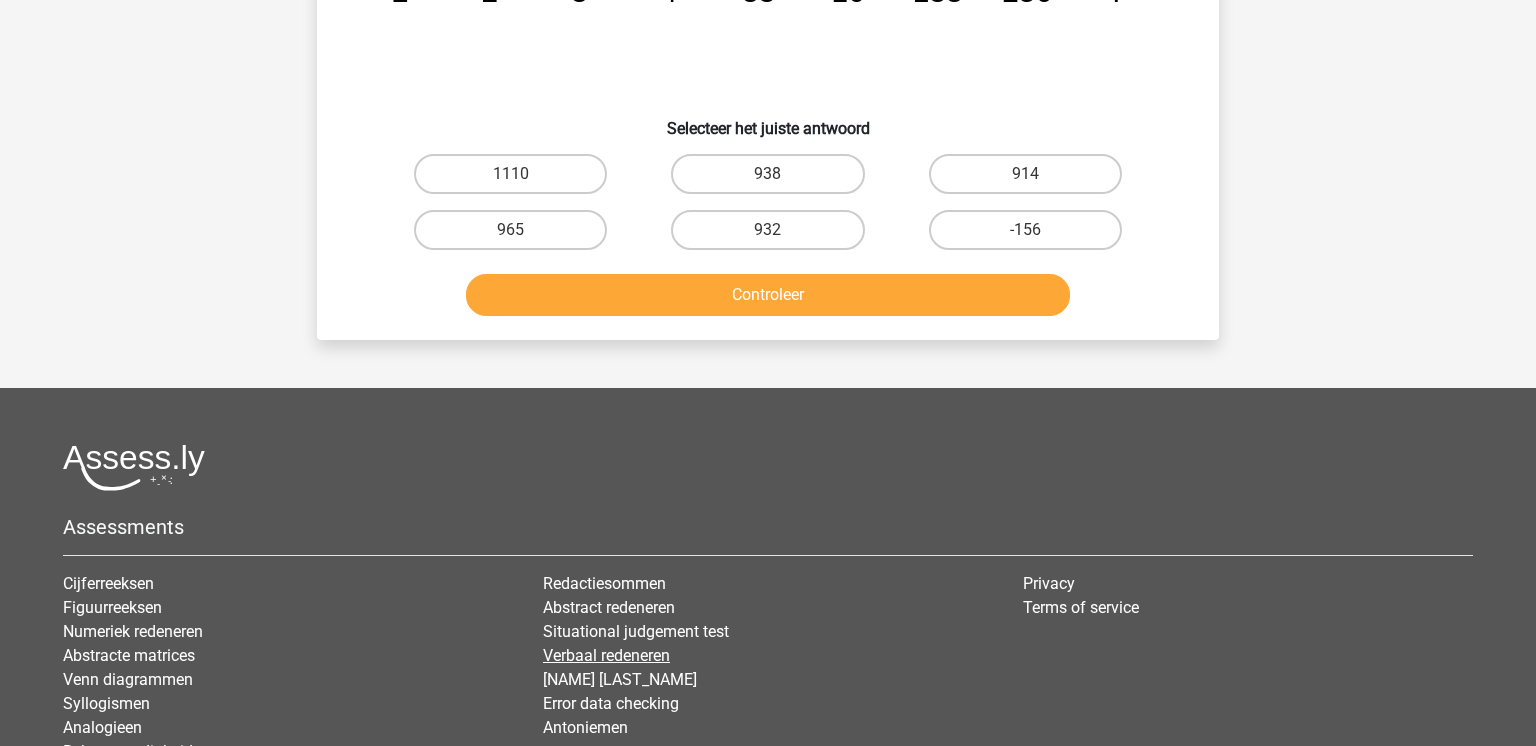 scroll, scrollTop: 92, scrollLeft: 0, axis: vertical 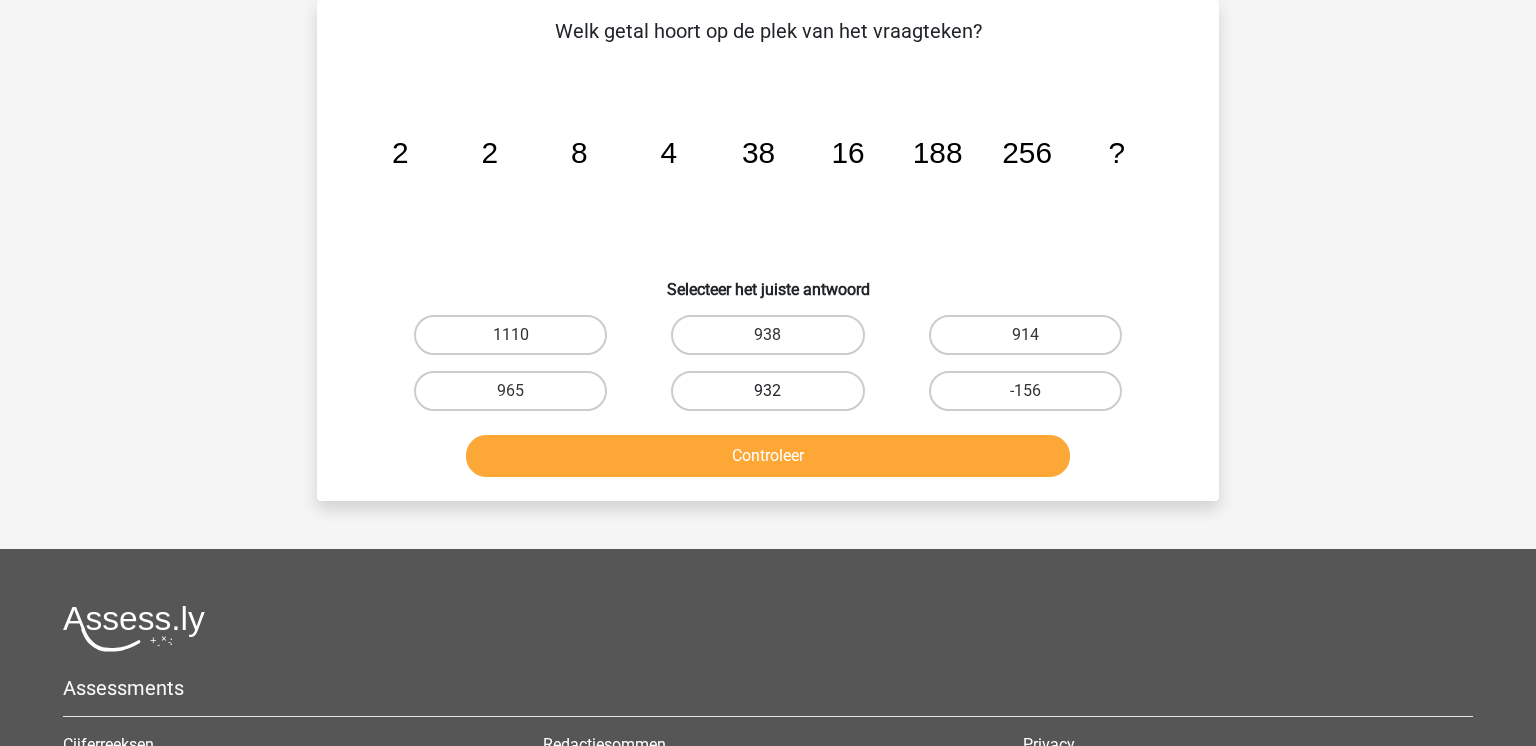 click on "932" at bounding box center [767, 391] 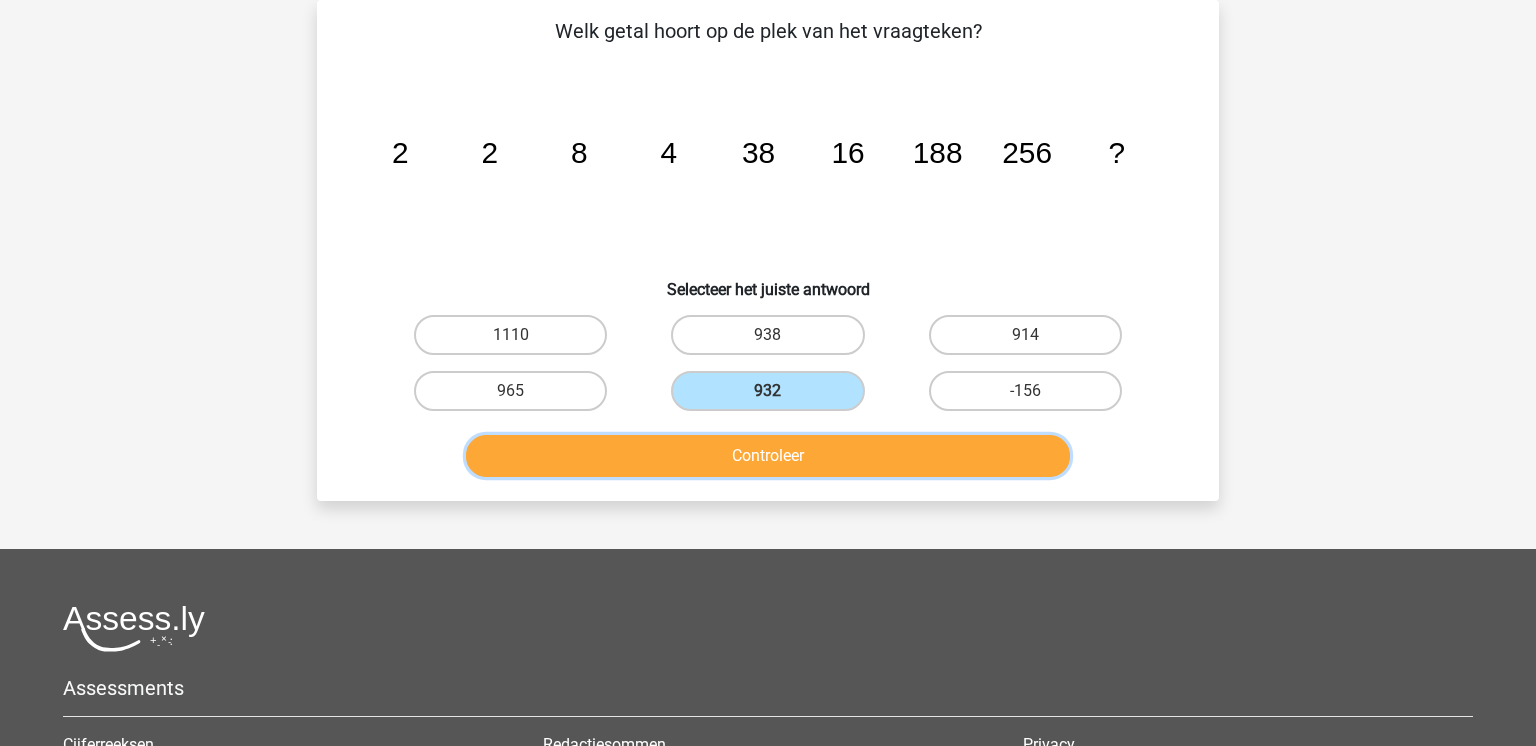 click on "Controleer" at bounding box center (768, 456) 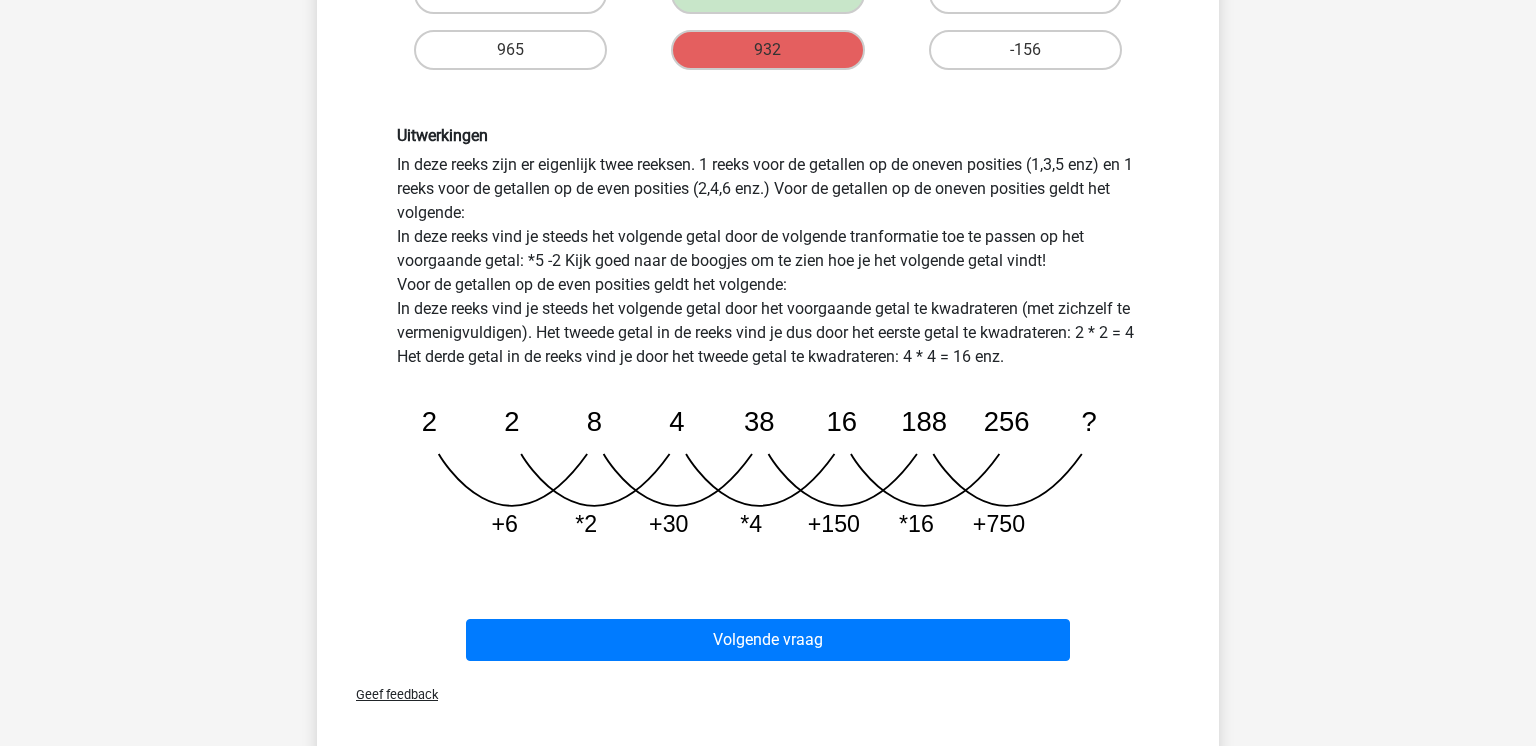 scroll, scrollTop: 441, scrollLeft: 0, axis: vertical 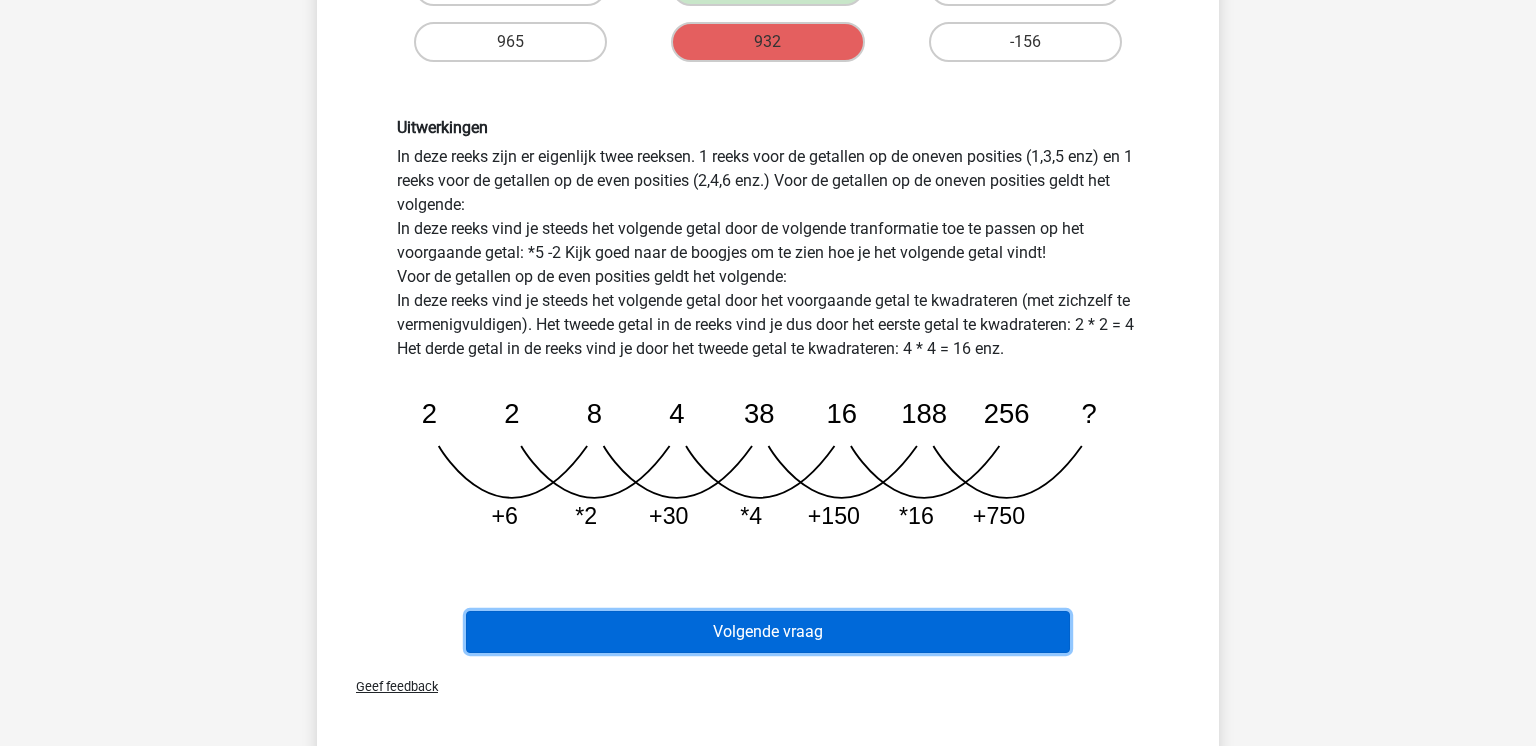 click on "Volgende vraag" at bounding box center (768, 632) 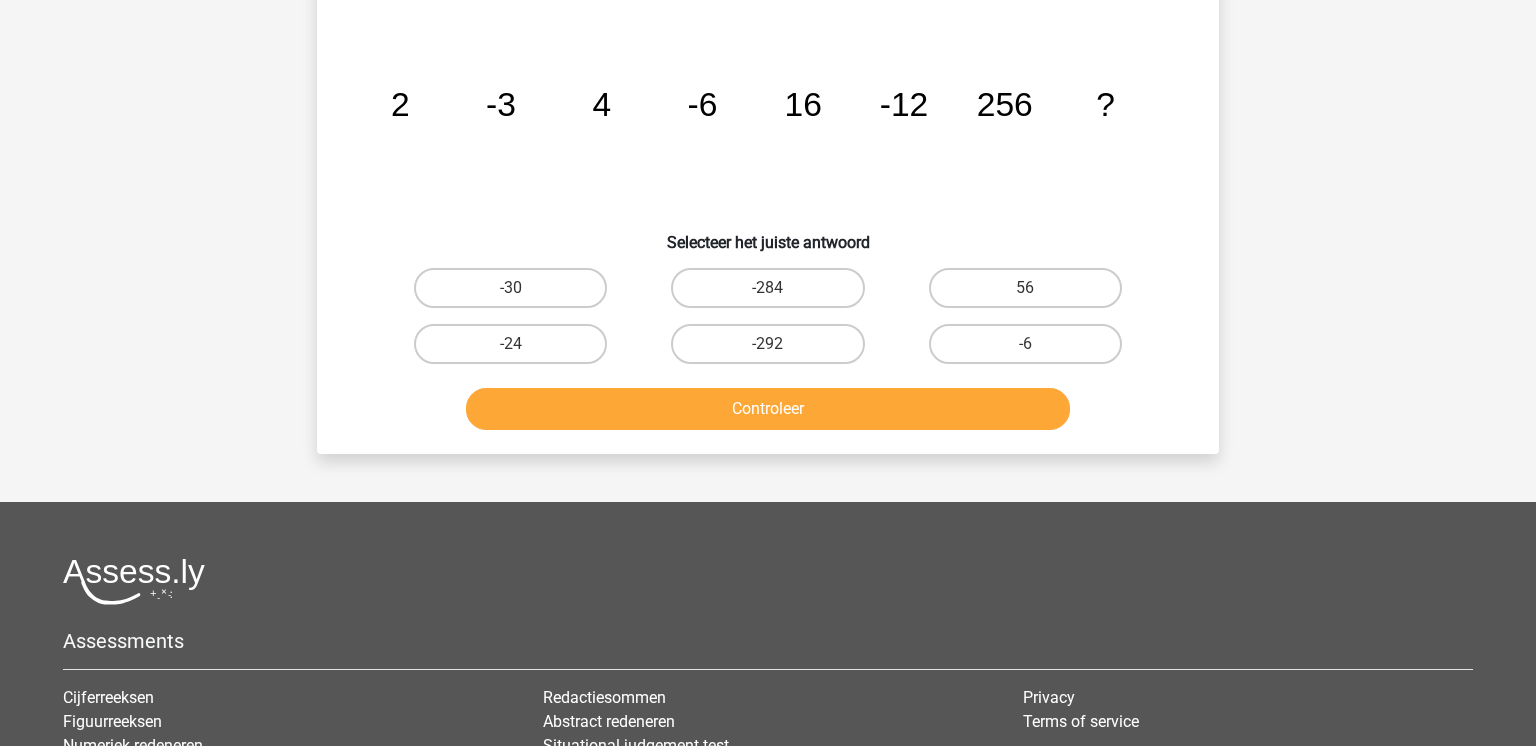 scroll, scrollTop: 92, scrollLeft: 0, axis: vertical 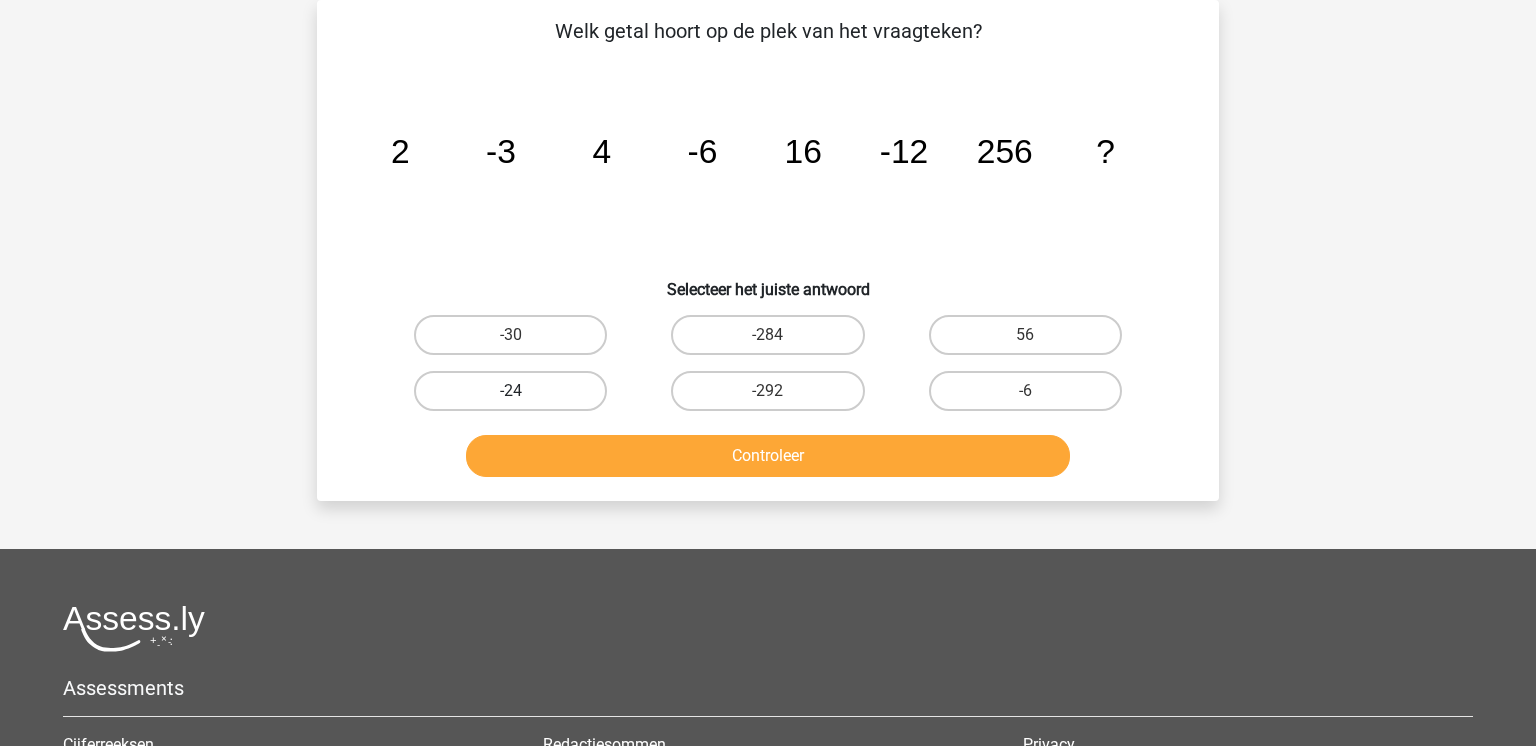 click on "-24" at bounding box center (510, 391) 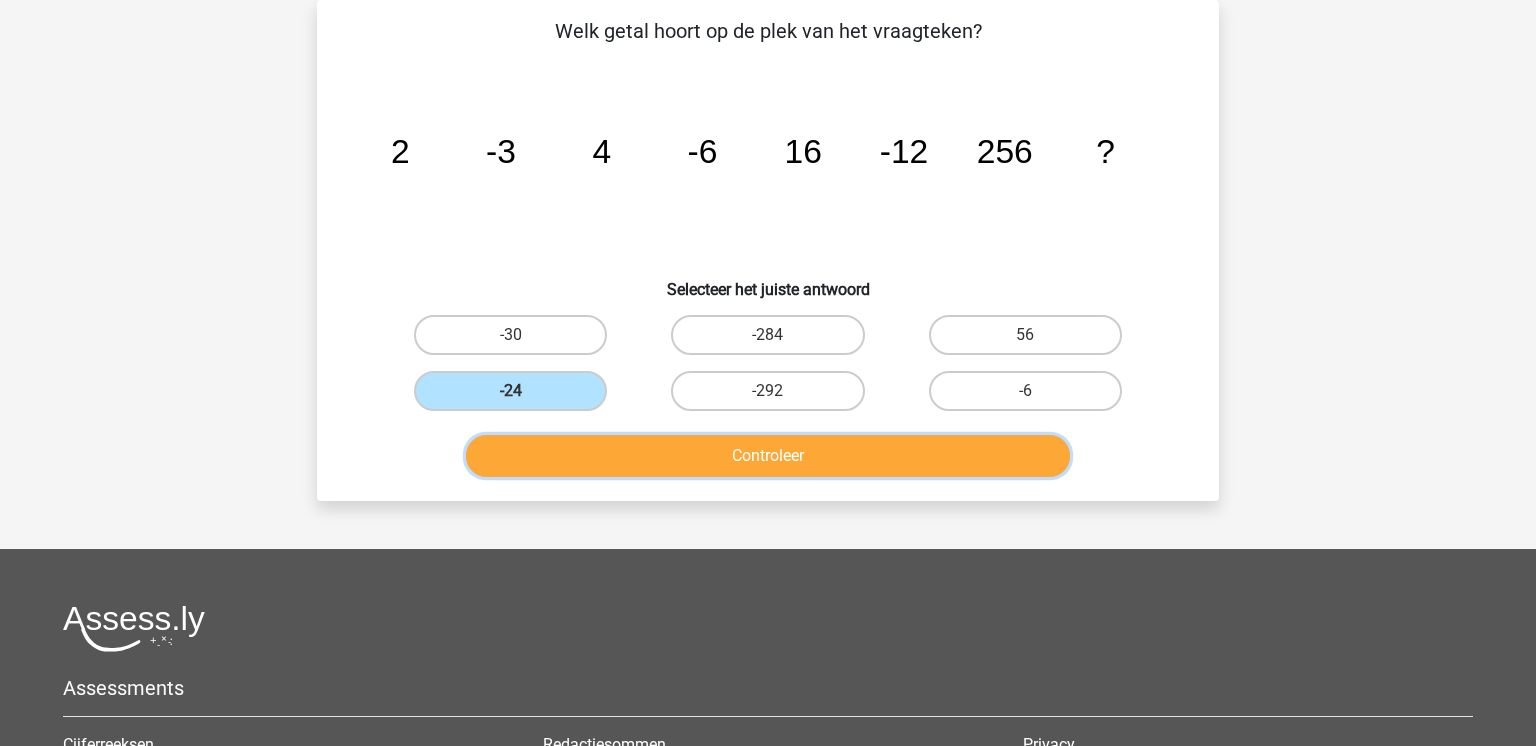 click on "Controleer" at bounding box center [768, 456] 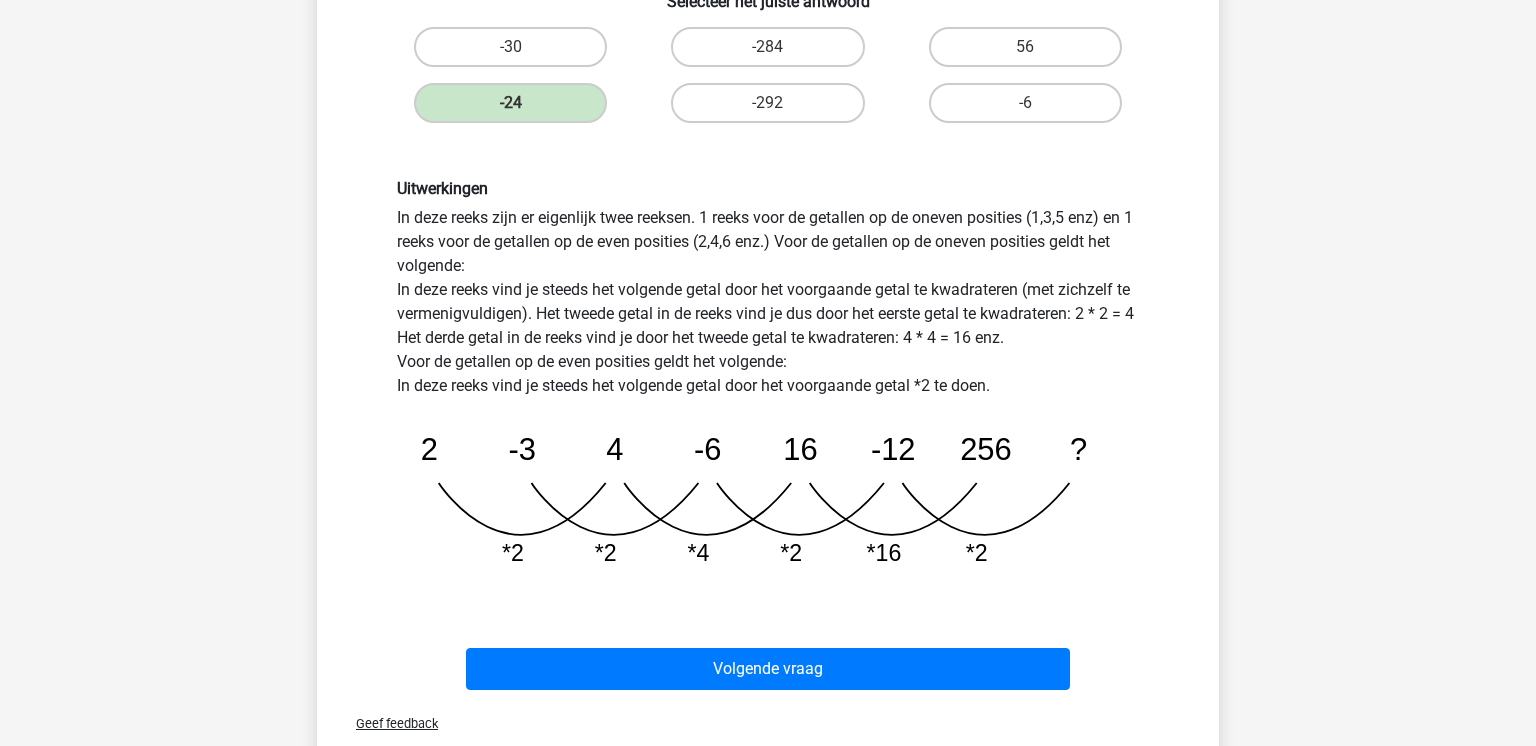 scroll, scrollTop: 422, scrollLeft: 0, axis: vertical 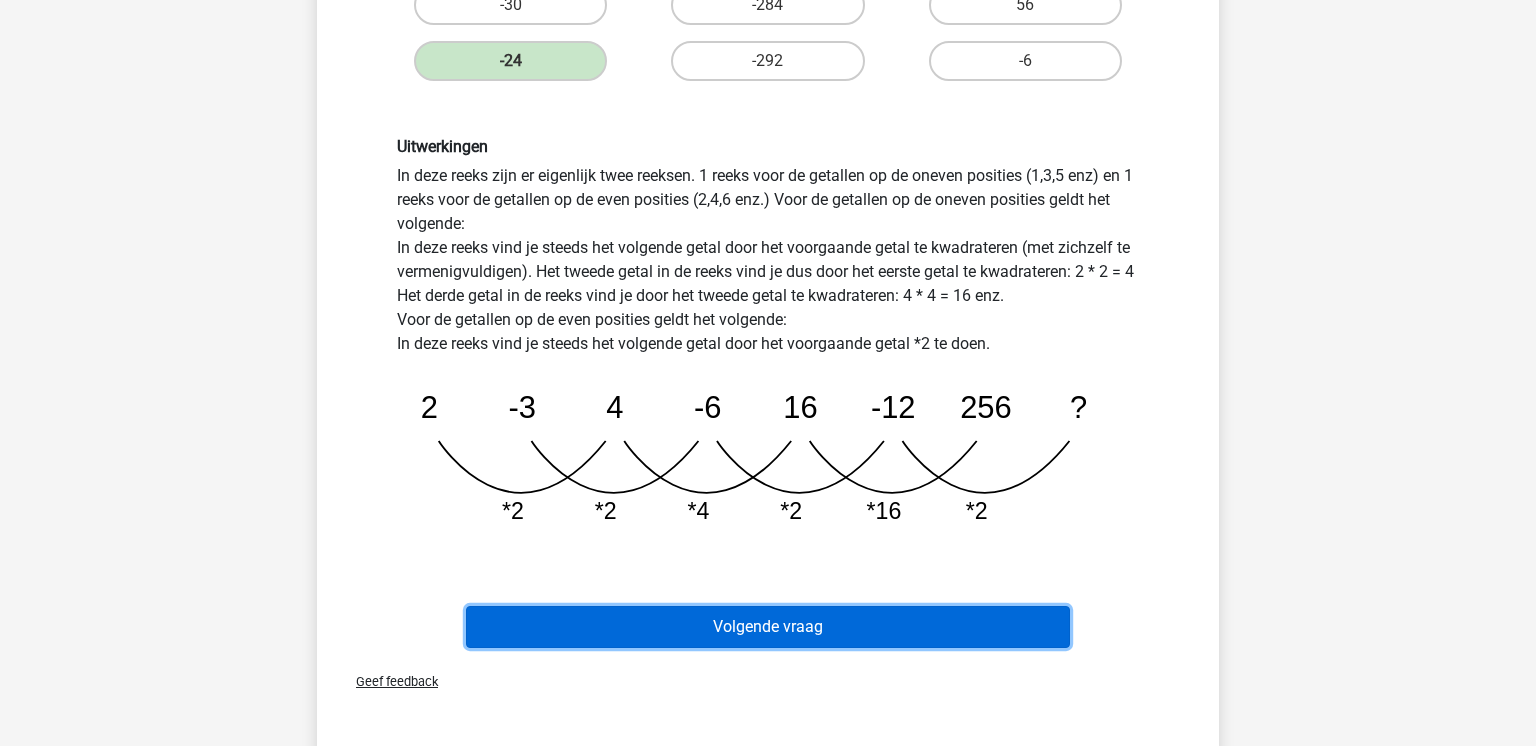 drag, startPoint x: 715, startPoint y: 625, endPoint x: 717, endPoint y: 614, distance: 11.18034 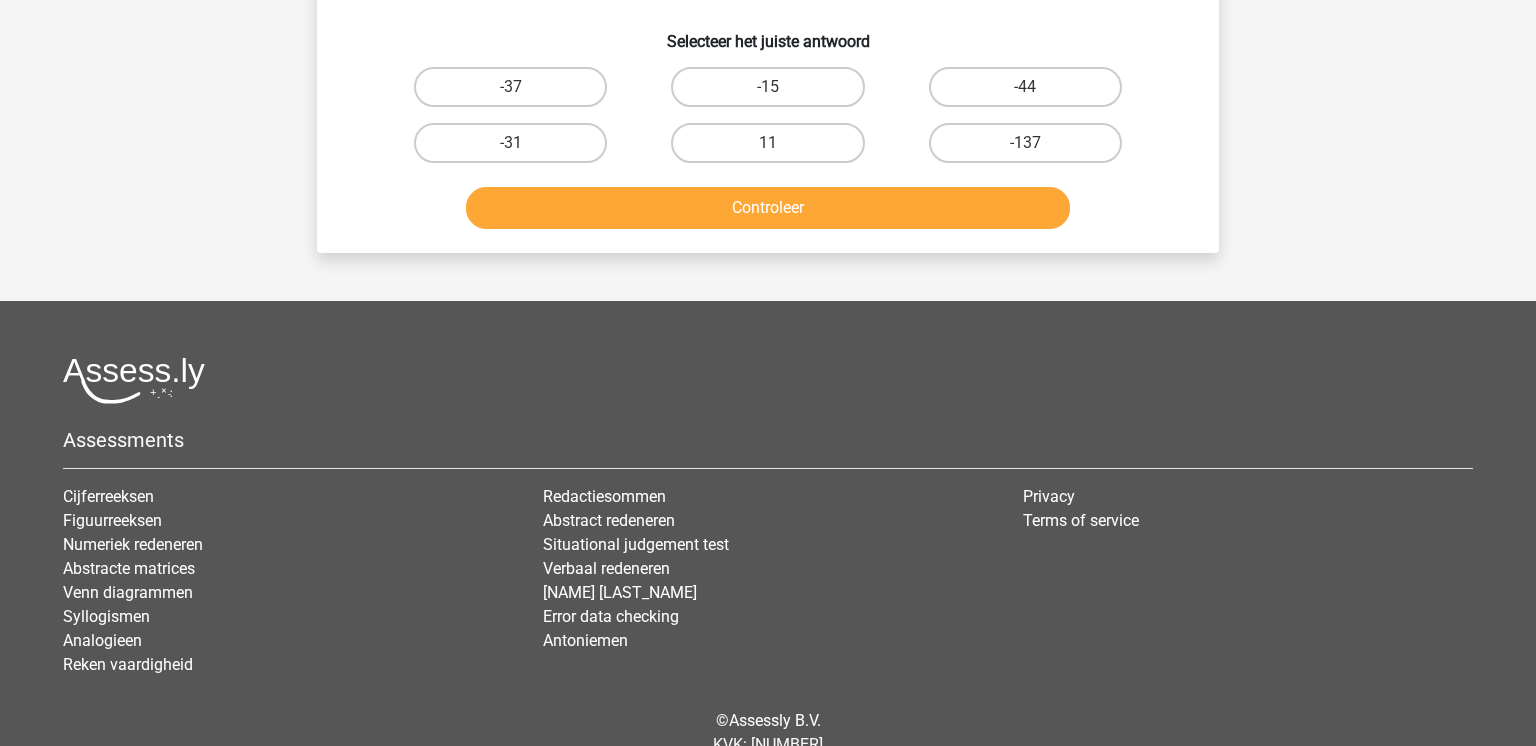 scroll, scrollTop: 92, scrollLeft: 0, axis: vertical 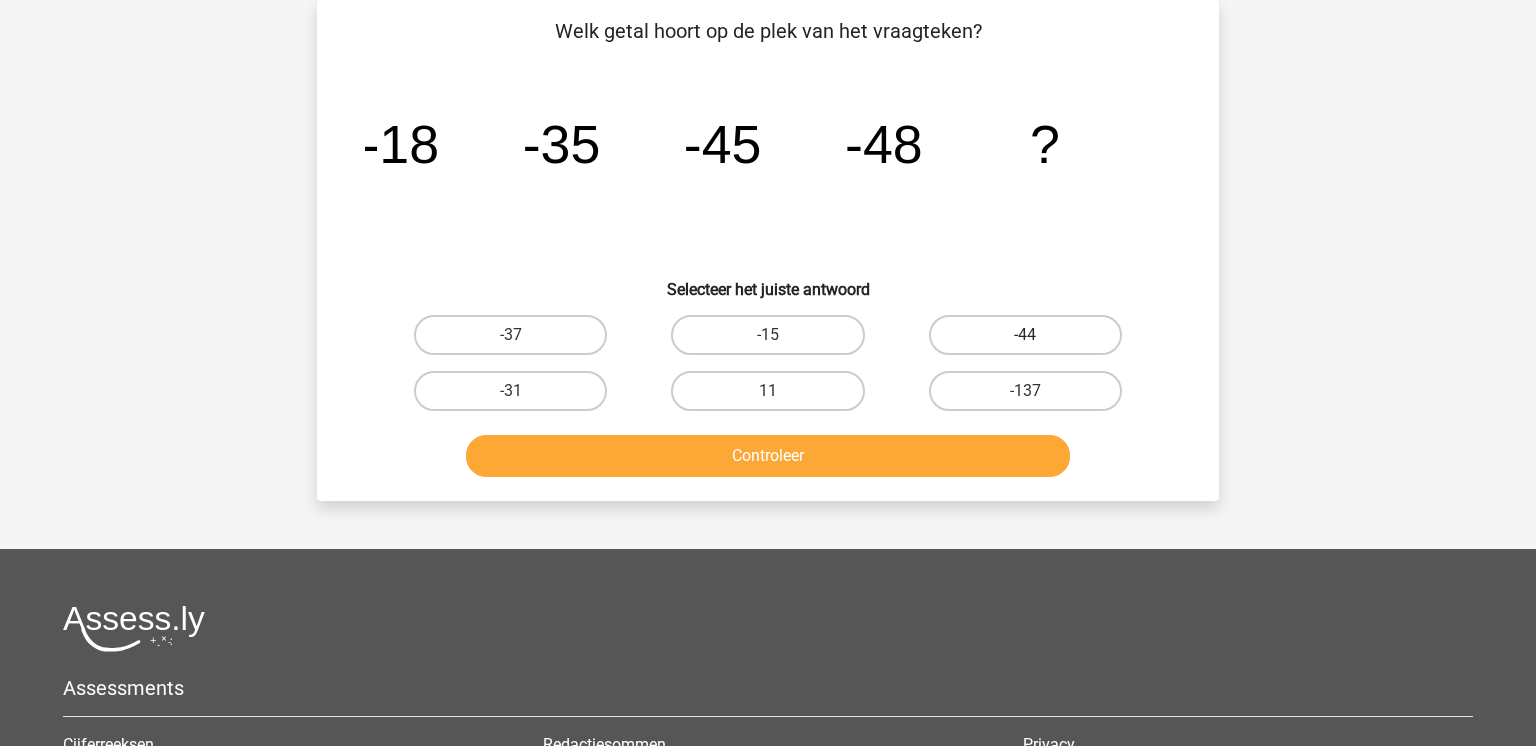 click on "-44" at bounding box center (1025, 335) 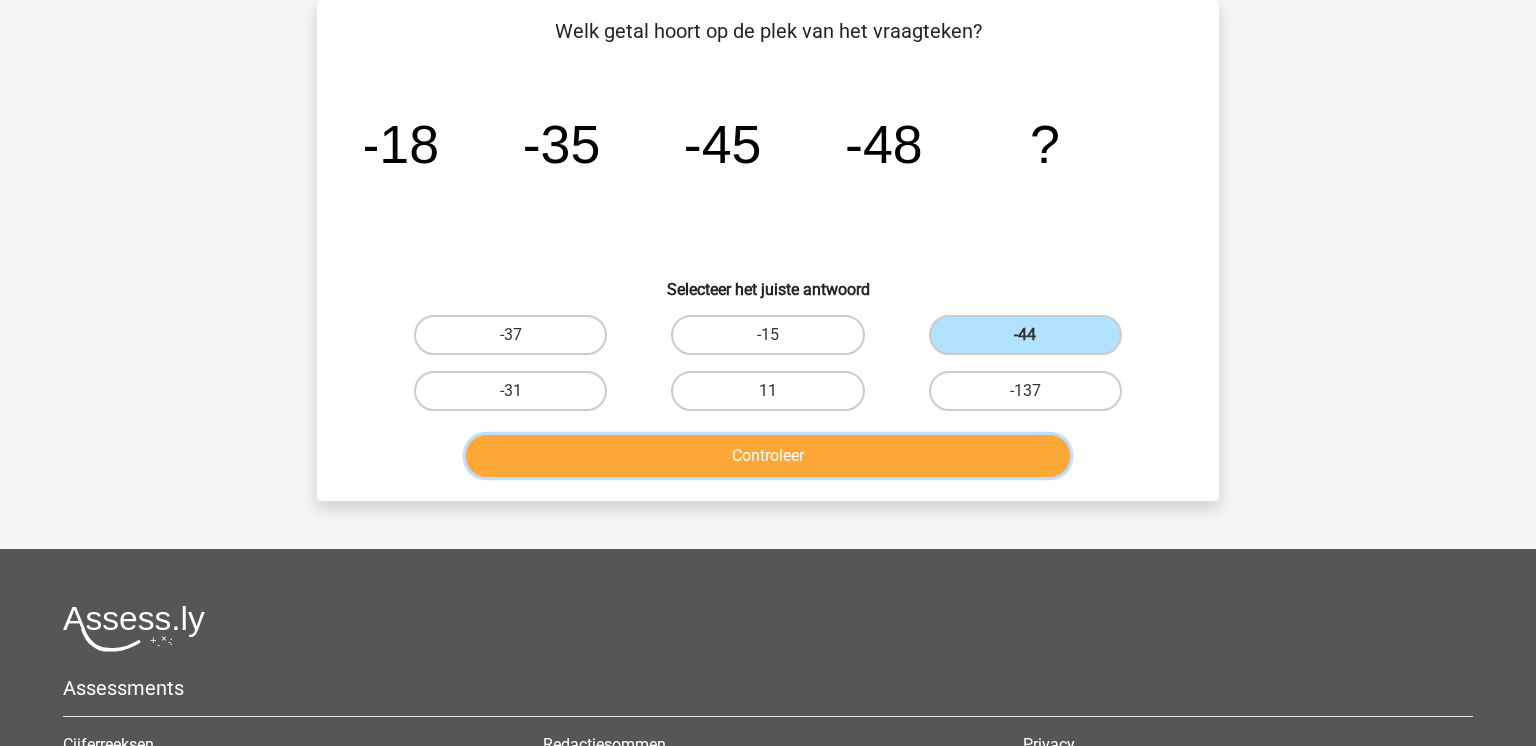 click on "Controleer" at bounding box center (768, 456) 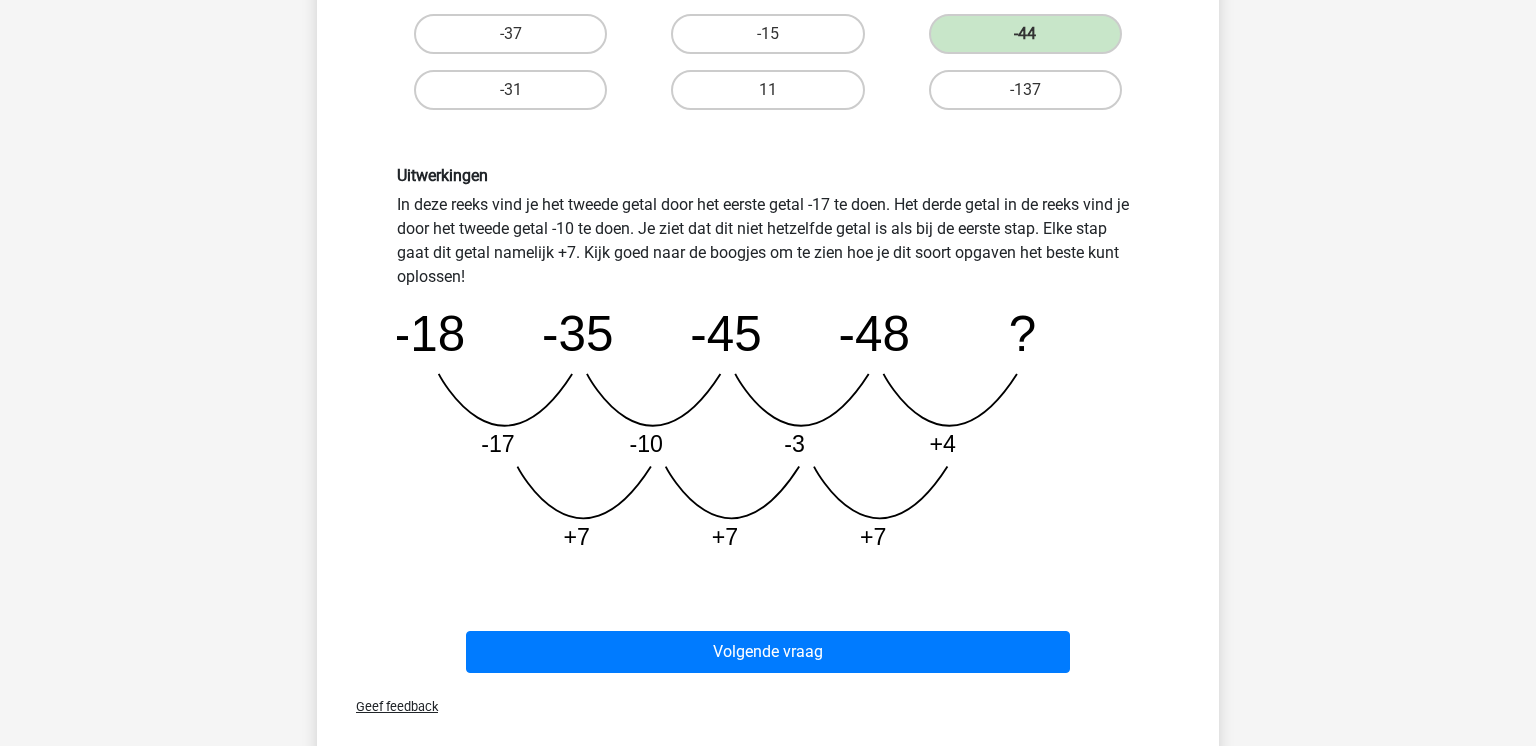 scroll, scrollTop: 412, scrollLeft: 0, axis: vertical 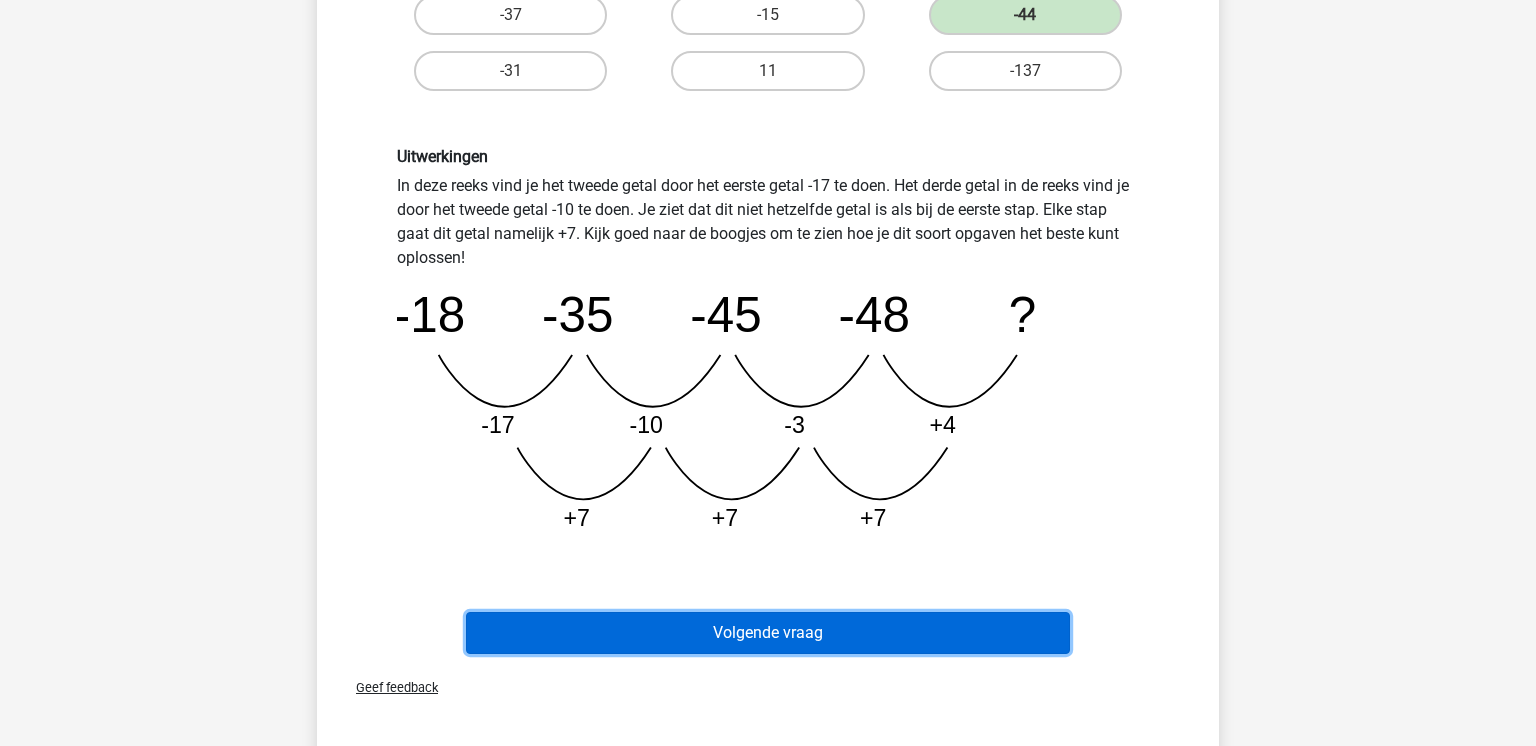 click on "Volgende vraag" at bounding box center (768, 633) 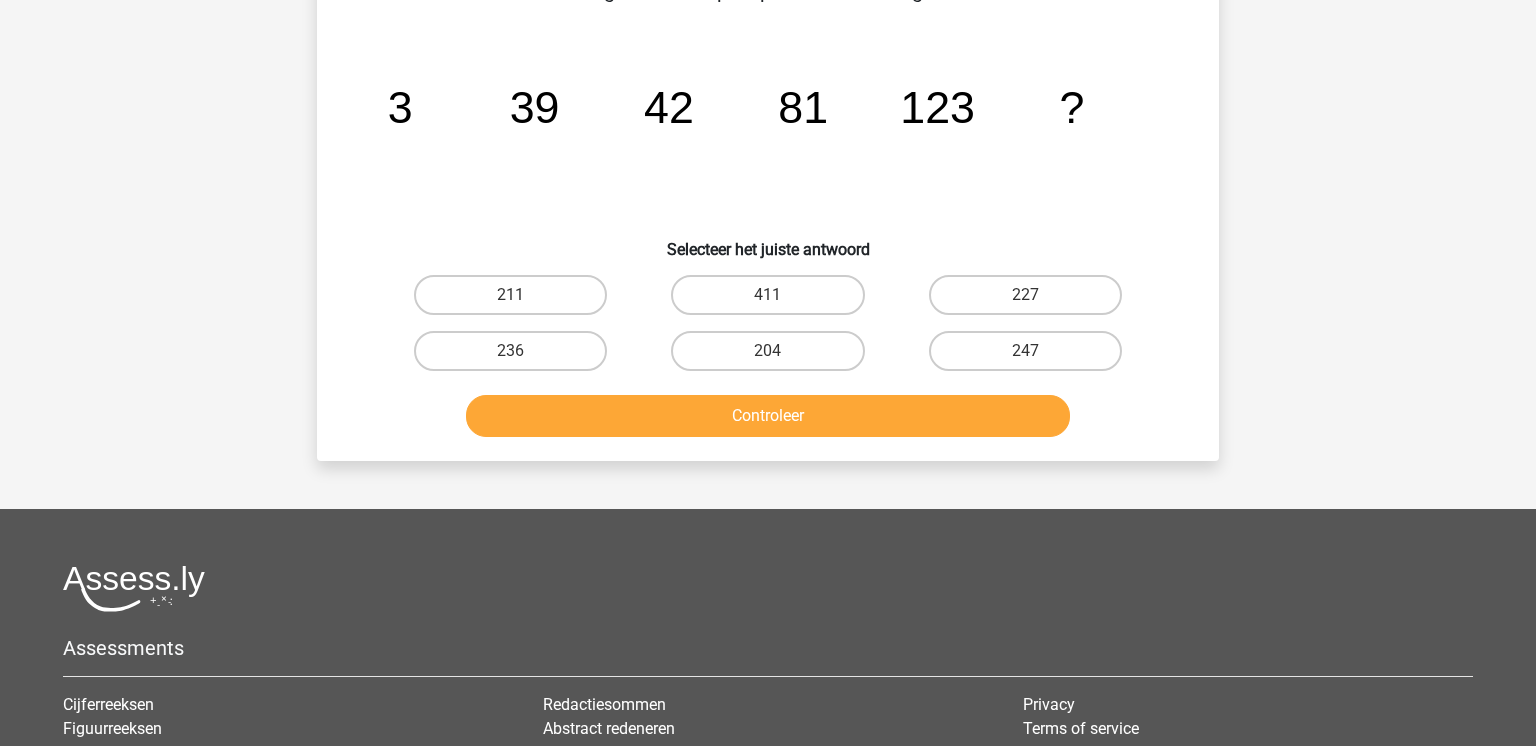 scroll, scrollTop: 92, scrollLeft: 0, axis: vertical 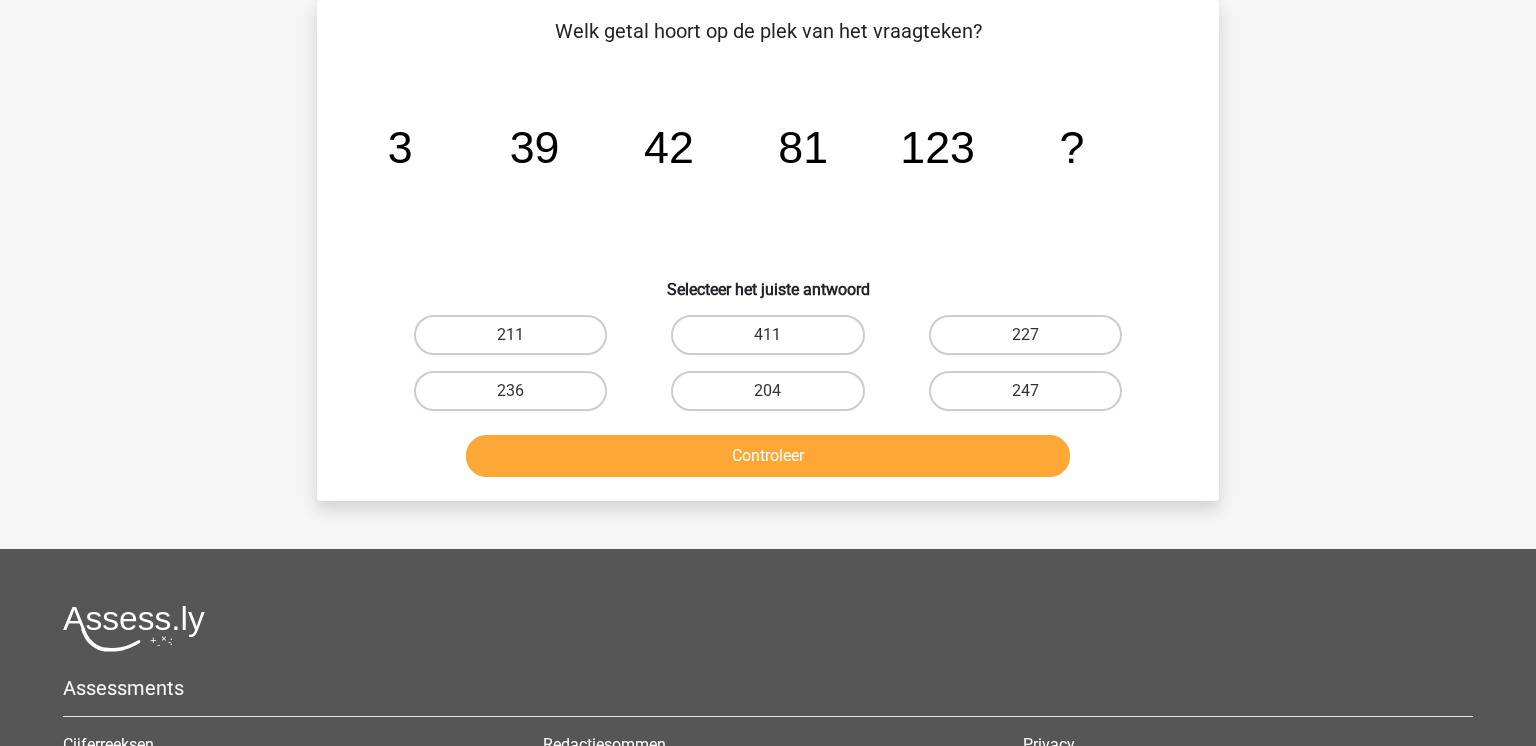 drag, startPoint x: 760, startPoint y: 390, endPoint x: 755, endPoint y: 460, distance: 70.178345 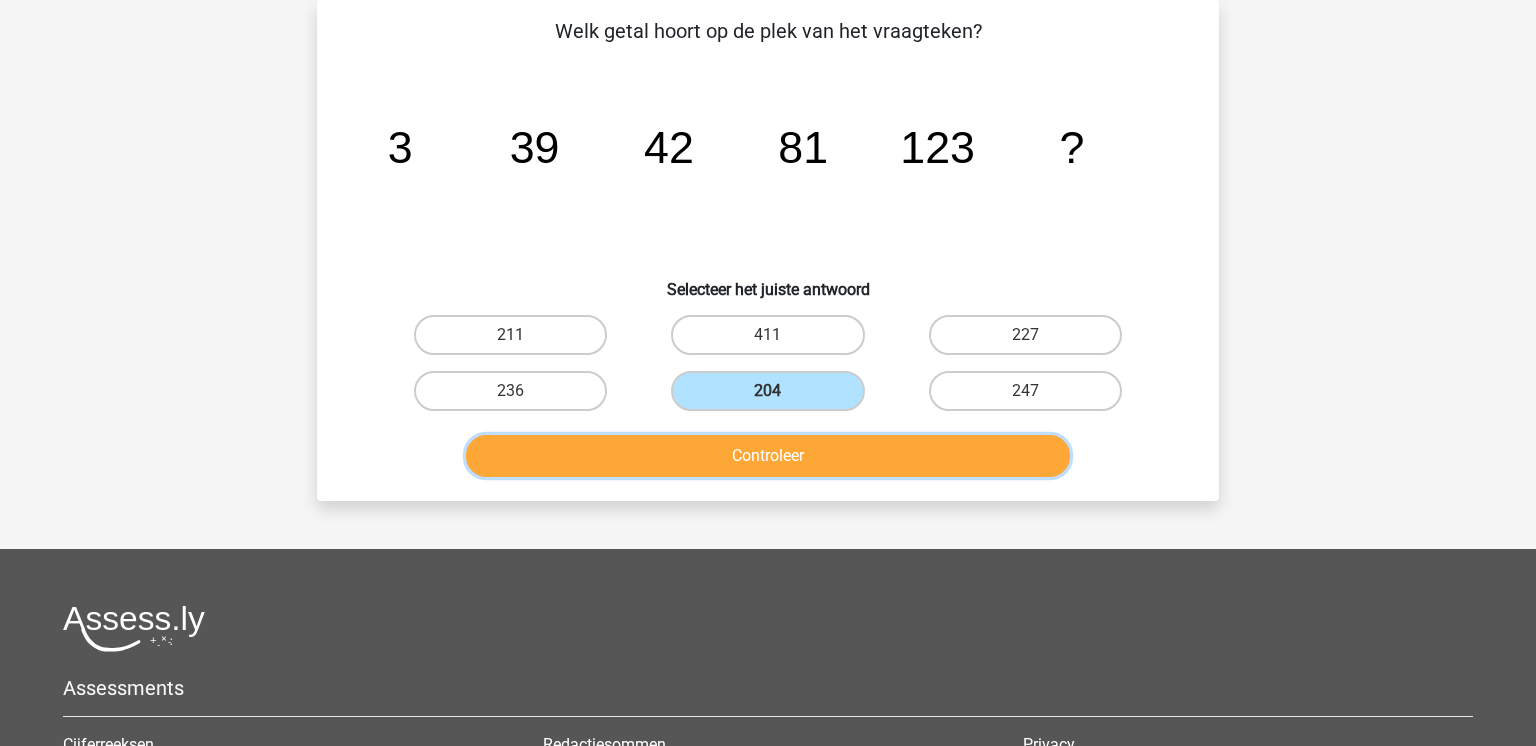 click on "Controleer" at bounding box center [768, 456] 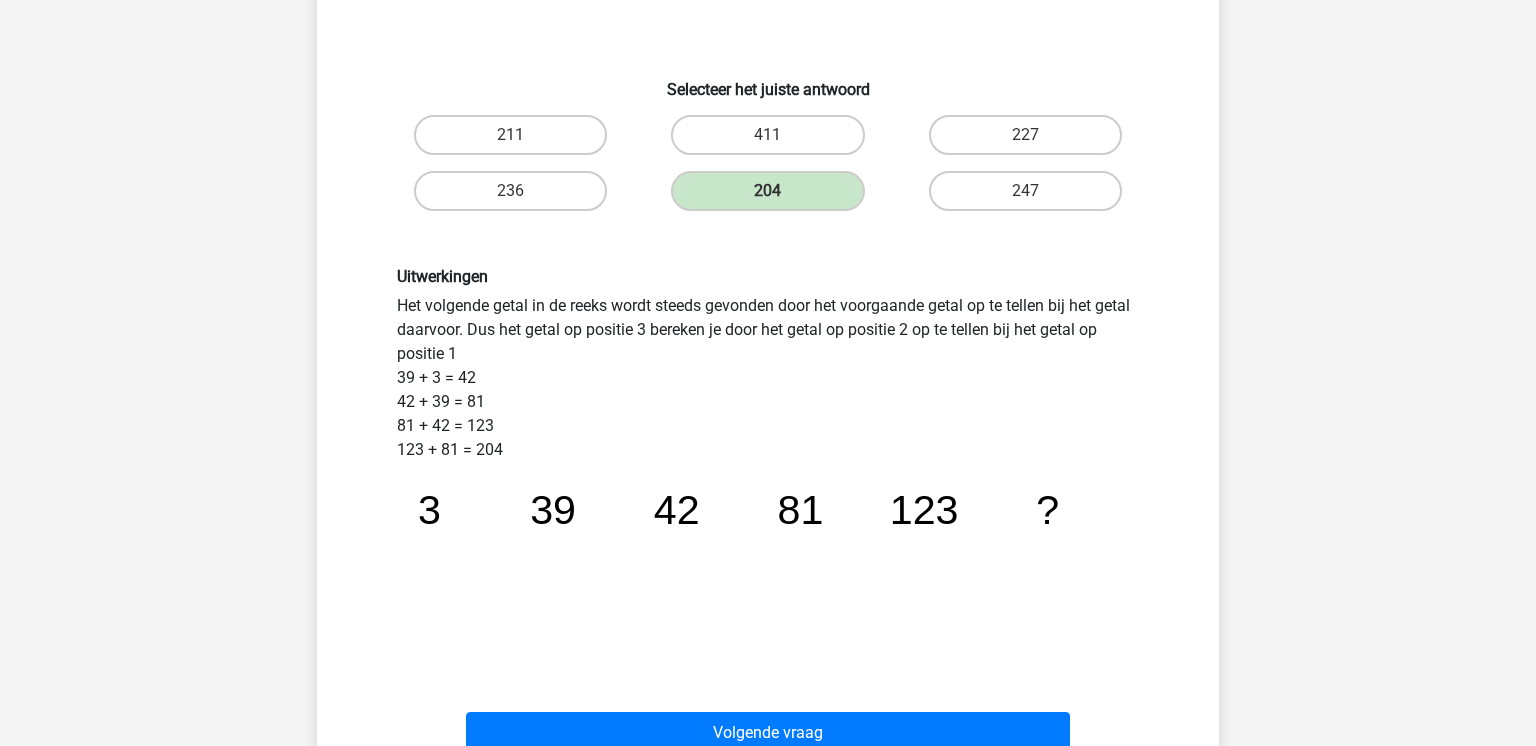 scroll, scrollTop: 422, scrollLeft: 0, axis: vertical 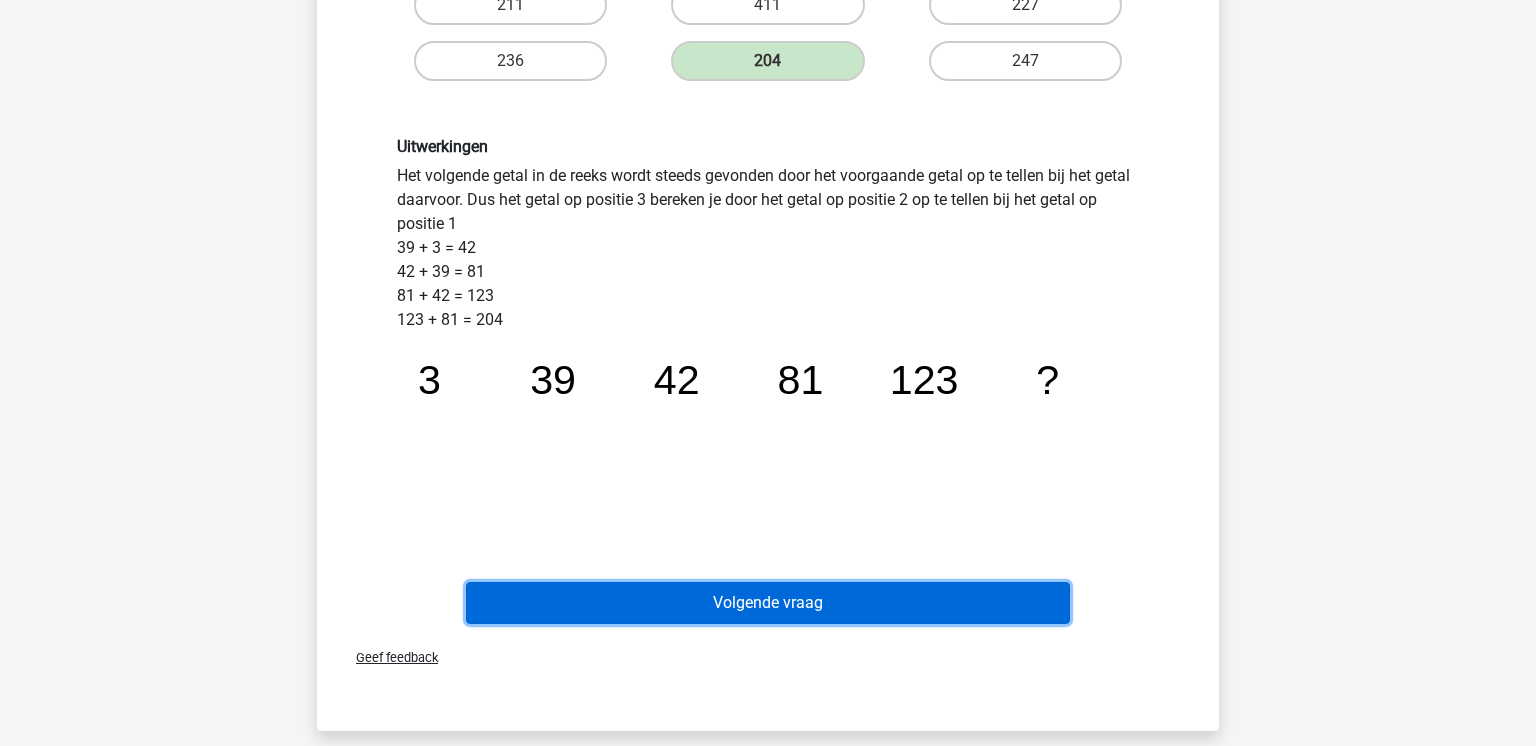 click on "Volgende vraag" at bounding box center [768, 603] 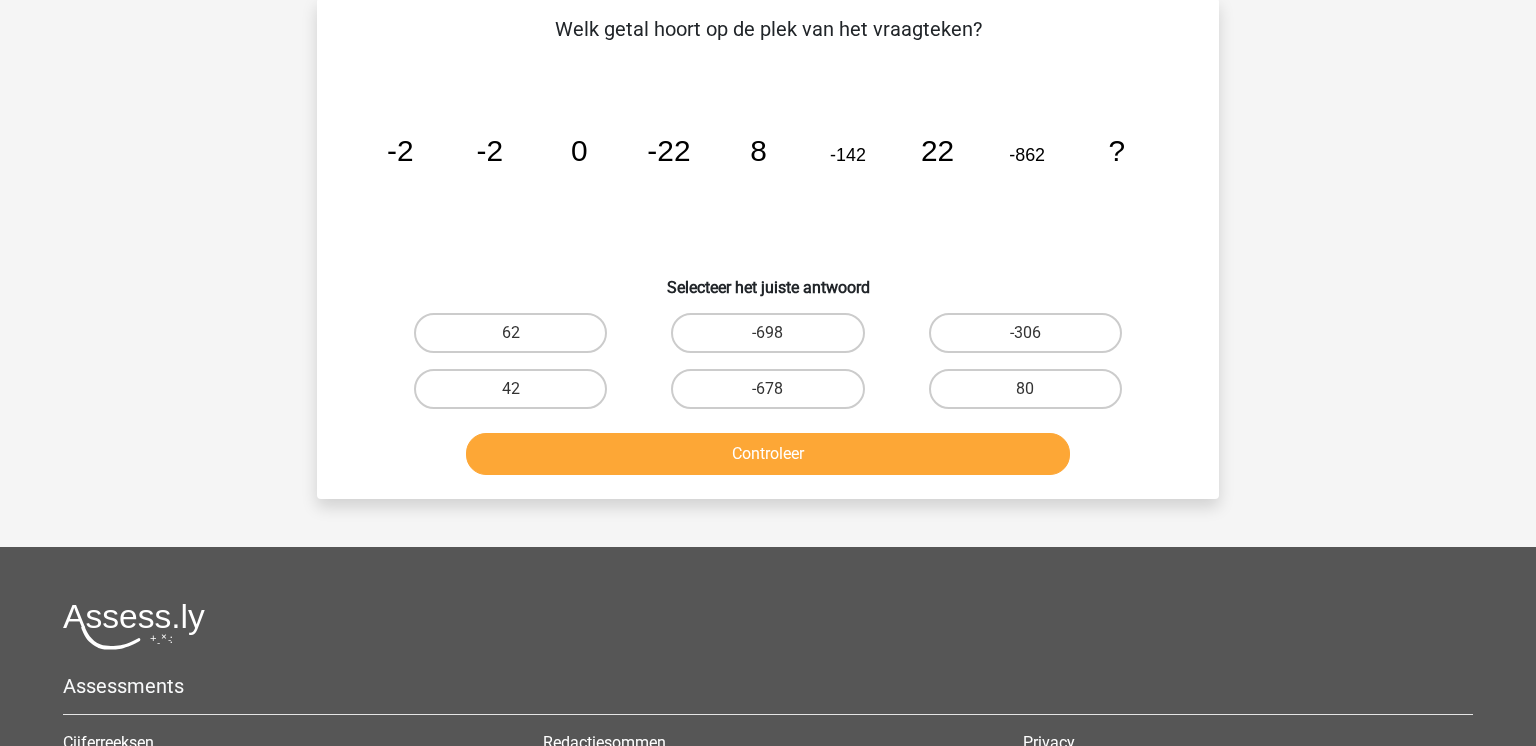 scroll, scrollTop: 92, scrollLeft: 0, axis: vertical 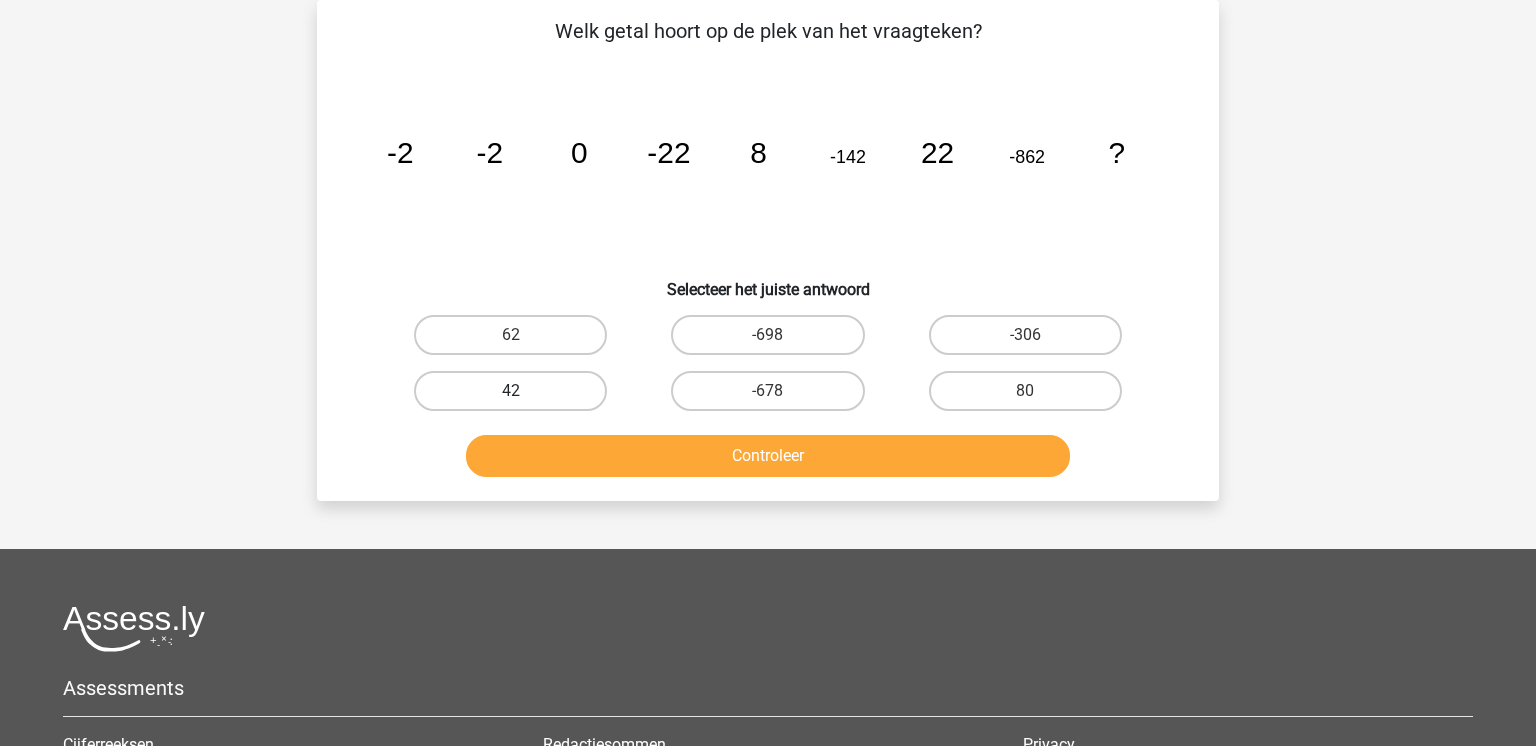 click on "42" at bounding box center (510, 391) 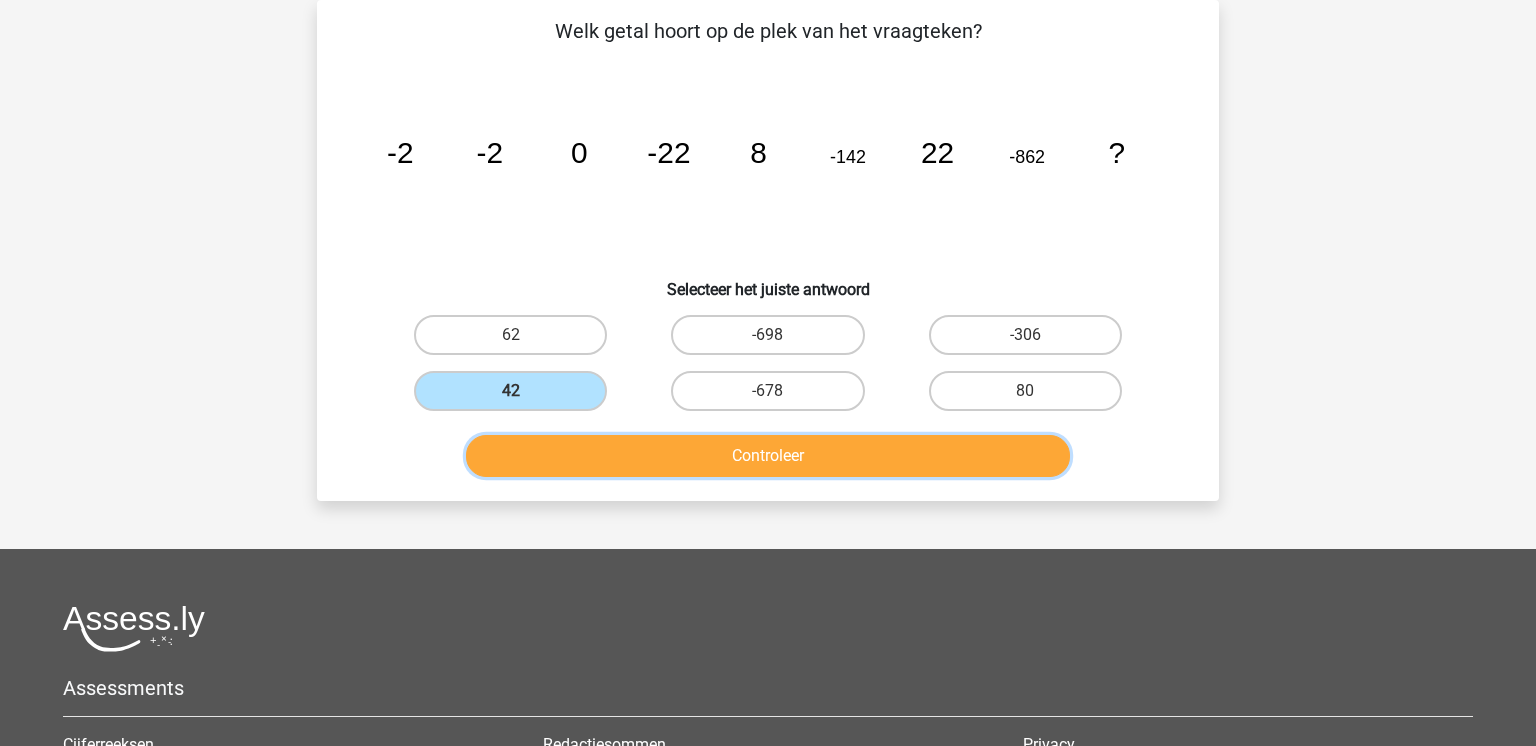 click on "Controleer" at bounding box center [768, 456] 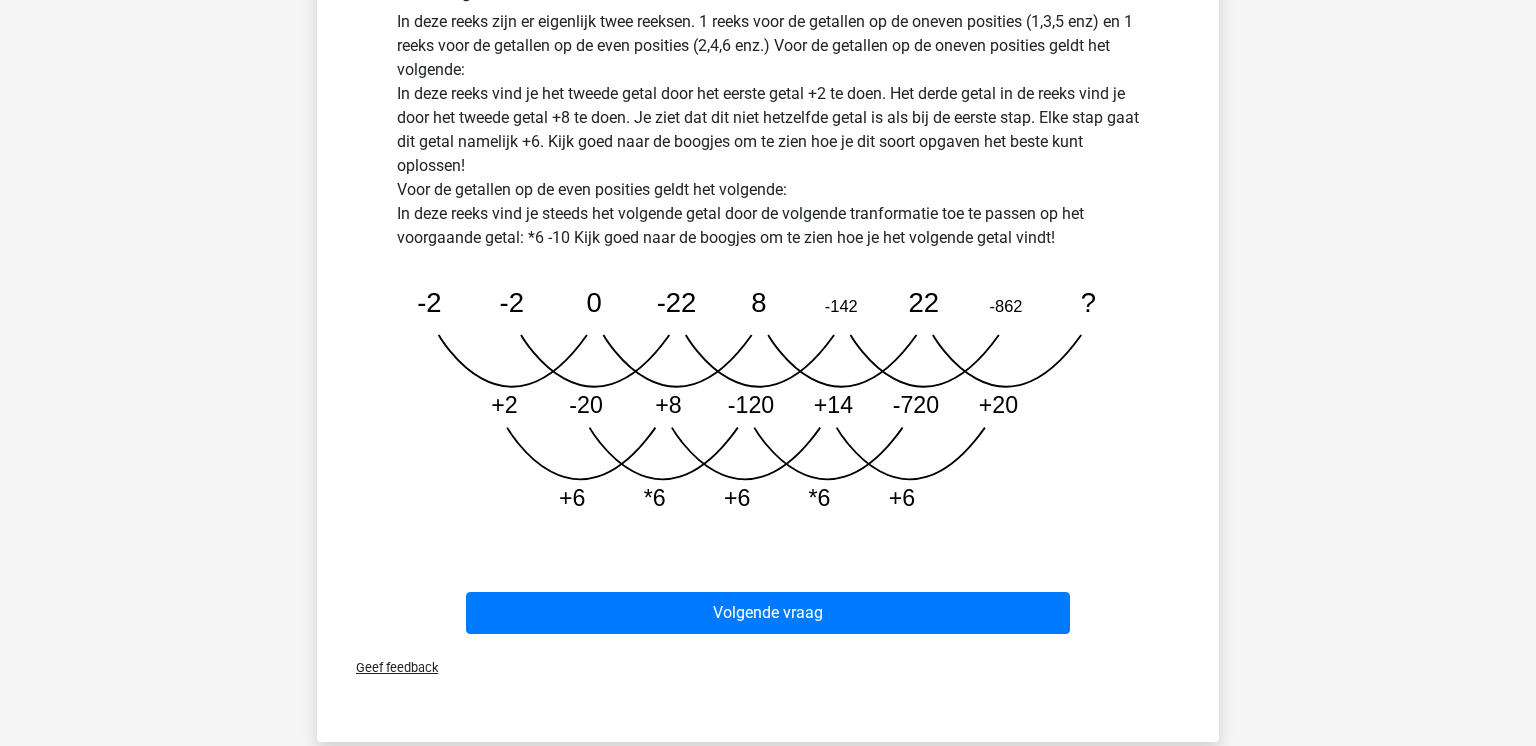 scroll, scrollTop: 578, scrollLeft: 0, axis: vertical 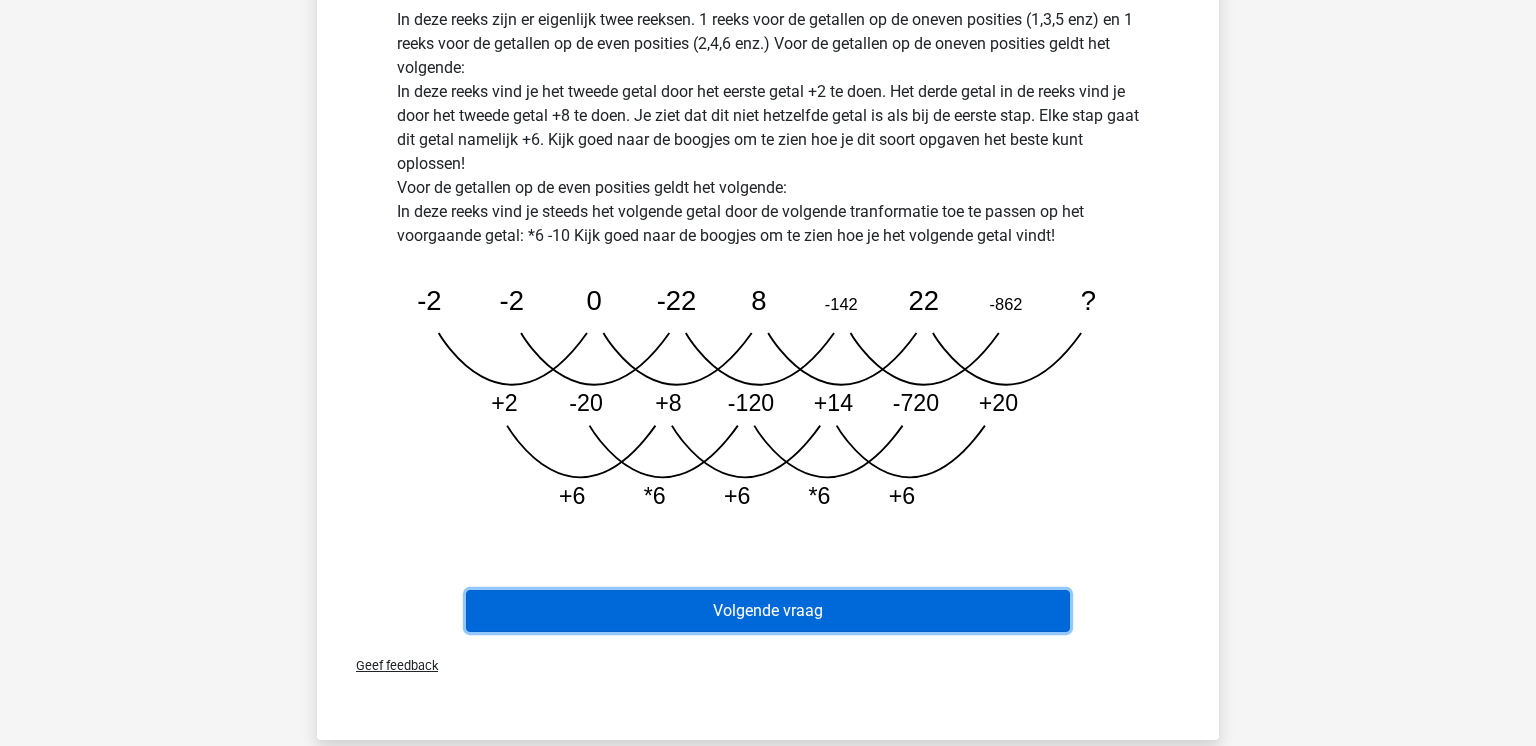 click on "Volgende vraag" at bounding box center [768, 611] 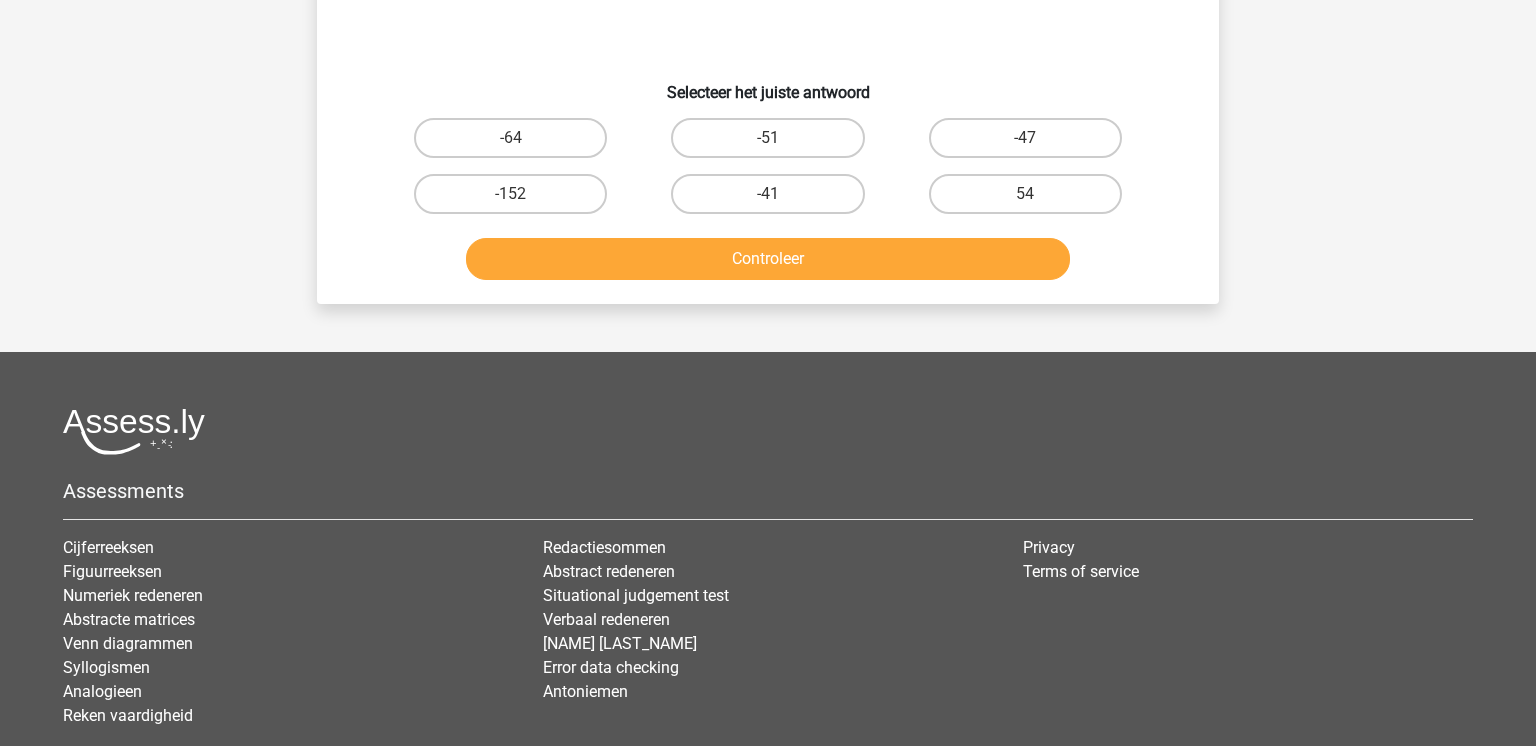 scroll, scrollTop: 92, scrollLeft: 0, axis: vertical 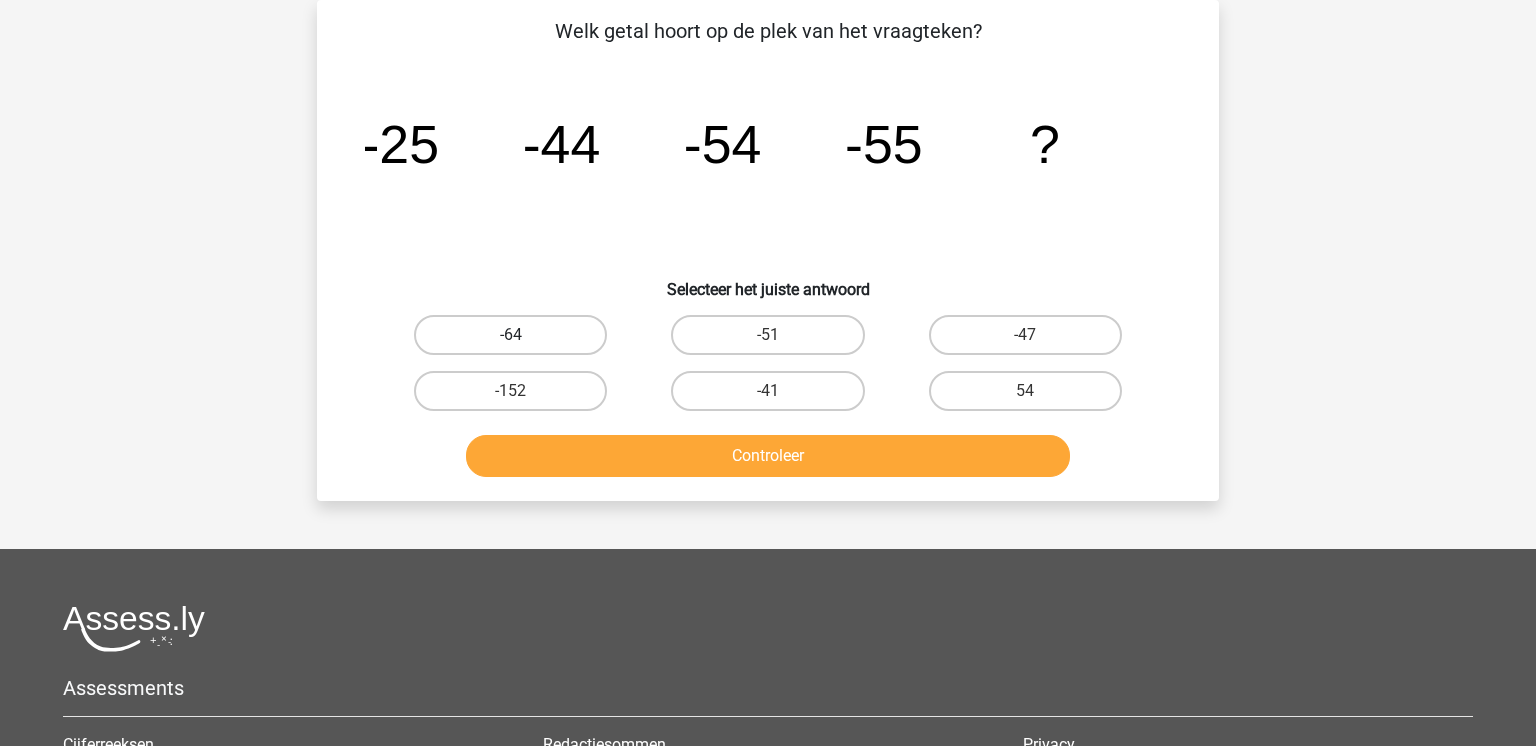 drag, startPoint x: 515, startPoint y: 333, endPoint x: 548, endPoint y: 353, distance: 38.587563 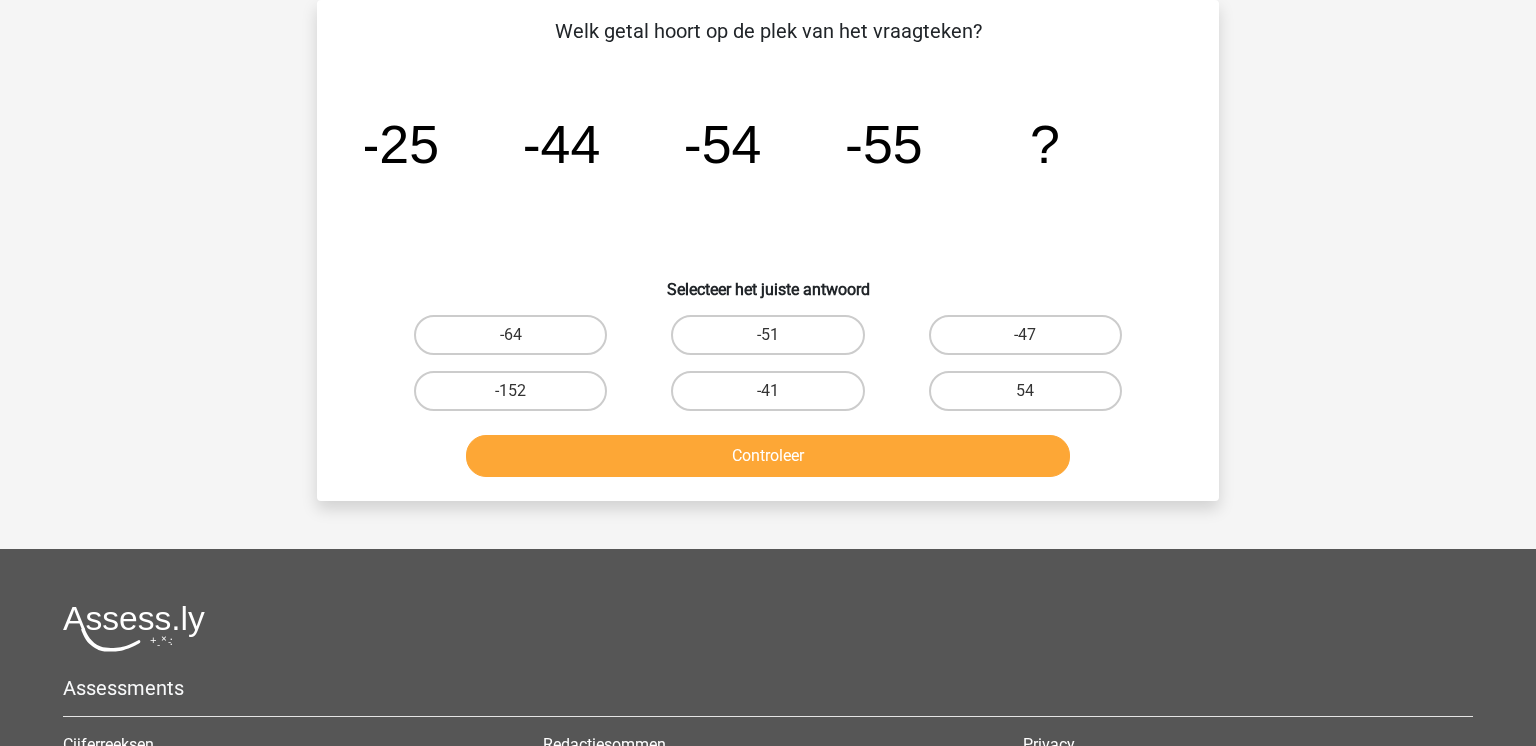 click on "-64" at bounding box center (517, 341) 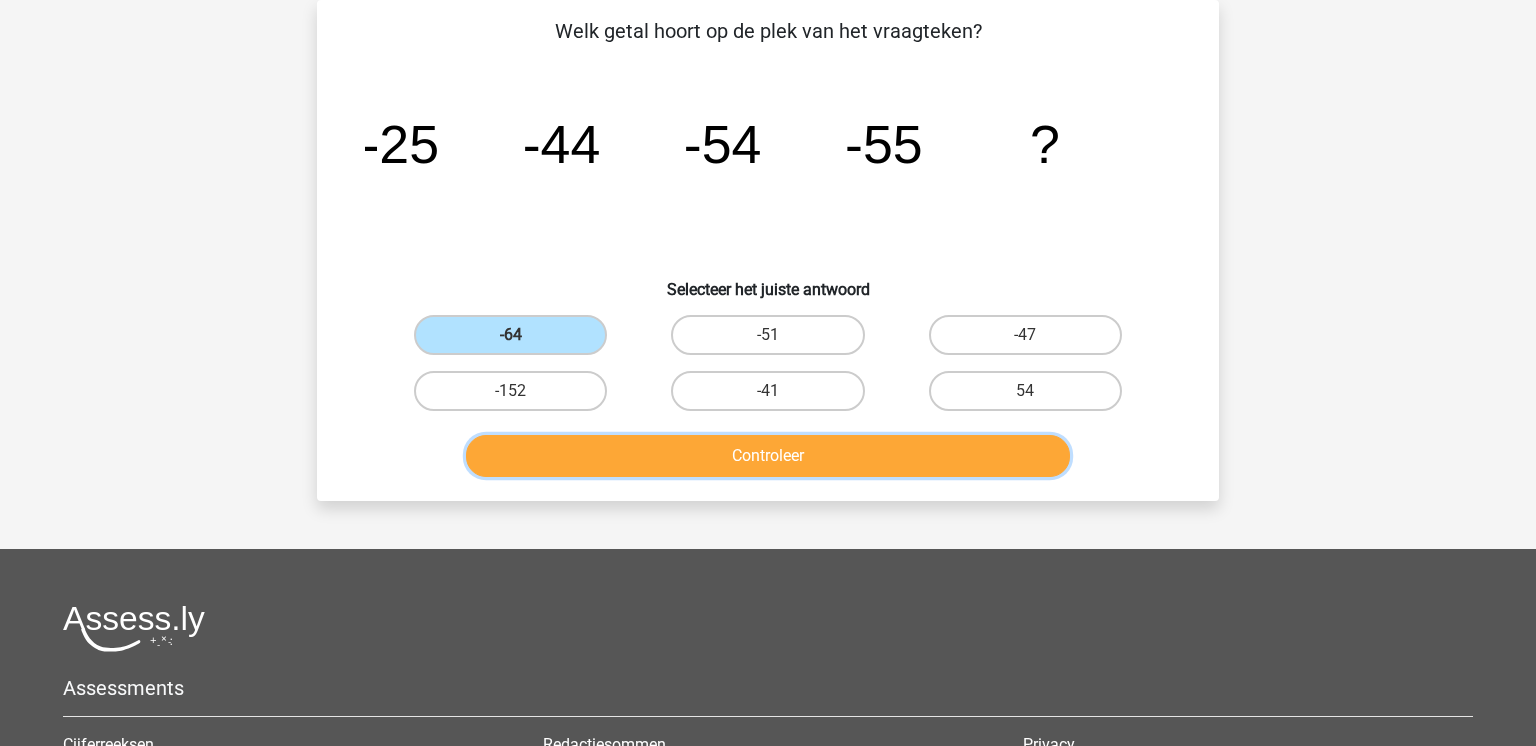 click on "Controleer" at bounding box center [768, 456] 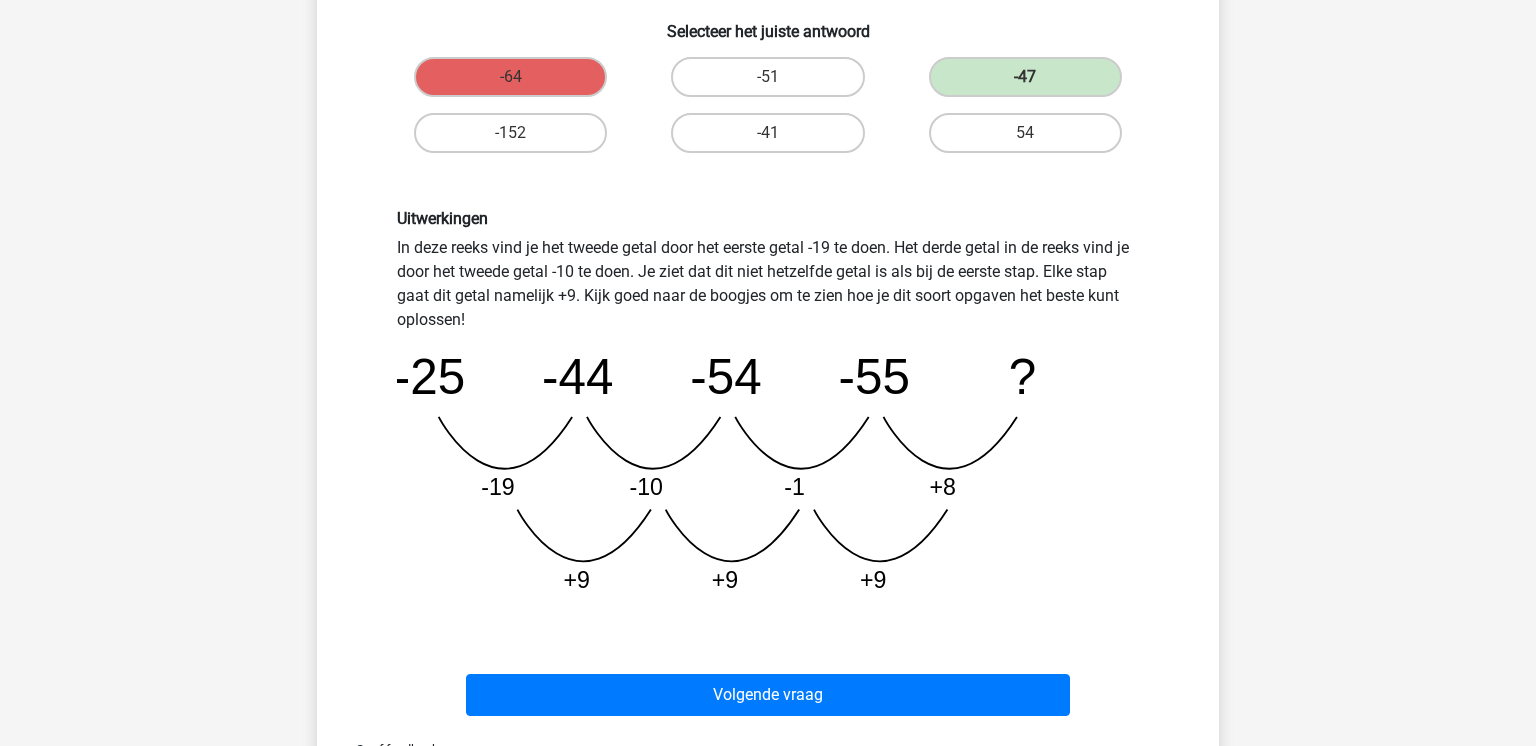 scroll, scrollTop: 475, scrollLeft: 0, axis: vertical 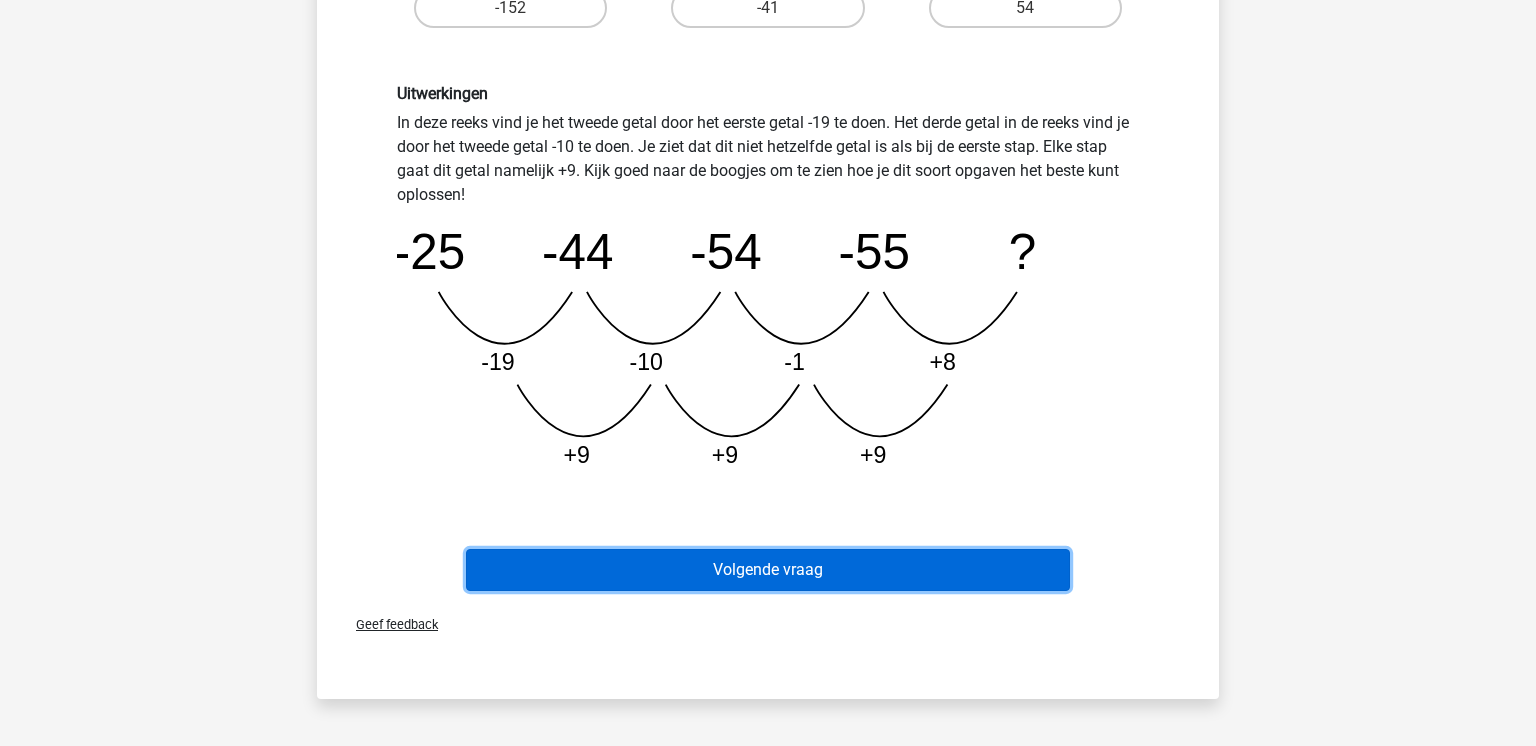 click on "Volgende vraag" at bounding box center [768, 570] 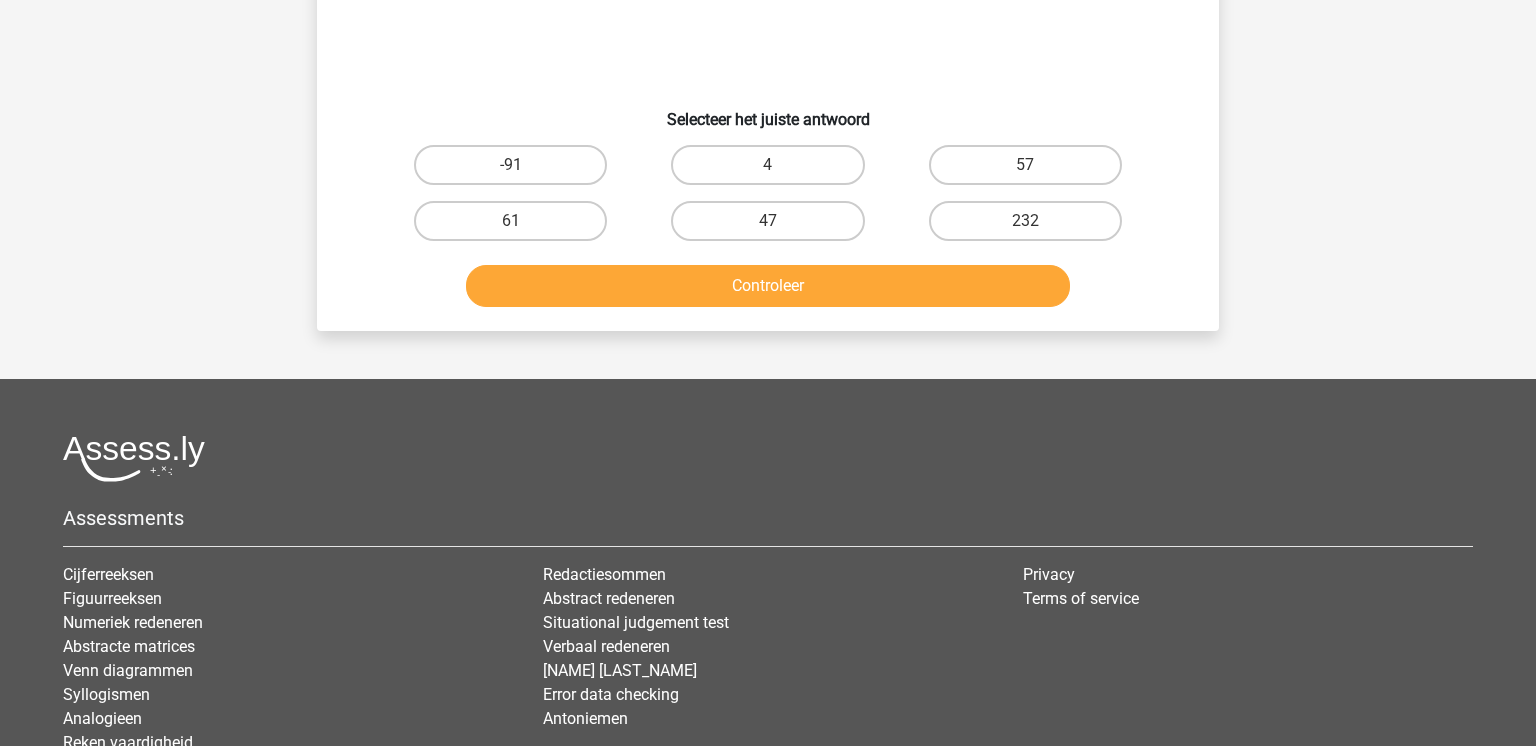 scroll, scrollTop: 92, scrollLeft: 0, axis: vertical 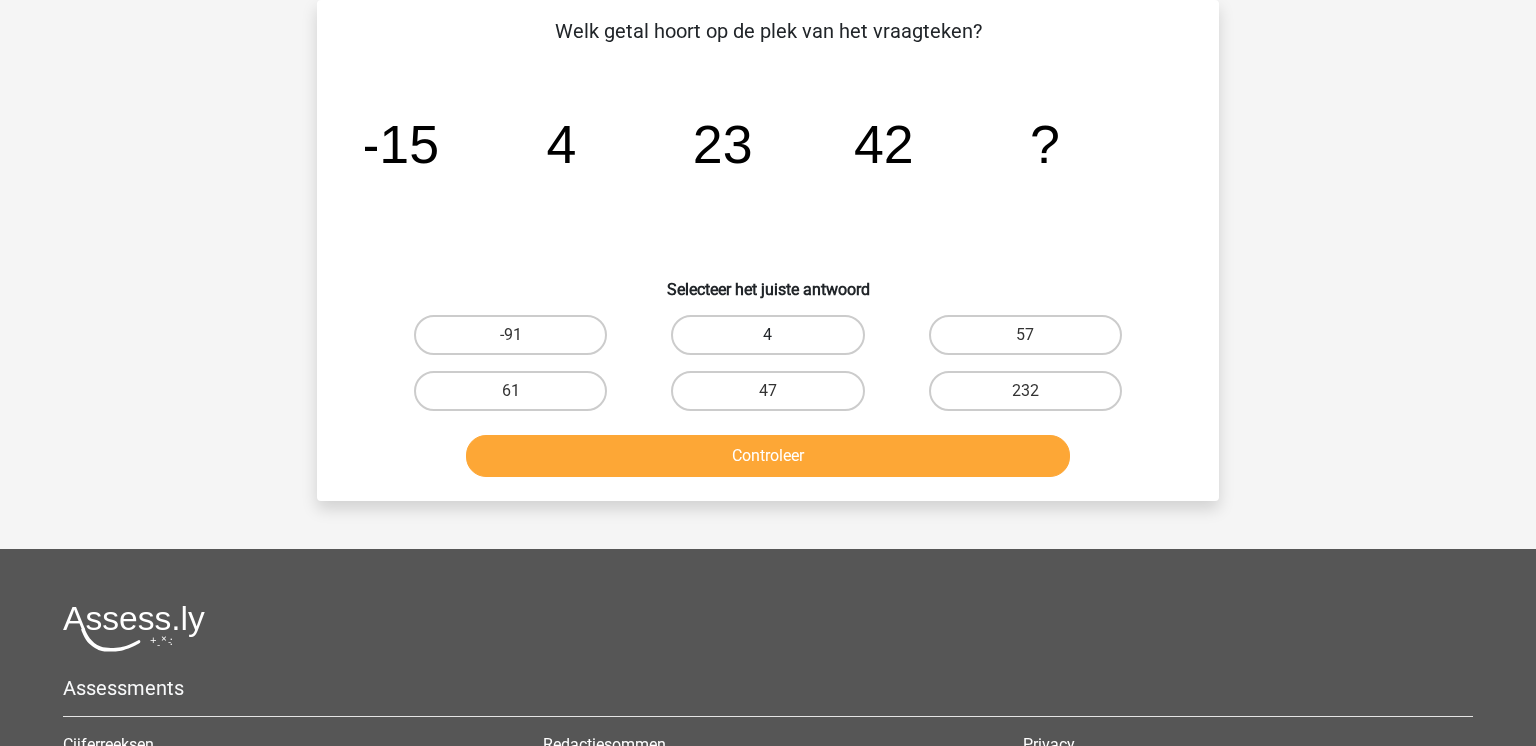 click on "4" at bounding box center (767, 335) 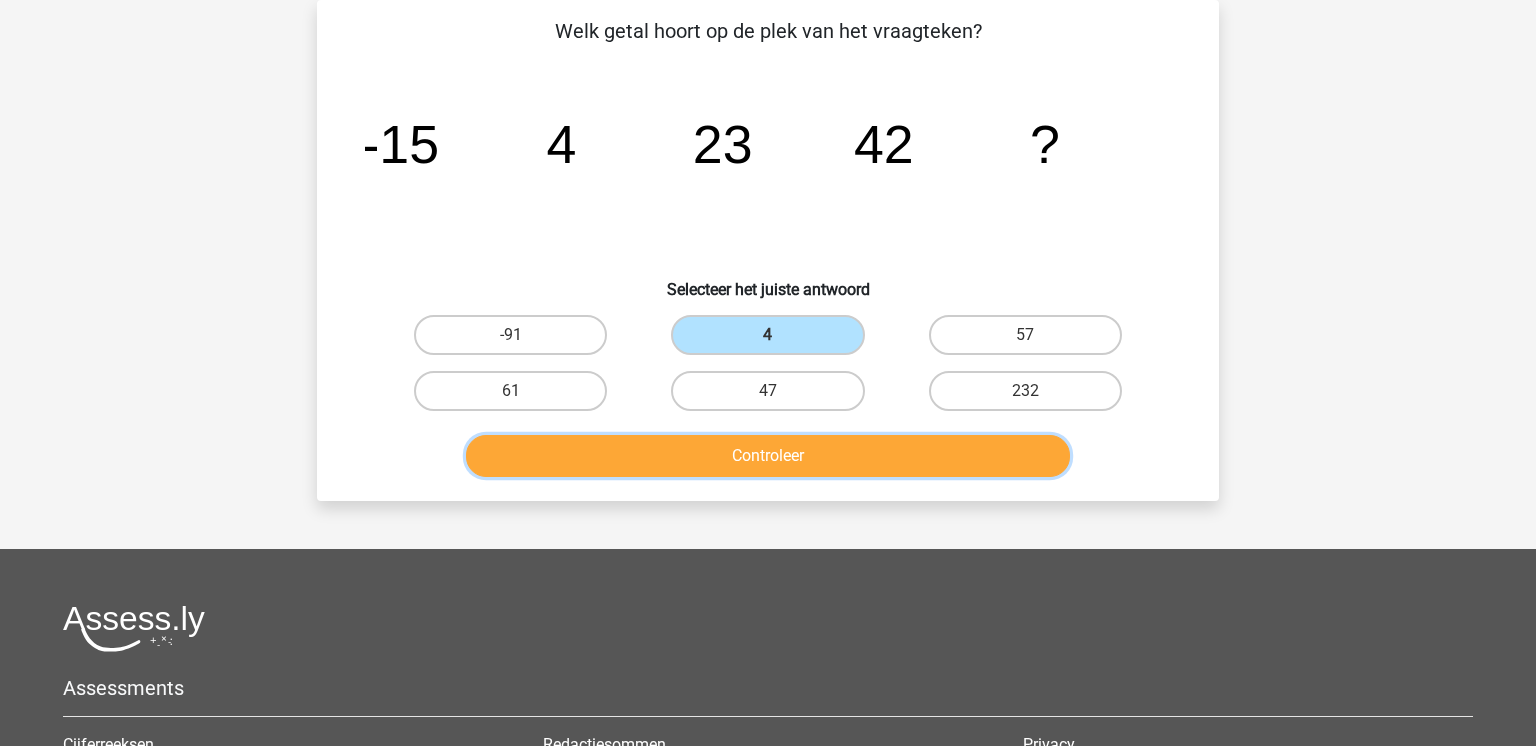 click on "Controleer" at bounding box center (768, 456) 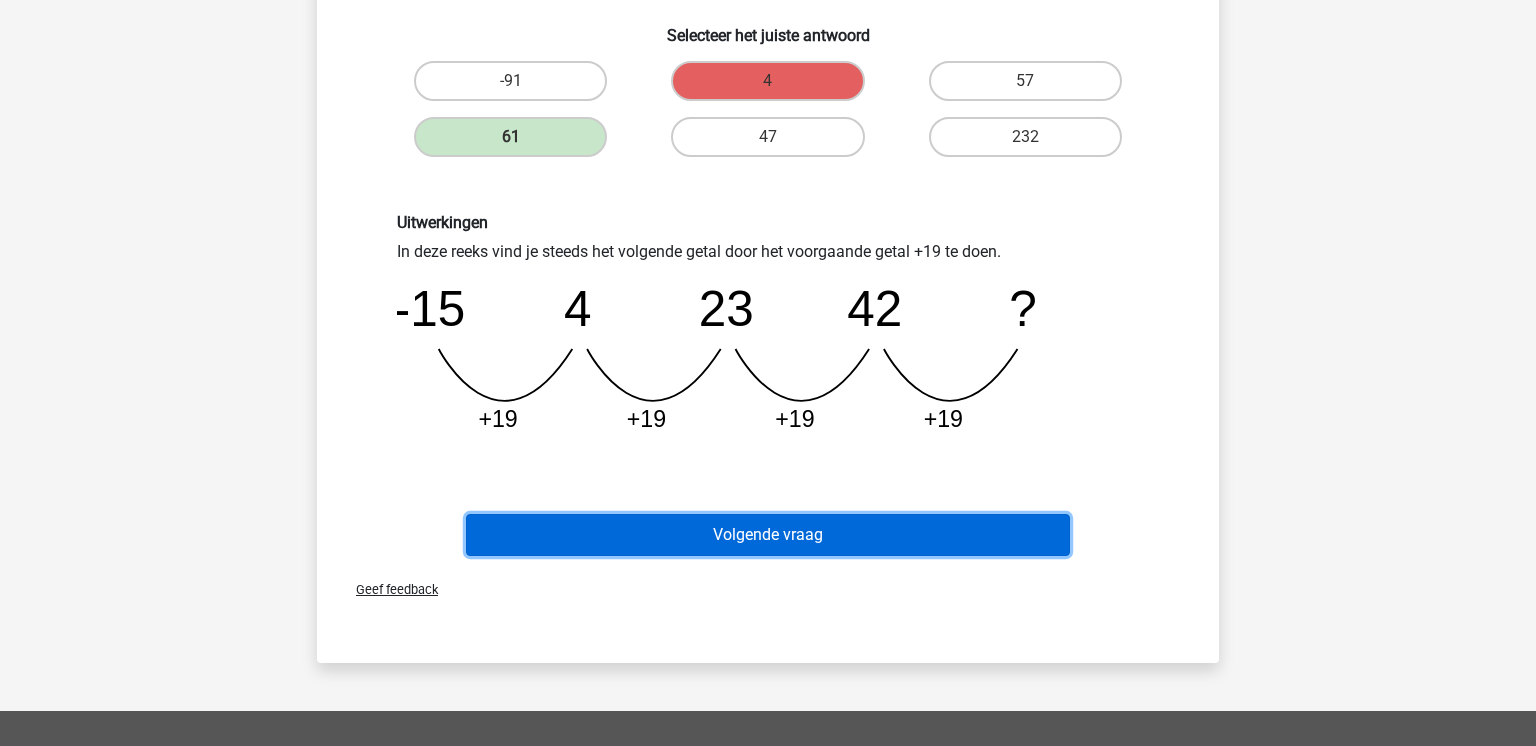 click on "Volgende vraag" at bounding box center [768, 535] 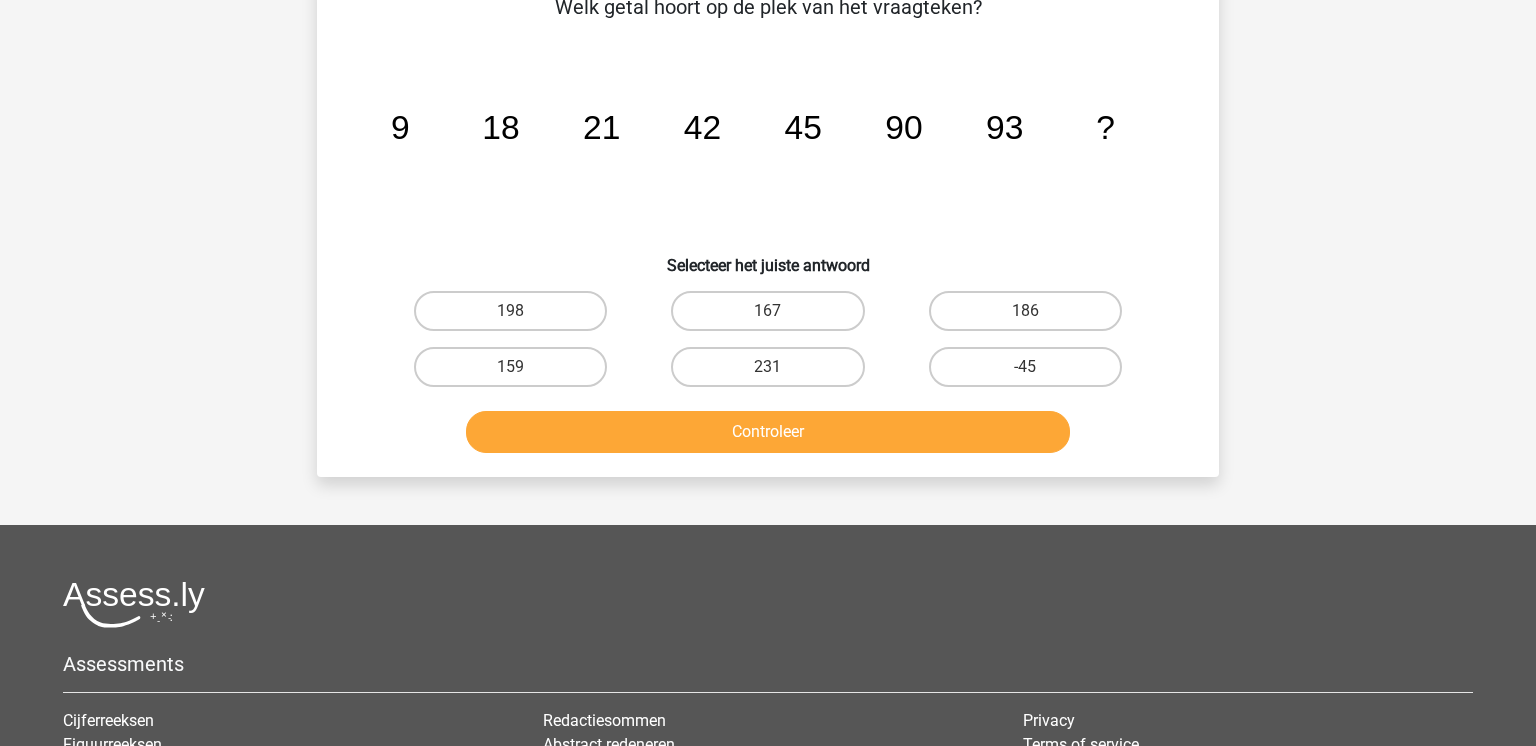 scroll, scrollTop: 92, scrollLeft: 0, axis: vertical 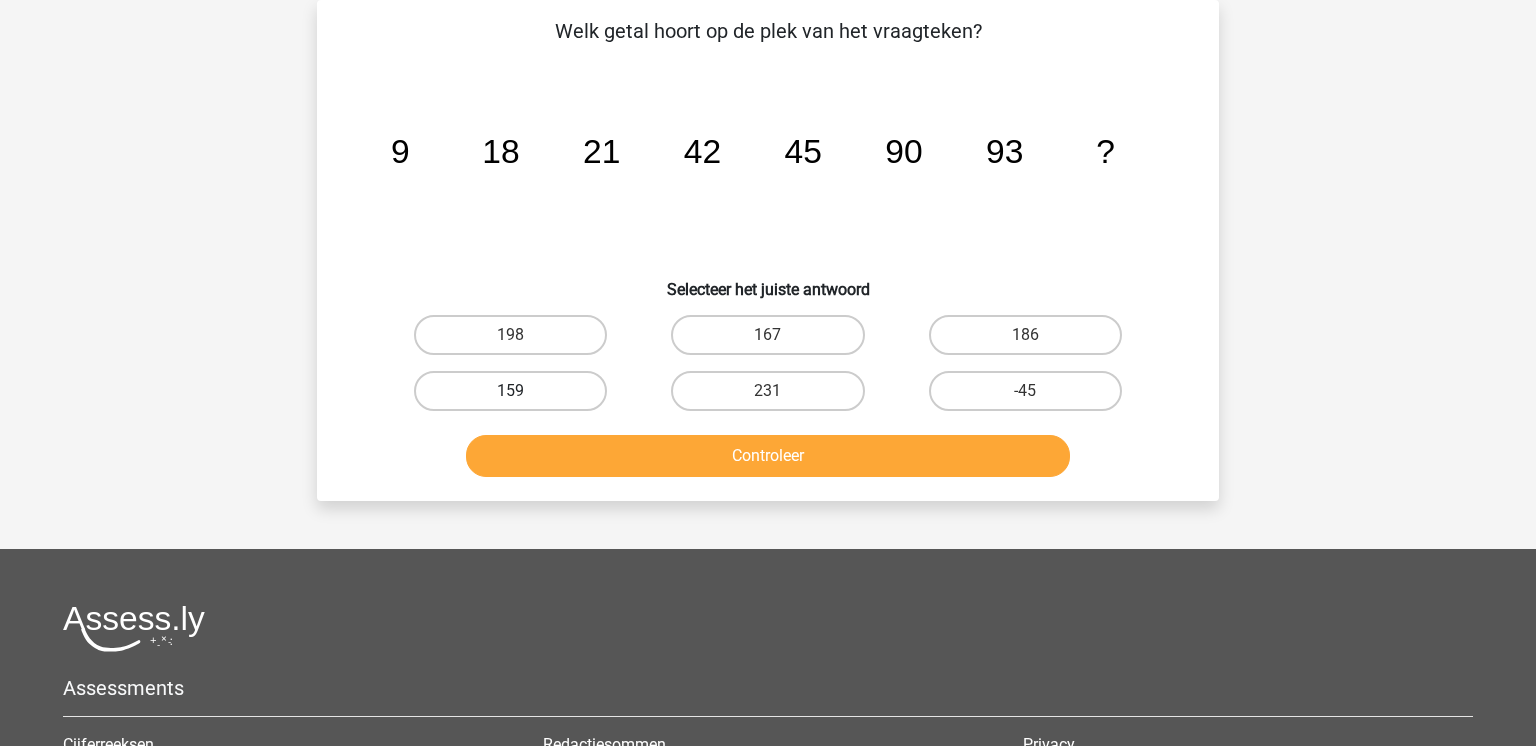 click on "159" at bounding box center (510, 391) 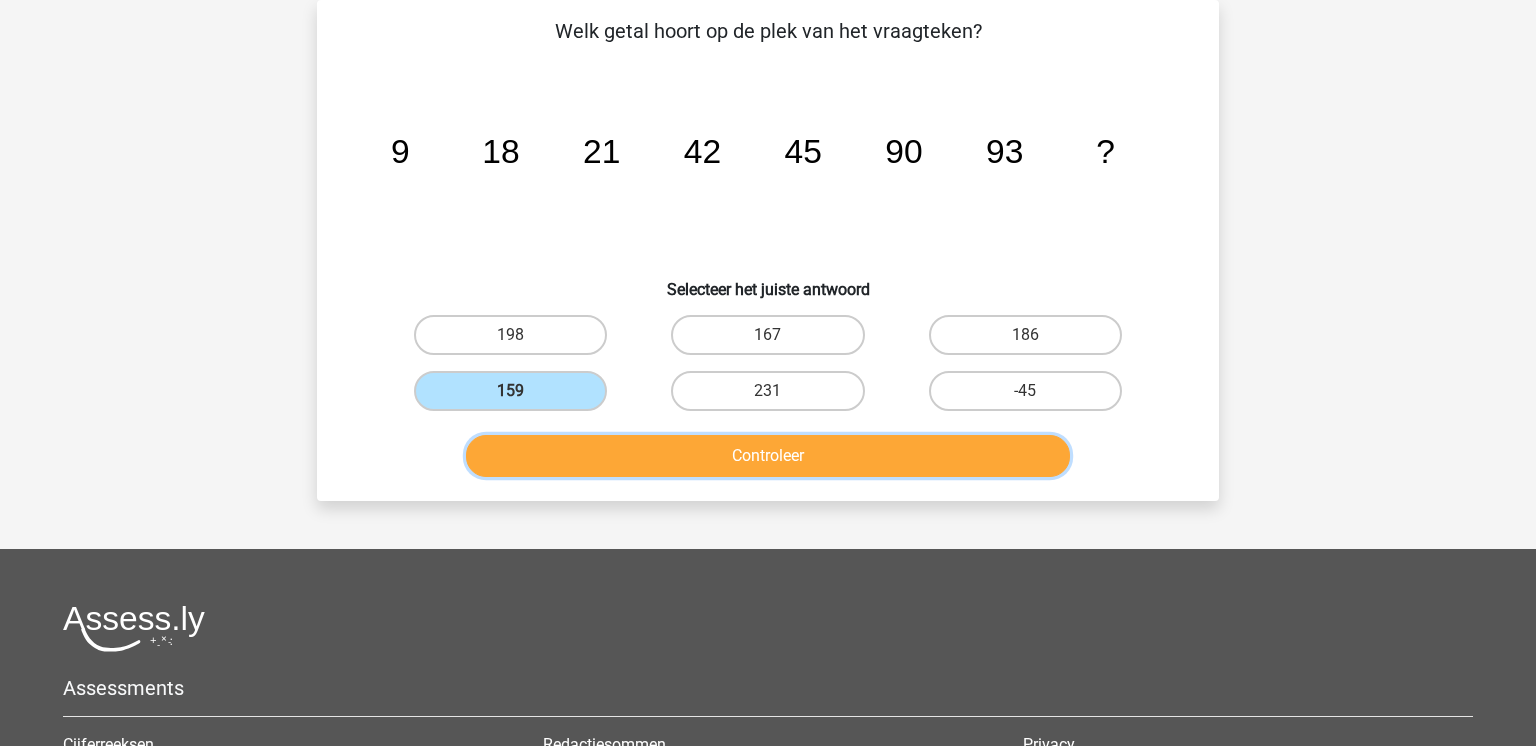 click on "Controleer" at bounding box center (768, 456) 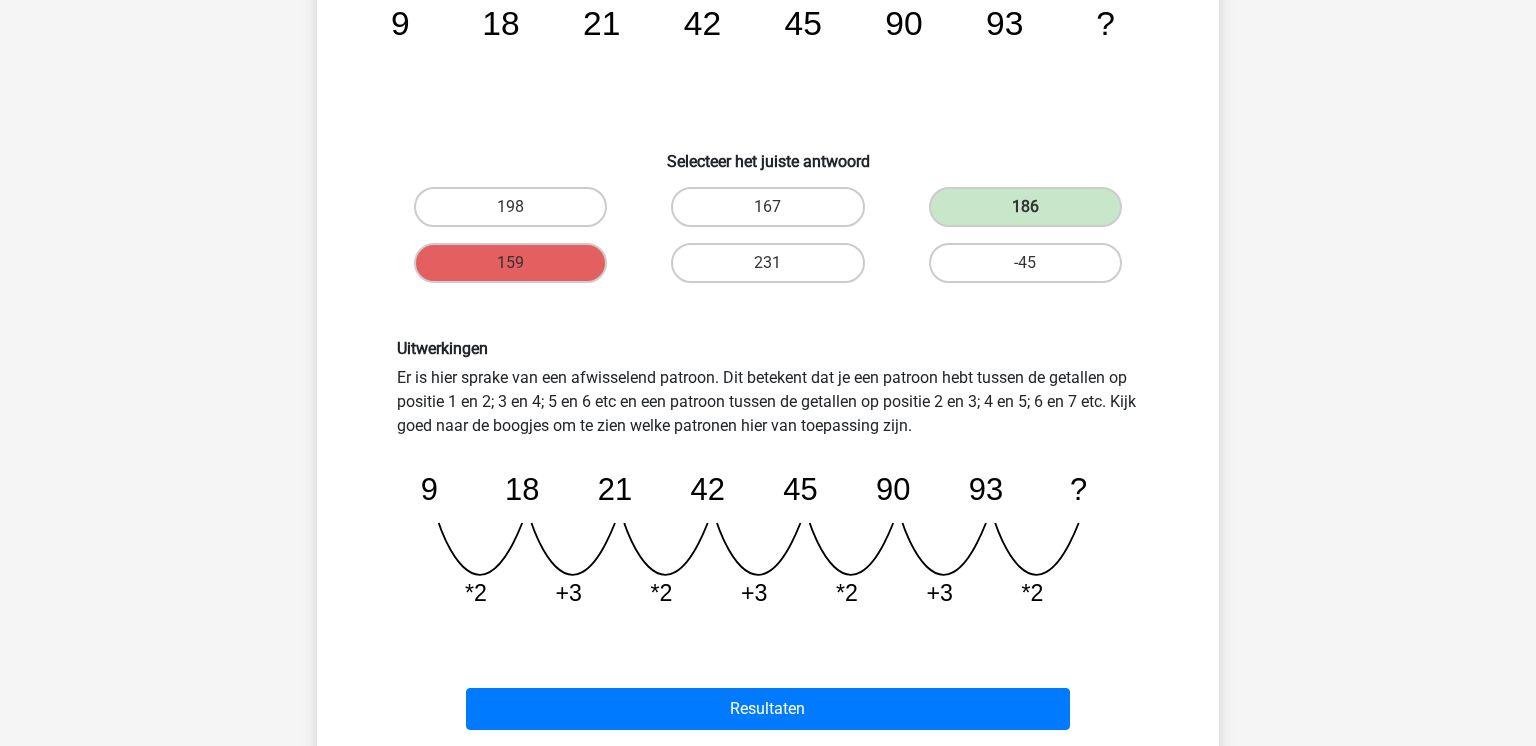 scroll, scrollTop: 276, scrollLeft: 0, axis: vertical 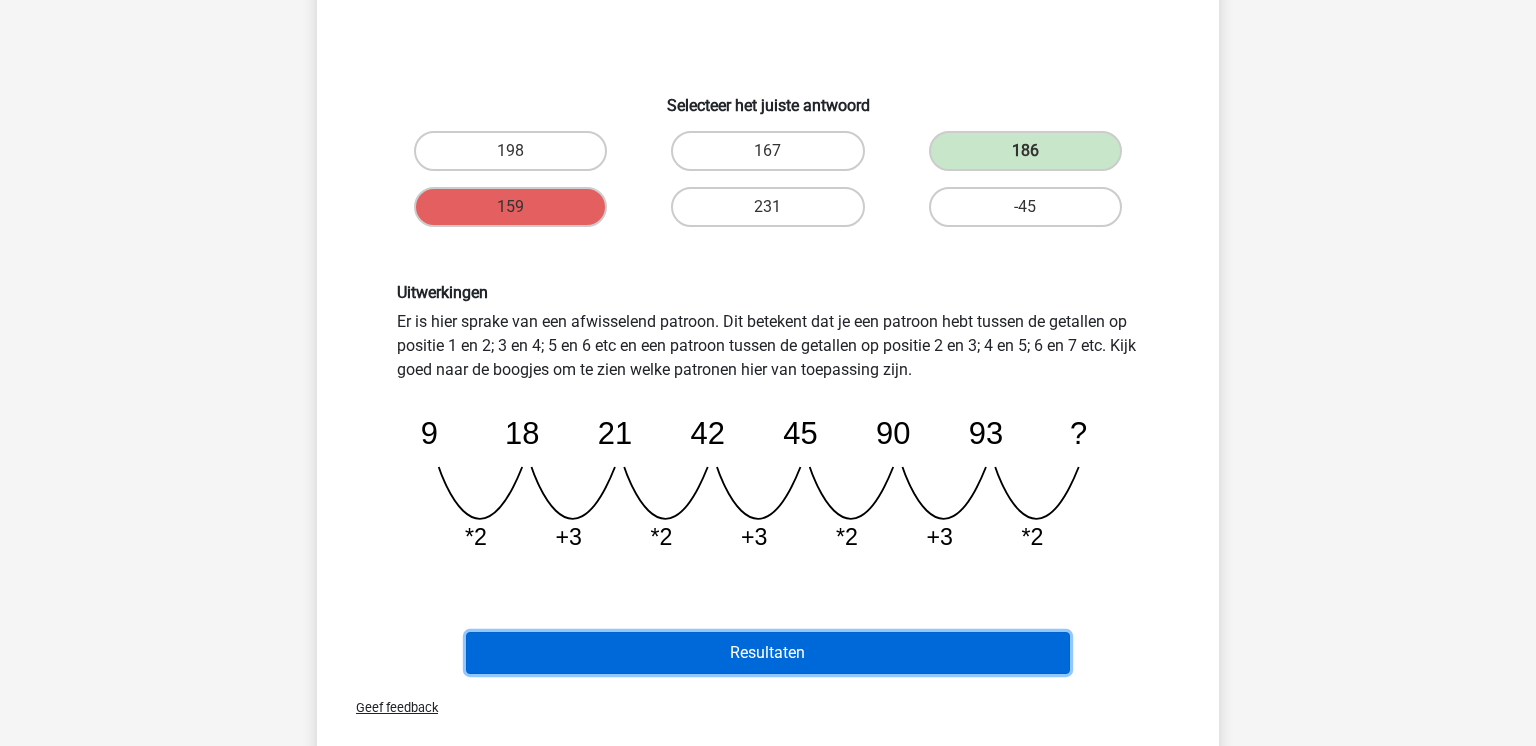 click on "Resultaten" at bounding box center (768, 653) 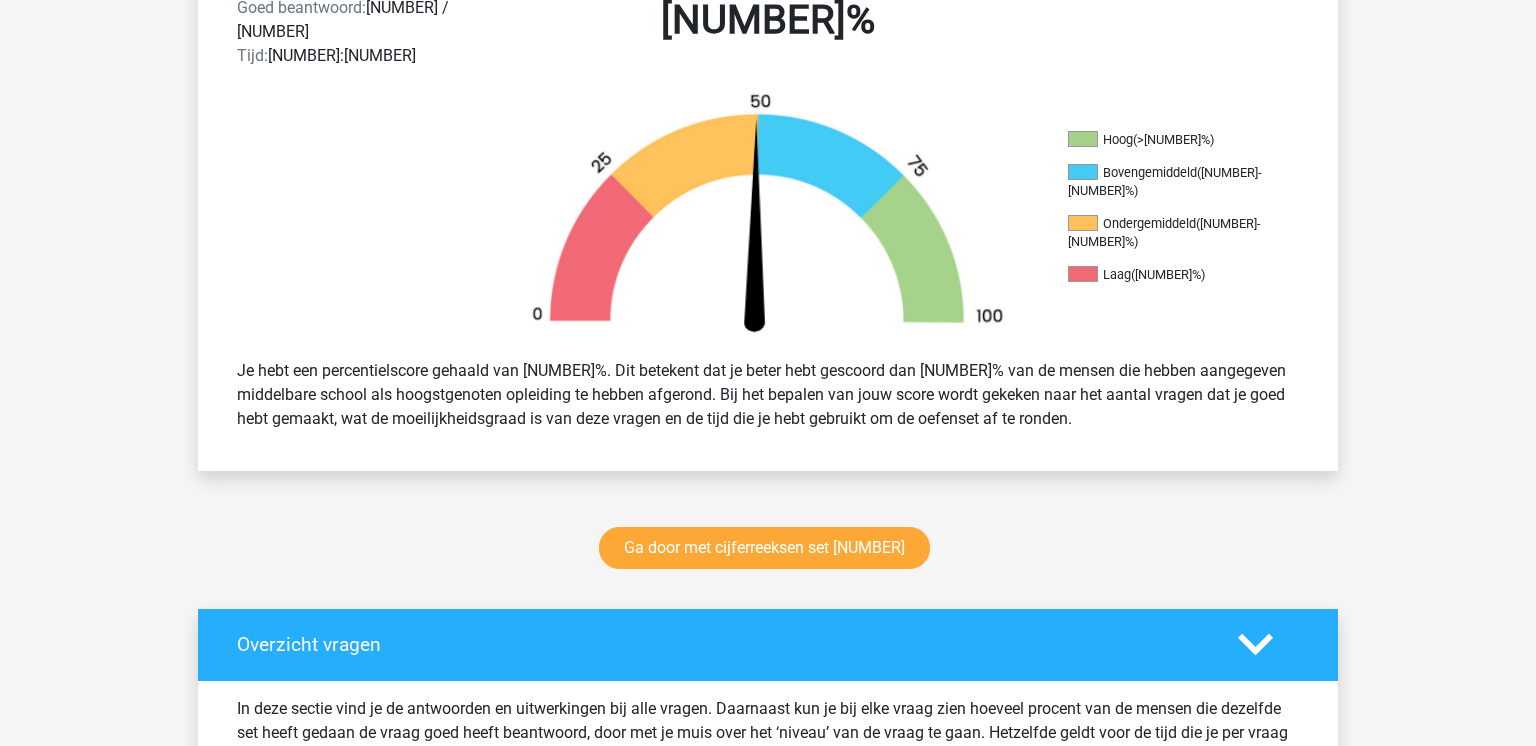 scroll, scrollTop: 864, scrollLeft: 0, axis: vertical 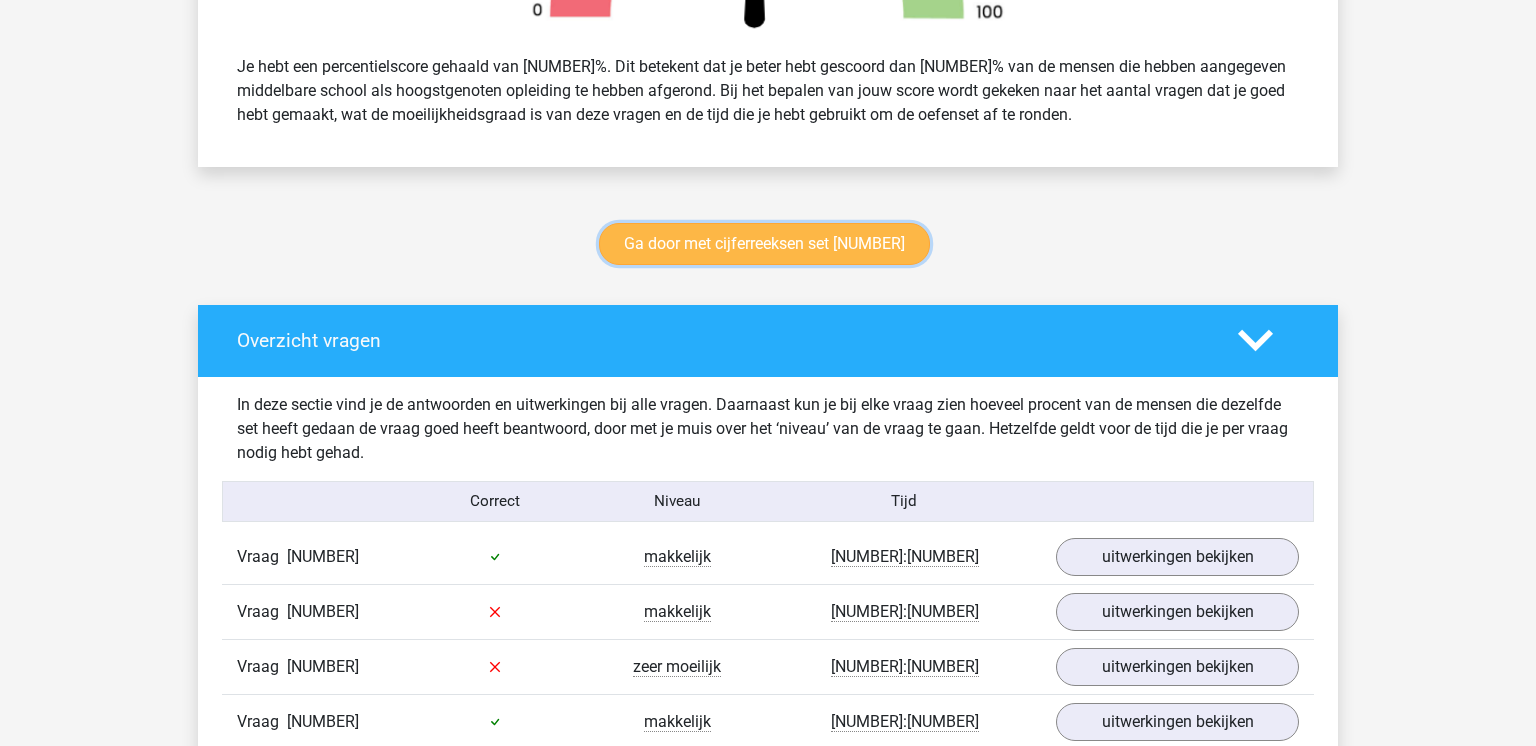 click on "Ga door met cijferreeksen set [NUMBER]" at bounding box center (764, 244) 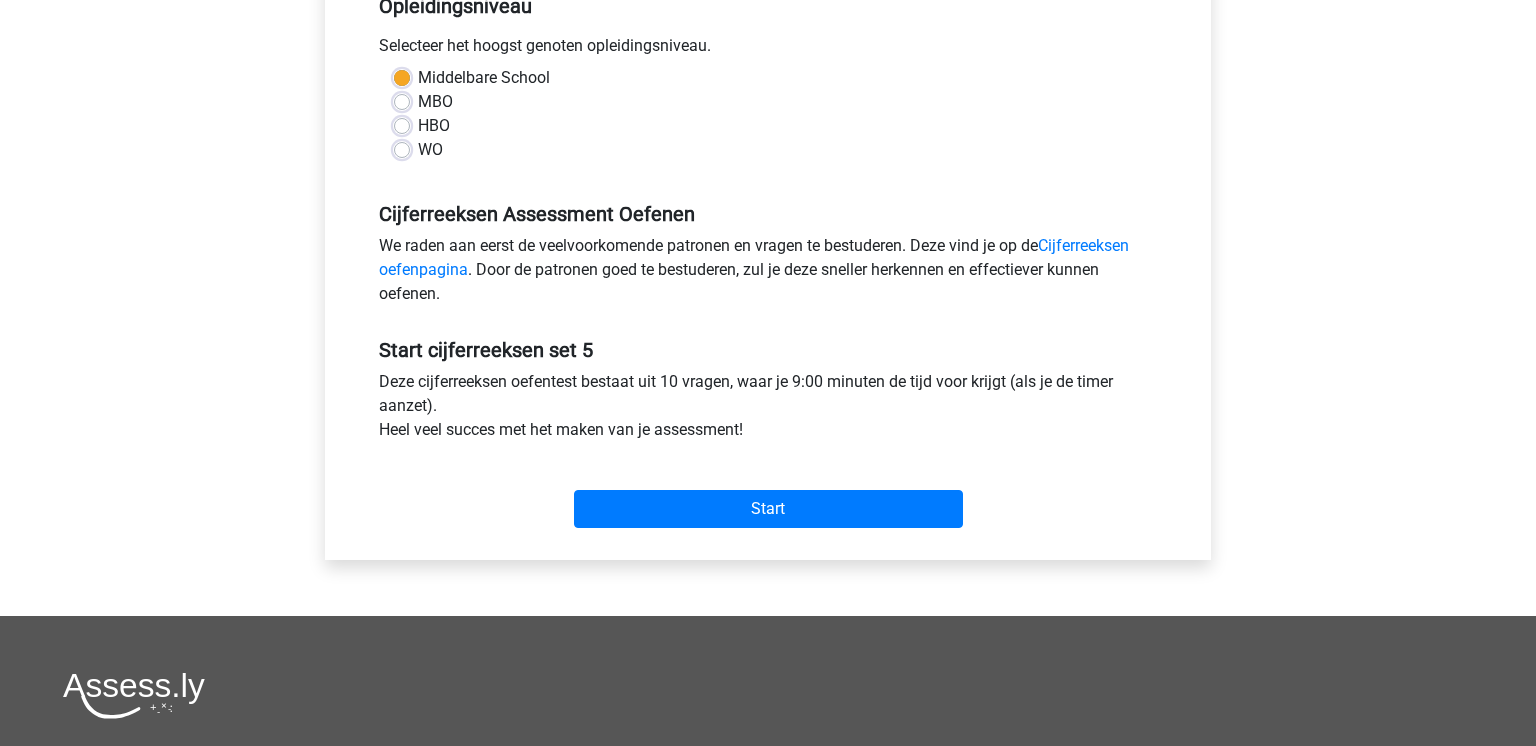 scroll, scrollTop: 442, scrollLeft: 0, axis: vertical 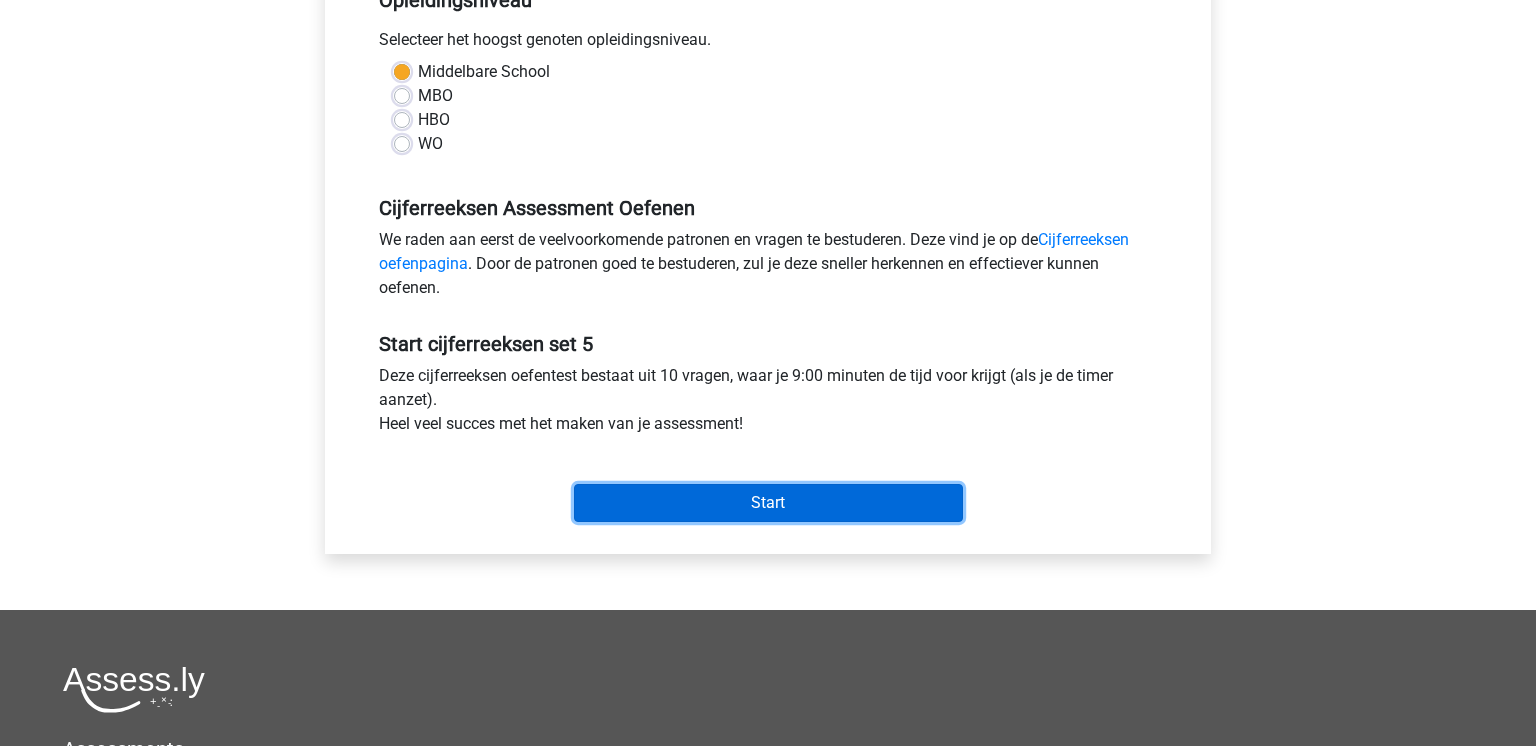 click on "Start" at bounding box center [768, 503] 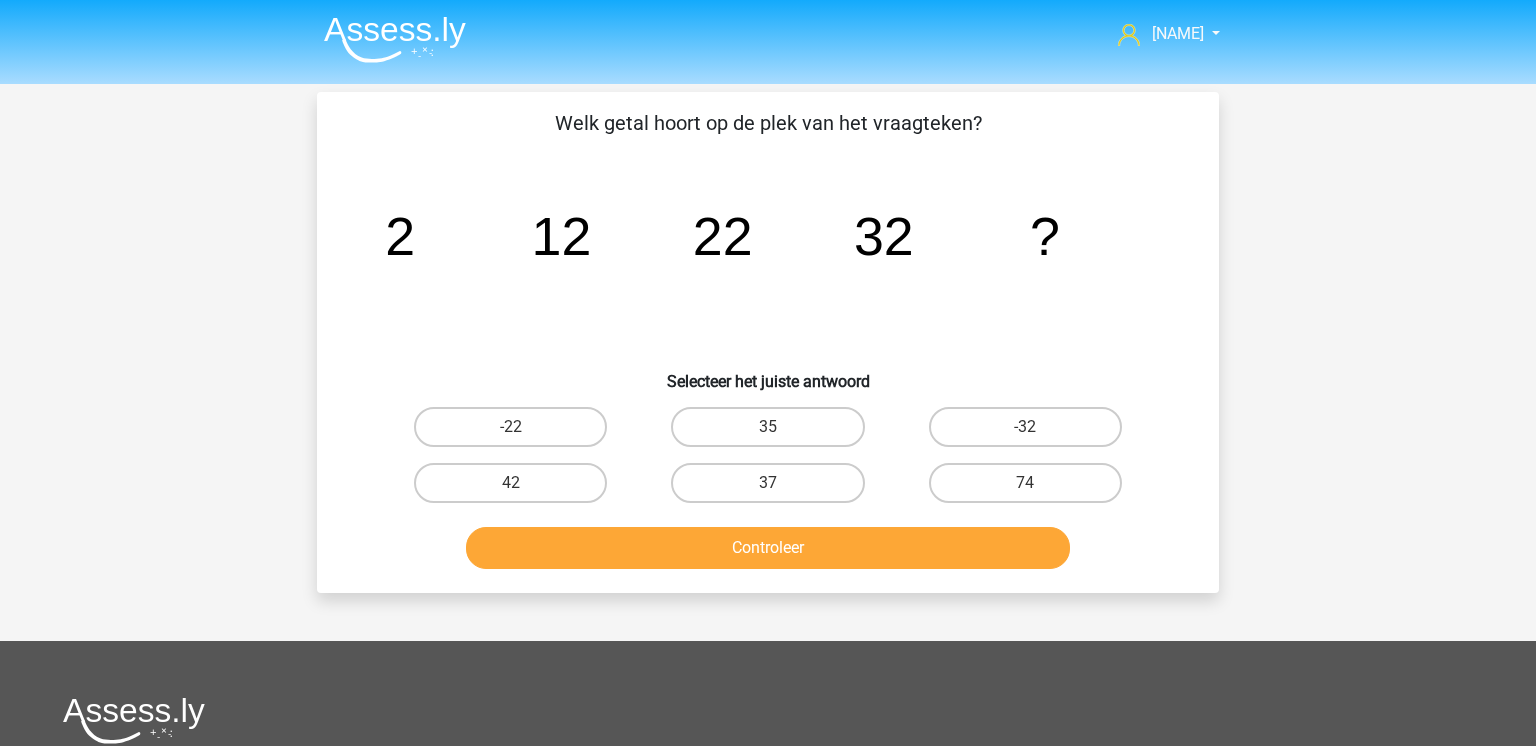 scroll, scrollTop: 0, scrollLeft: 0, axis: both 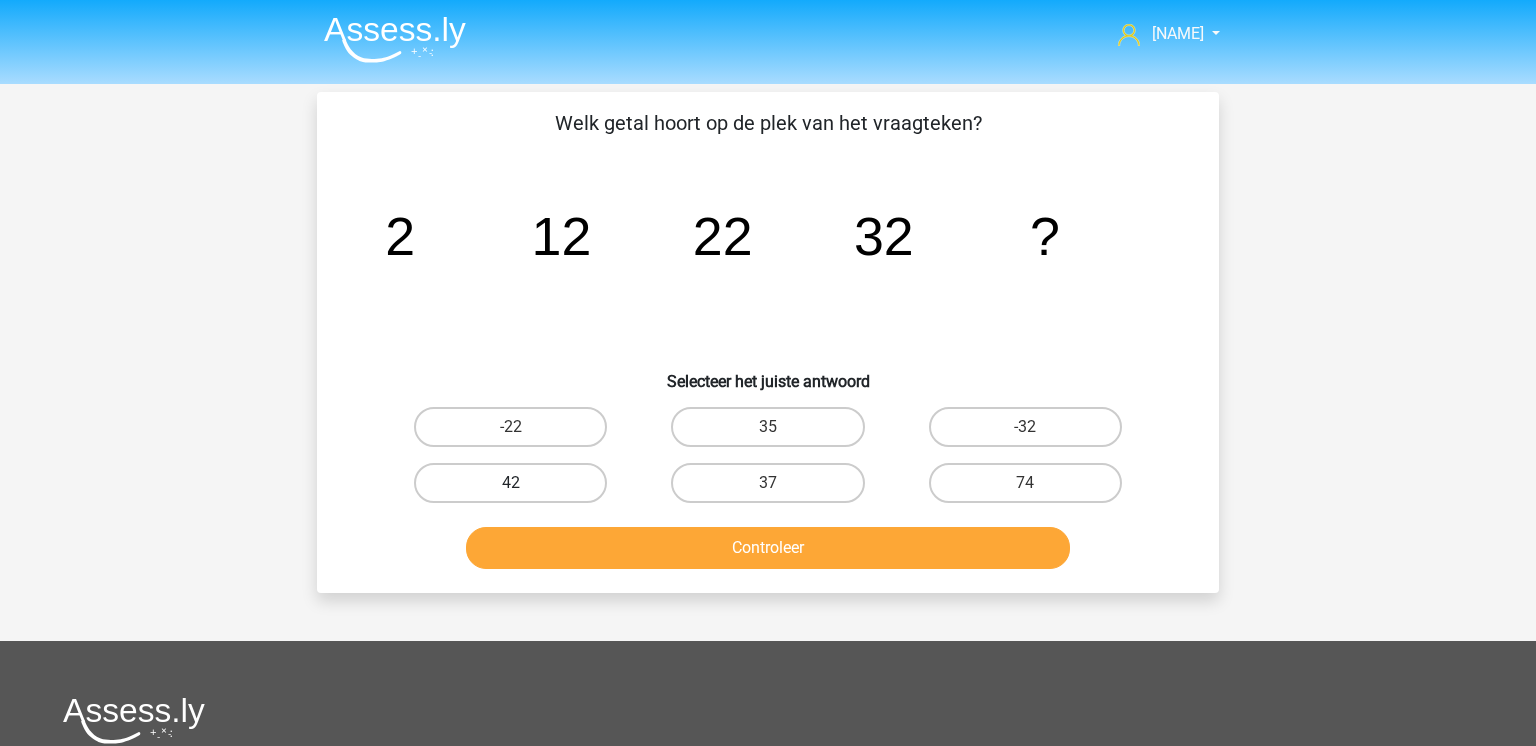 click on "42" at bounding box center (510, 483) 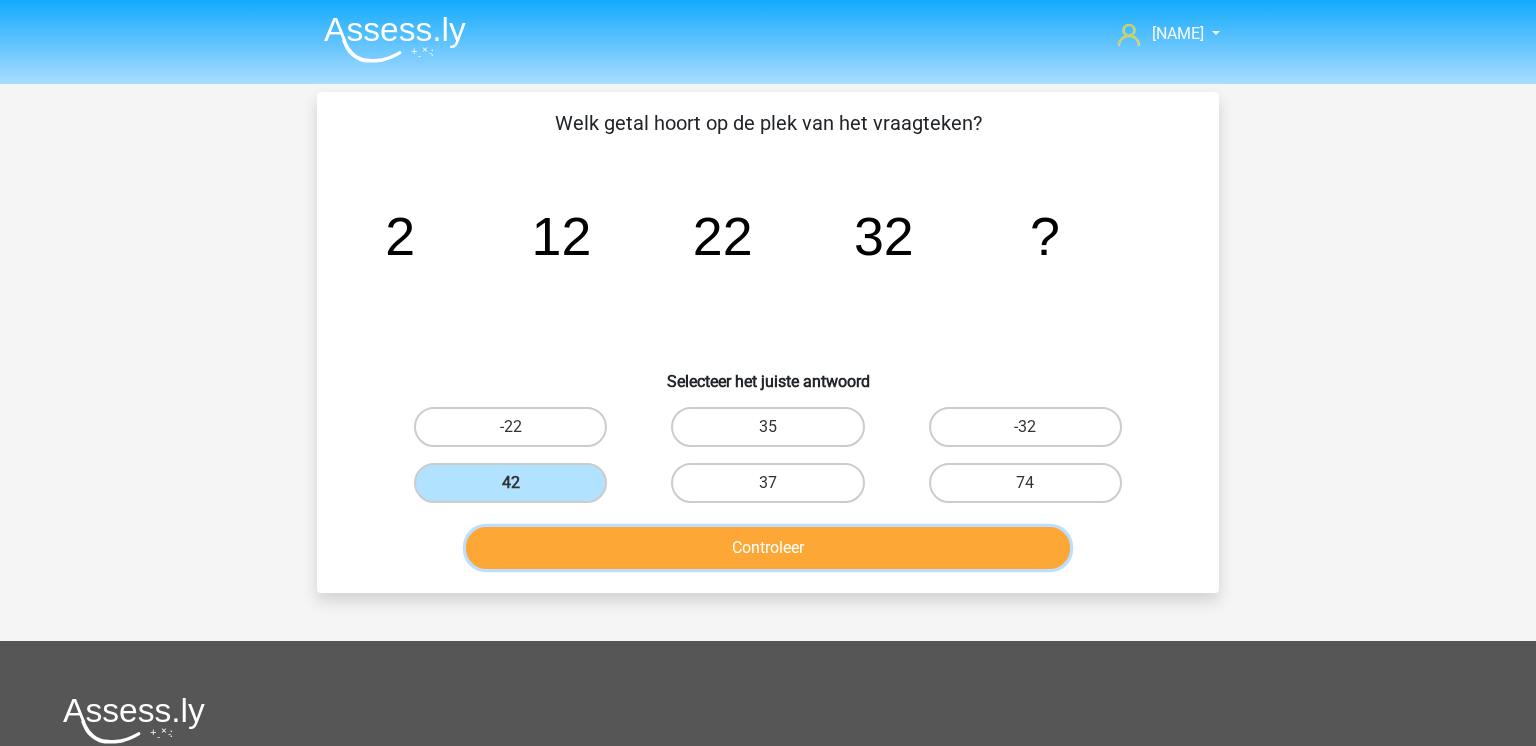 click on "Controleer" at bounding box center [768, 548] 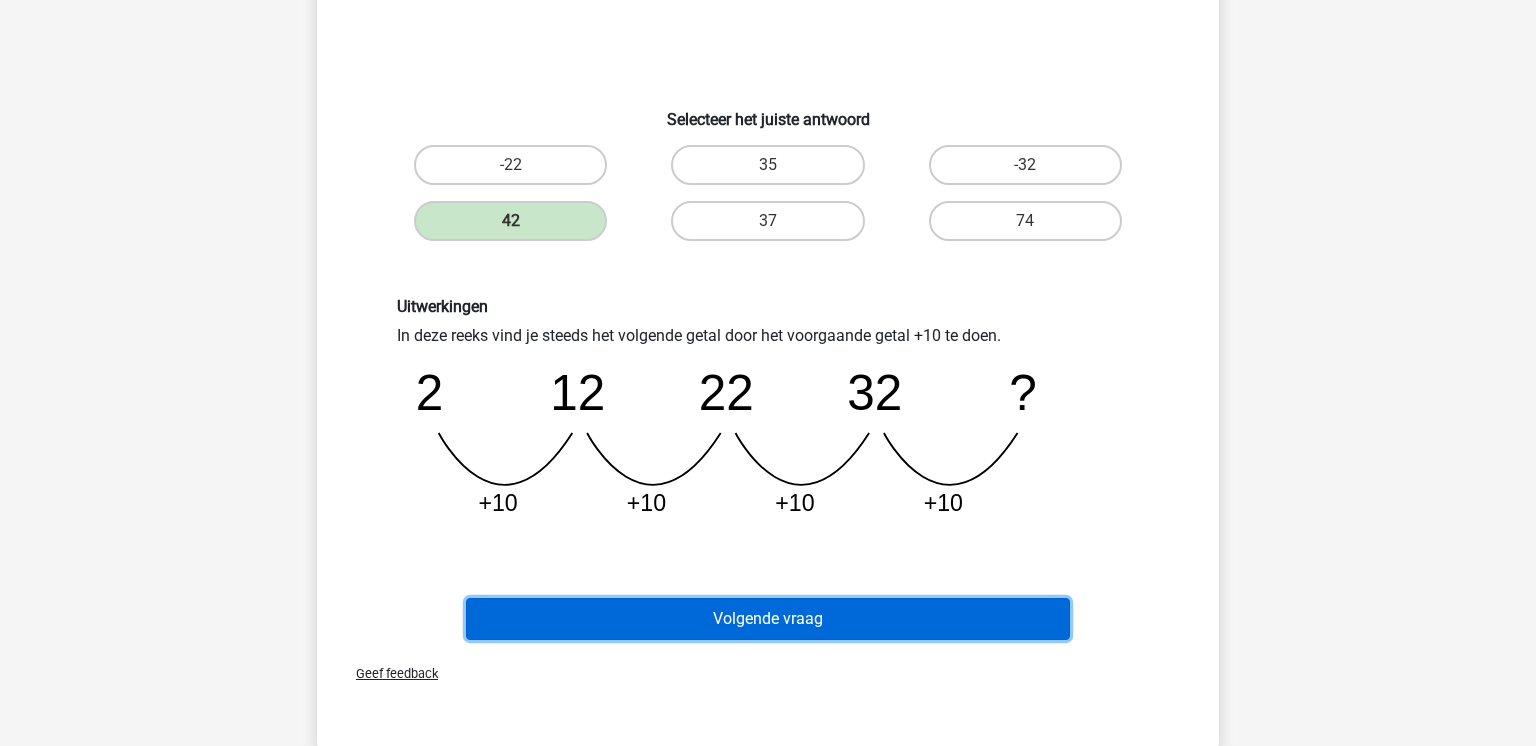 click on "Volgende vraag" at bounding box center (768, 619) 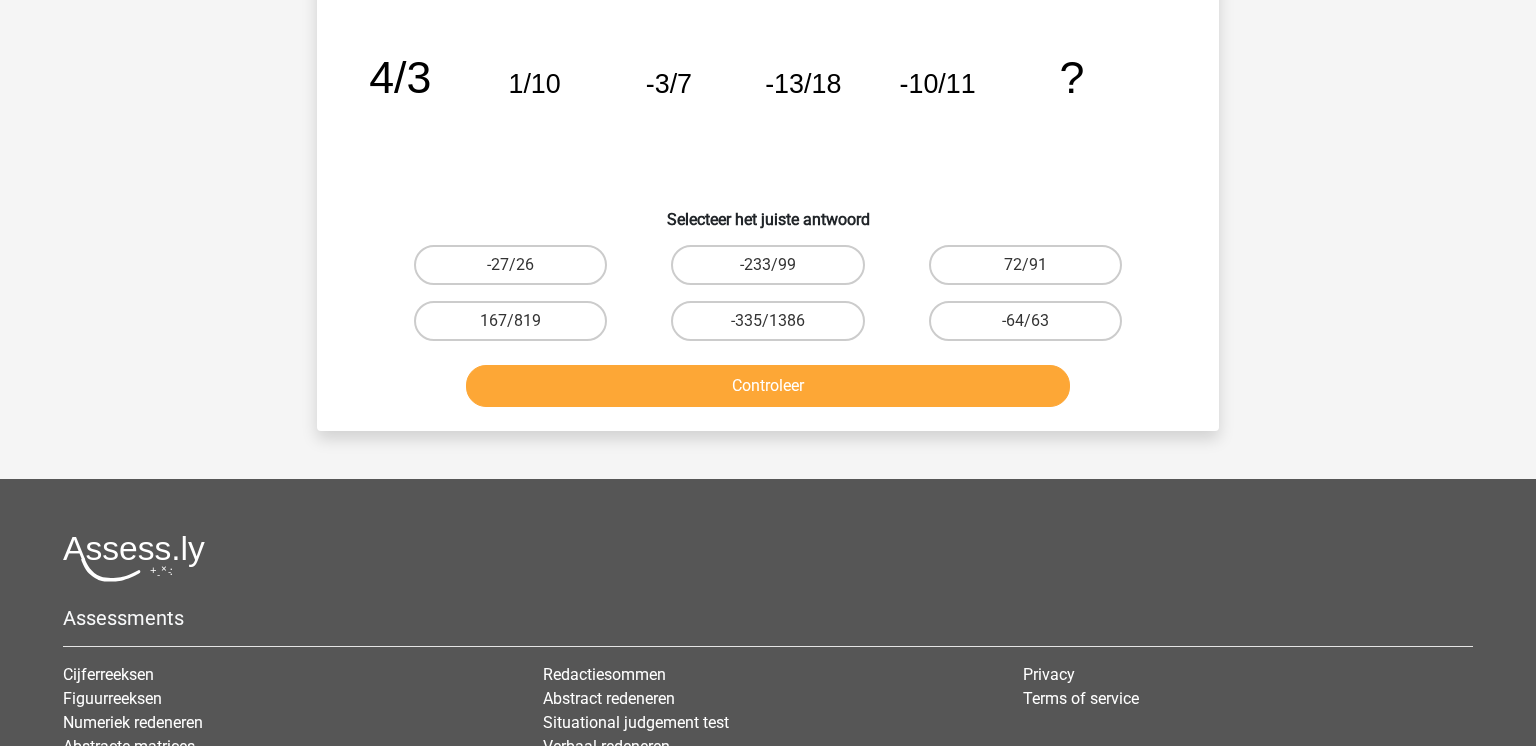 scroll, scrollTop: 92, scrollLeft: 0, axis: vertical 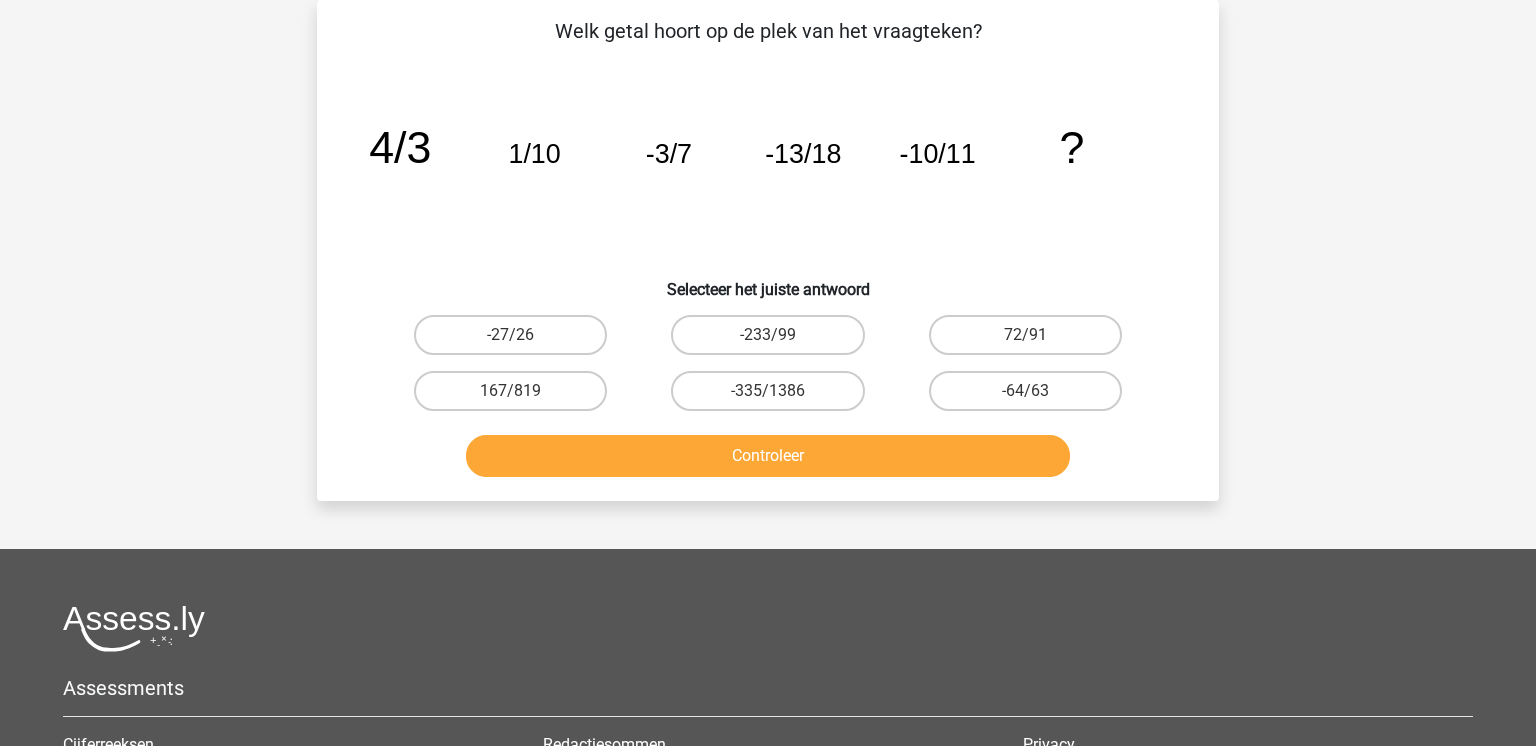 drag, startPoint x: 1025, startPoint y: 390, endPoint x: 867, endPoint y: 436, distance: 164.56001 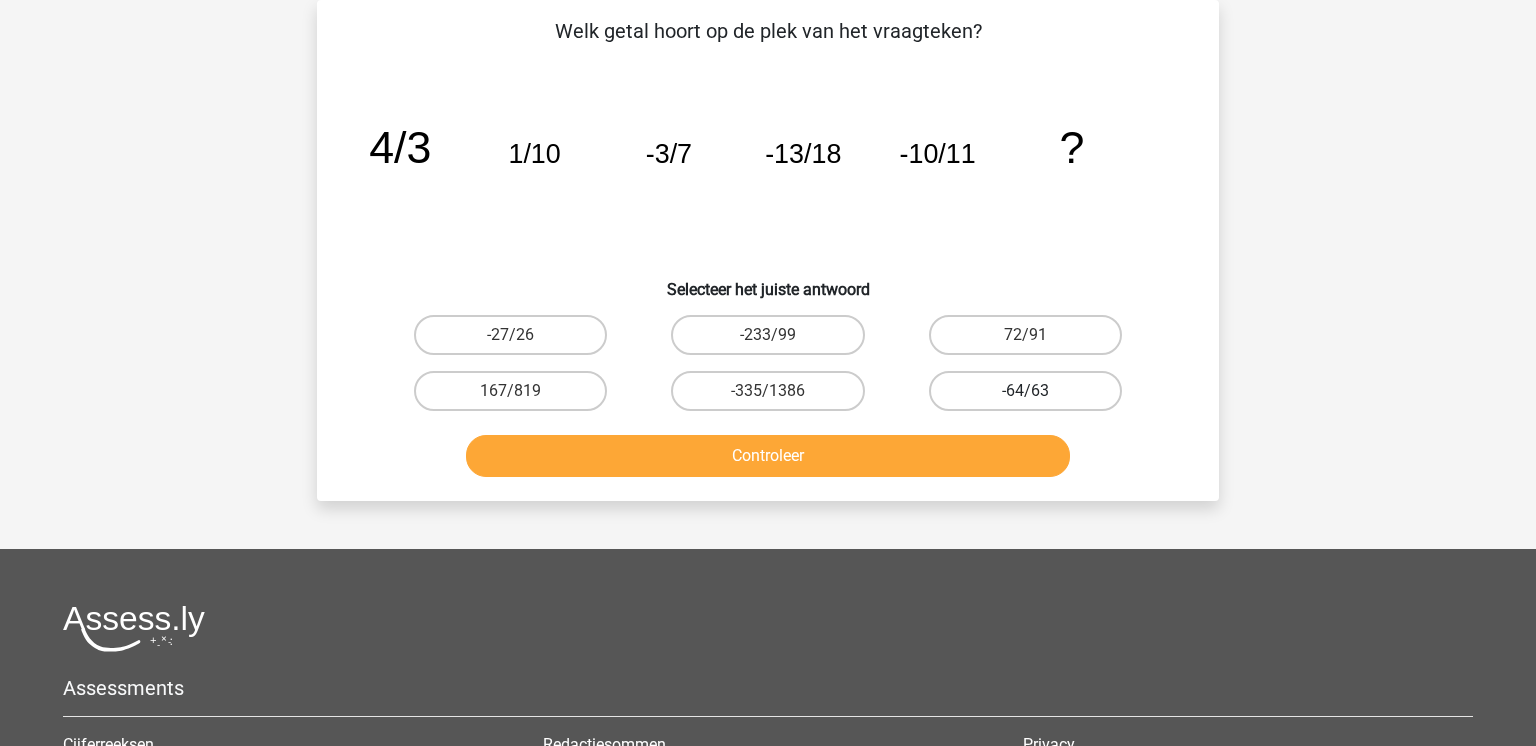 click on "-64/63" at bounding box center (1025, 391) 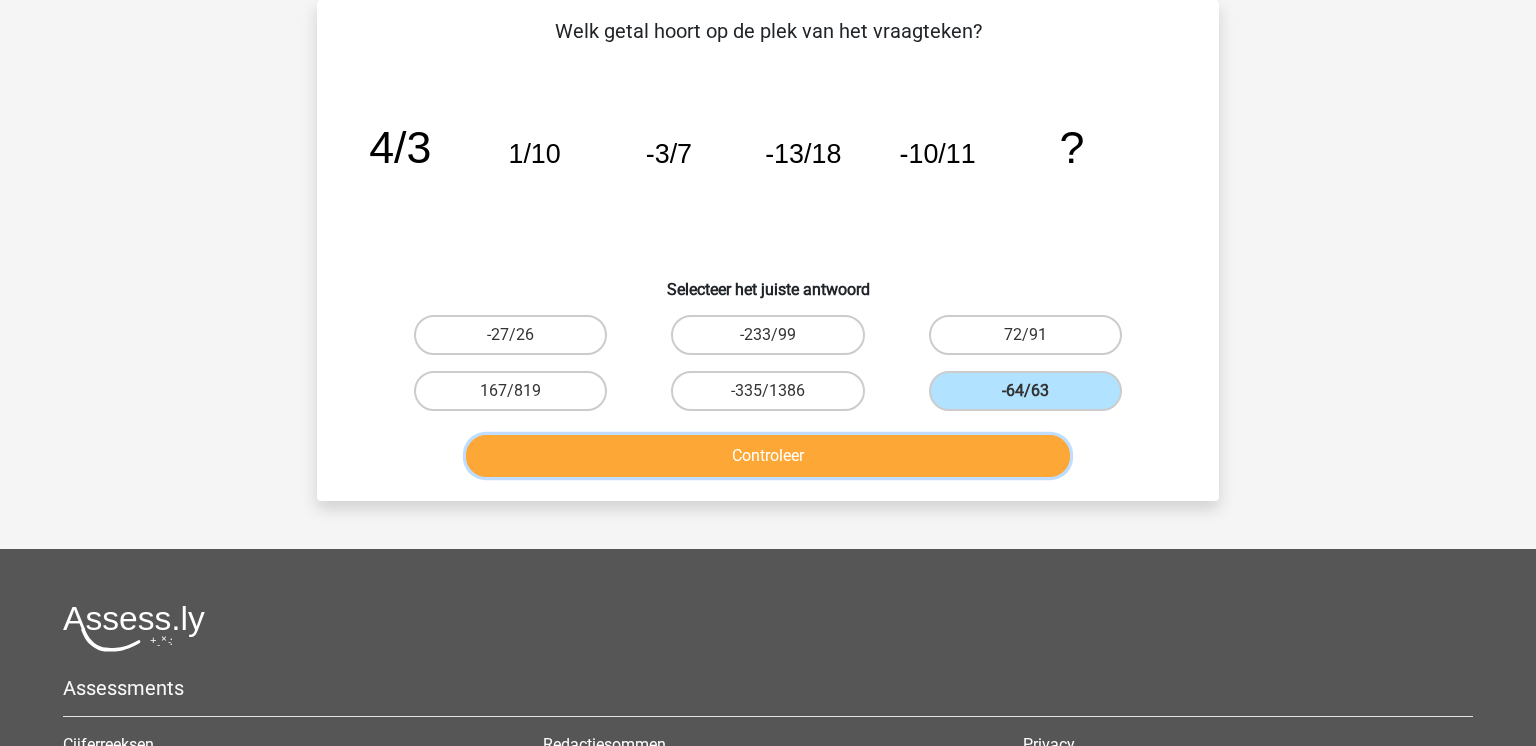 click on "Controleer" at bounding box center (768, 456) 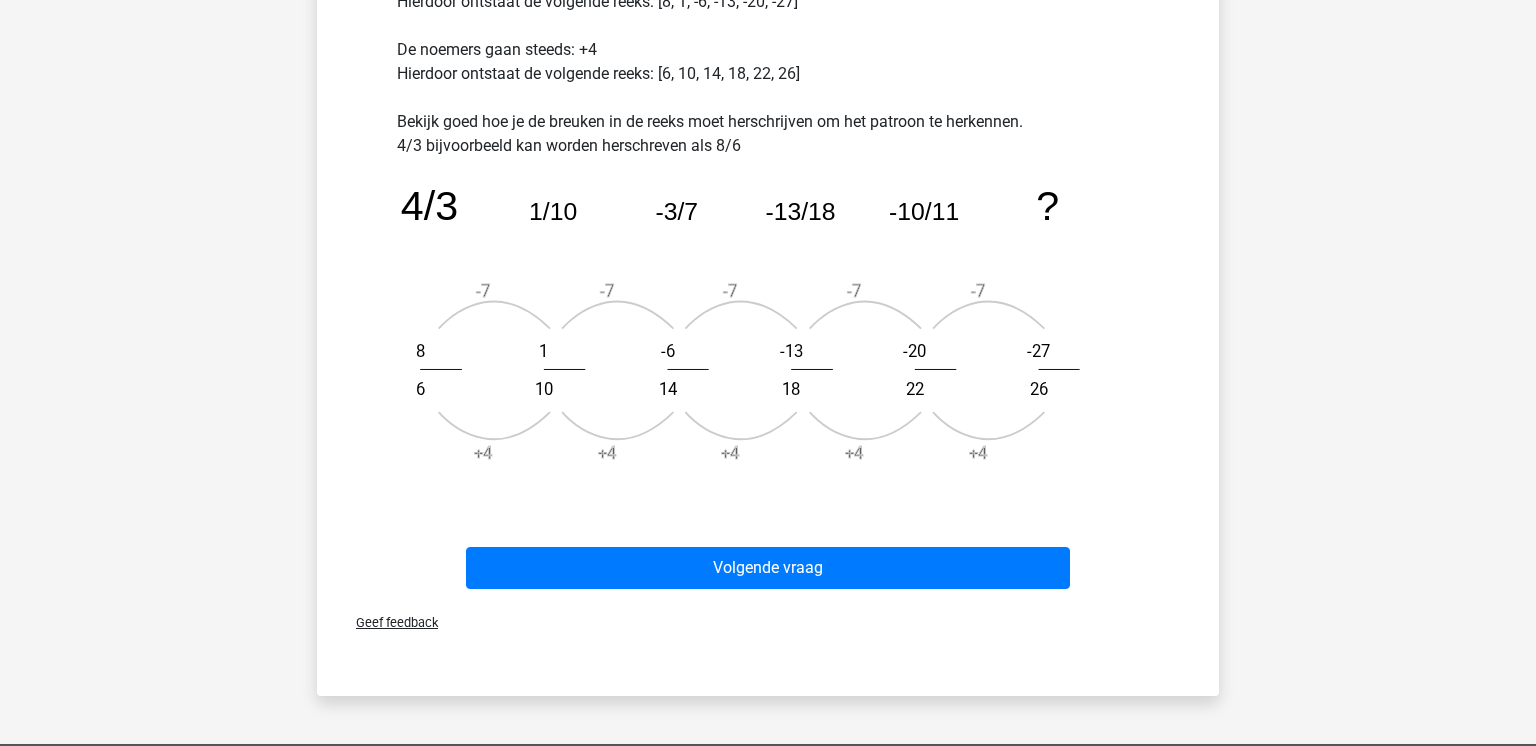 scroll, scrollTop: 684, scrollLeft: 0, axis: vertical 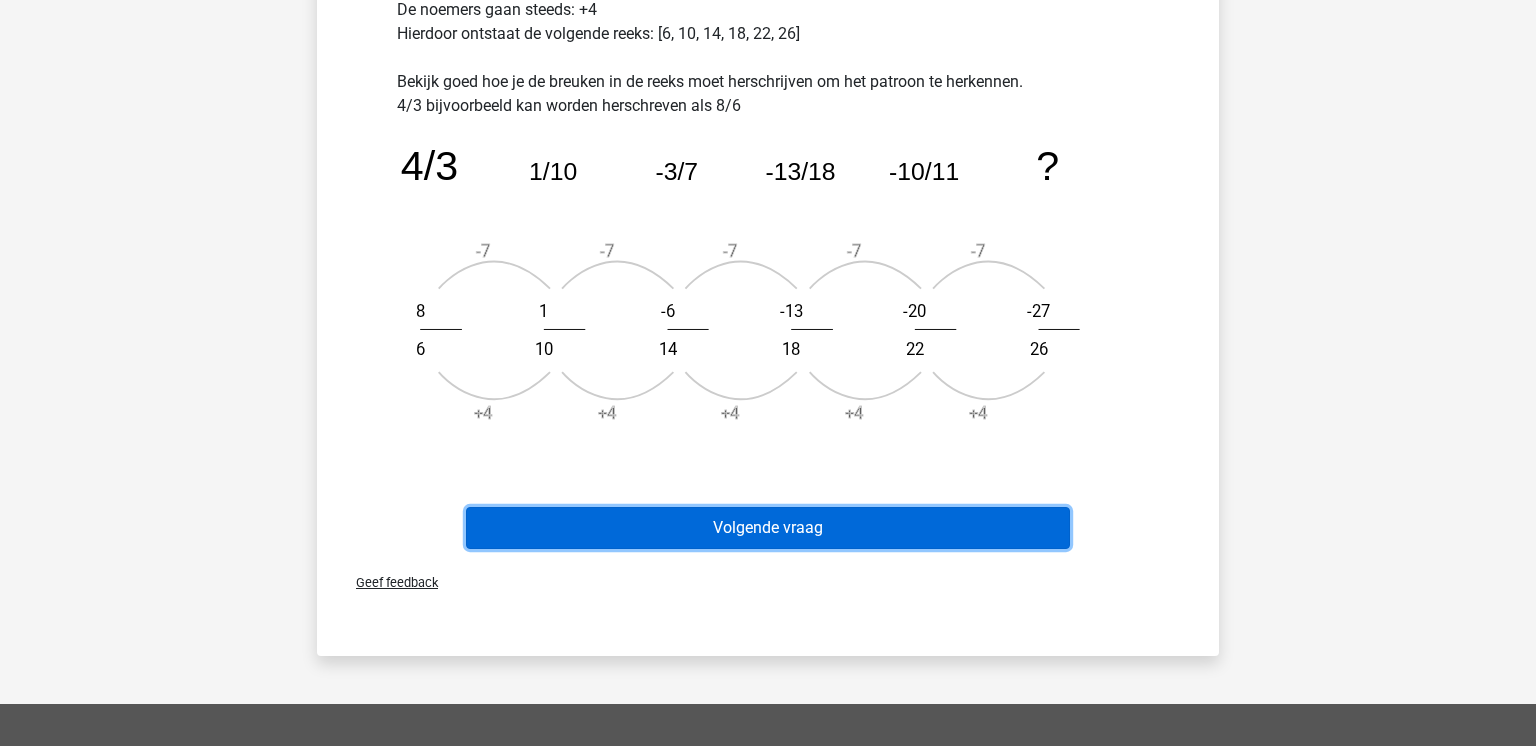 click on "Volgende vraag" at bounding box center [768, 528] 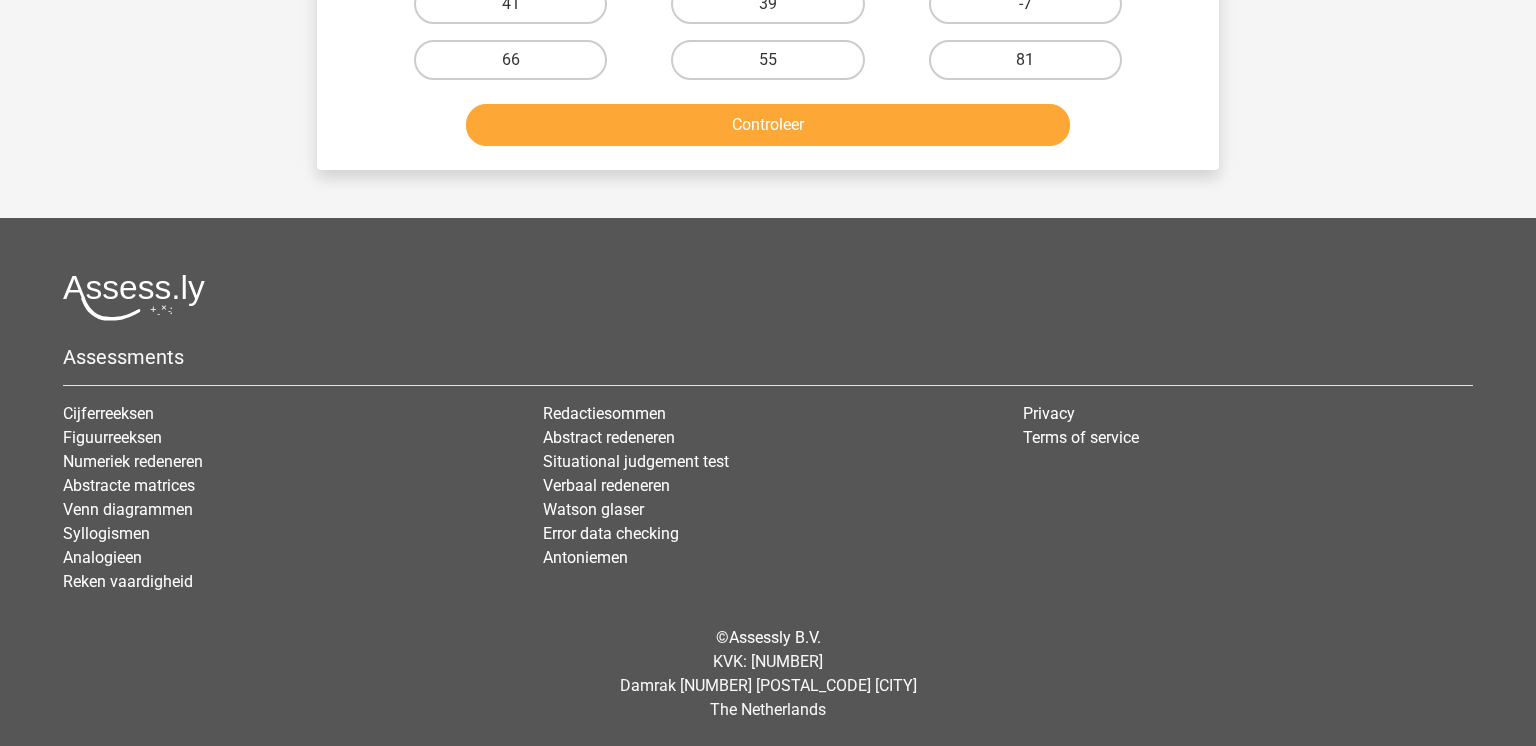 scroll, scrollTop: 92, scrollLeft: 0, axis: vertical 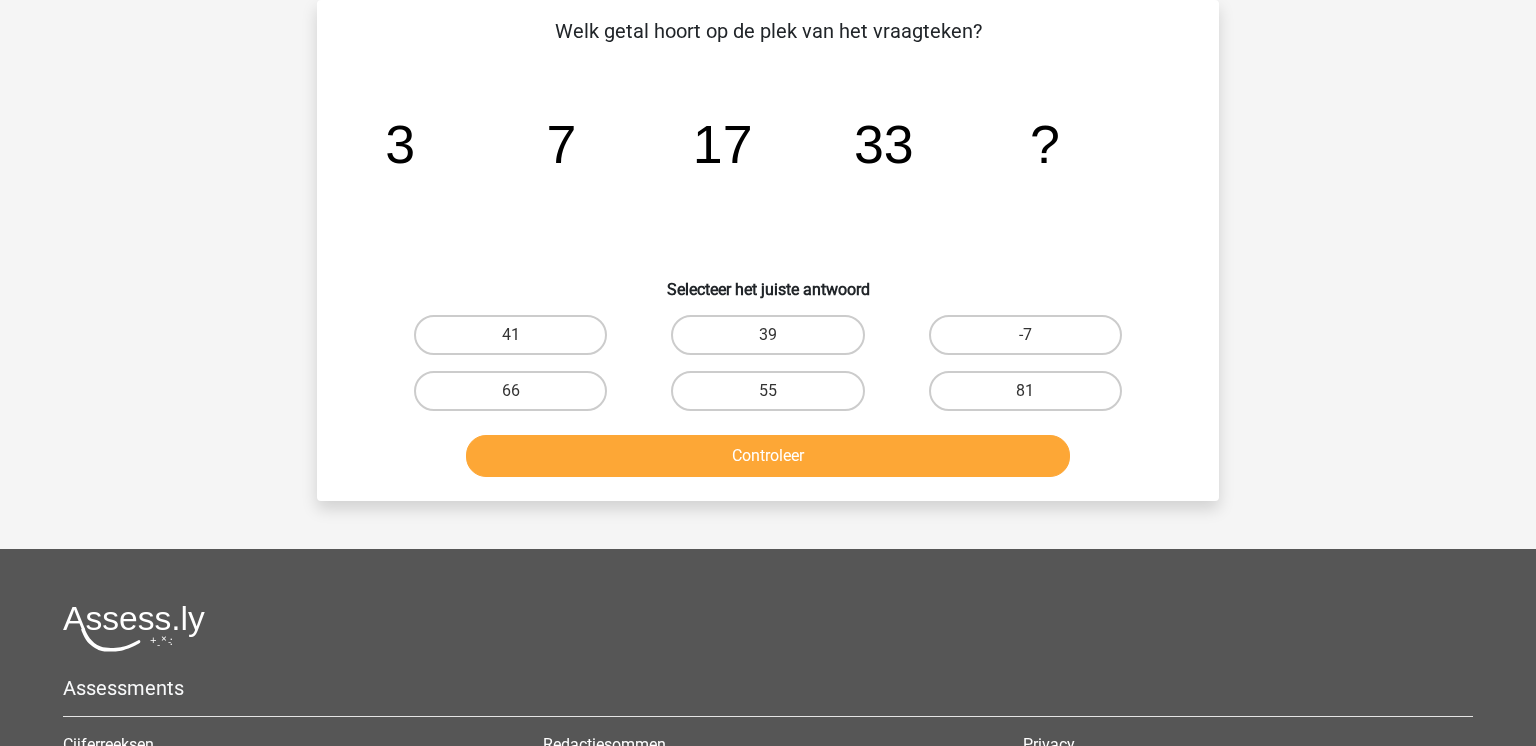 drag, startPoint x: 715, startPoint y: 342, endPoint x: 712, endPoint y: 421, distance: 79.05694 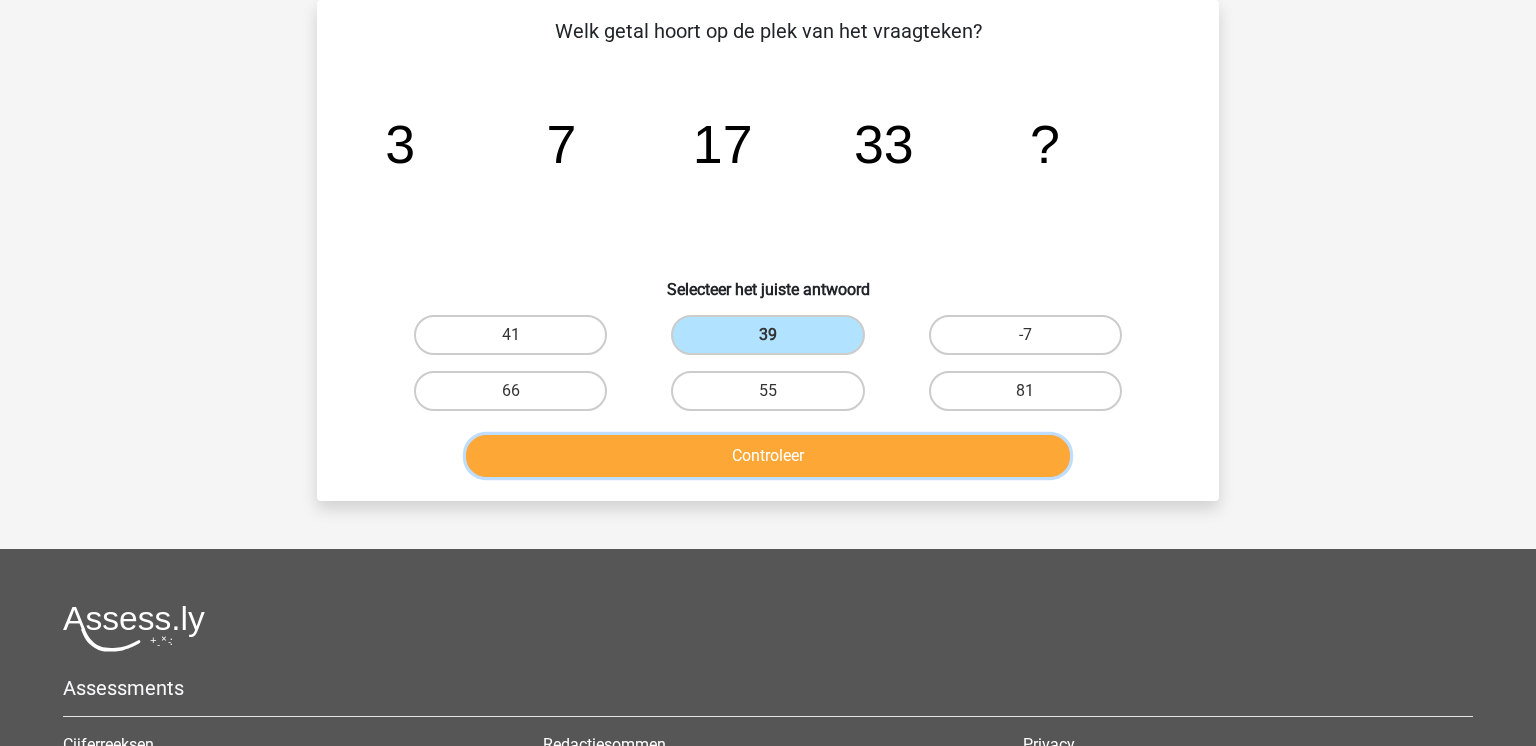 click on "Controleer" at bounding box center (768, 456) 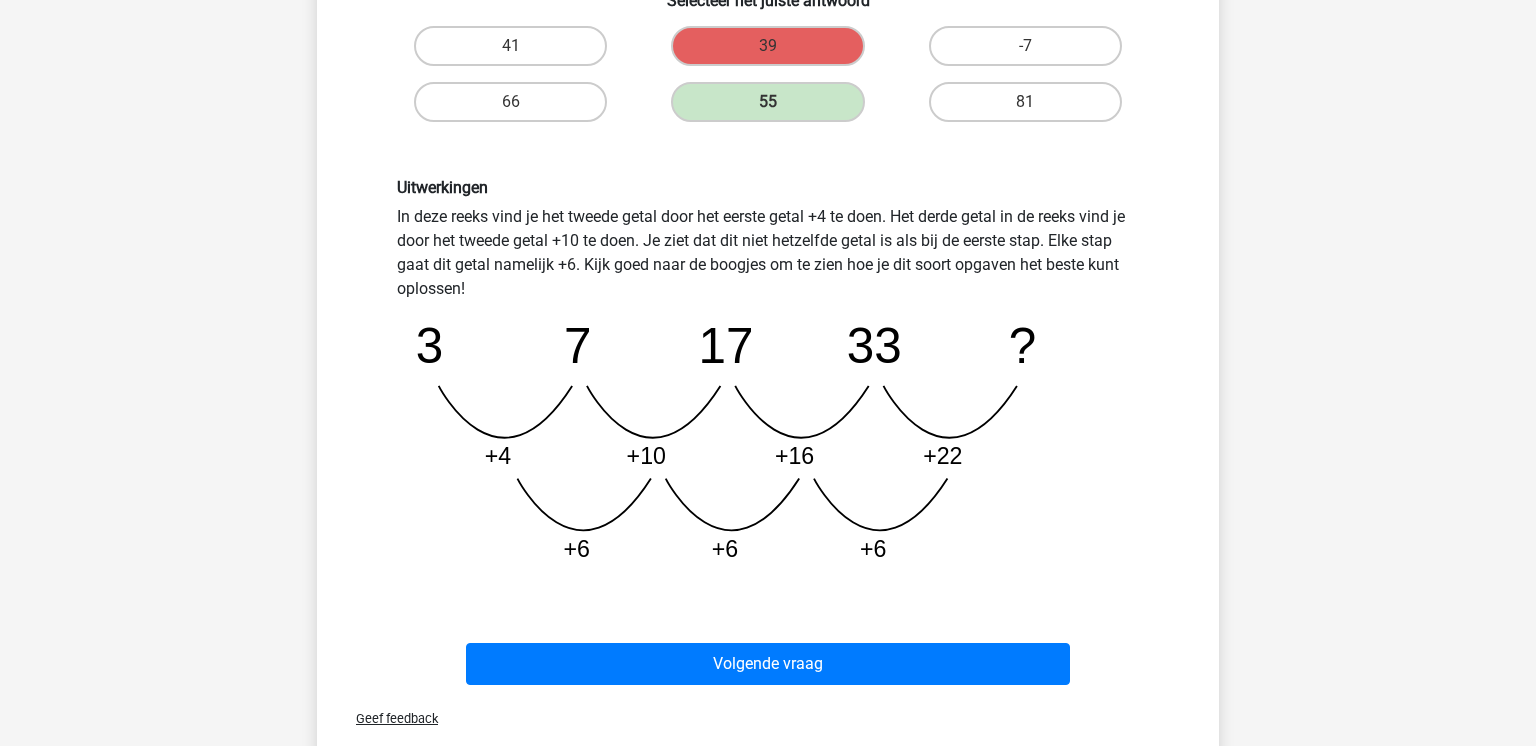 scroll, scrollTop: 529, scrollLeft: 0, axis: vertical 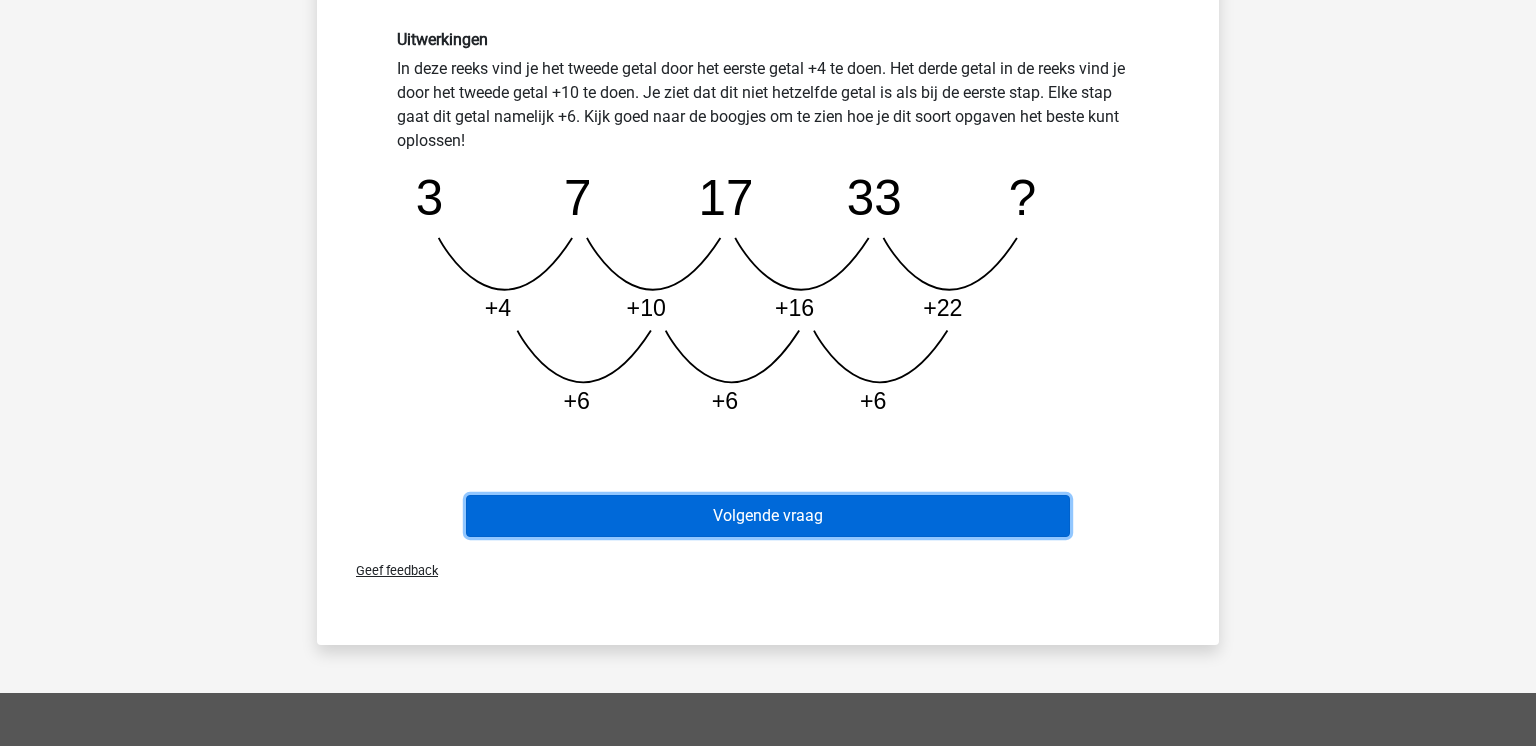 click on "Volgende vraag" at bounding box center (768, 516) 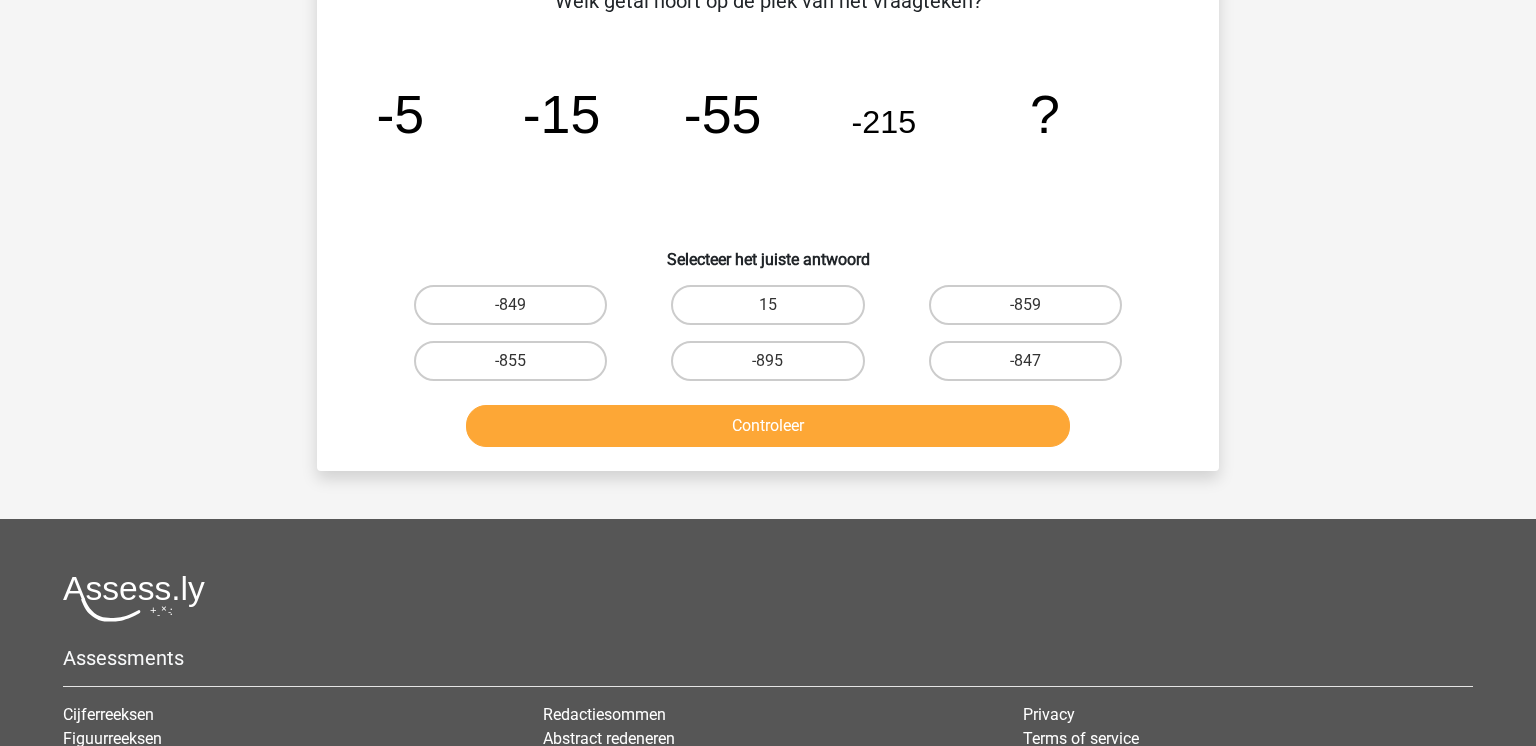 scroll, scrollTop: 92, scrollLeft: 0, axis: vertical 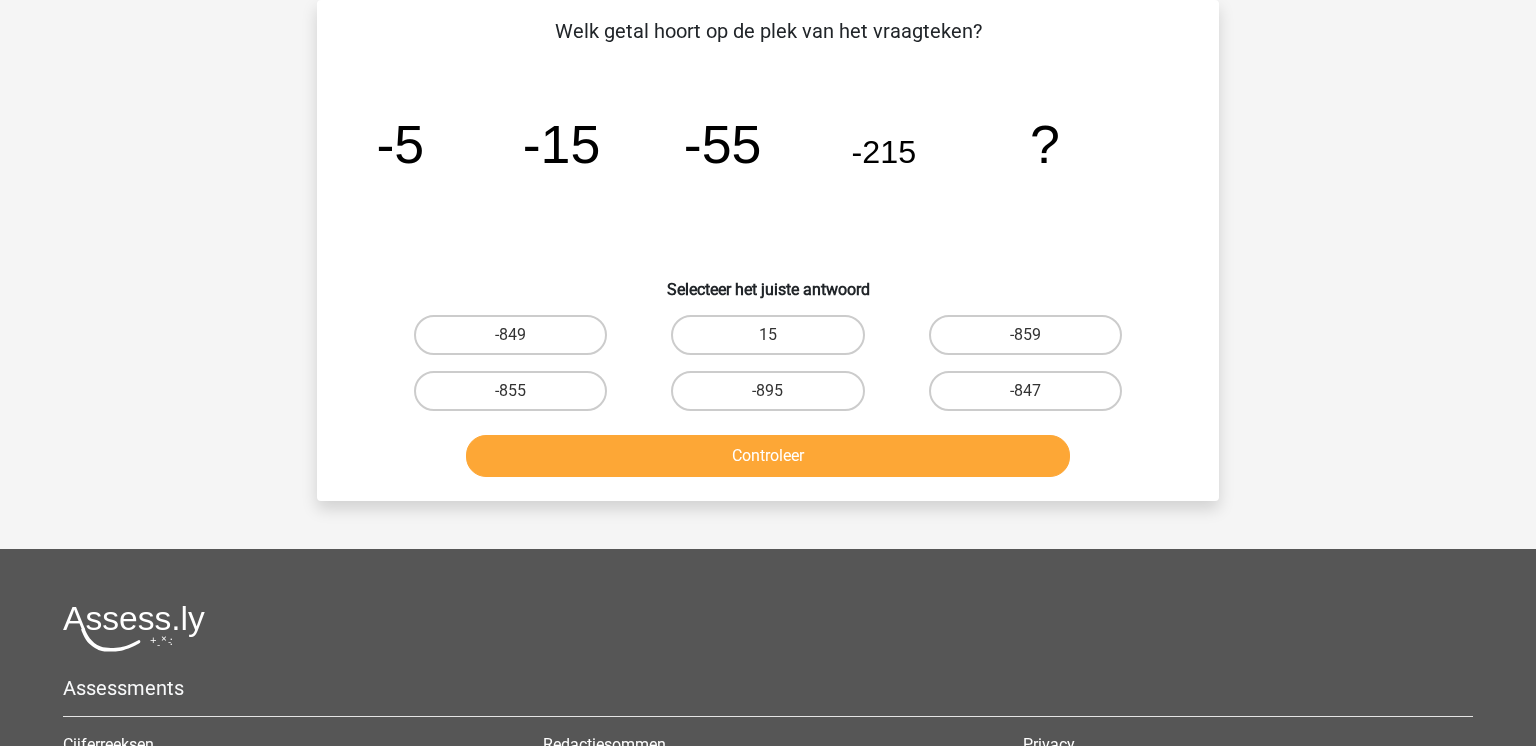 drag, startPoint x: 539, startPoint y: 391, endPoint x: 608, endPoint y: 425, distance: 76.922035 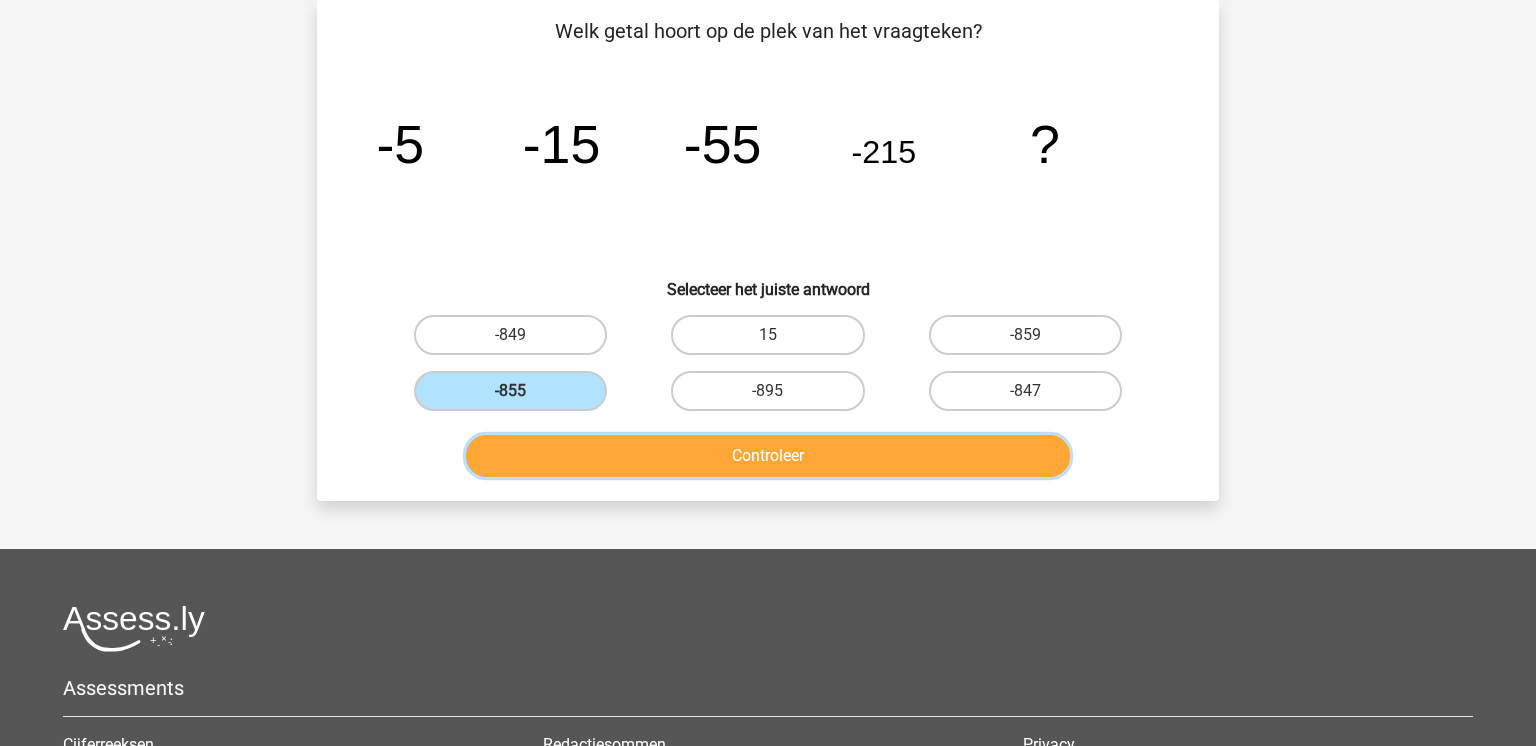 click on "Controleer" at bounding box center [768, 456] 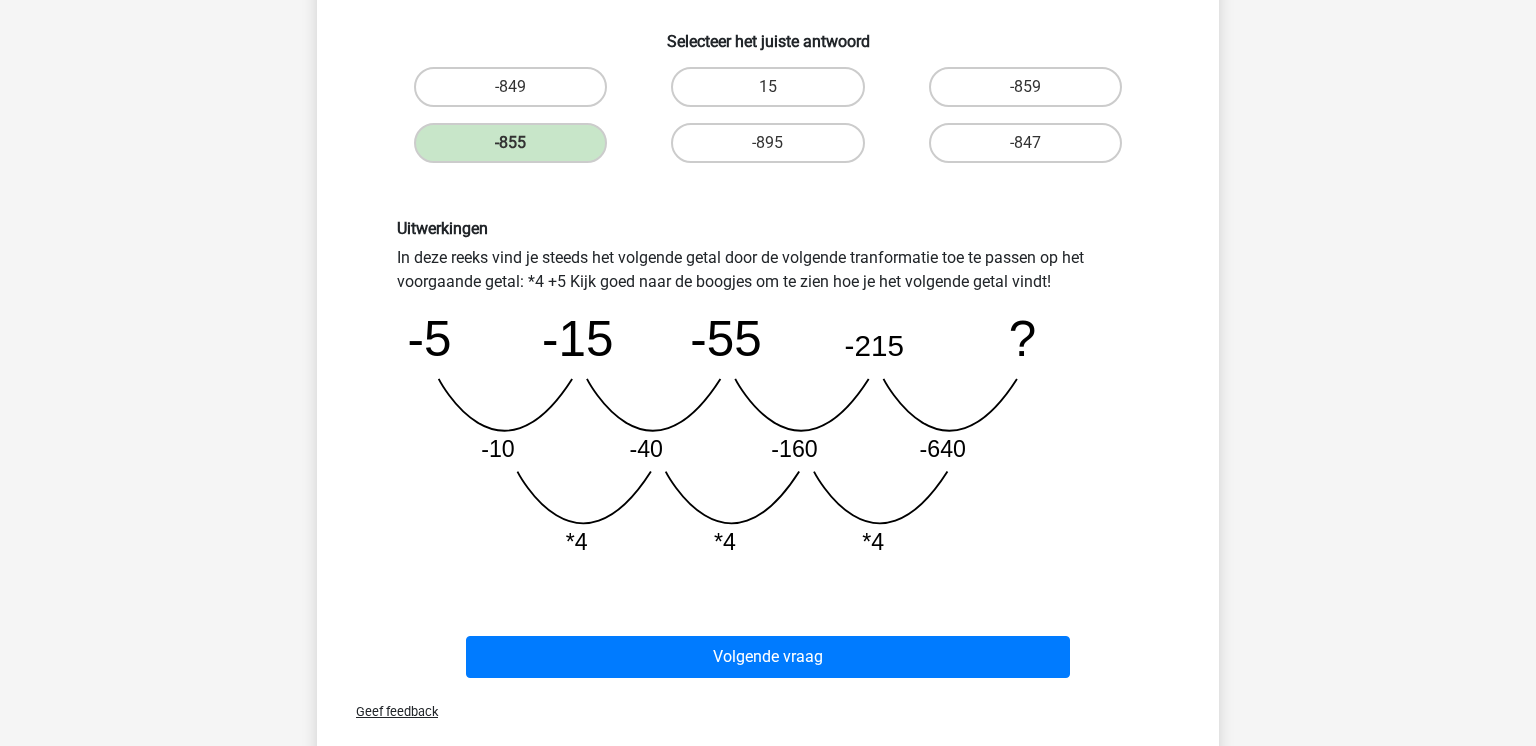 scroll, scrollTop: 490, scrollLeft: 0, axis: vertical 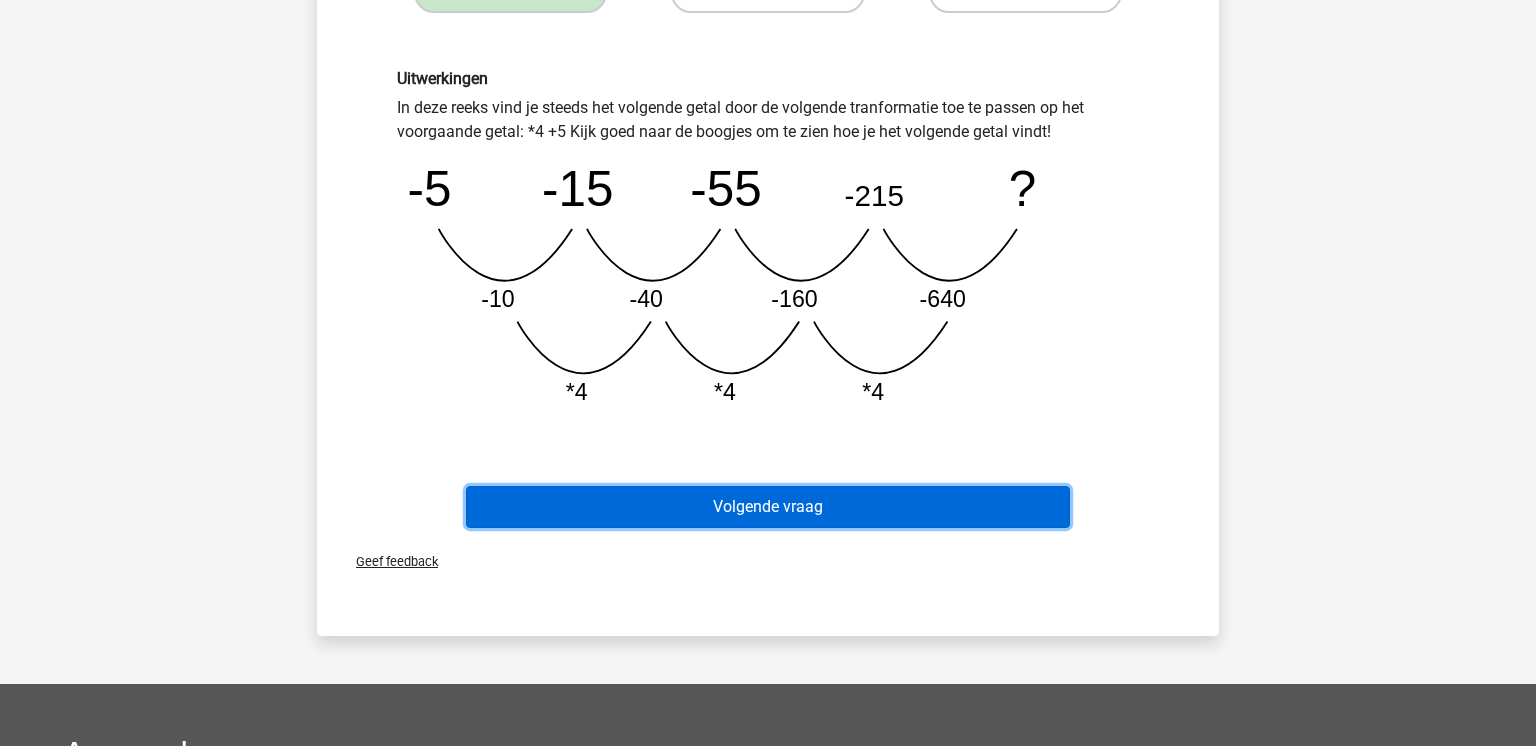 click on "Volgende vraag" at bounding box center [768, 507] 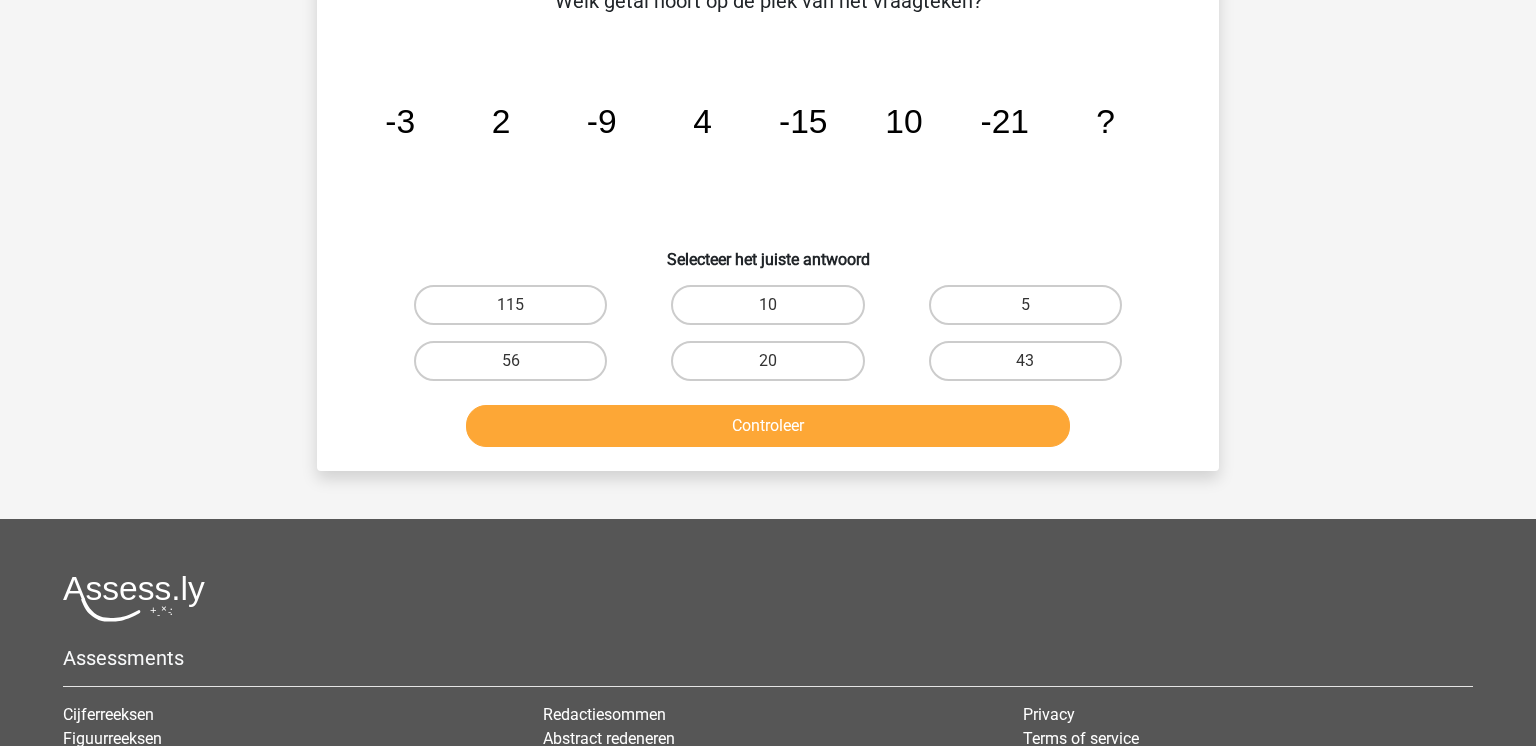 scroll, scrollTop: 92, scrollLeft: 0, axis: vertical 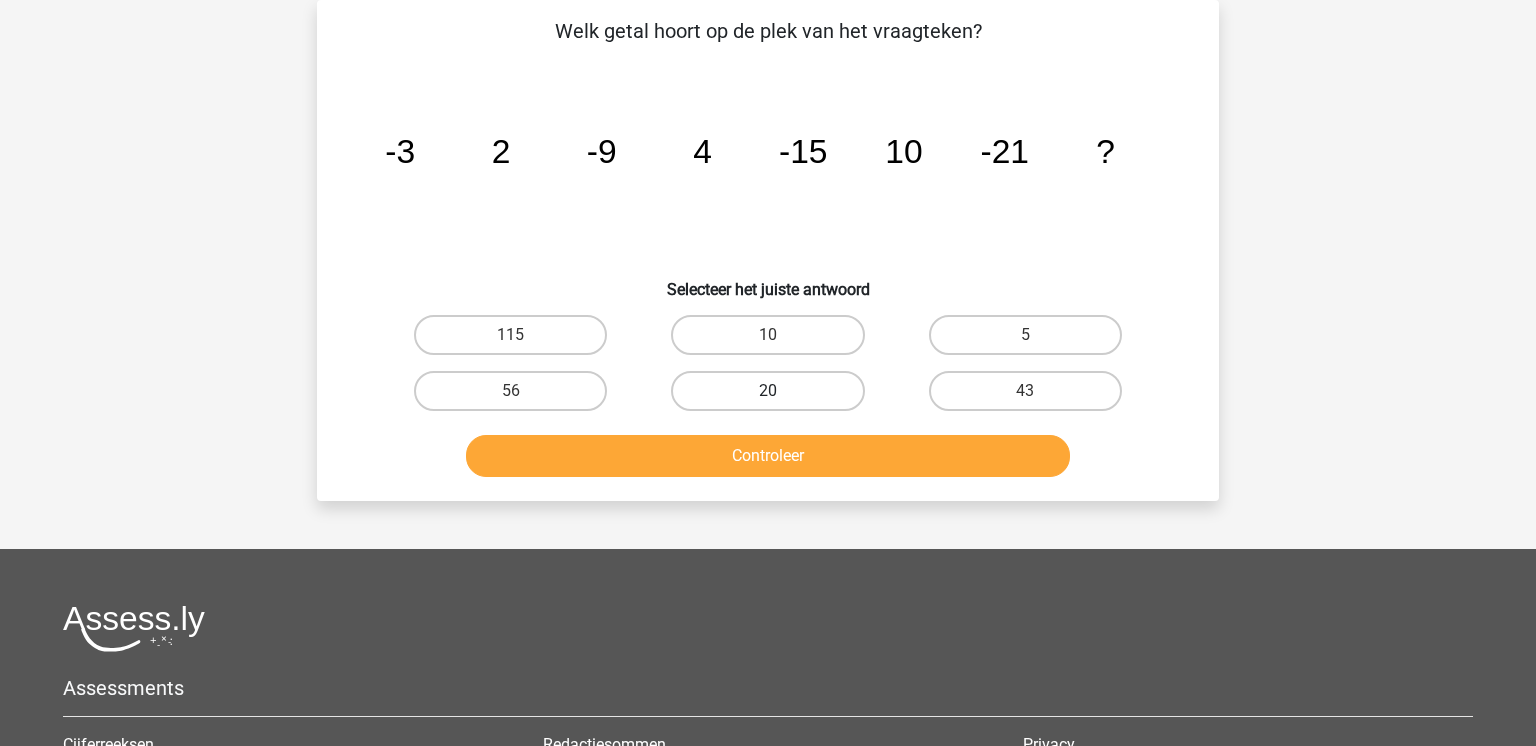 click on "20" at bounding box center (767, 391) 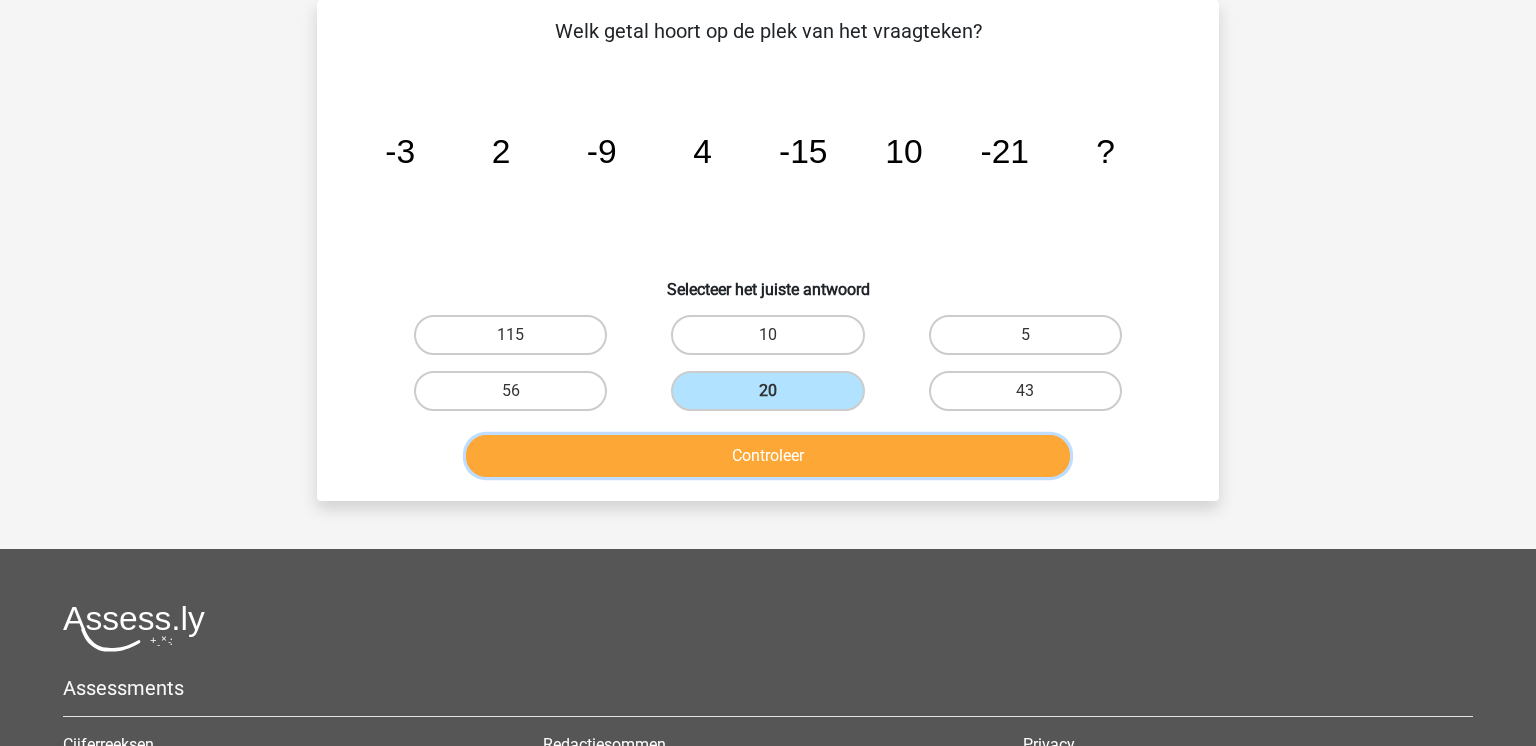 click on "Controleer" at bounding box center [768, 456] 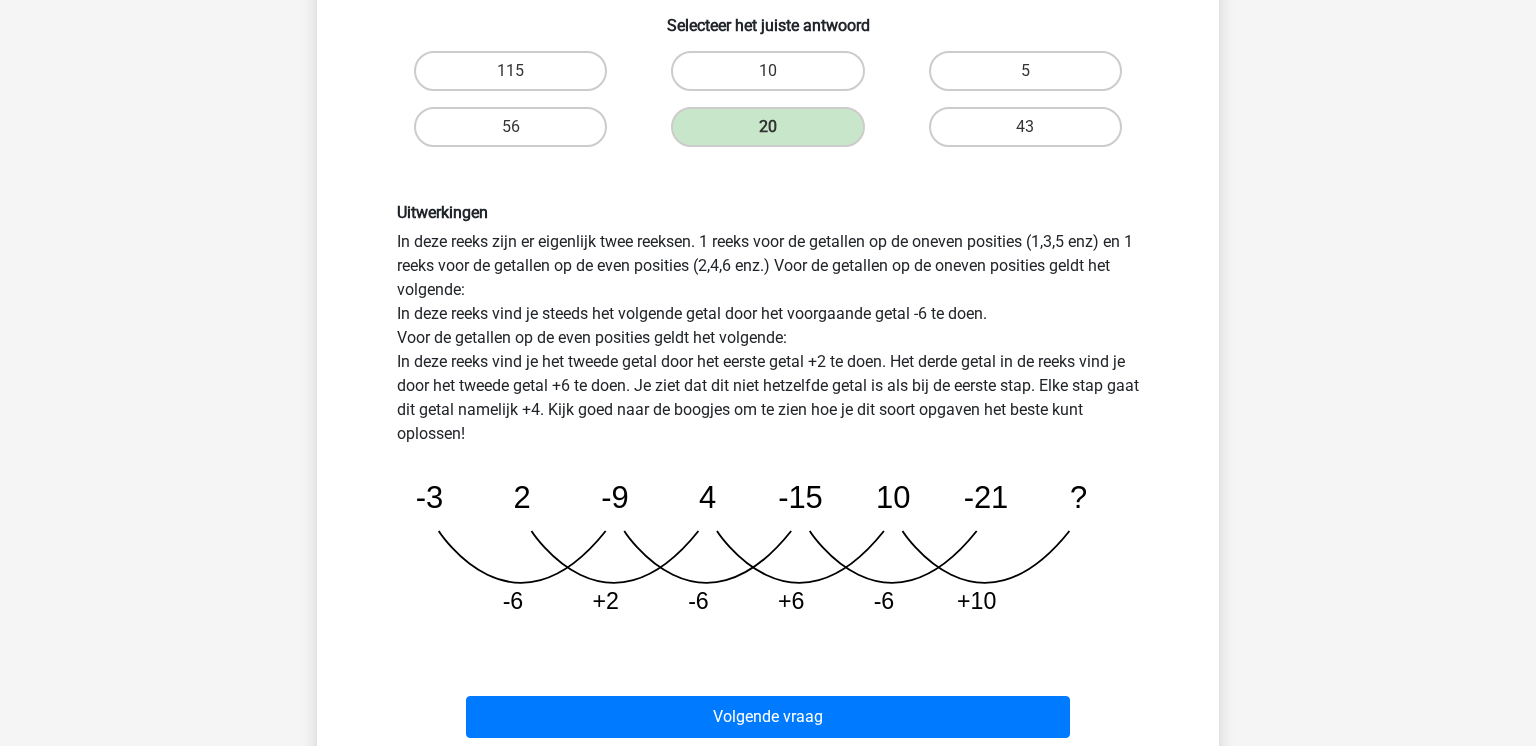 scroll, scrollTop: 556, scrollLeft: 0, axis: vertical 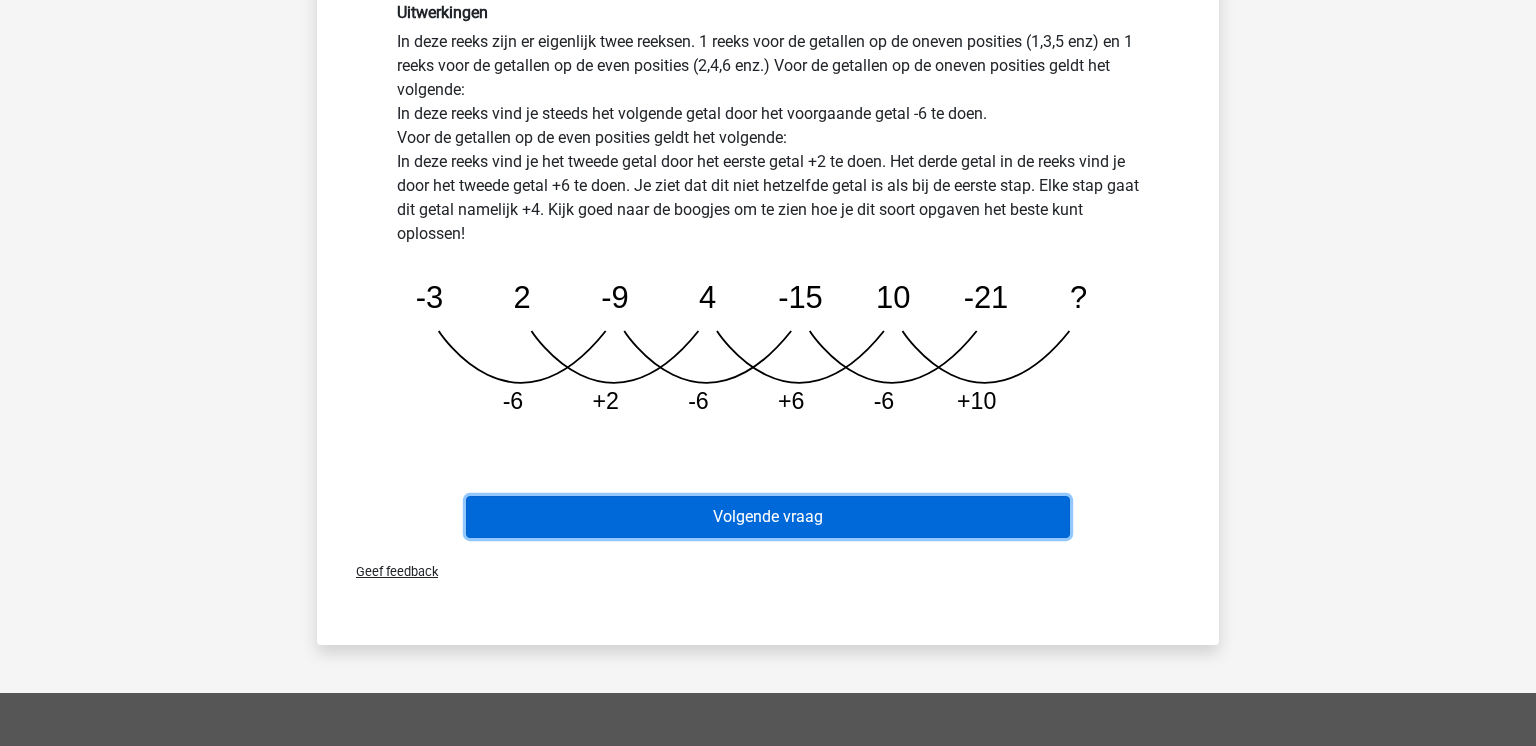 click on "Volgende vraag" at bounding box center [768, 517] 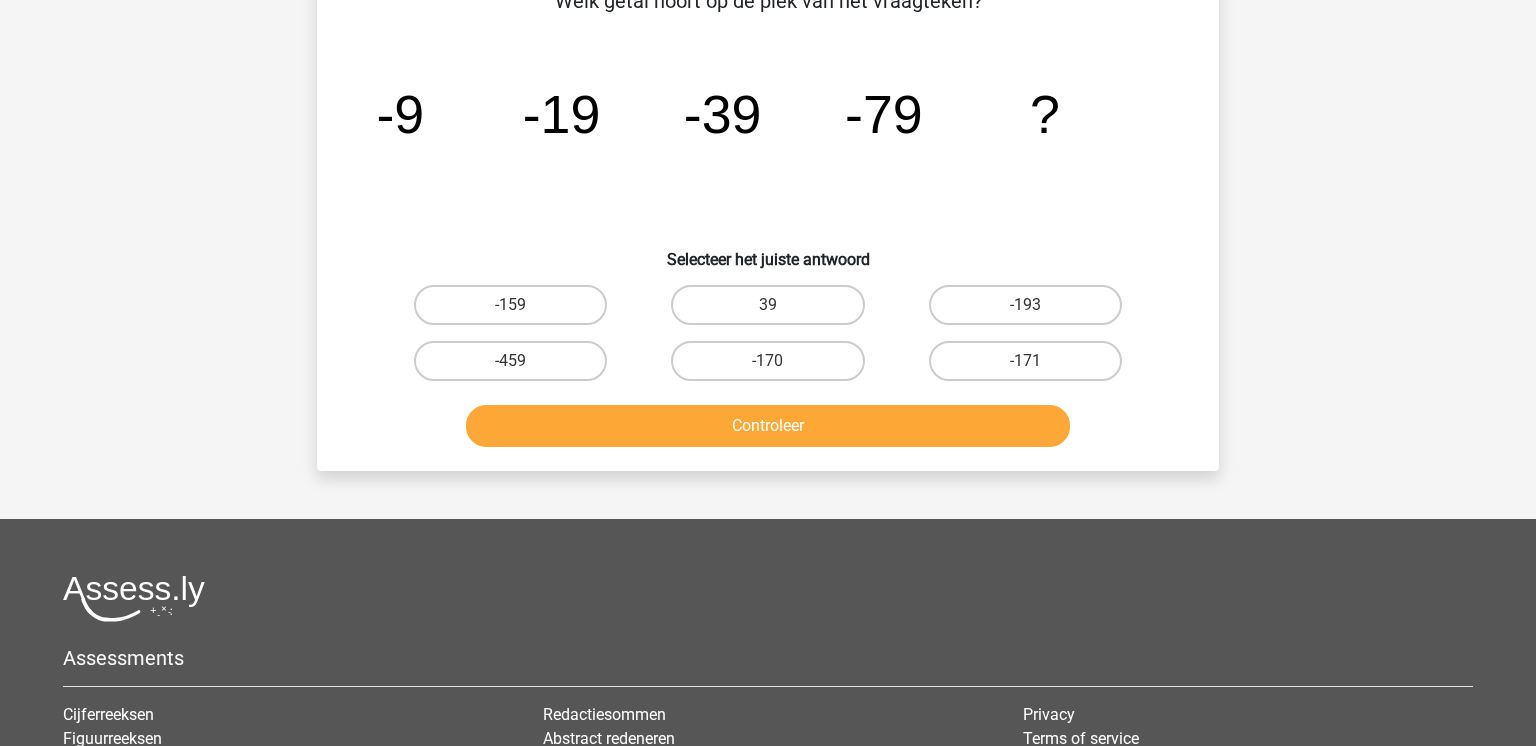 scroll, scrollTop: 92, scrollLeft: 0, axis: vertical 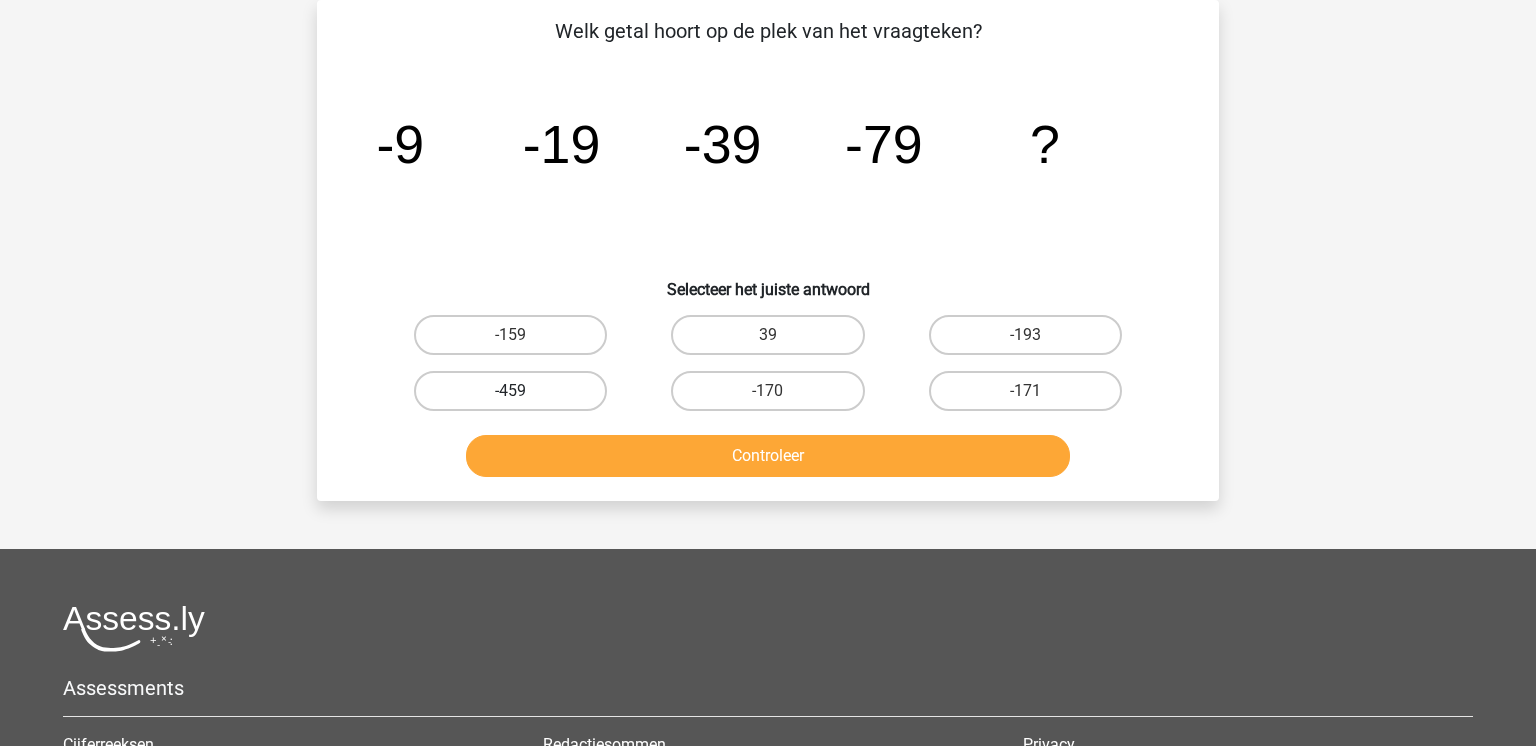 drag, startPoint x: 504, startPoint y: 343, endPoint x: 571, endPoint y: 390, distance: 81.84131 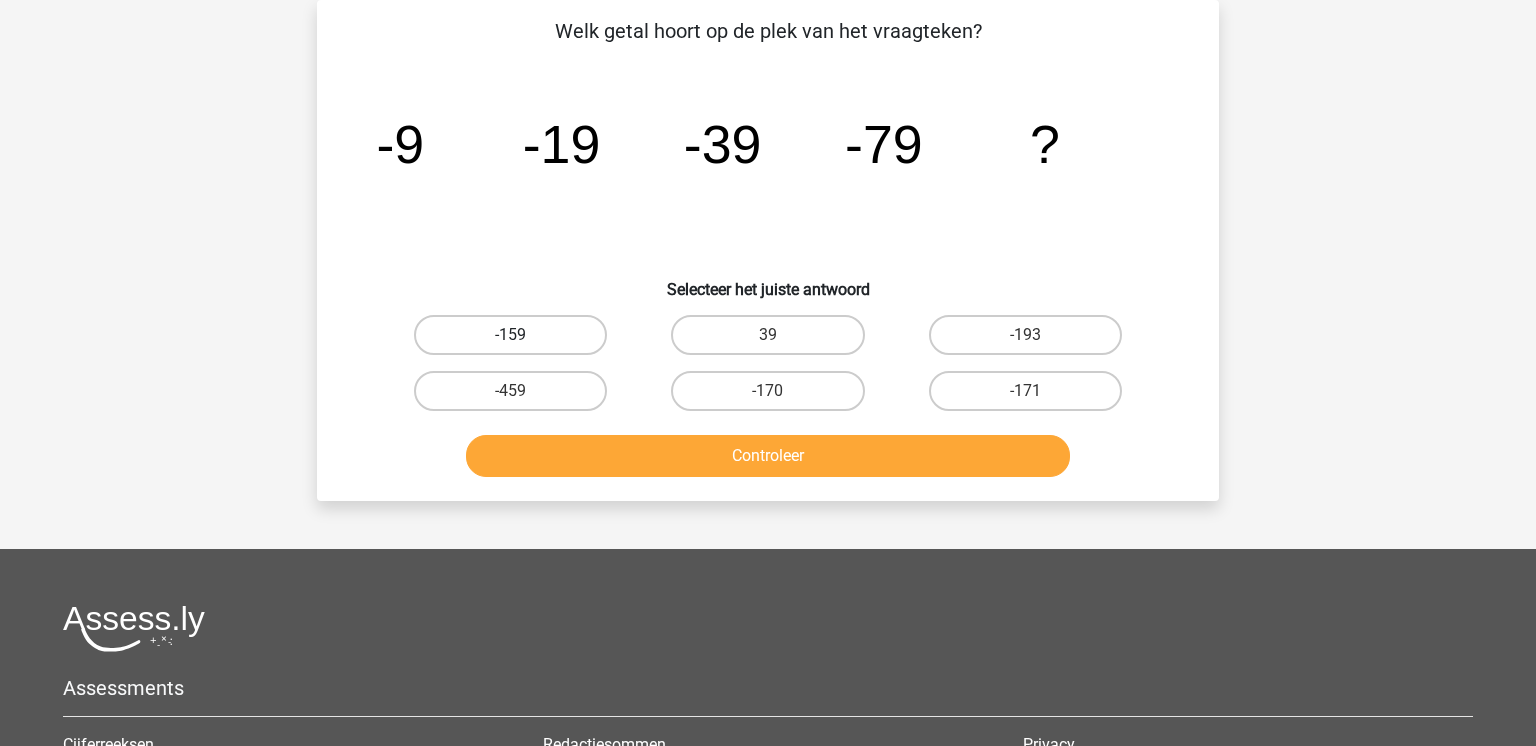 click on "-159" at bounding box center (510, 335) 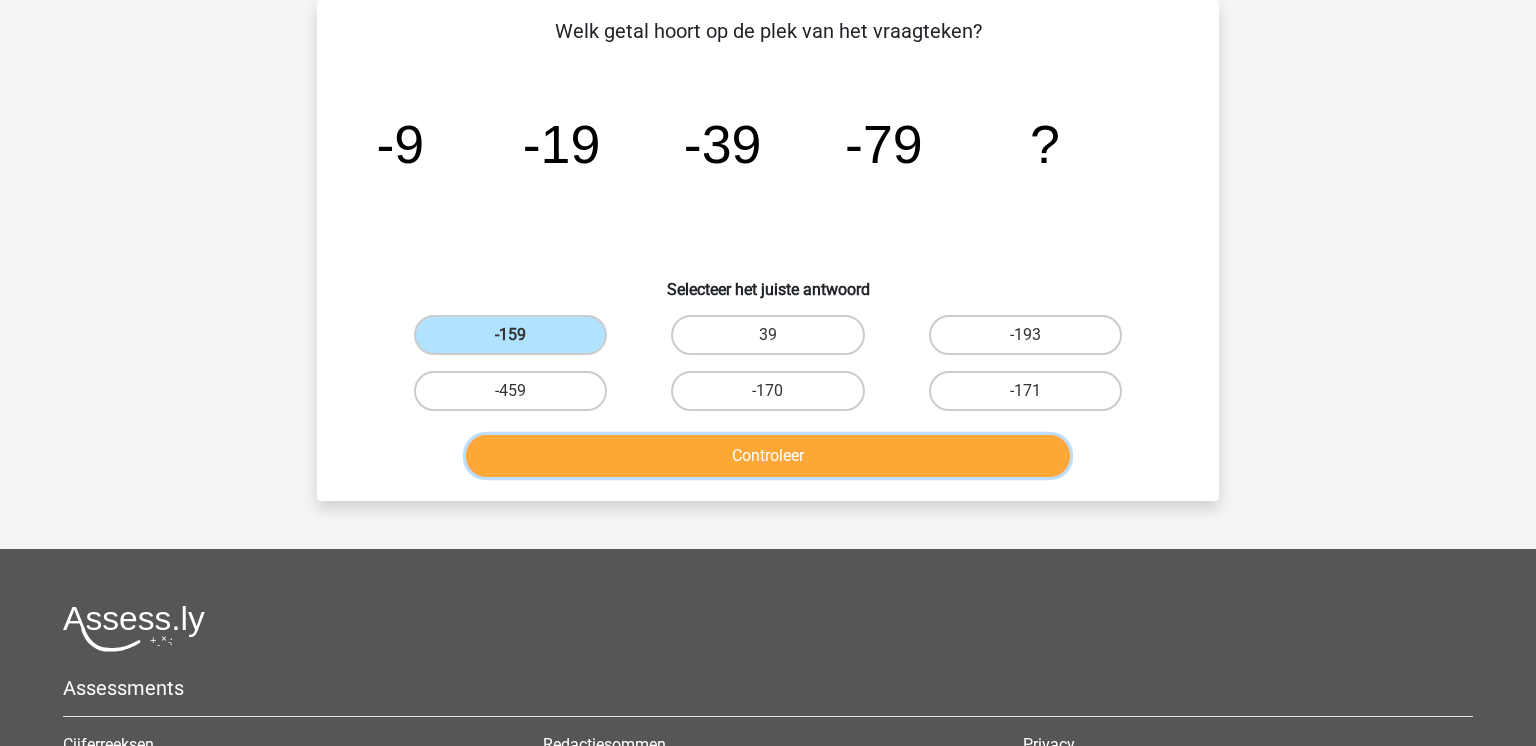 click on "Controleer" at bounding box center (768, 456) 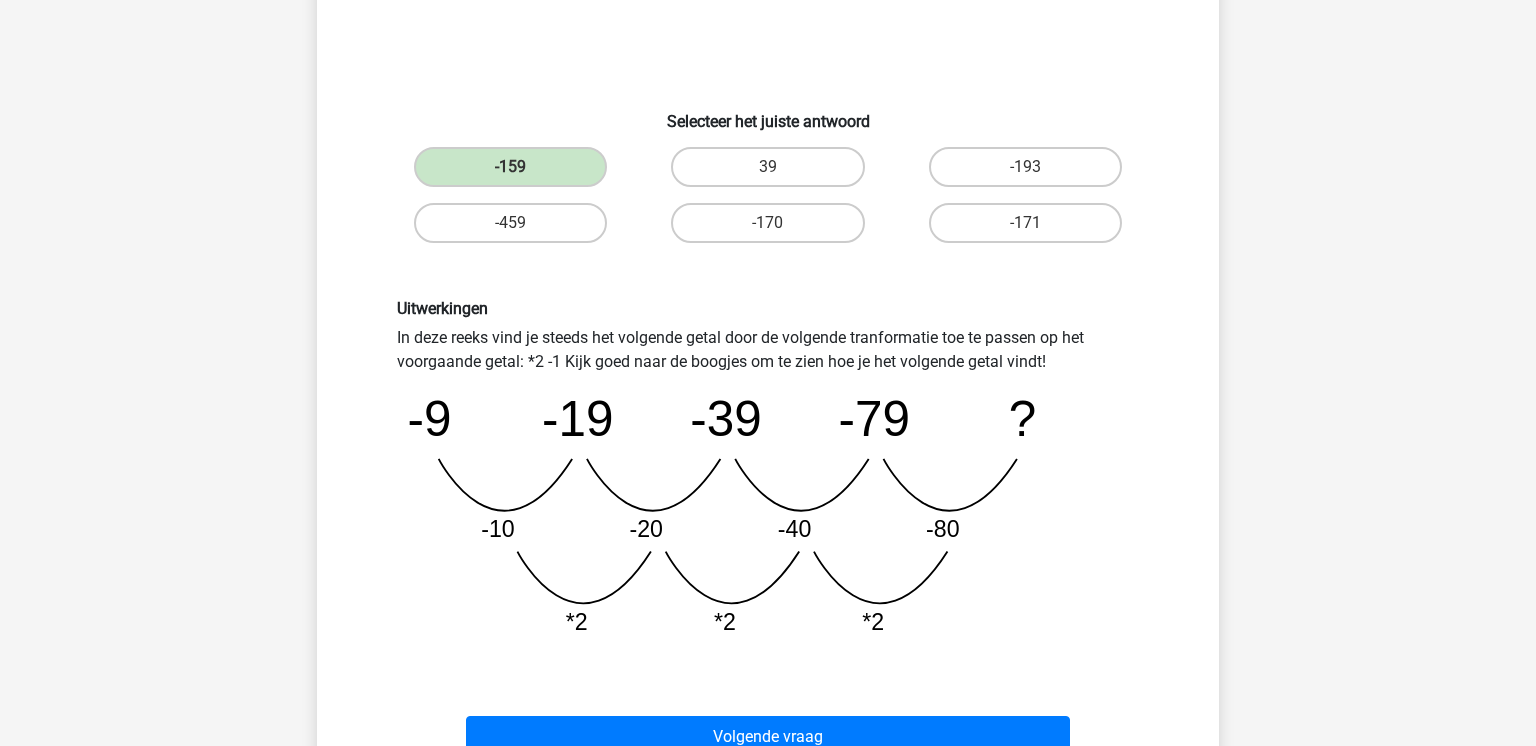 scroll, scrollTop: 425, scrollLeft: 0, axis: vertical 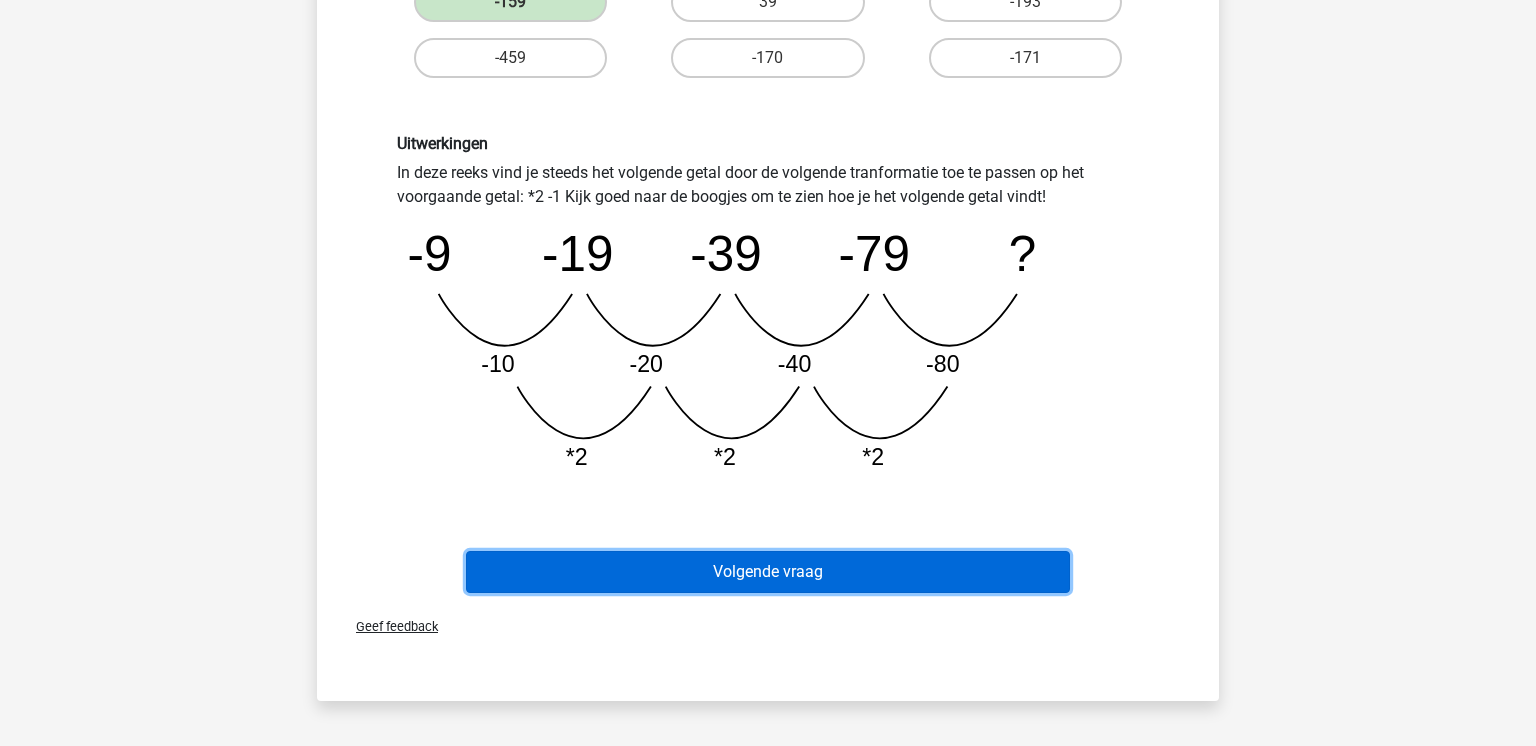 click on "Volgende vraag" at bounding box center (768, 572) 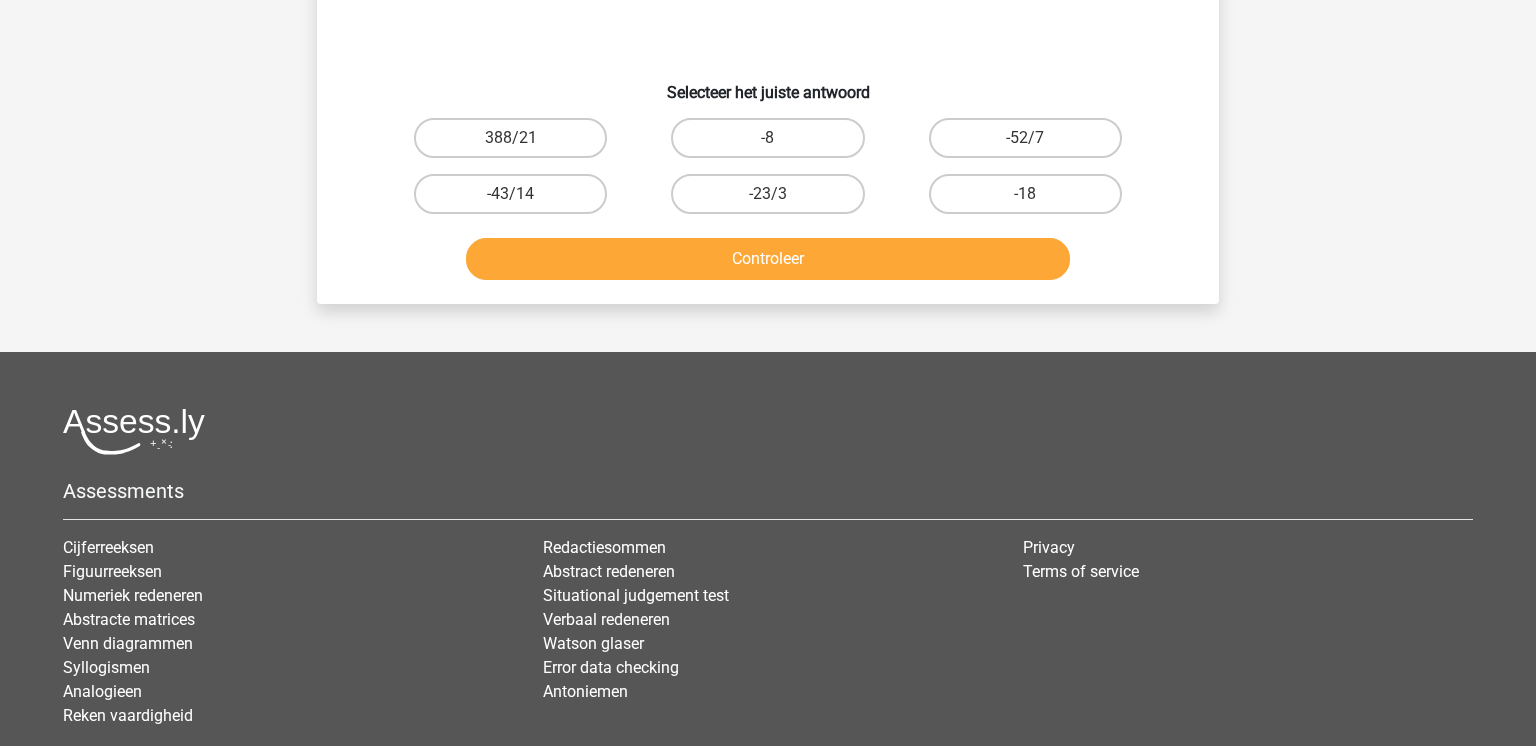 scroll, scrollTop: 92, scrollLeft: 0, axis: vertical 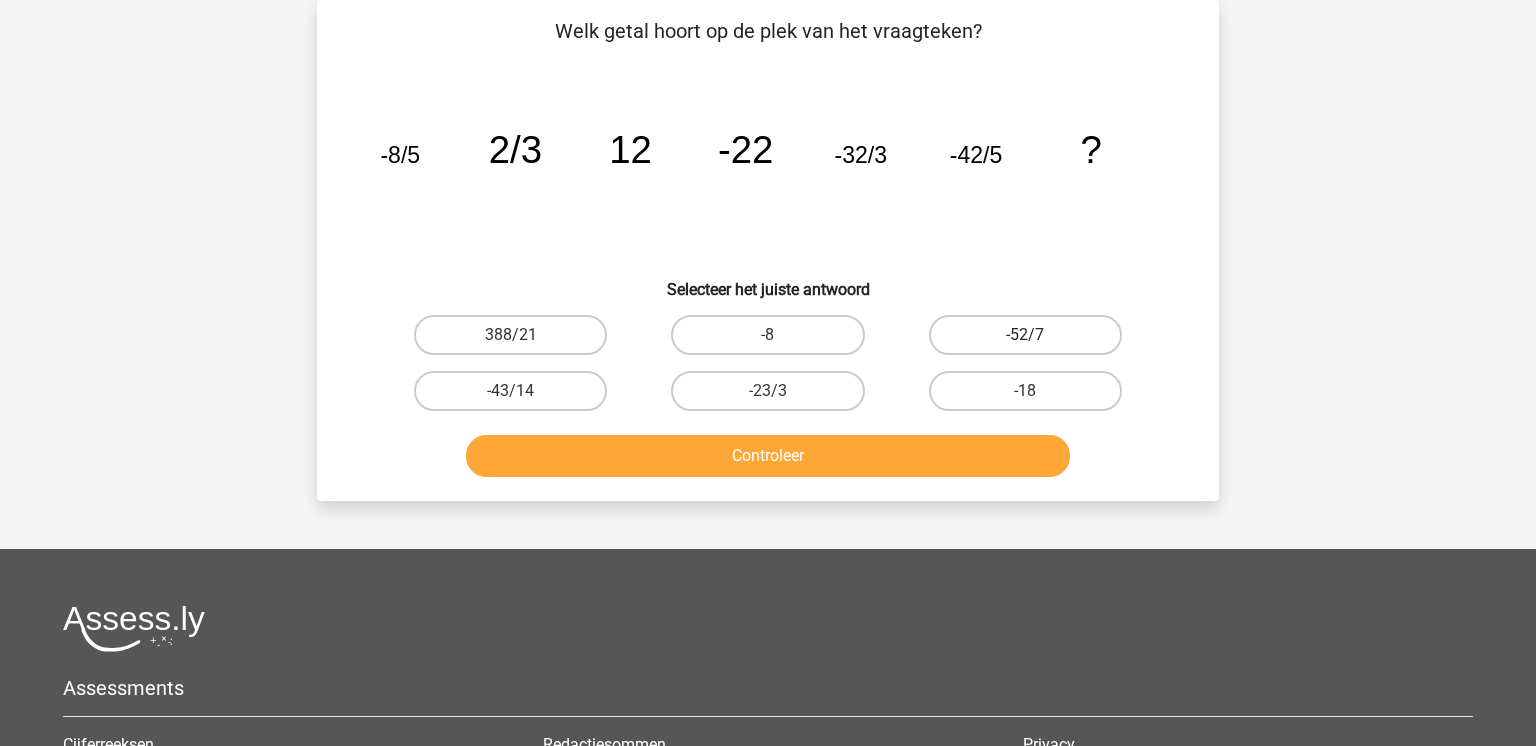 click on "-52/7" at bounding box center (1025, 335) 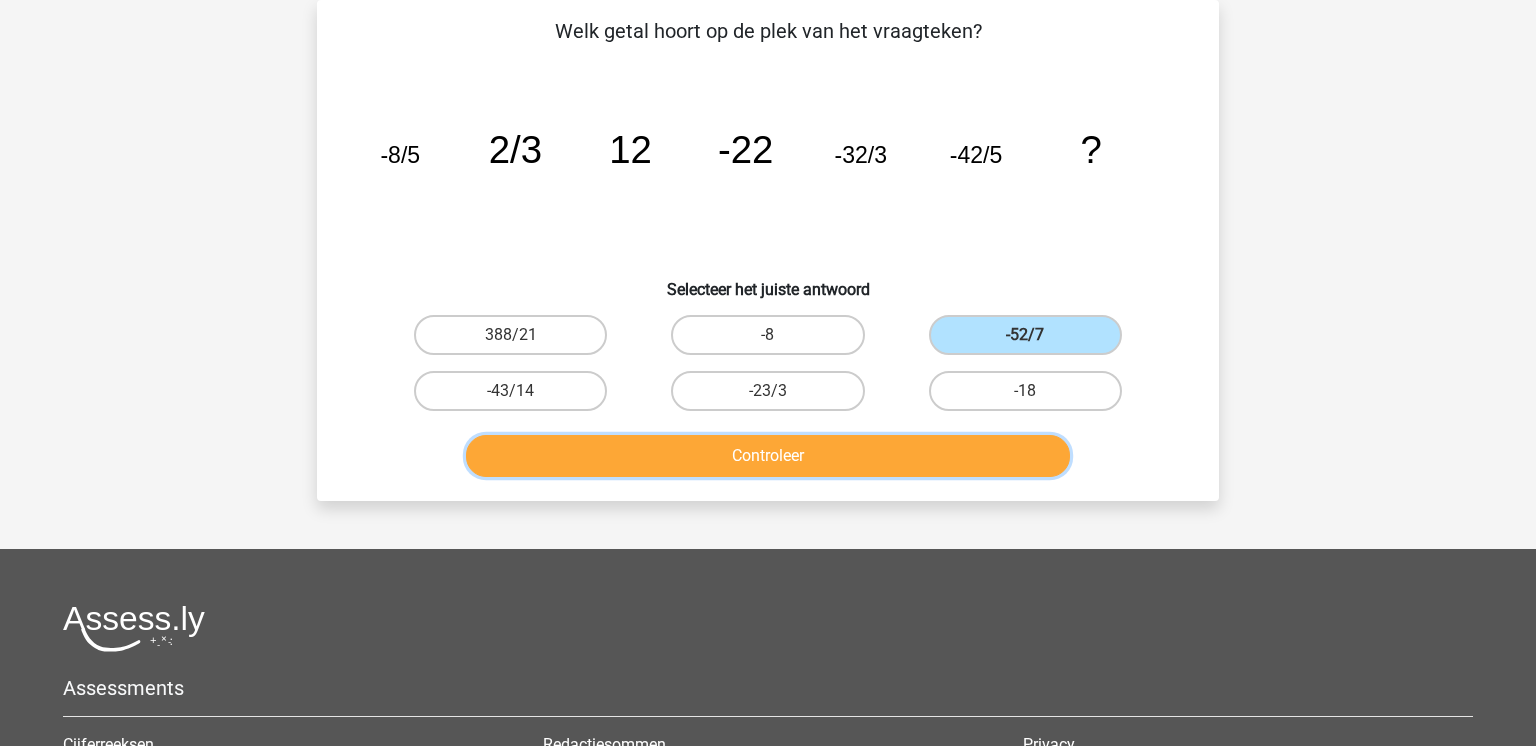 click on "Controleer" at bounding box center [768, 456] 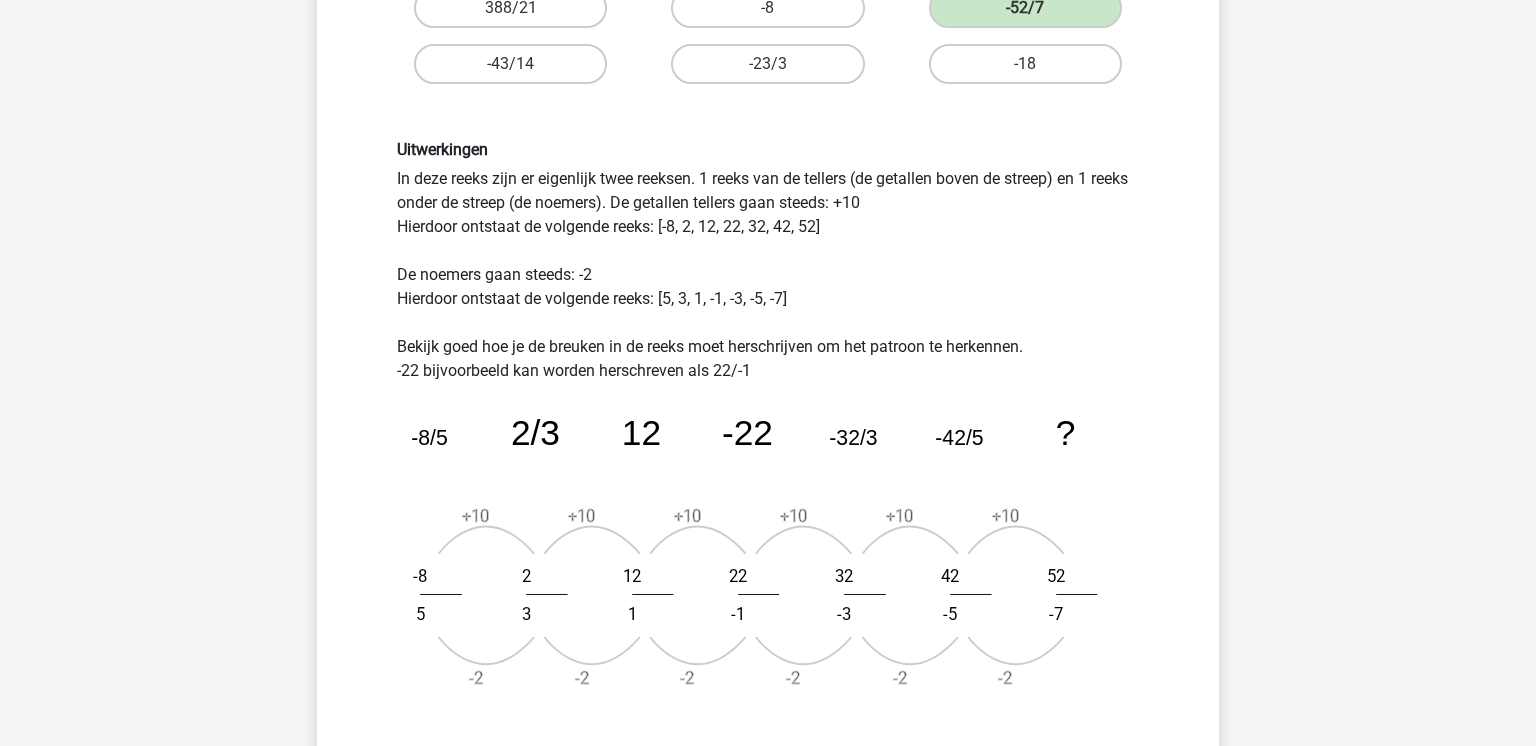 scroll, scrollTop: 688, scrollLeft: 0, axis: vertical 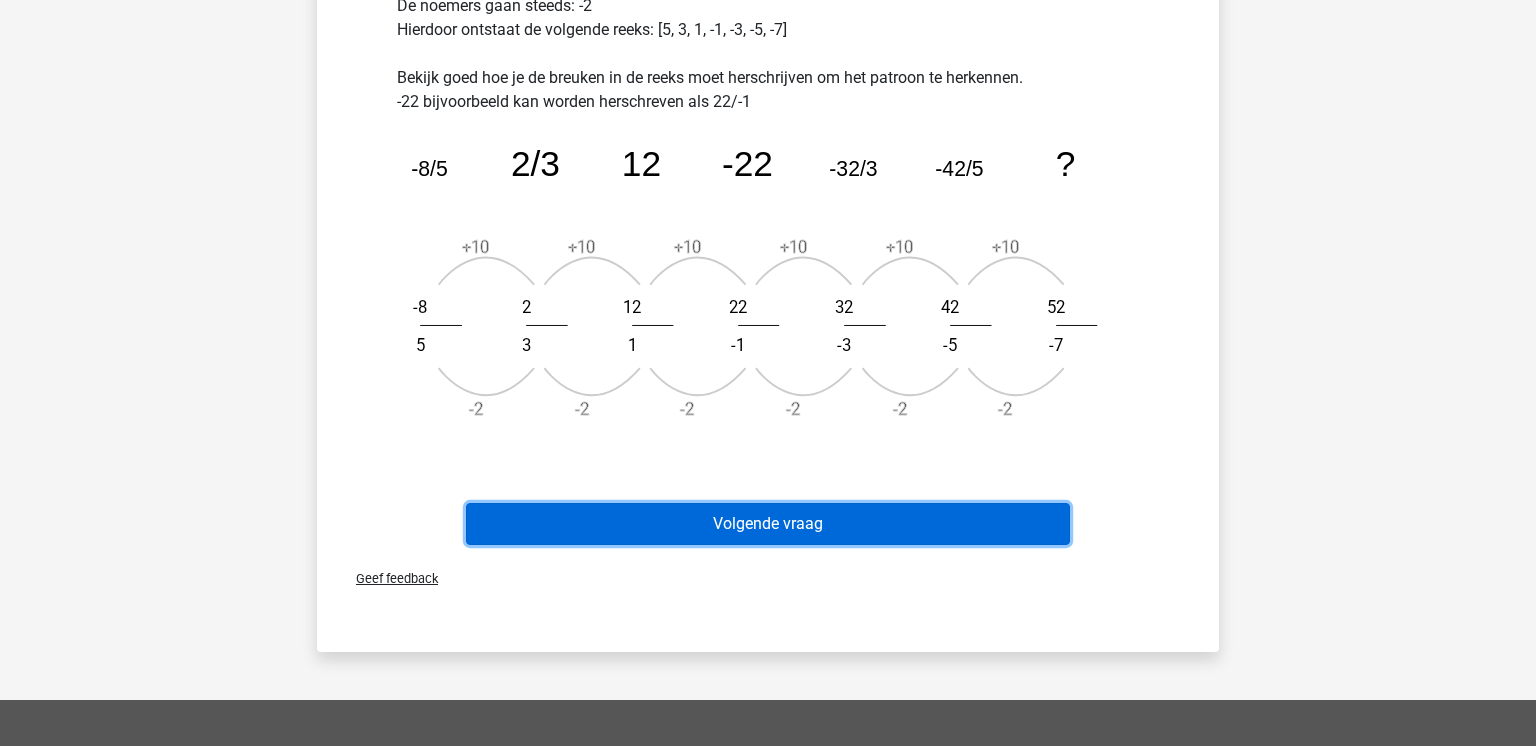 click on "Volgende vraag" at bounding box center (768, 524) 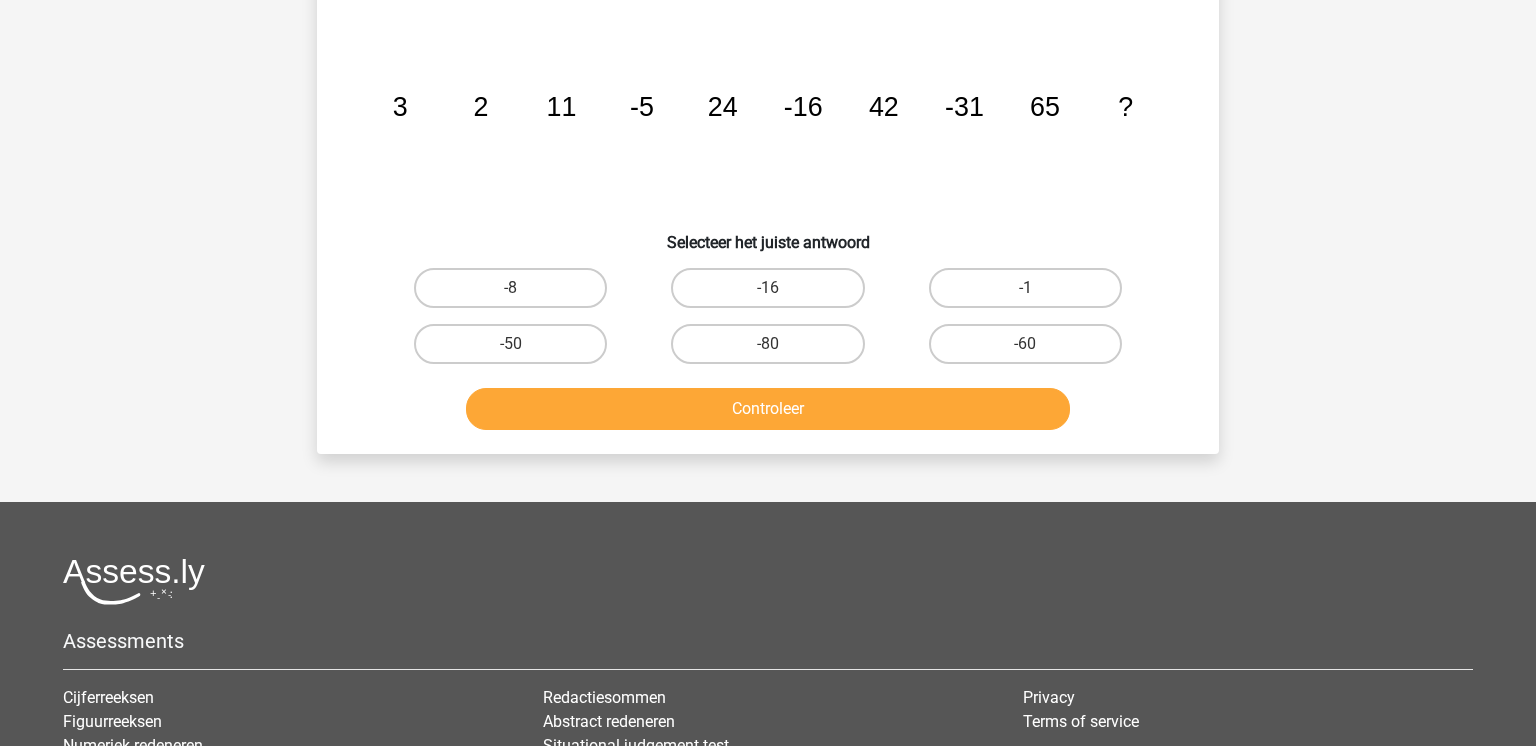 scroll, scrollTop: 92, scrollLeft: 0, axis: vertical 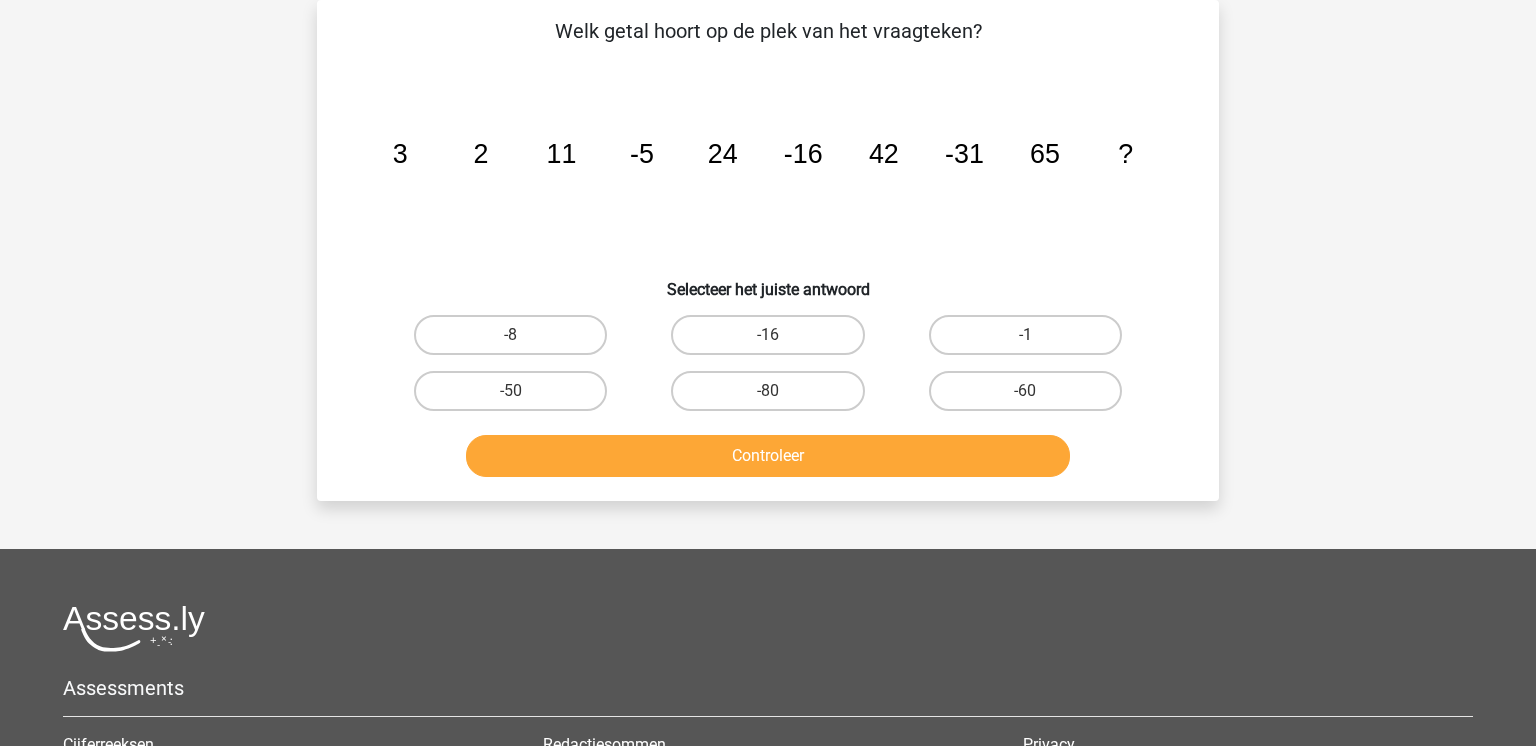 drag, startPoint x: 1013, startPoint y: 386, endPoint x: 965, endPoint y: 413, distance: 55.072678 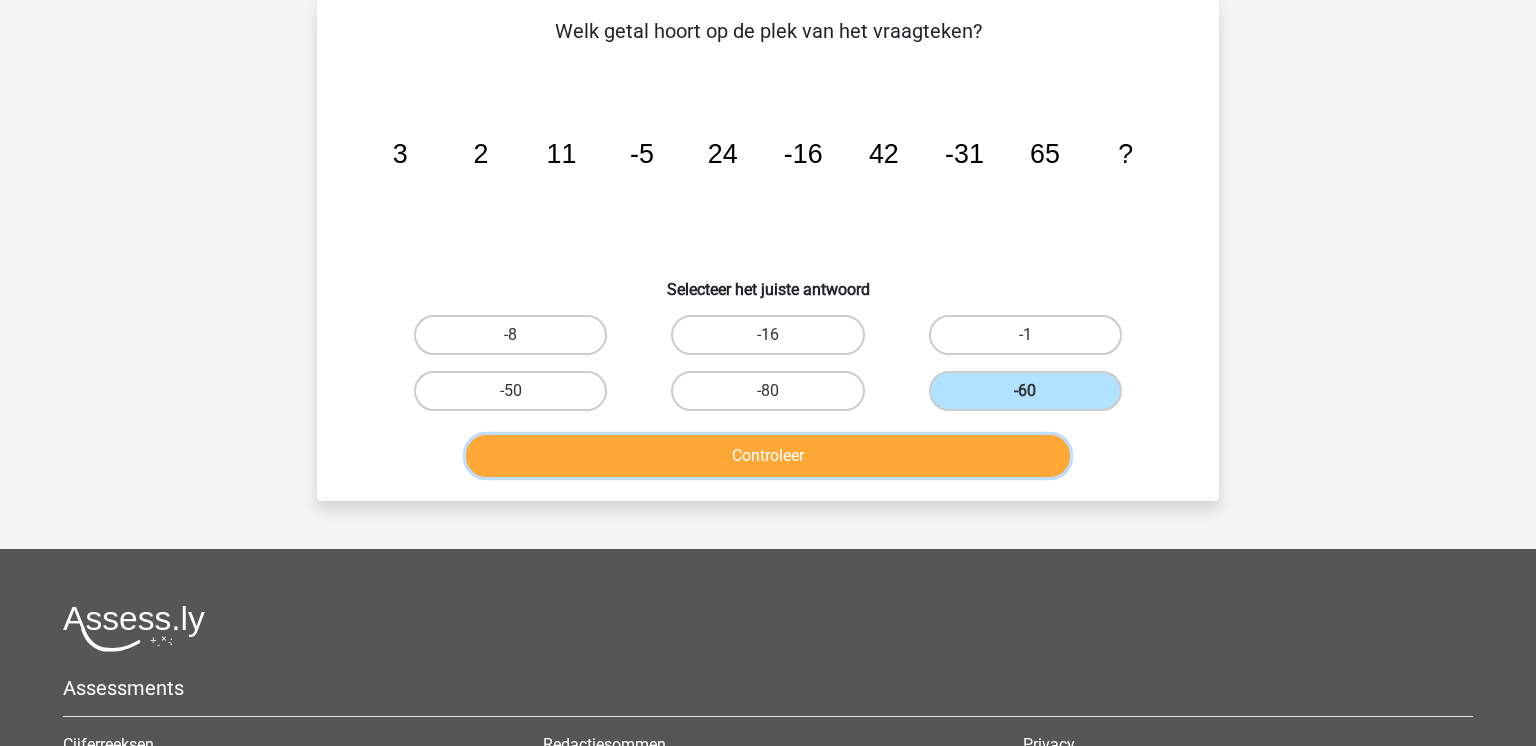 click on "Controleer" at bounding box center [768, 456] 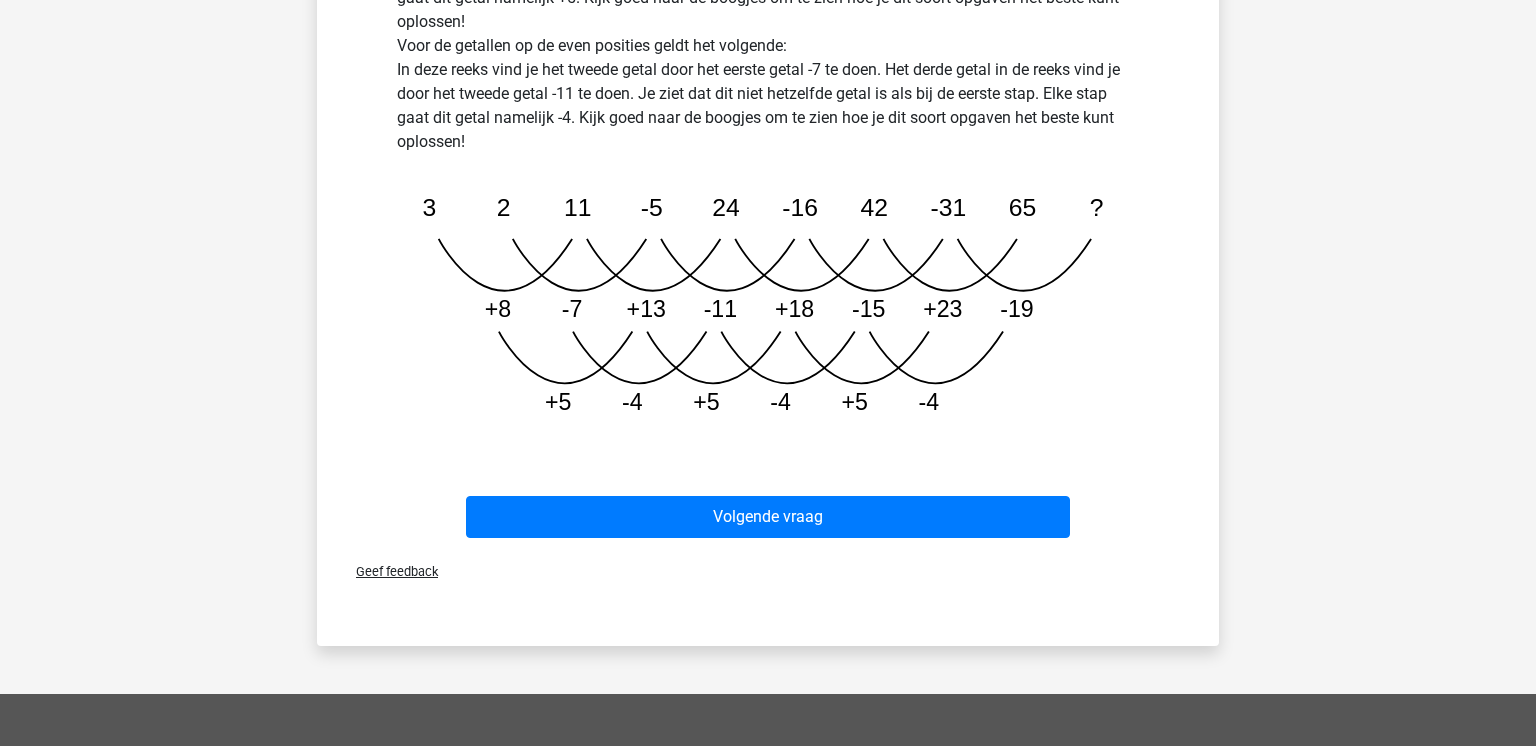 scroll, scrollTop: 760, scrollLeft: 0, axis: vertical 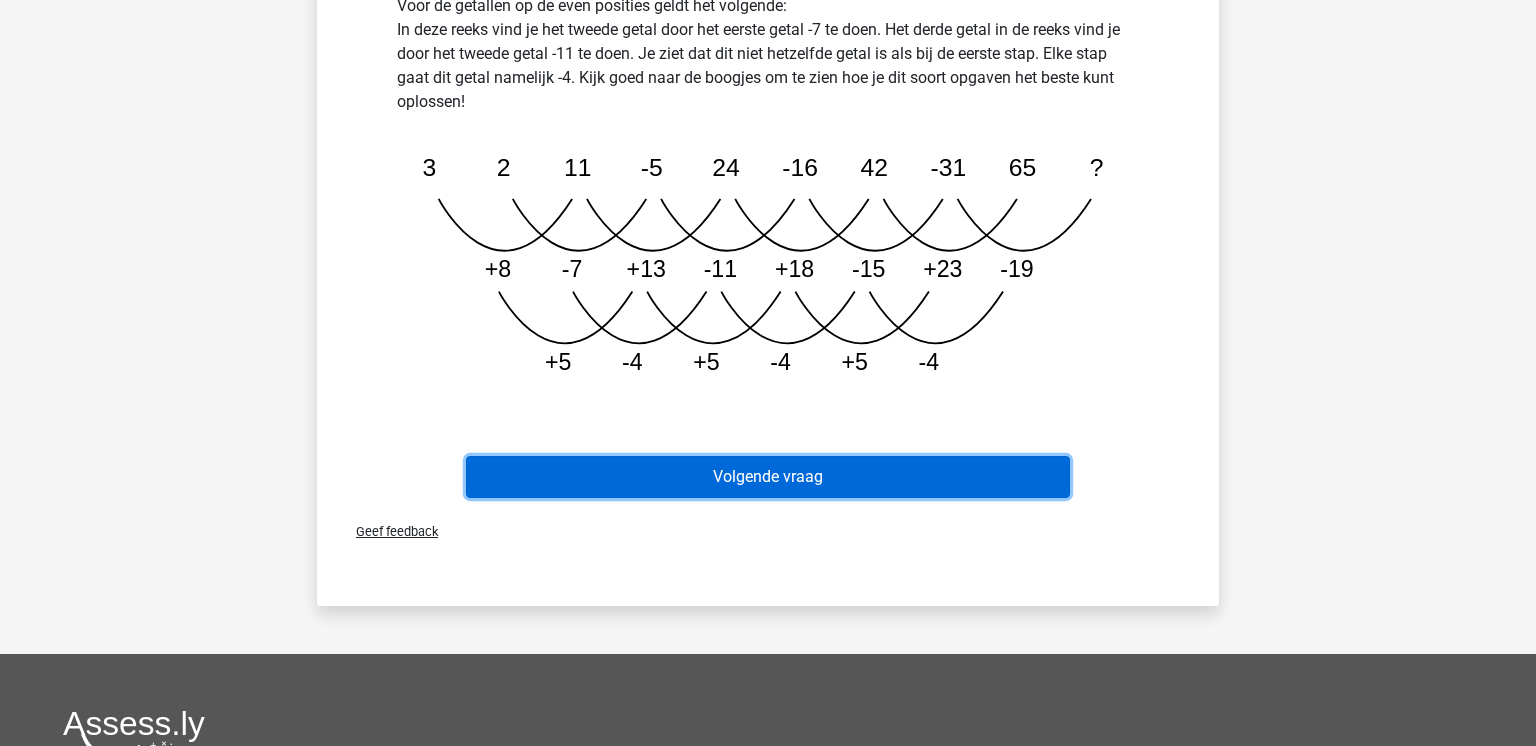 click on "Volgende vraag" at bounding box center [768, 477] 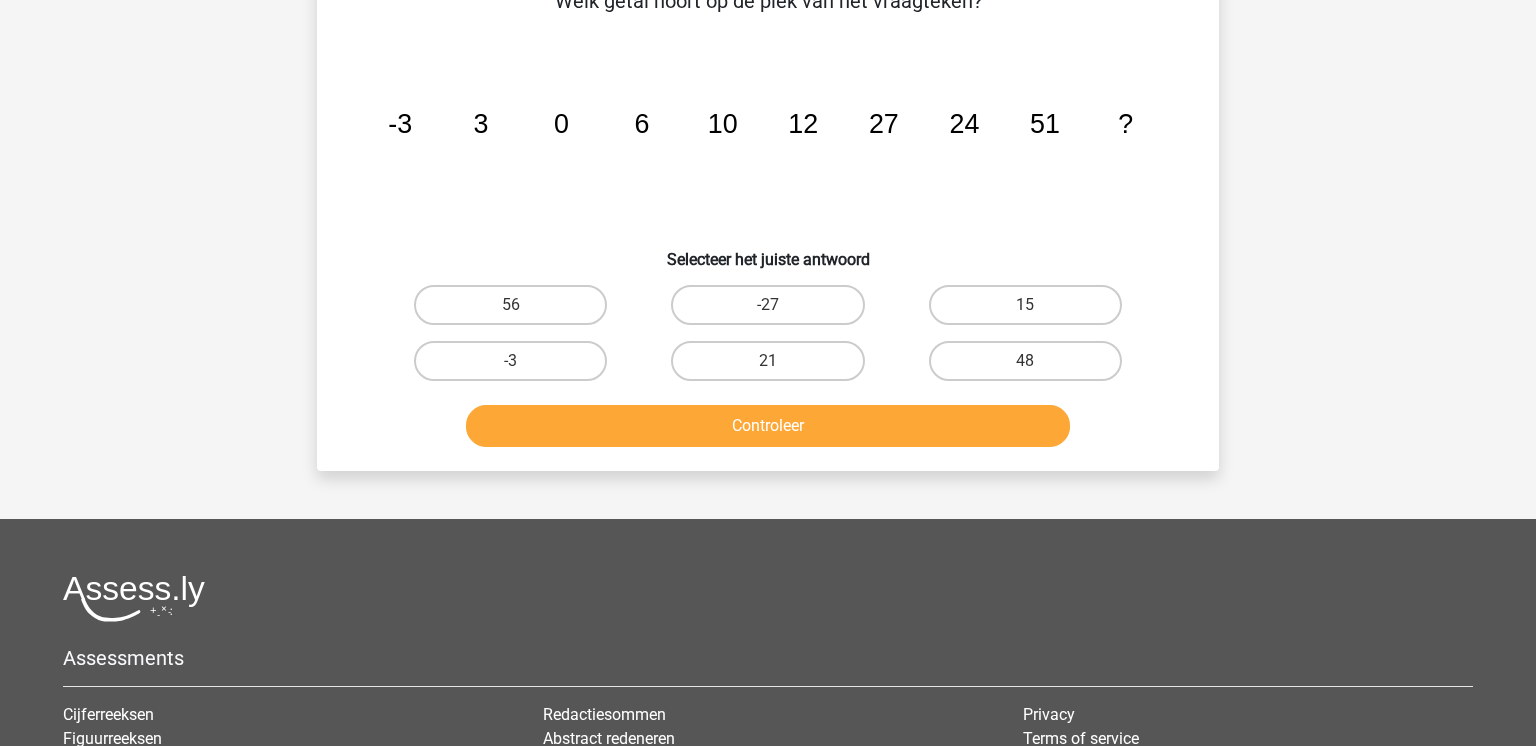 scroll, scrollTop: 92, scrollLeft: 0, axis: vertical 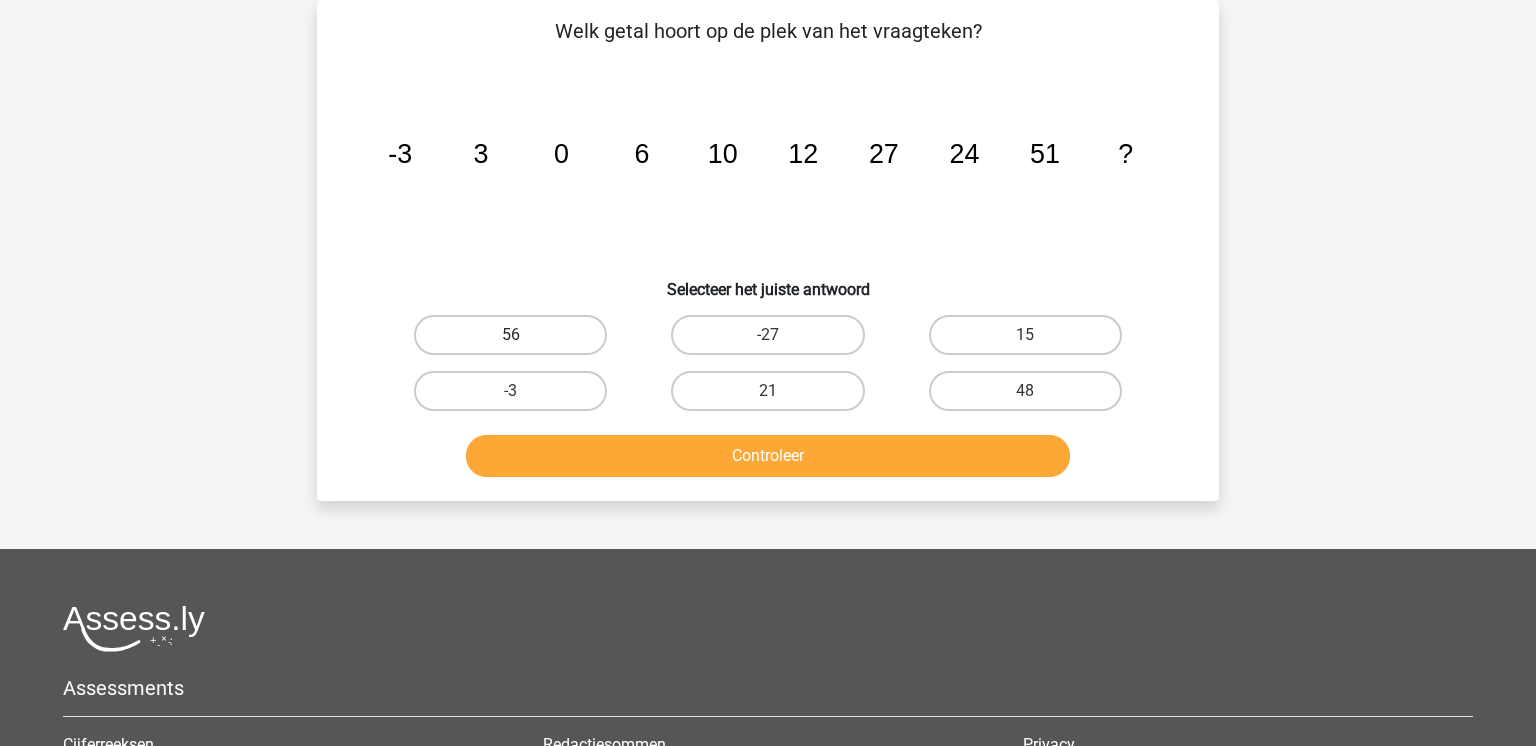 click on "56" at bounding box center (510, 335) 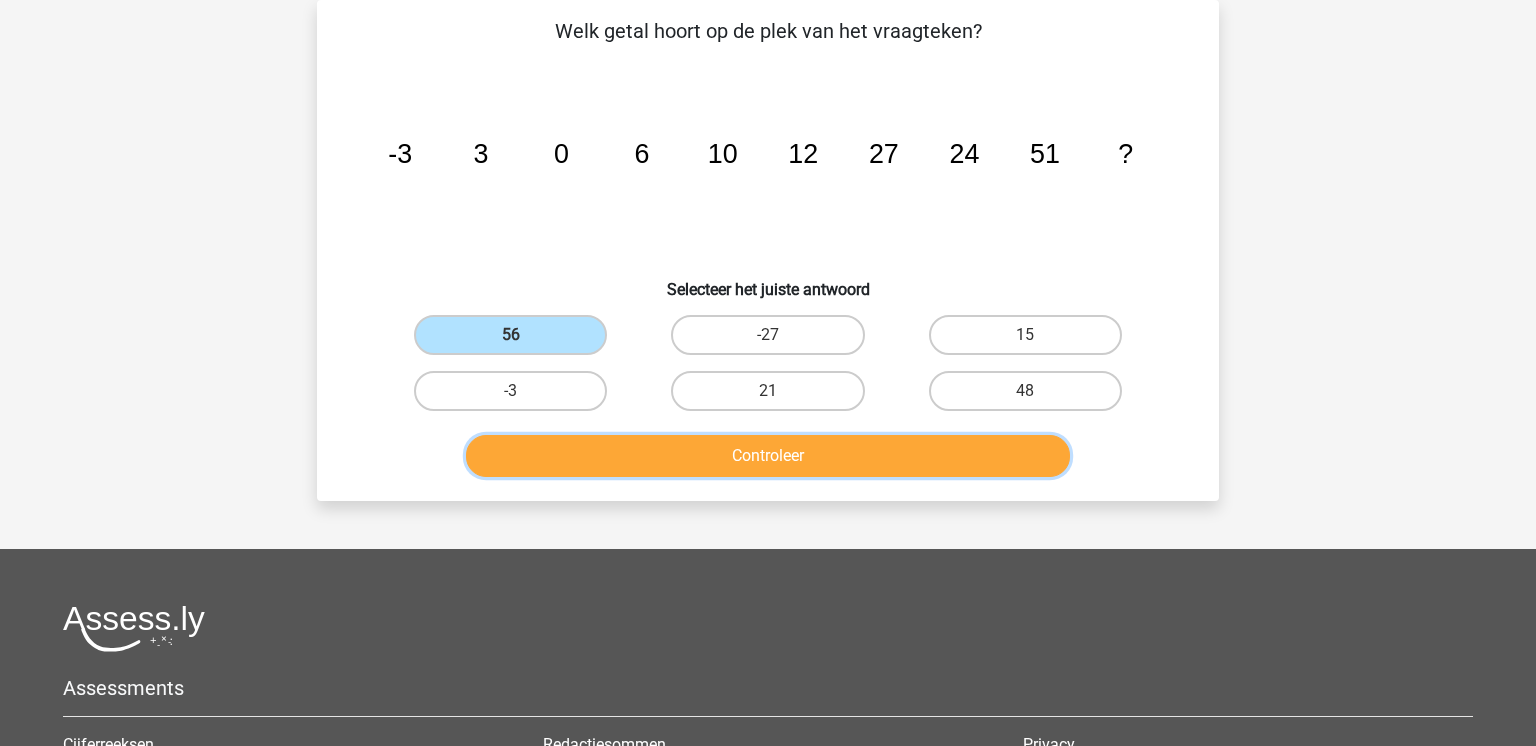 click on "Controleer" at bounding box center (768, 456) 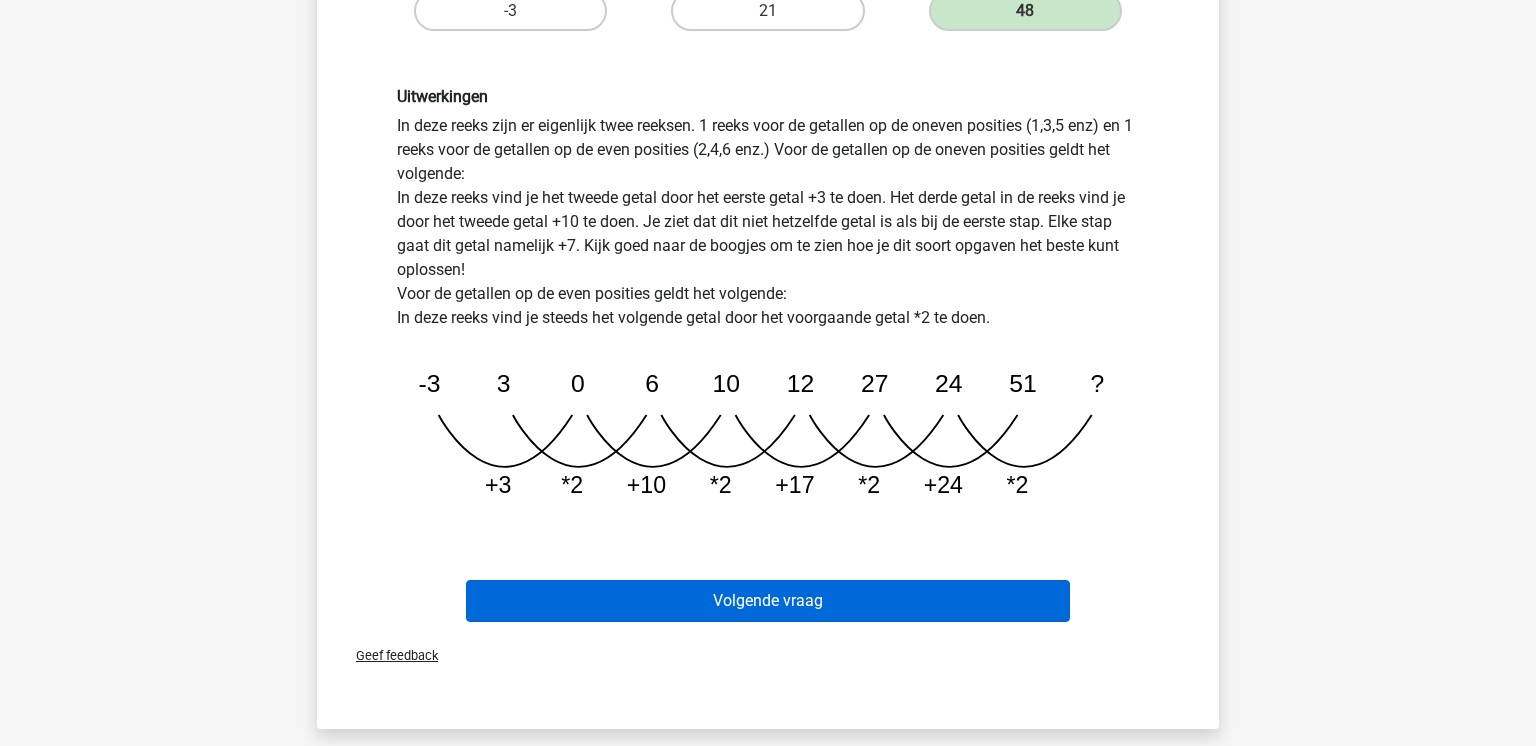 scroll, scrollTop: 487, scrollLeft: 0, axis: vertical 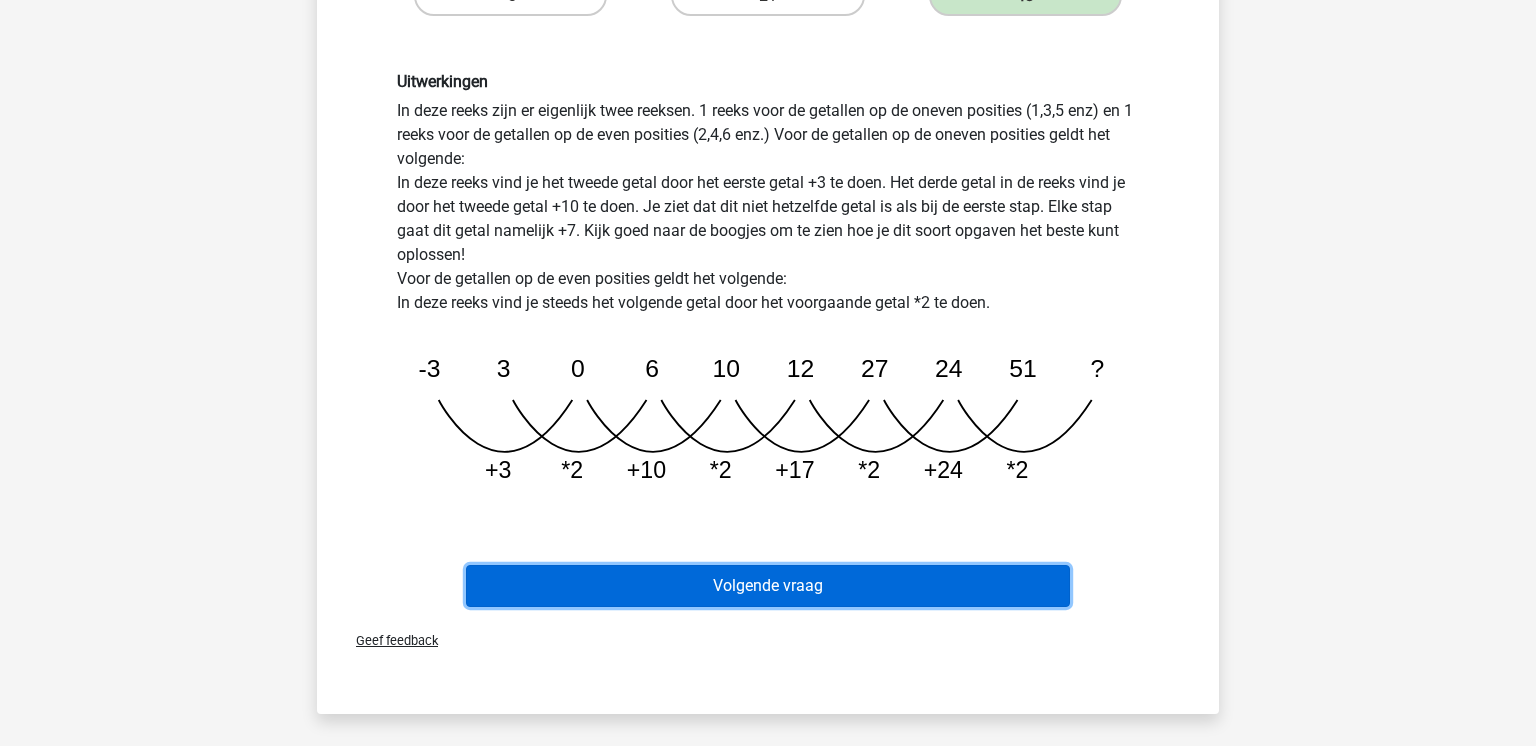 click on "Volgende vraag" at bounding box center [768, 586] 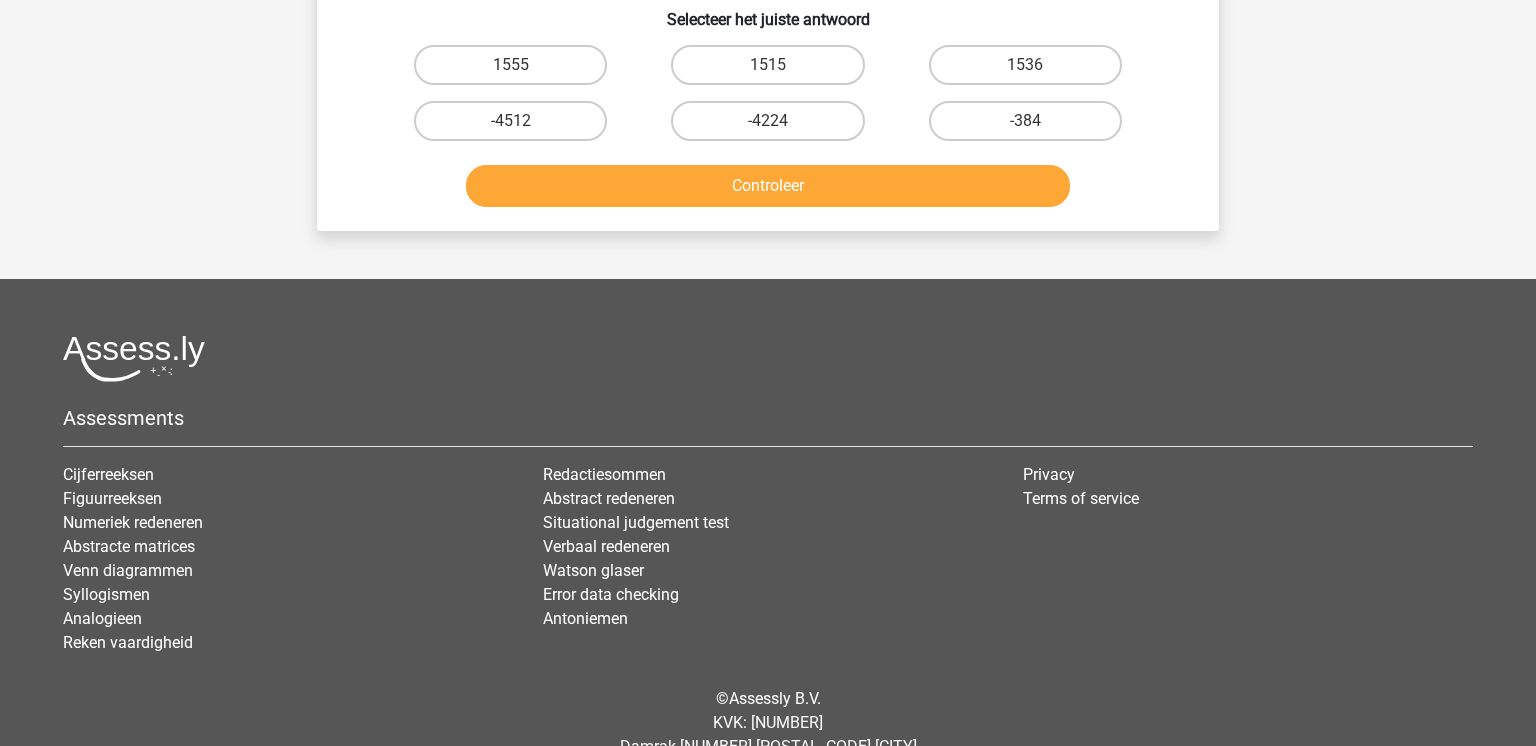 click on "Assessments
Cijferreeksen
Figuurreeksen
Numeriek redeneren
Abstracte matrices
Venn diagrammen" at bounding box center [768, 503] 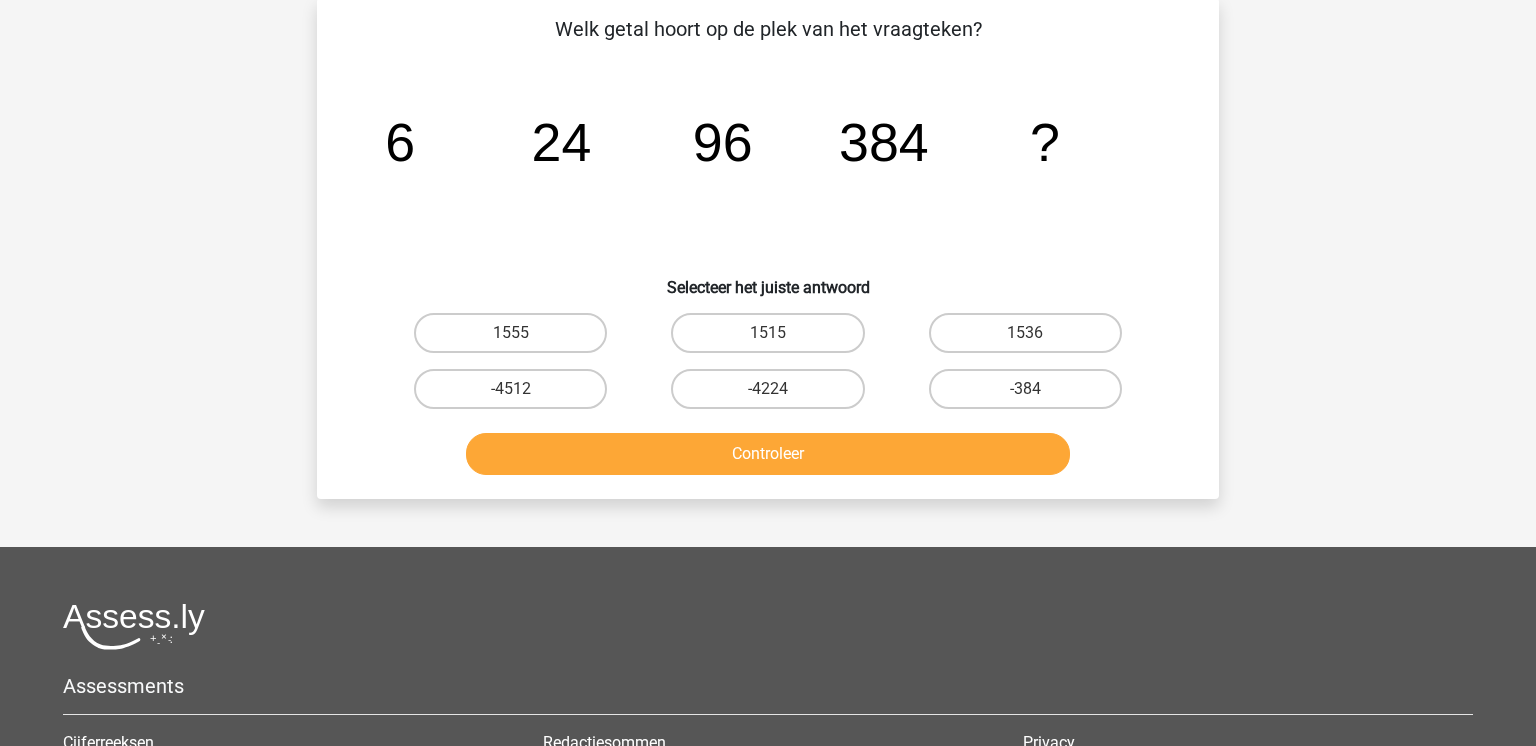scroll, scrollTop: 92, scrollLeft: 0, axis: vertical 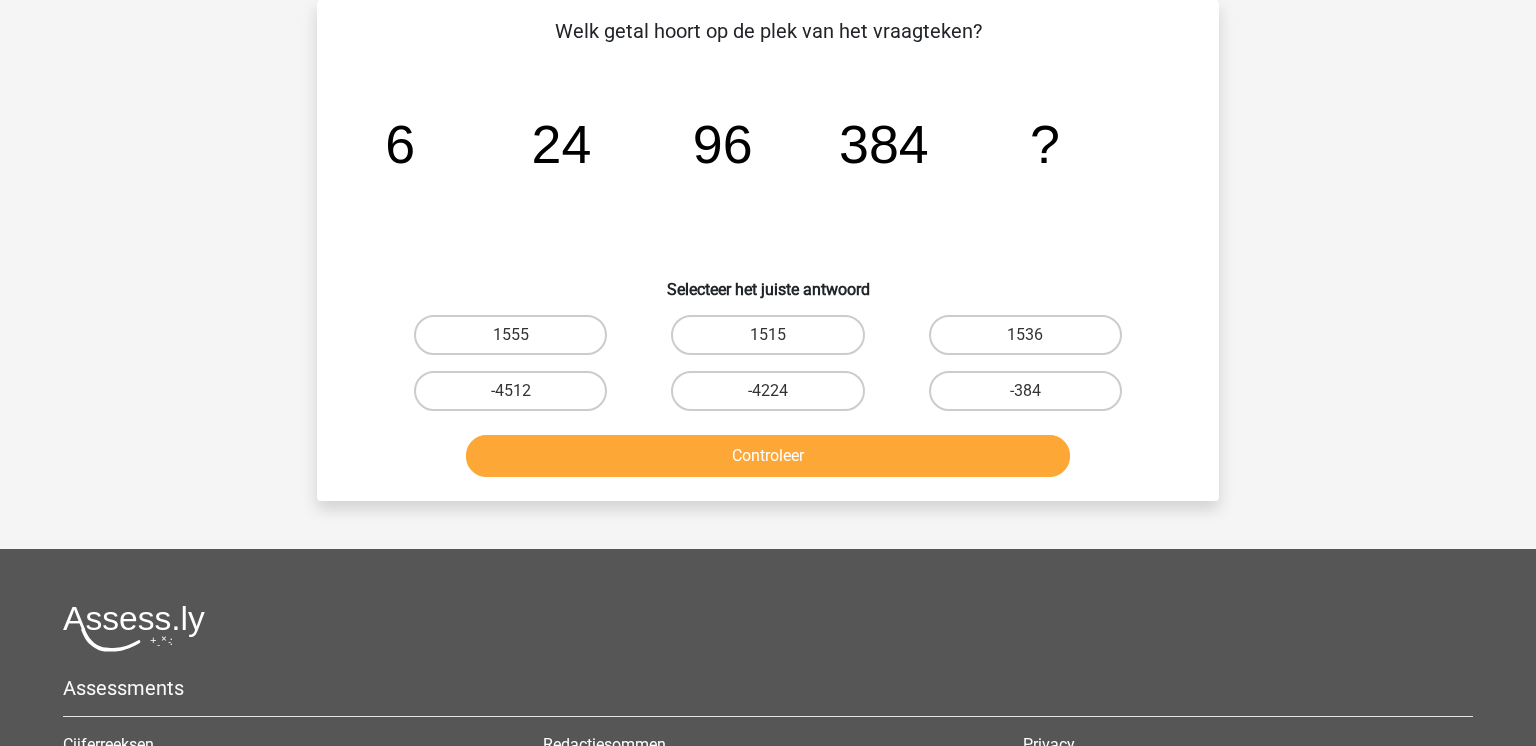 drag, startPoint x: 555, startPoint y: 405, endPoint x: 568, endPoint y: 411, distance: 14.3178215 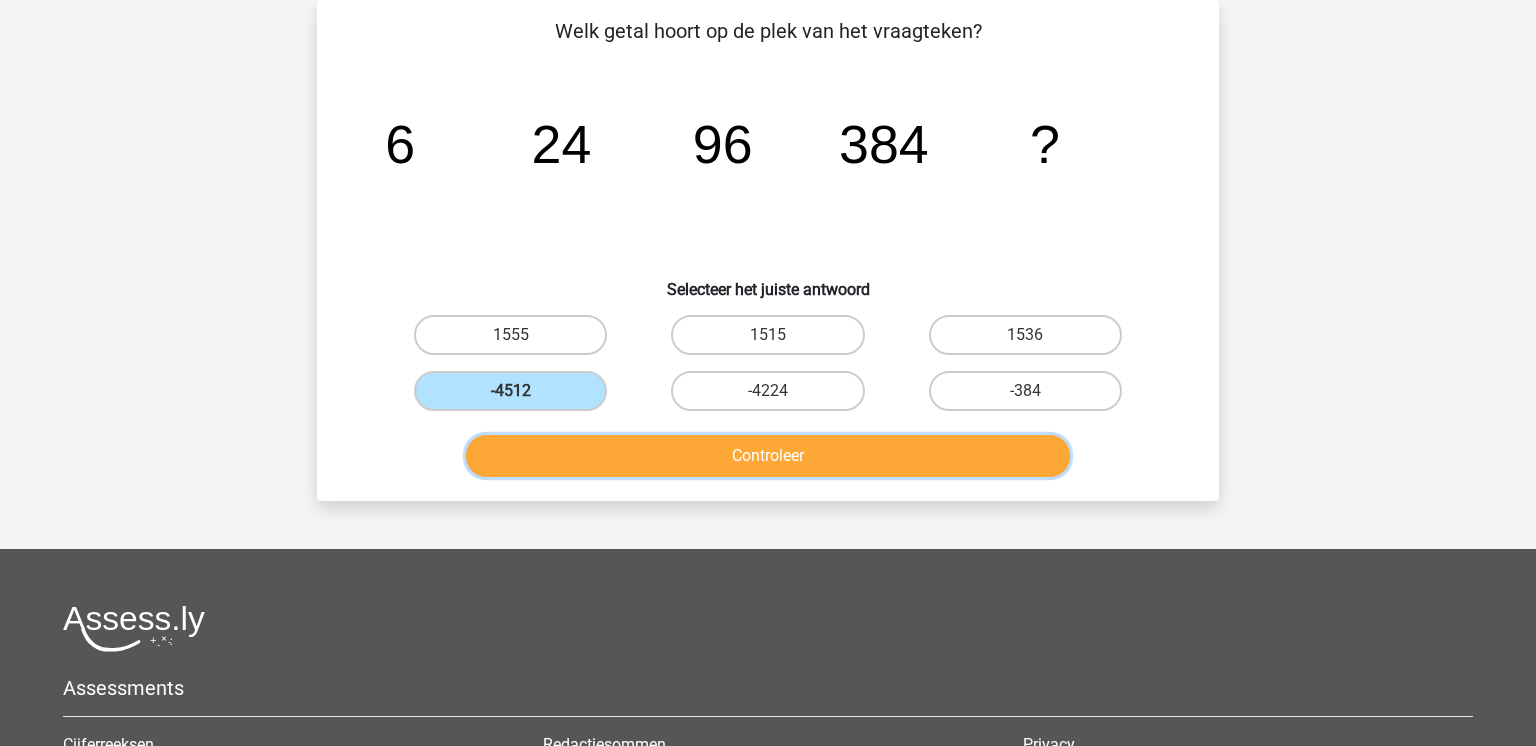 click on "Controleer" at bounding box center (768, 456) 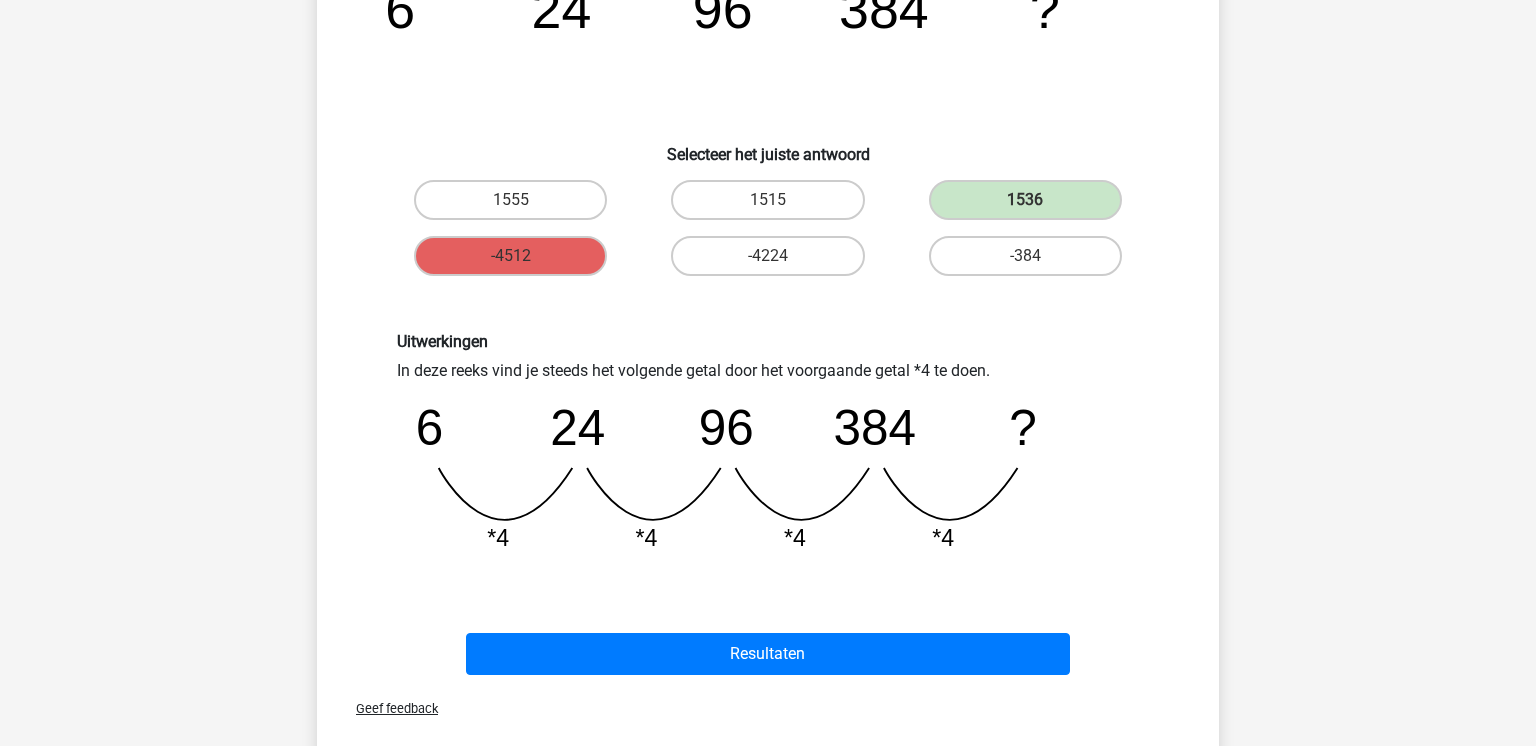 scroll, scrollTop: 503, scrollLeft: 0, axis: vertical 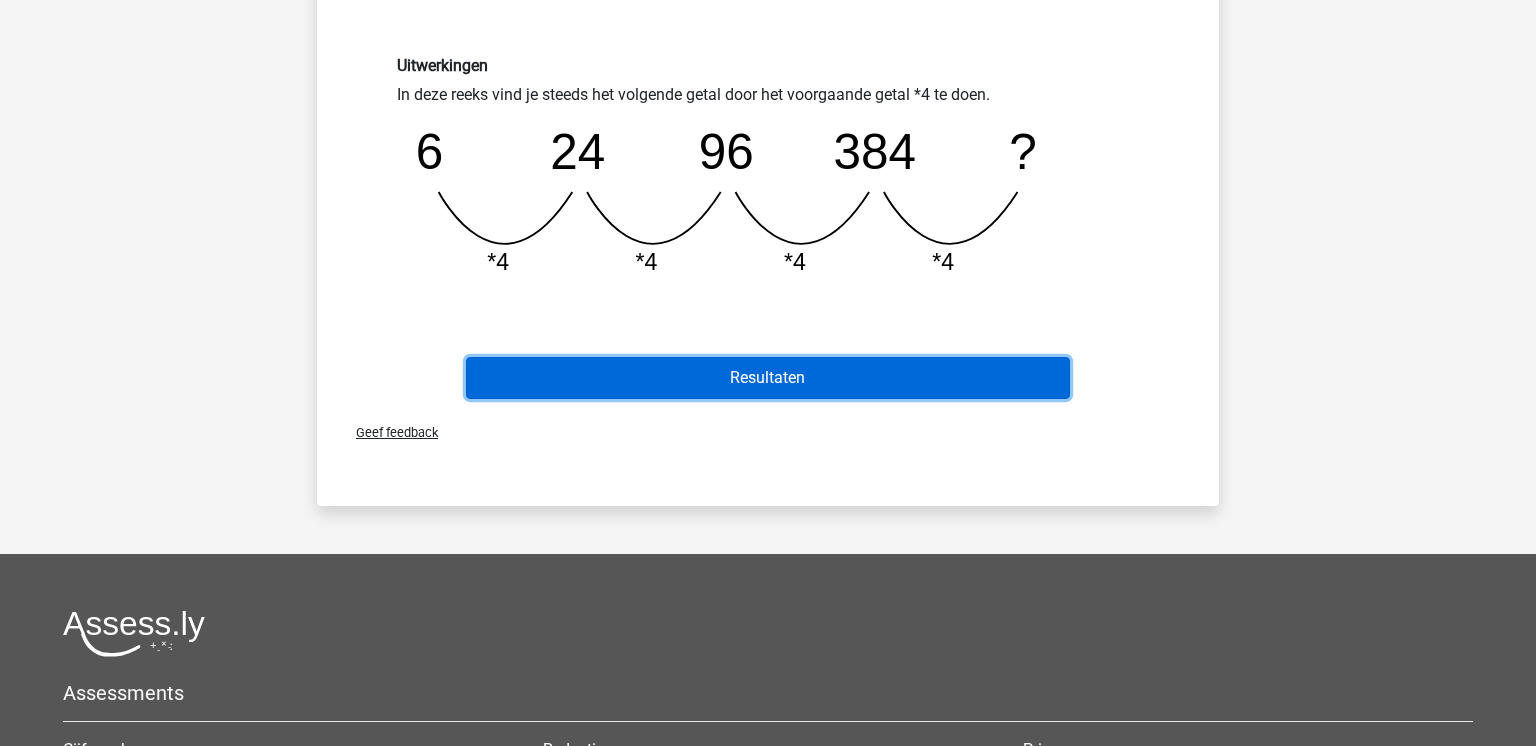click on "Resultaten" at bounding box center (768, 378) 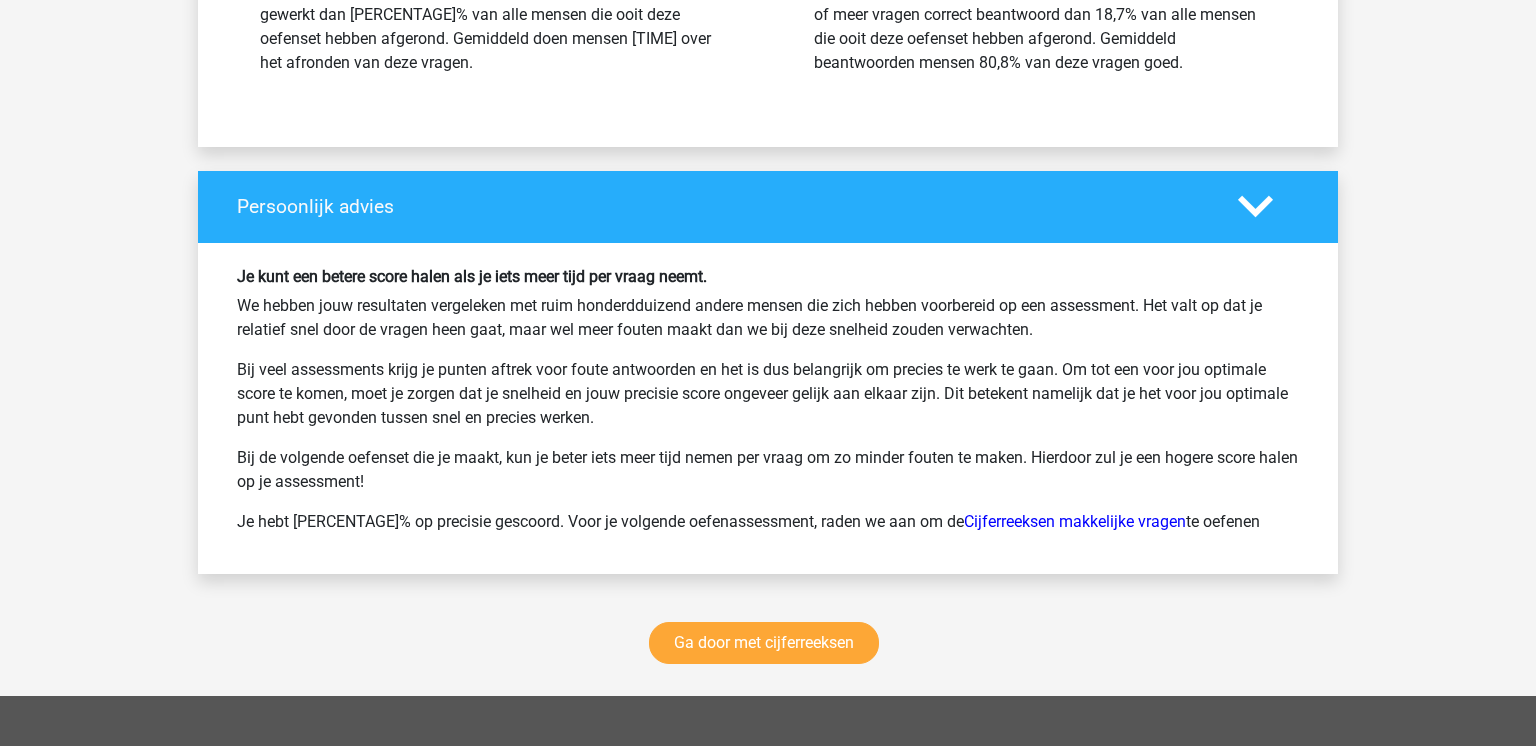 scroll, scrollTop: 2526, scrollLeft: 0, axis: vertical 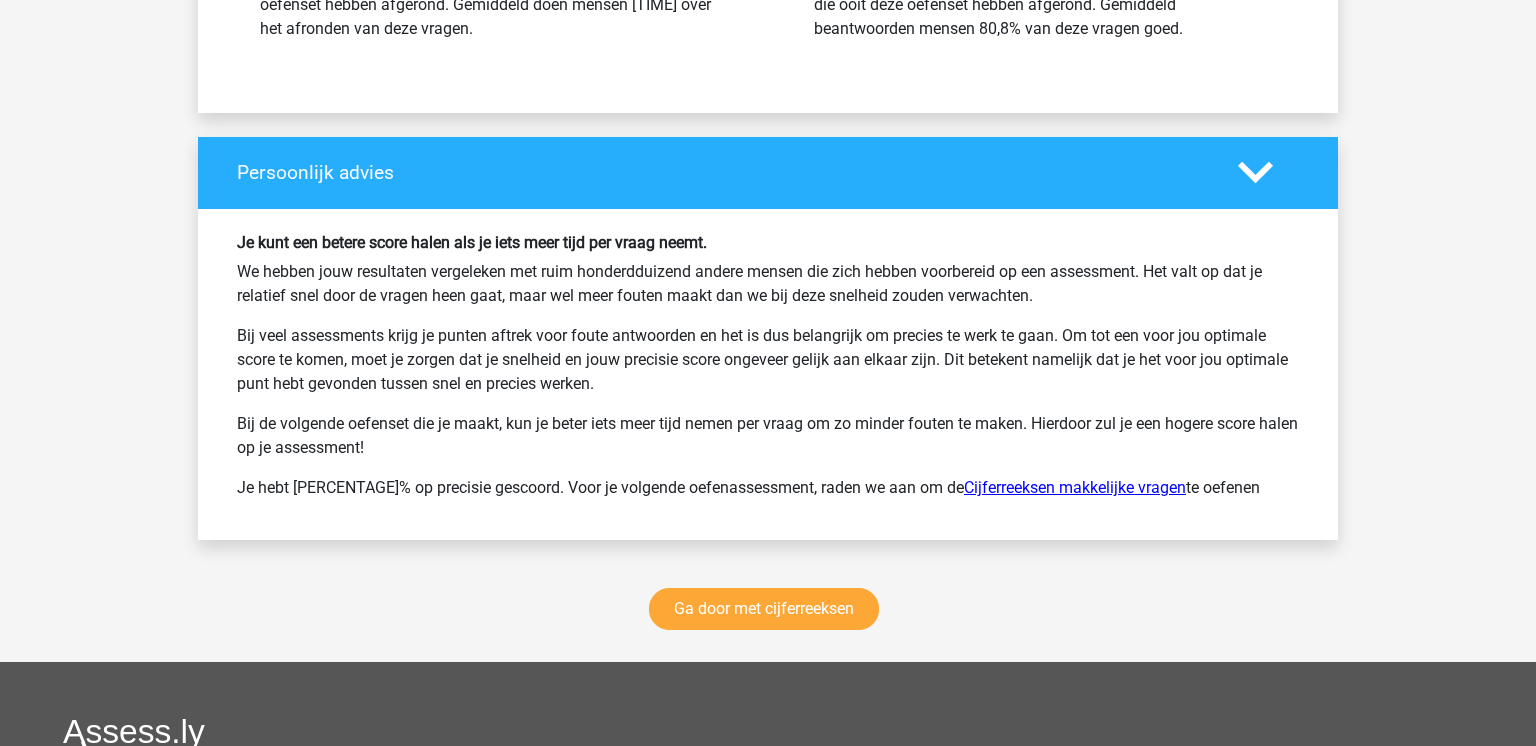 click on "Cijferreeksen makkelijke vragen" at bounding box center (1075, 487) 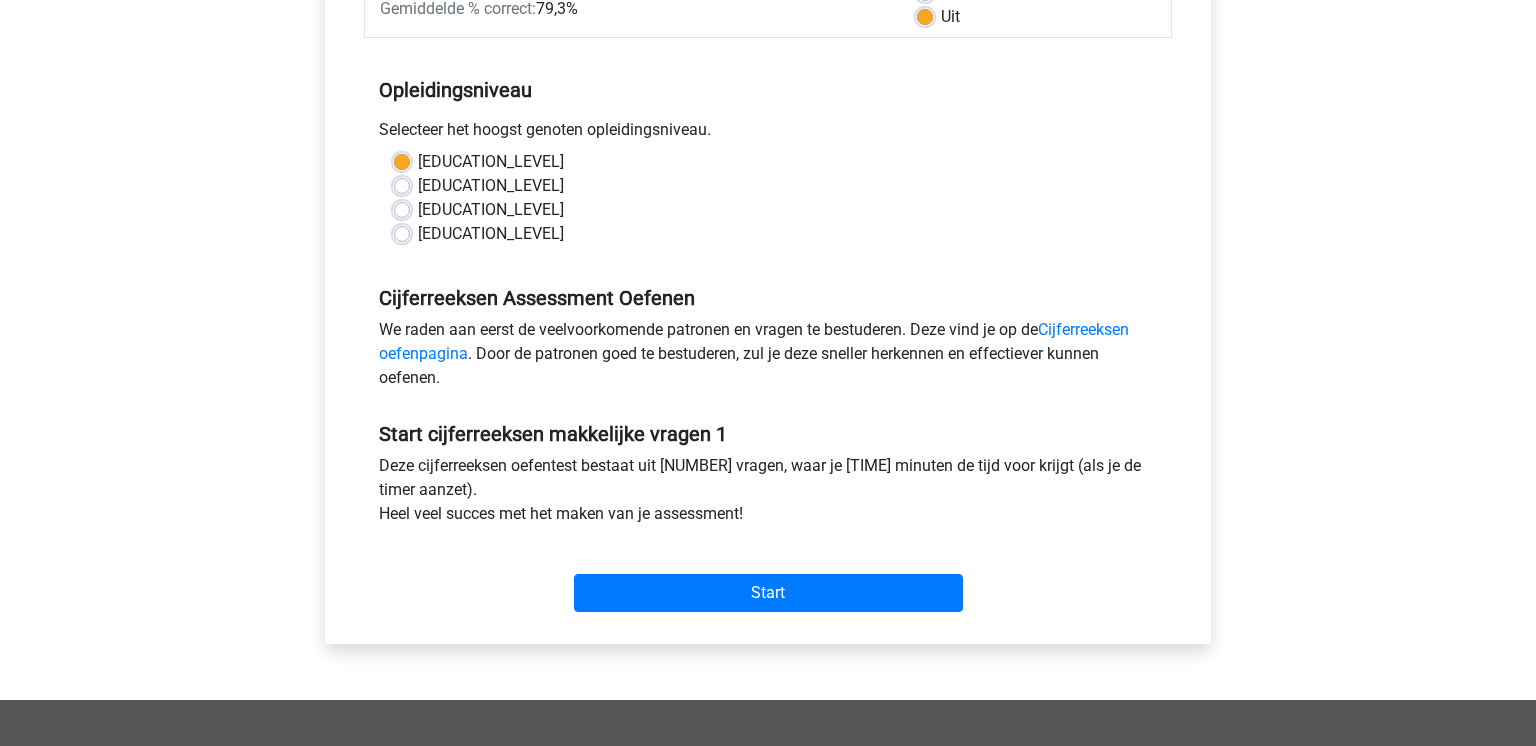 scroll, scrollTop: 464, scrollLeft: 0, axis: vertical 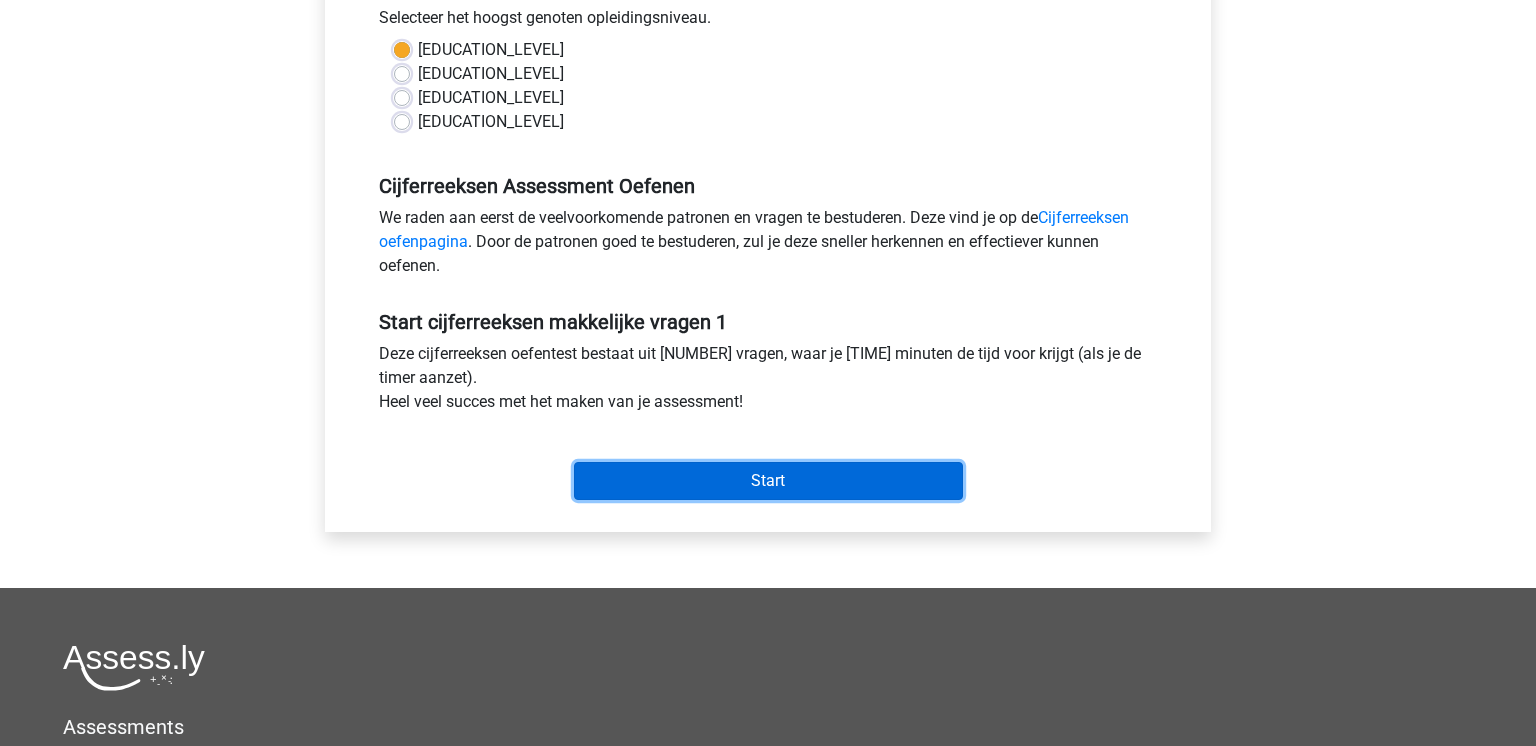 drag, startPoint x: 749, startPoint y: 491, endPoint x: 682, endPoint y: 479, distance: 68.06615 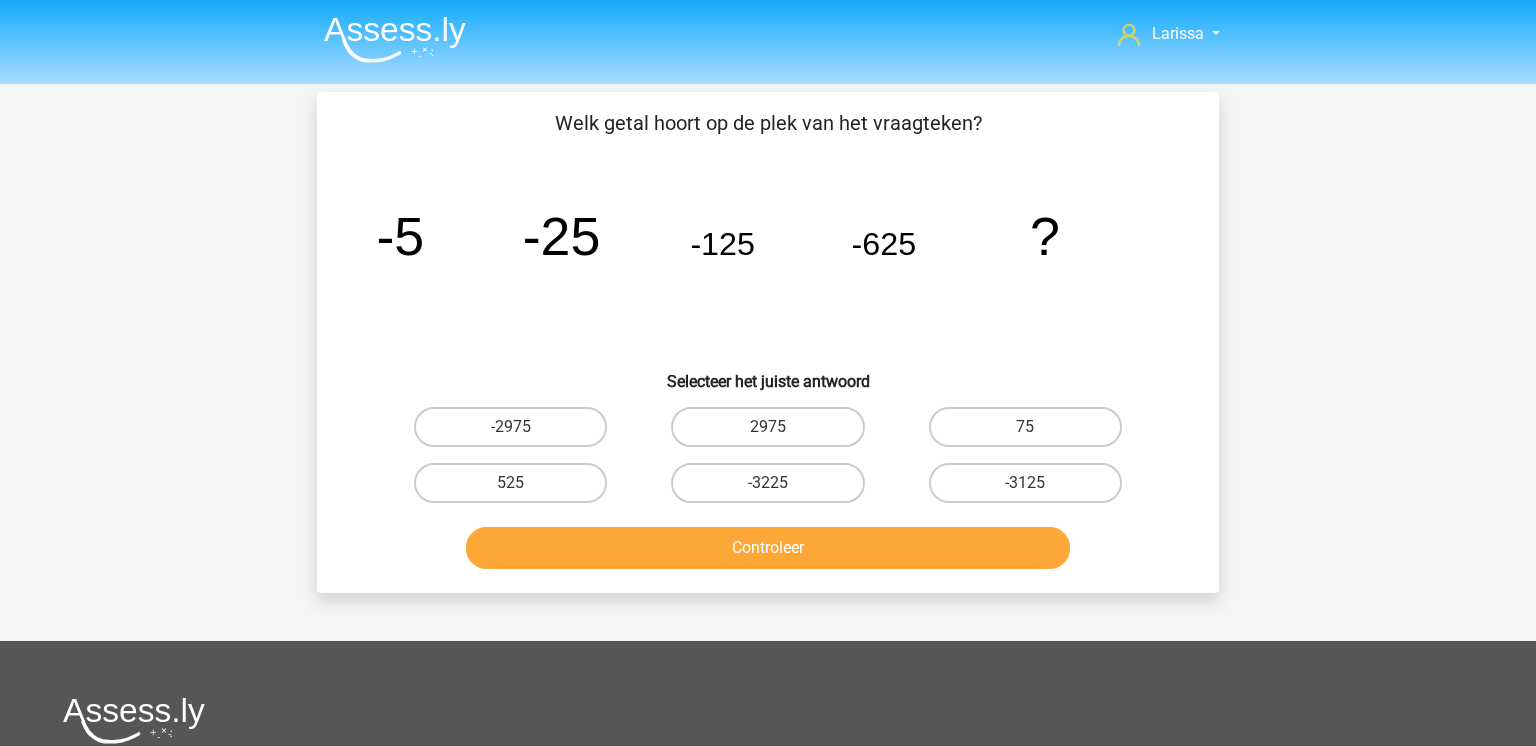 scroll, scrollTop: 0, scrollLeft: 0, axis: both 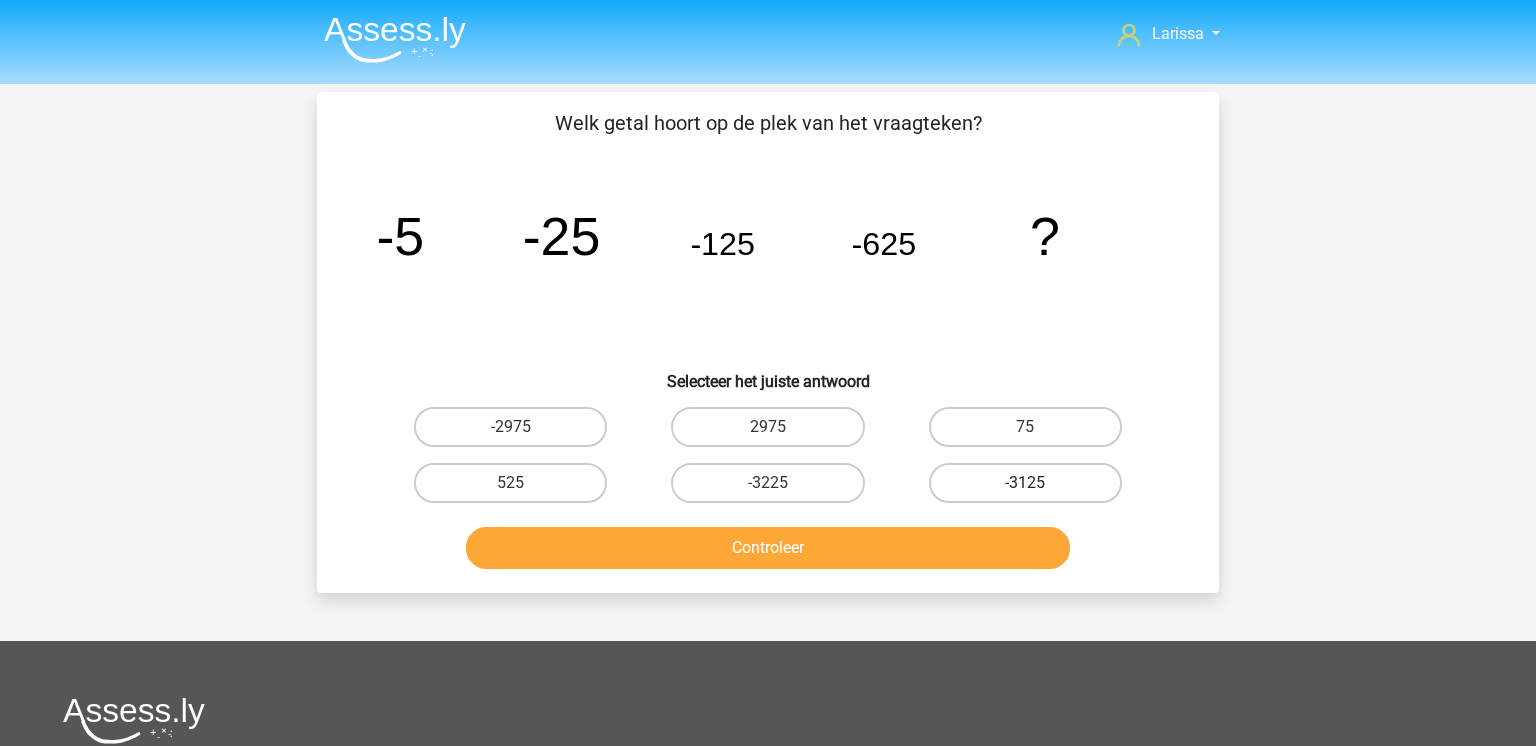 click on "-3125" at bounding box center [1025, 483] 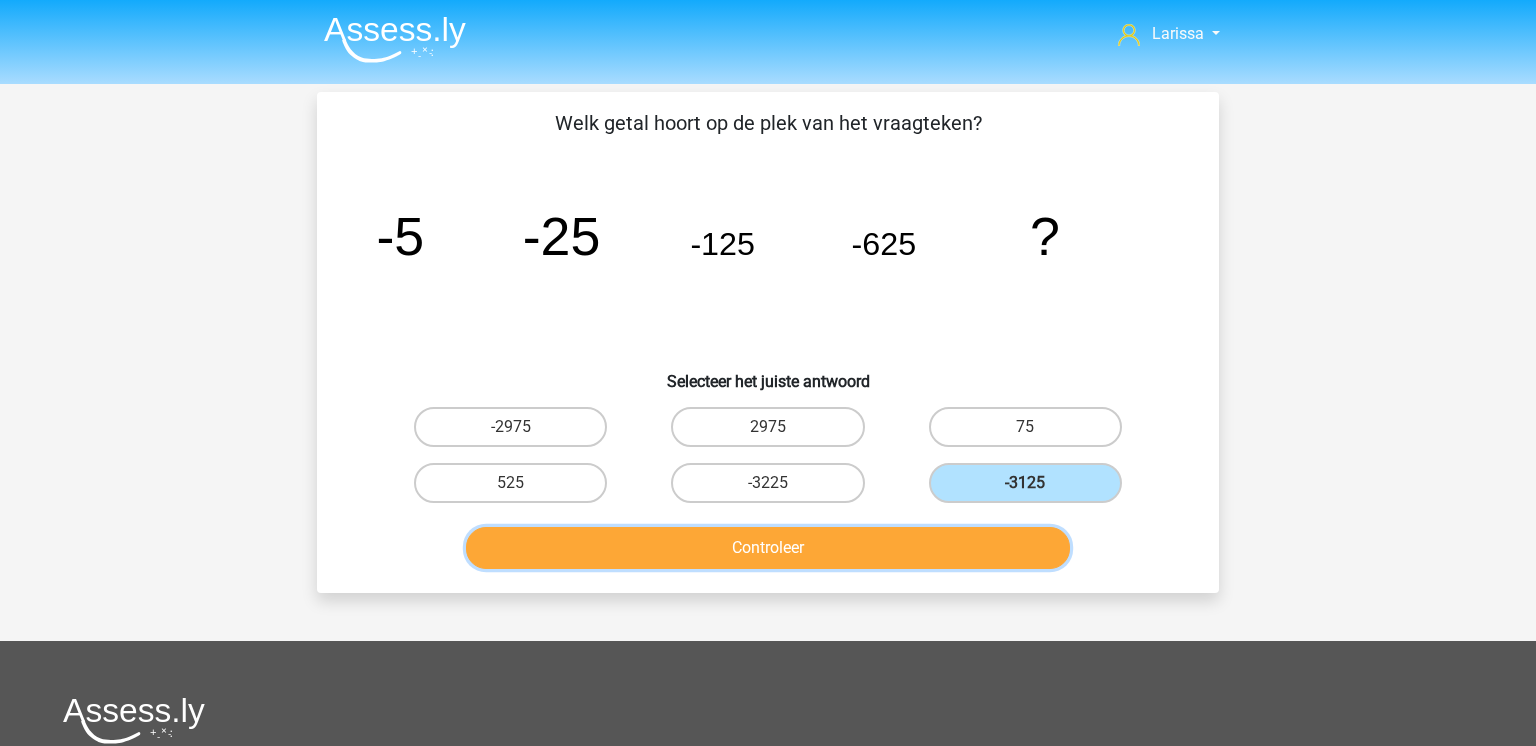 click on "Controleer" at bounding box center (768, 548) 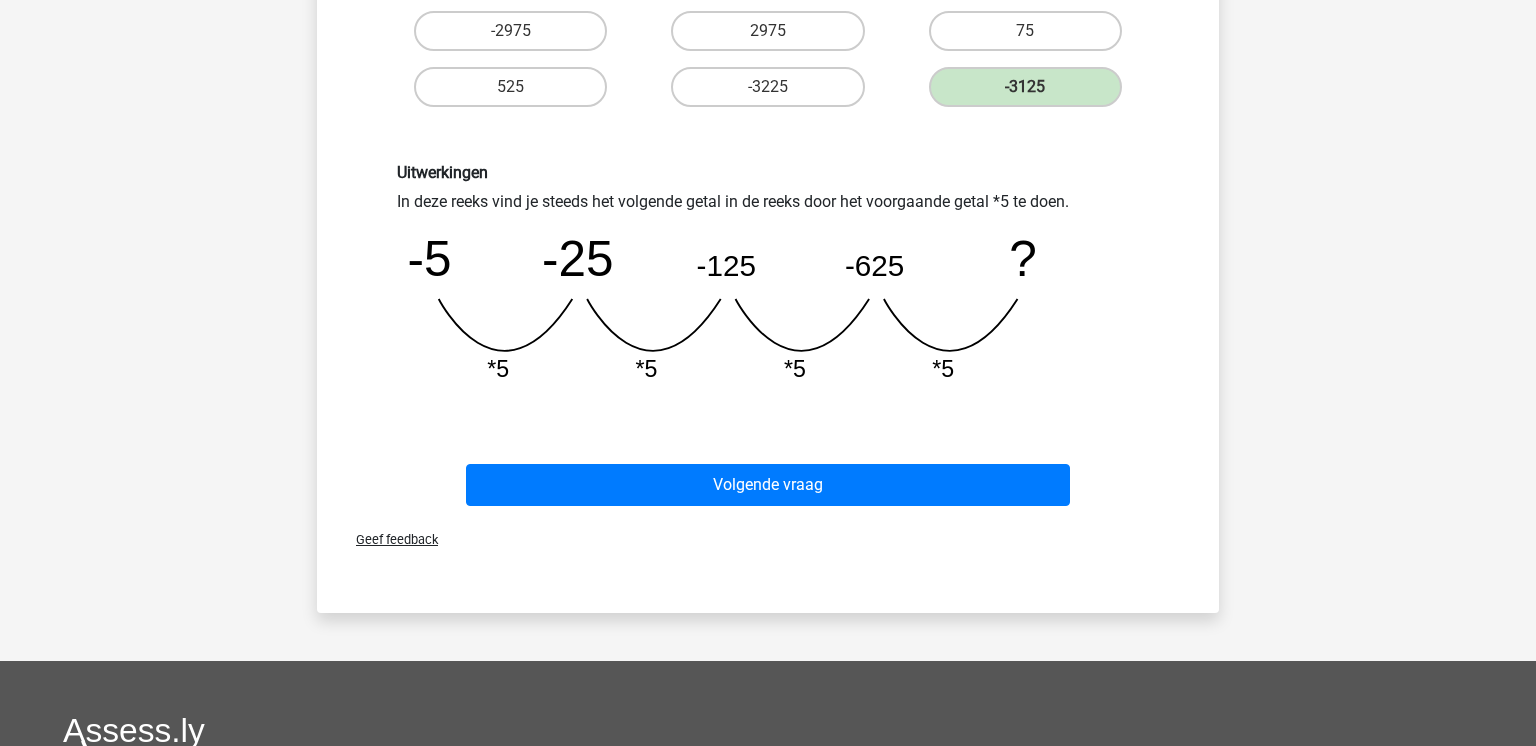 scroll, scrollTop: 476, scrollLeft: 0, axis: vertical 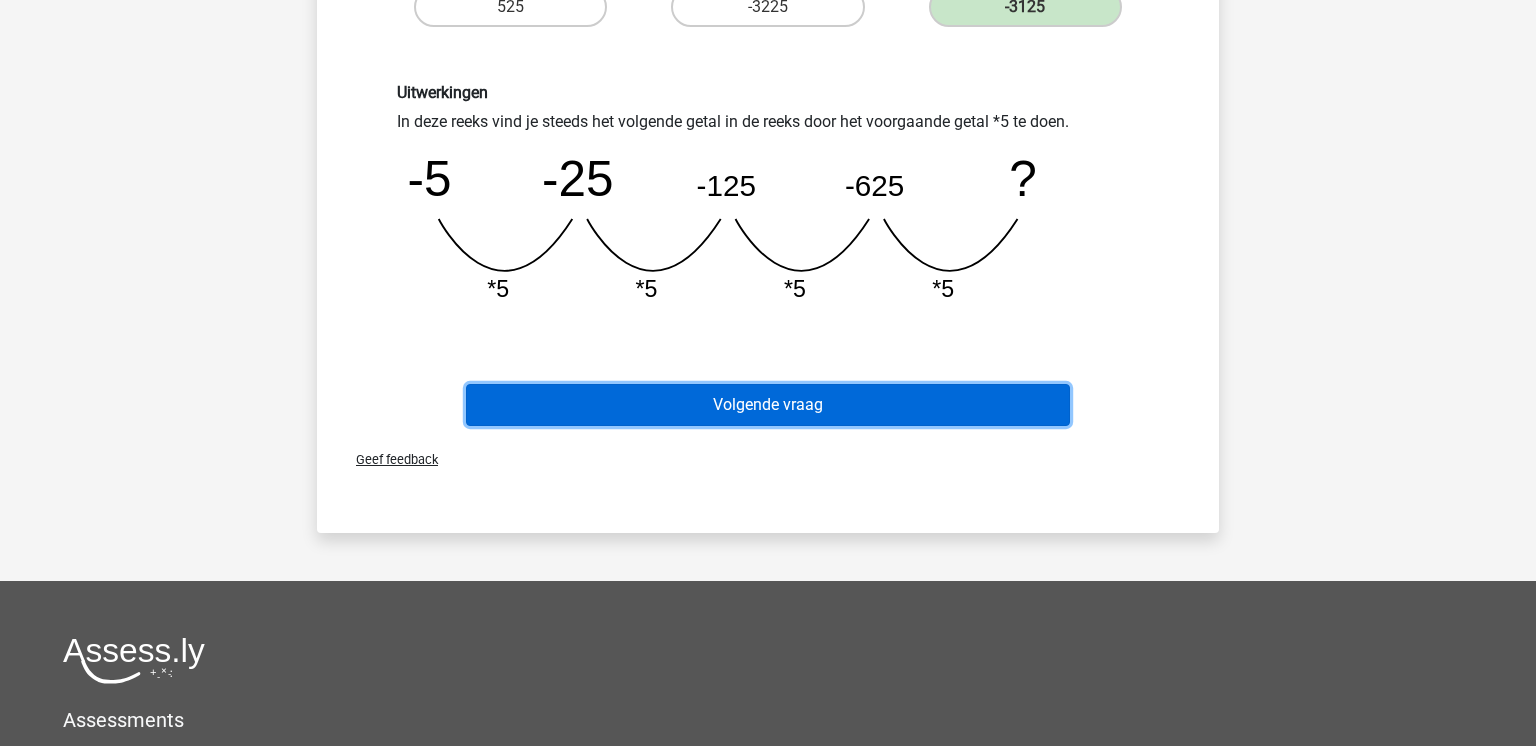 click on "Volgende vraag" at bounding box center (768, 405) 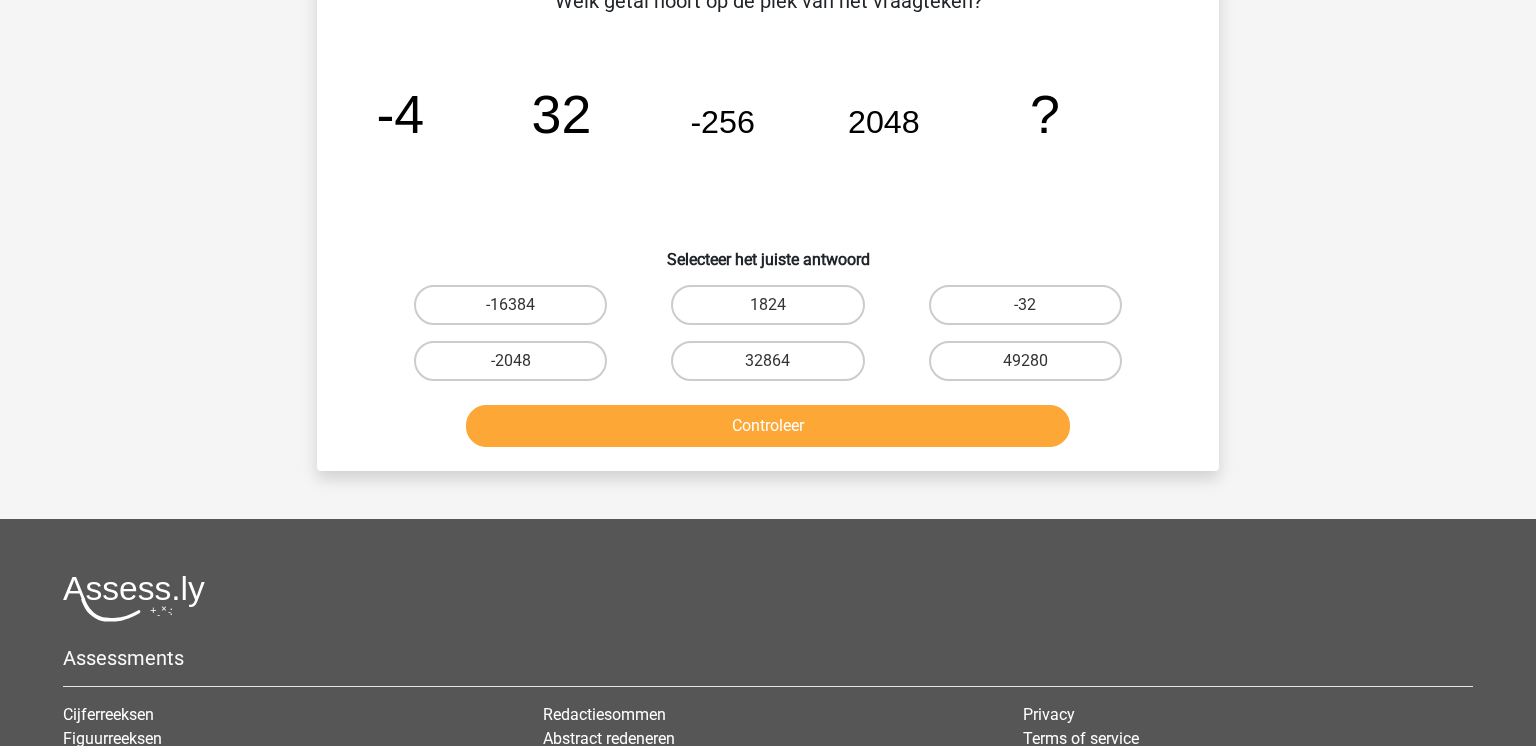 scroll, scrollTop: 92, scrollLeft: 0, axis: vertical 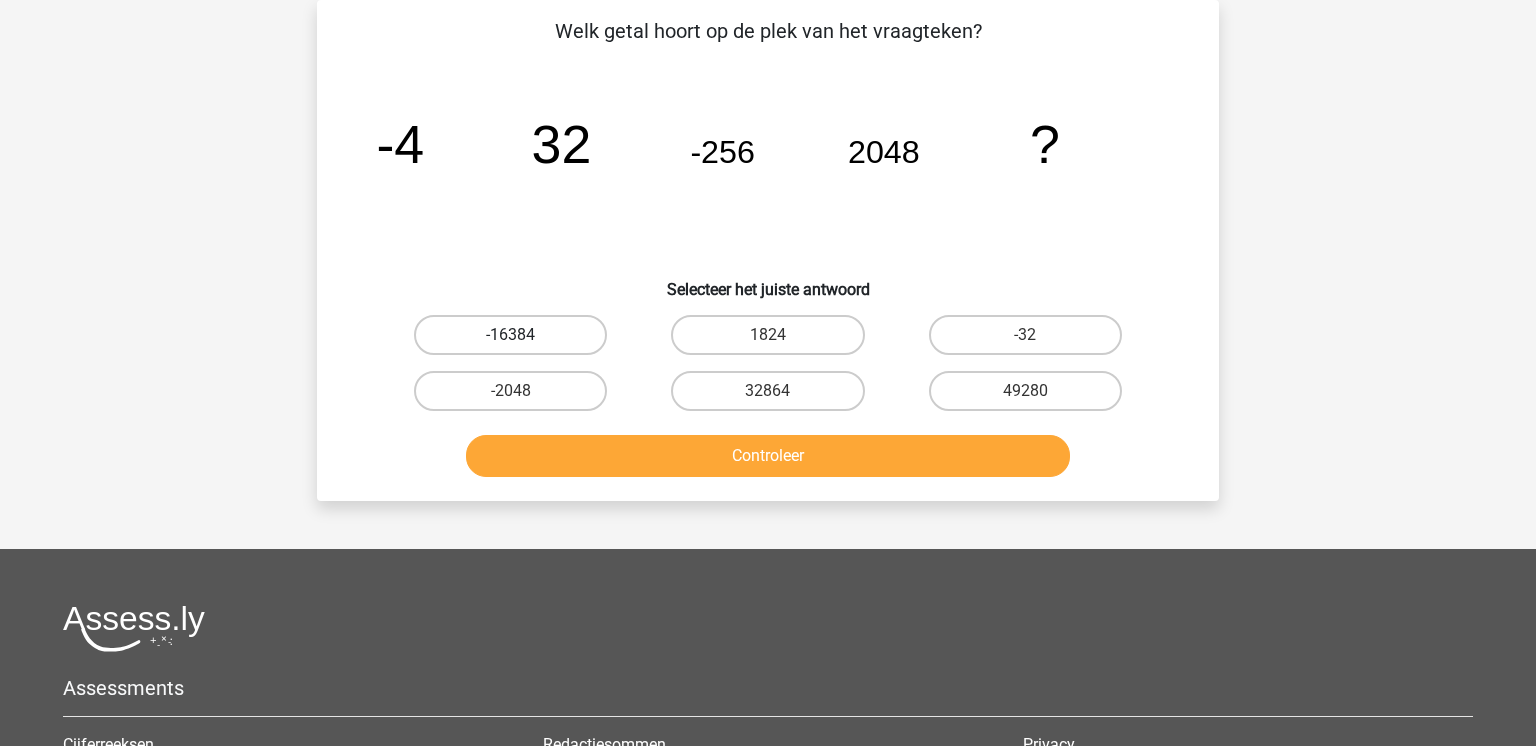click on "-16384" at bounding box center [510, 335] 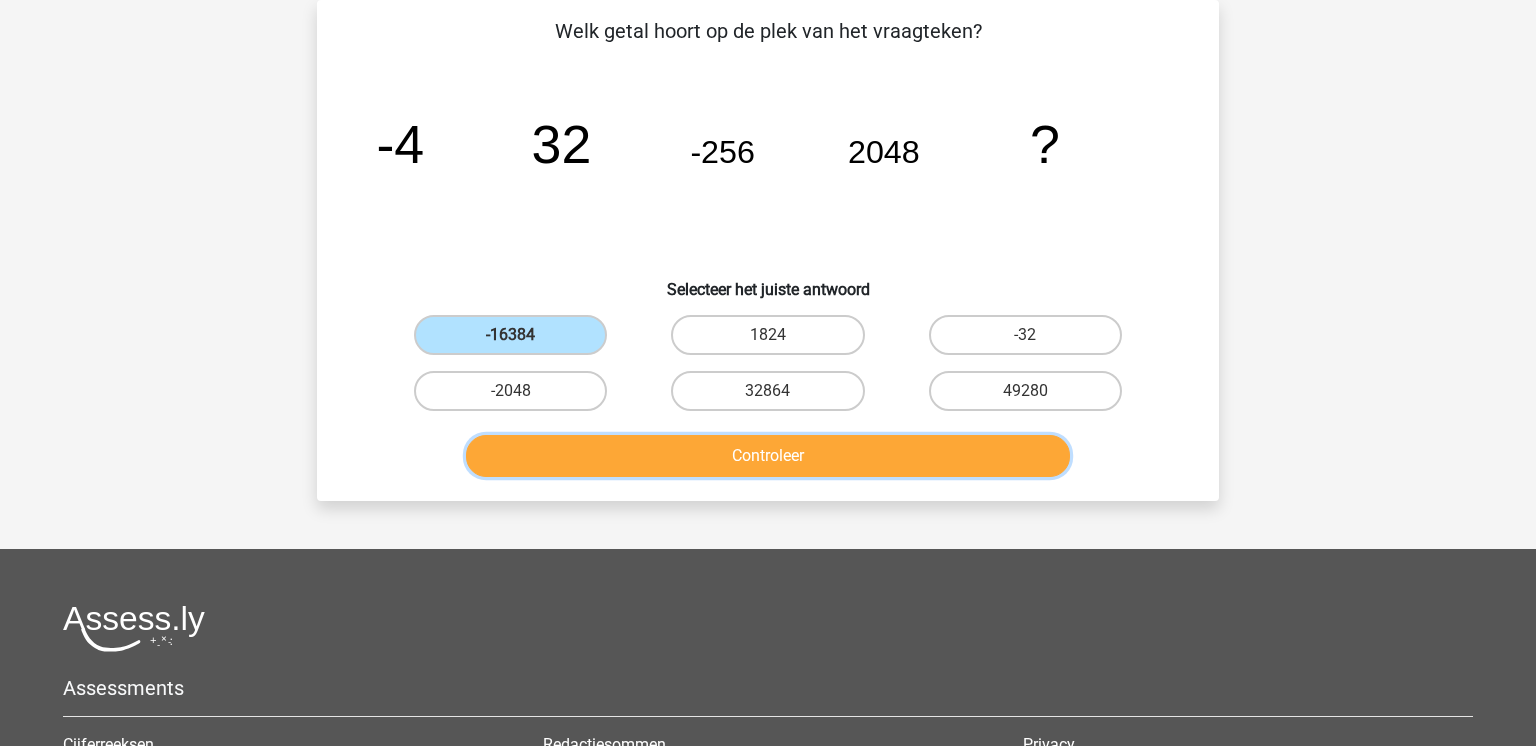 click on "Controleer" at bounding box center (768, 456) 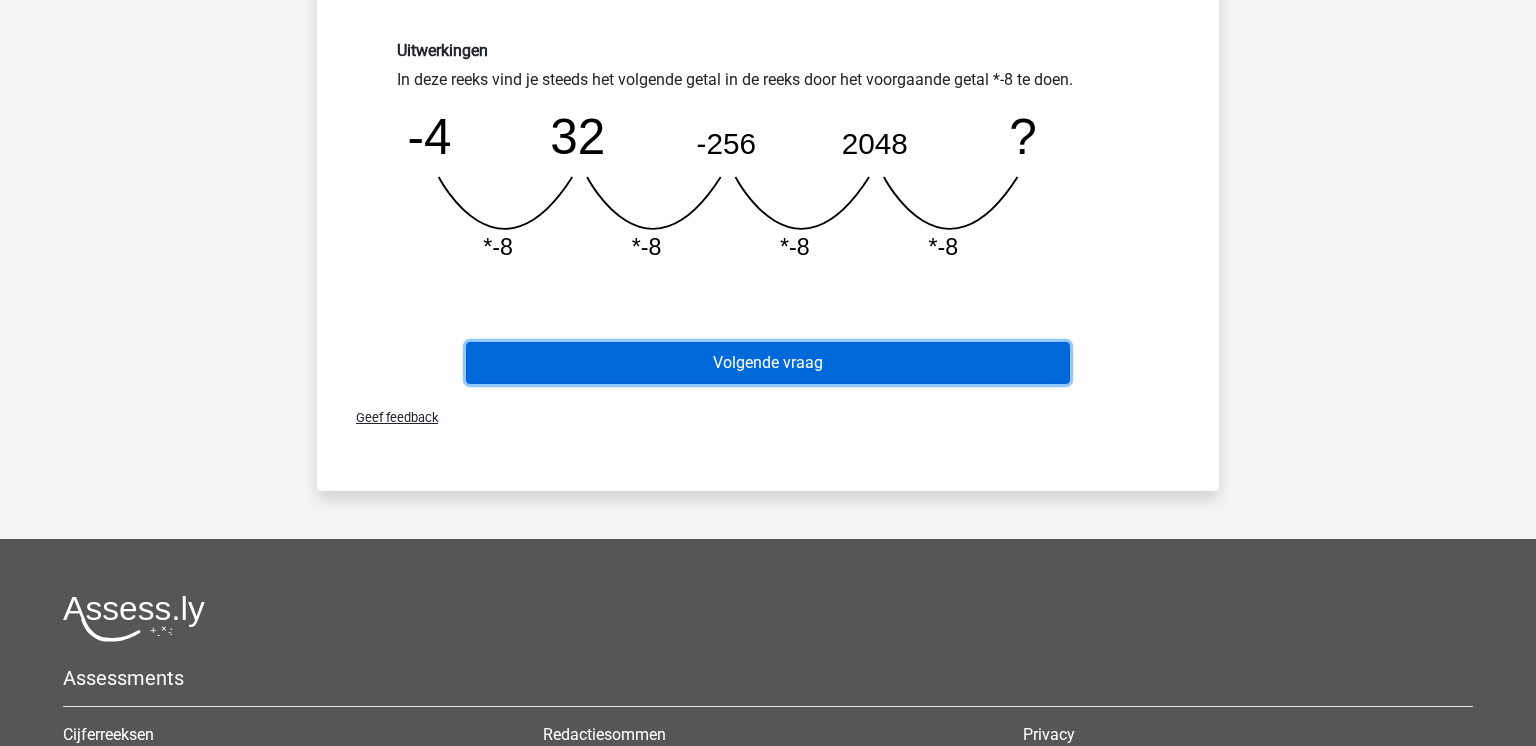 click on "Volgende vraag" at bounding box center [768, 363] 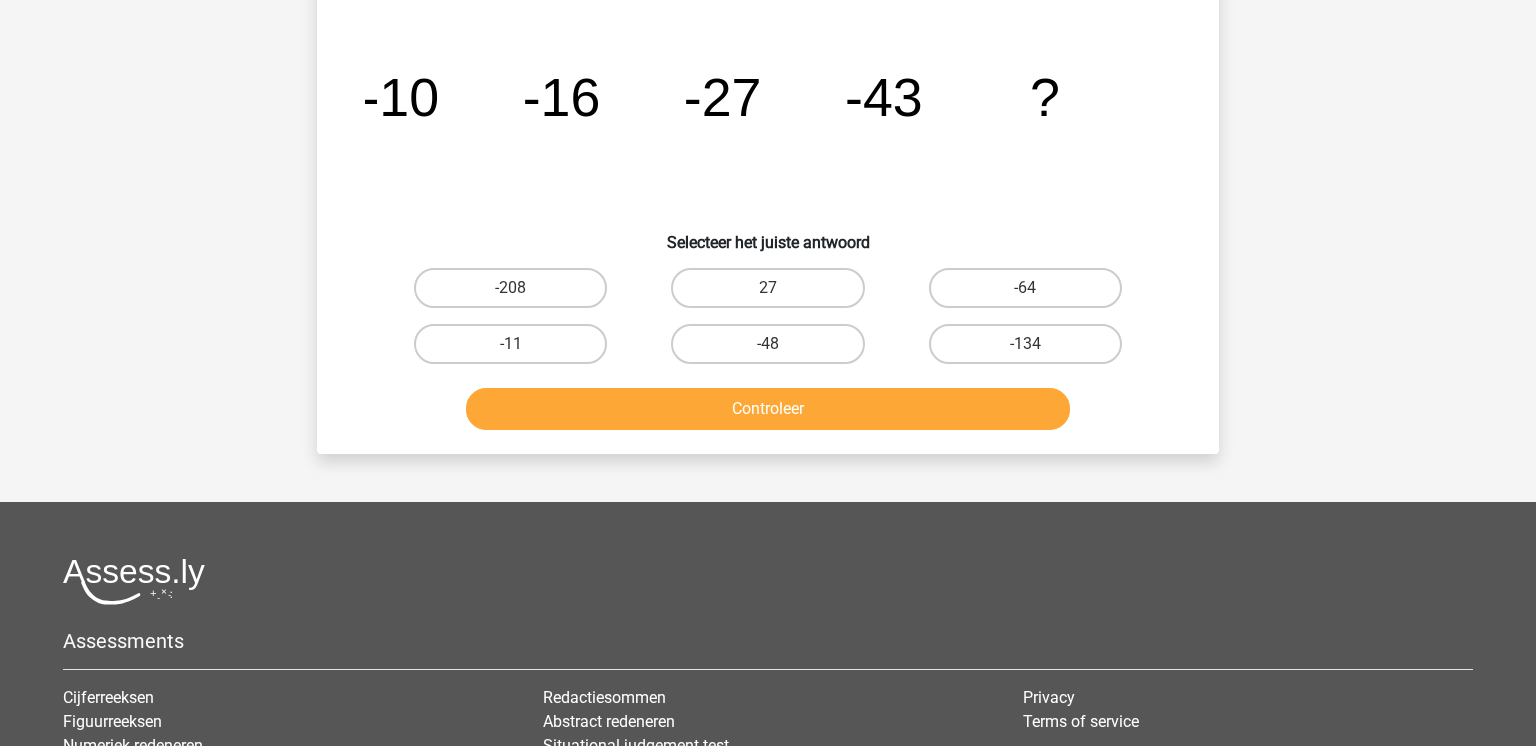 scroll, scrollTop: 92, scrollLeft: 0, axis: vertical 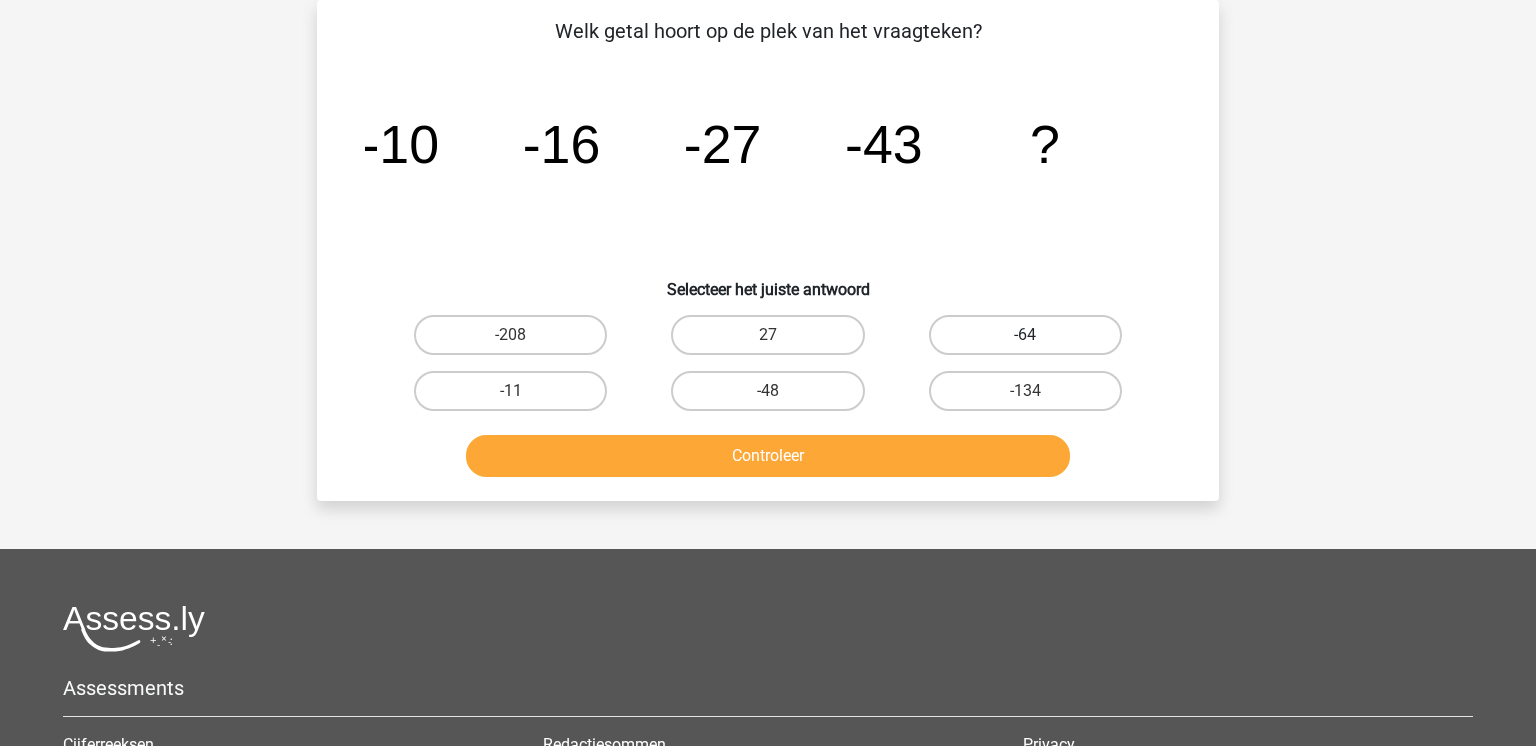 click on "-64" at bounding box center (1025, 335) 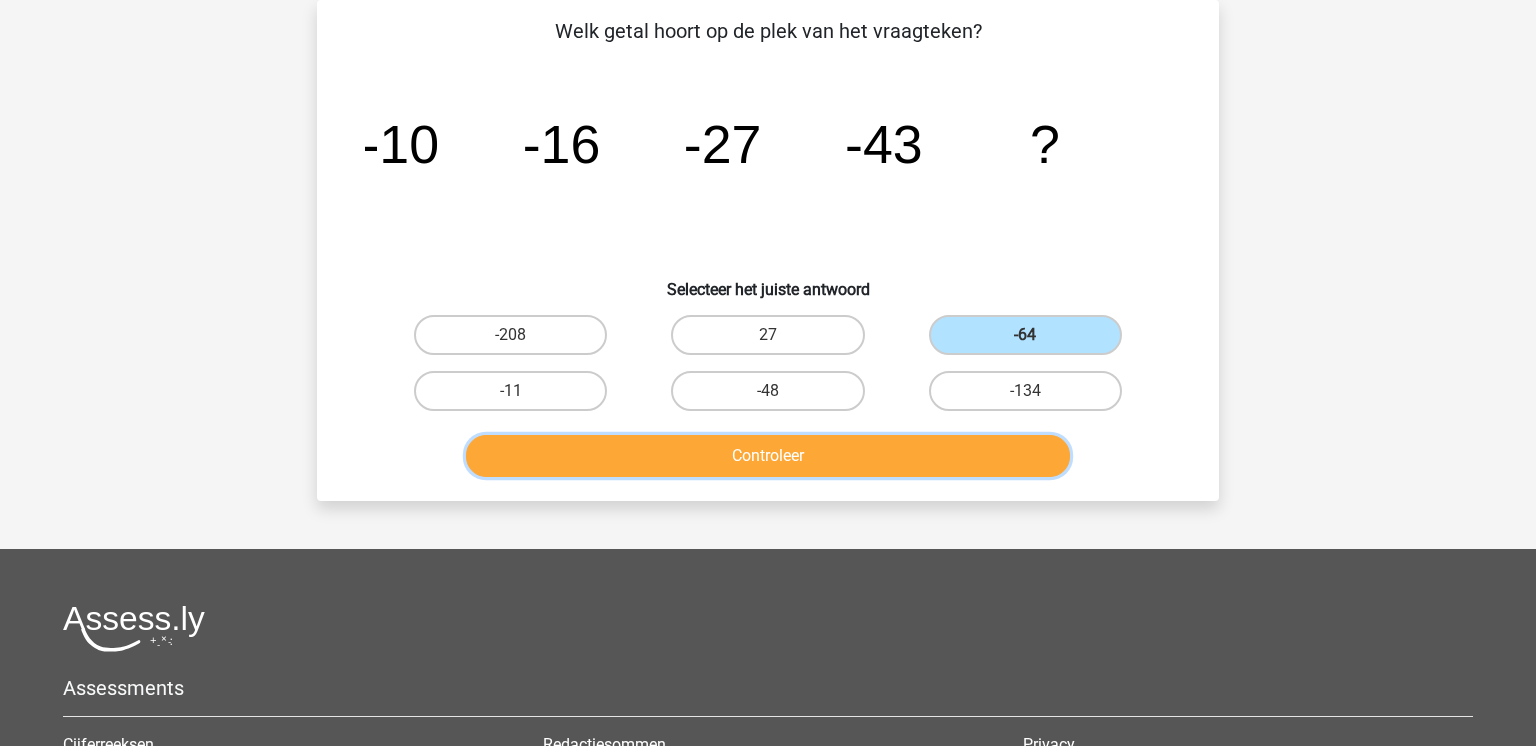 click on "Controleer" at bounding box center [768, 456] 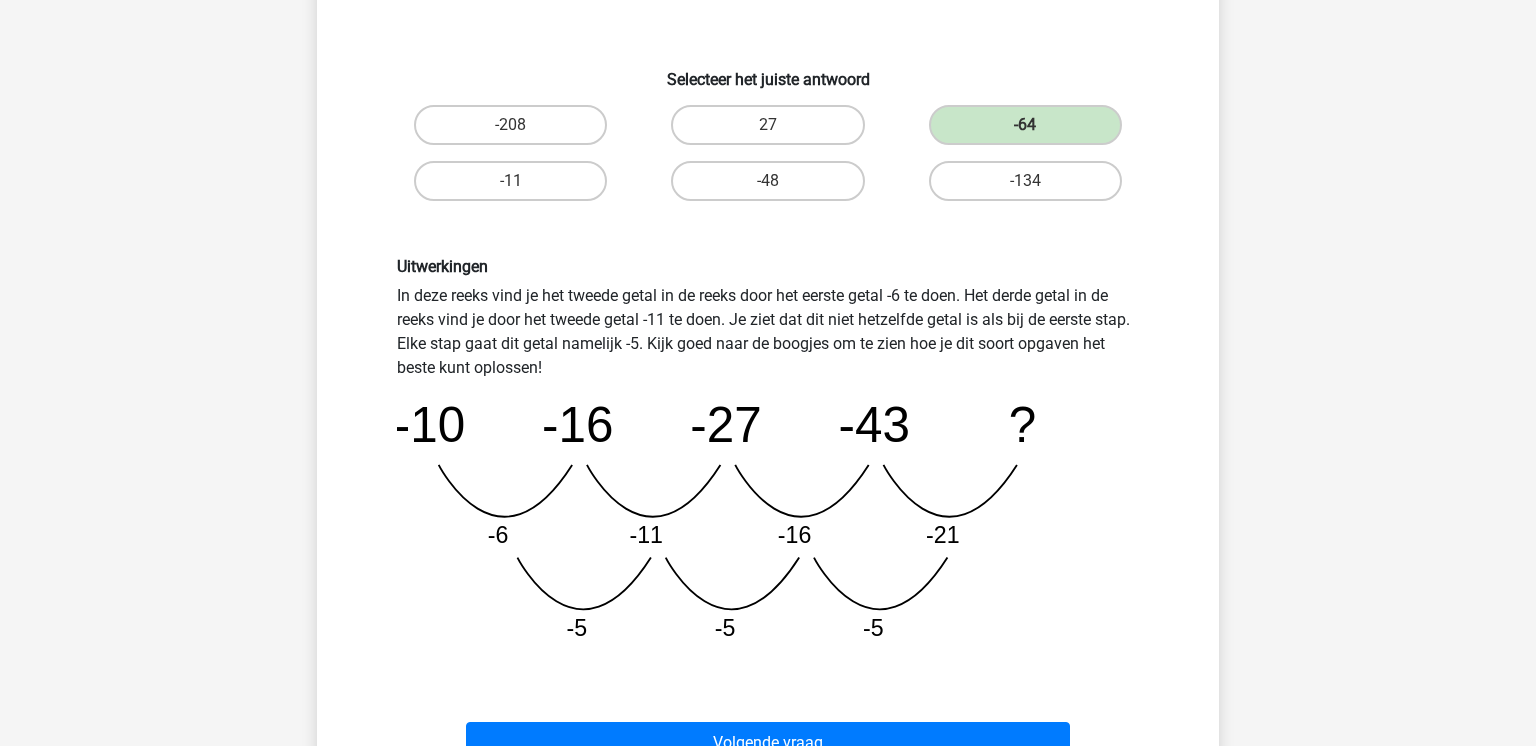 scroll, scrollTop: 380, scrollLeft: 0, axis: vertical 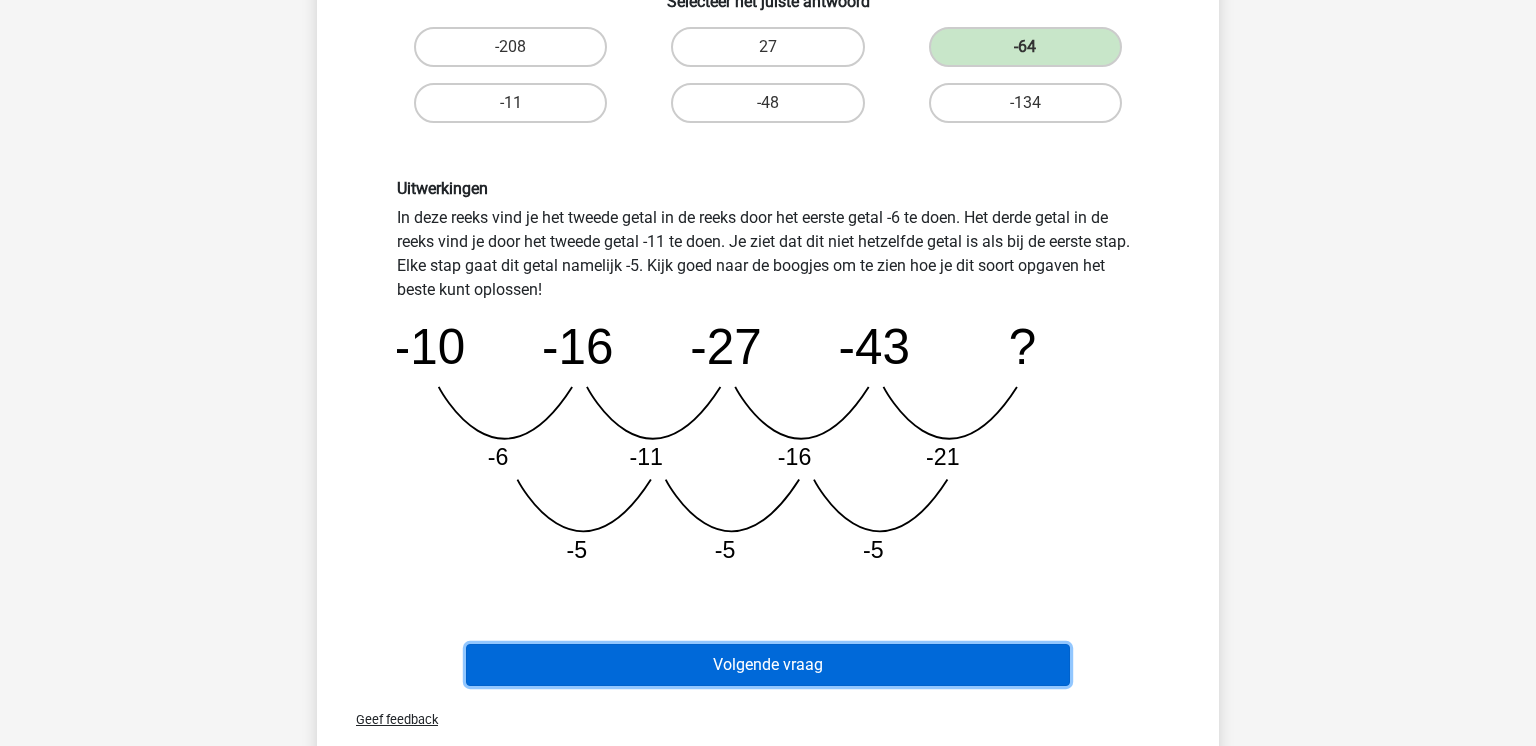 drag, startPoint x: 841, startPoint y: 673, endPoint x: 828, endPoint y: 658, distance: 19.849434 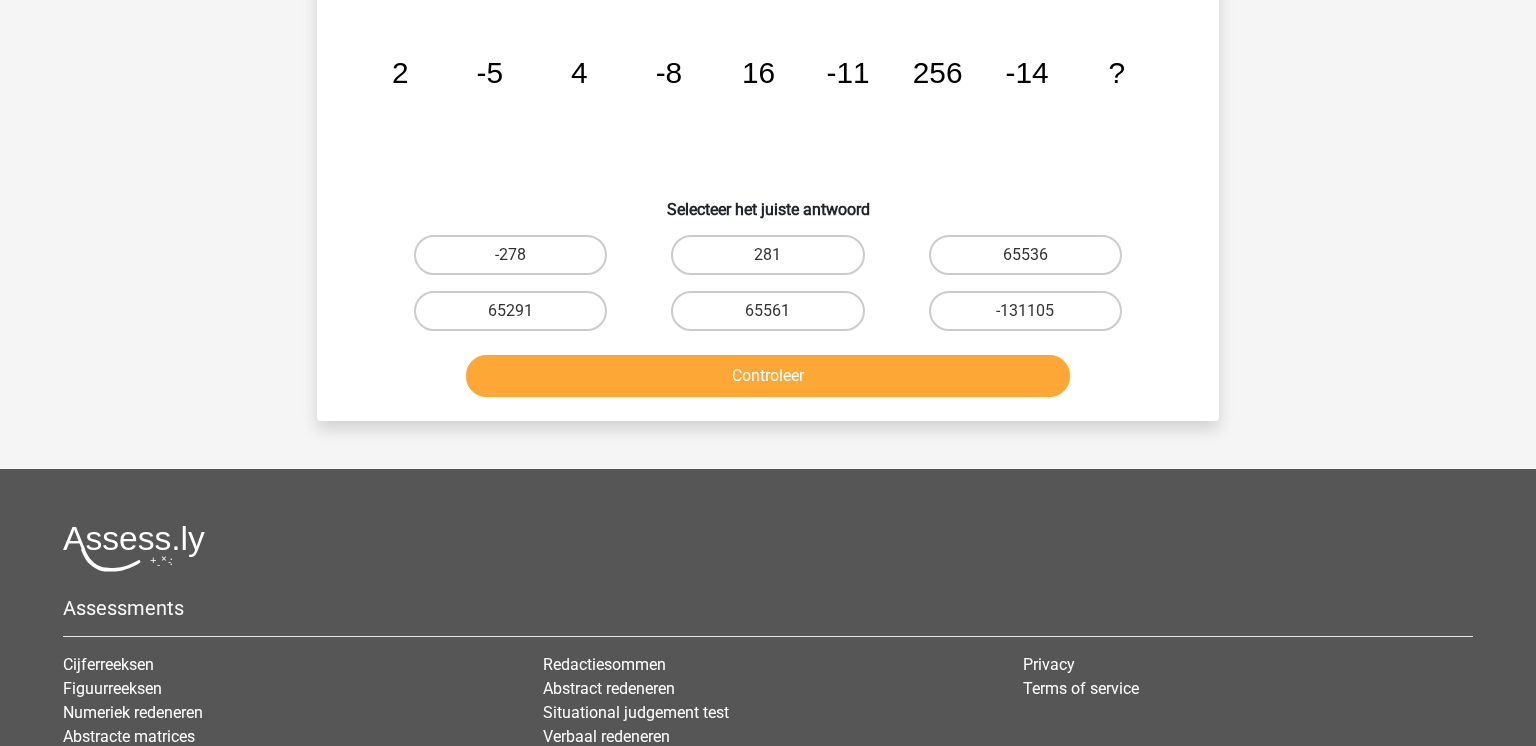 scroll, scrollTop: 92, scrollLeft: 0, axis: vertical 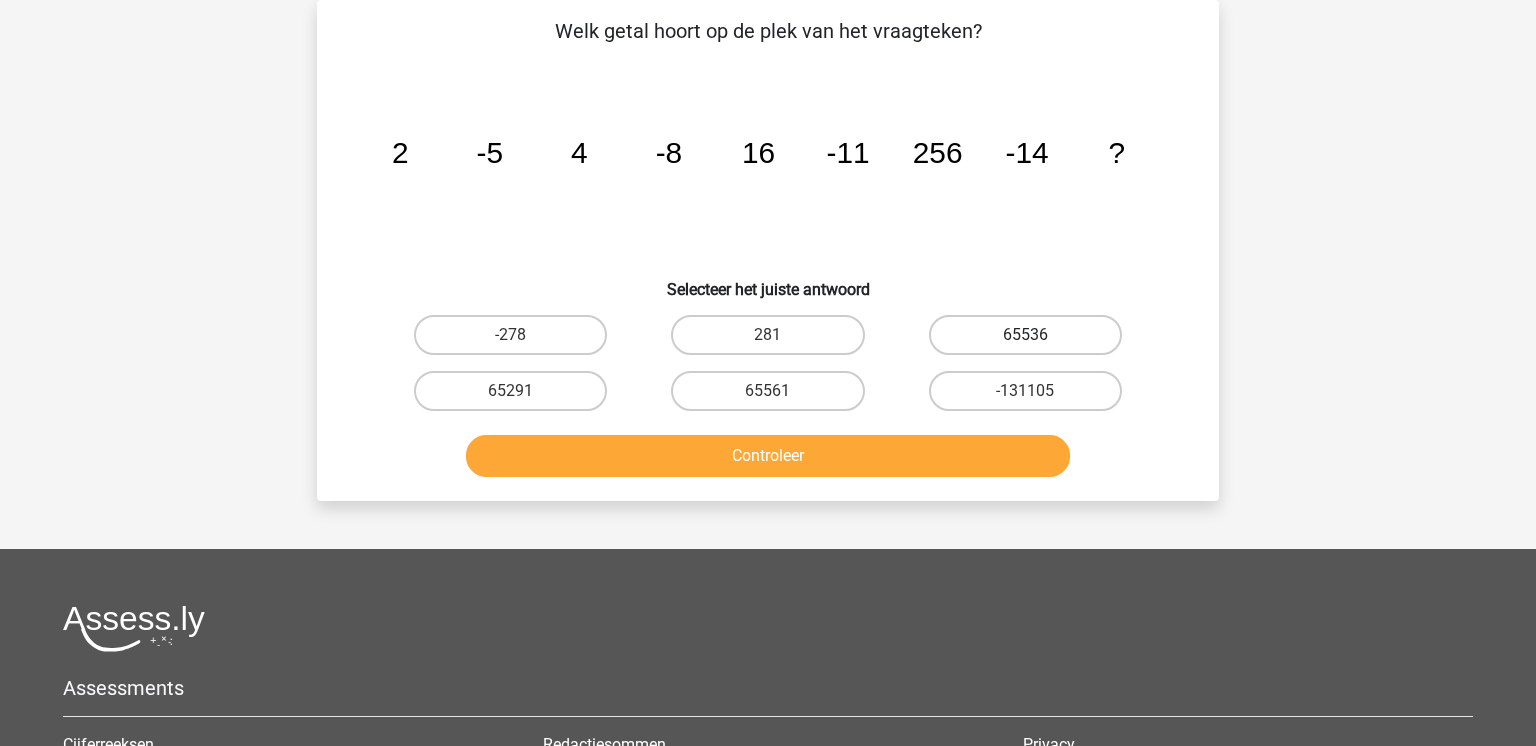 click on "65536" at bounding box center (1025, 335) 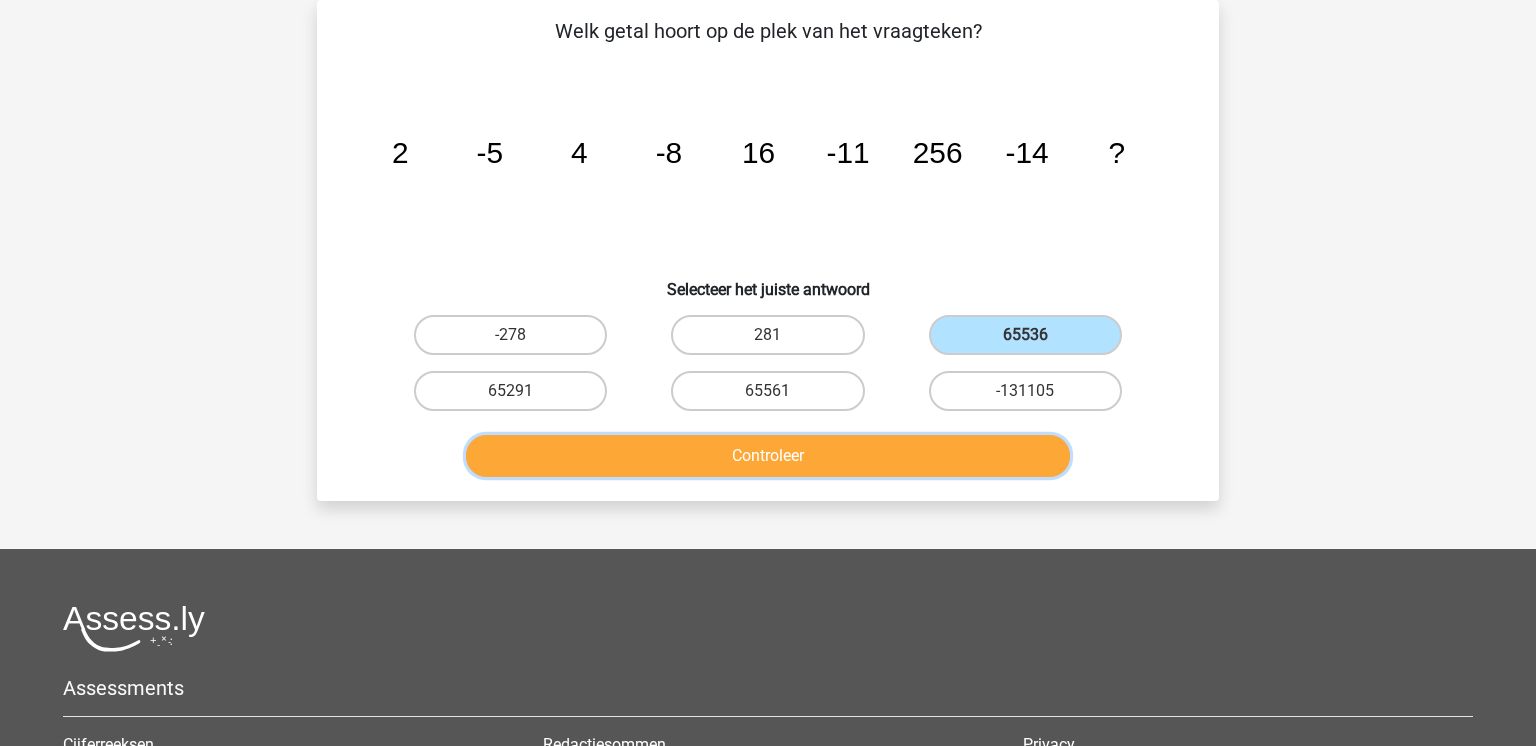 click on "Controleer" at bounding box center [768, 456] 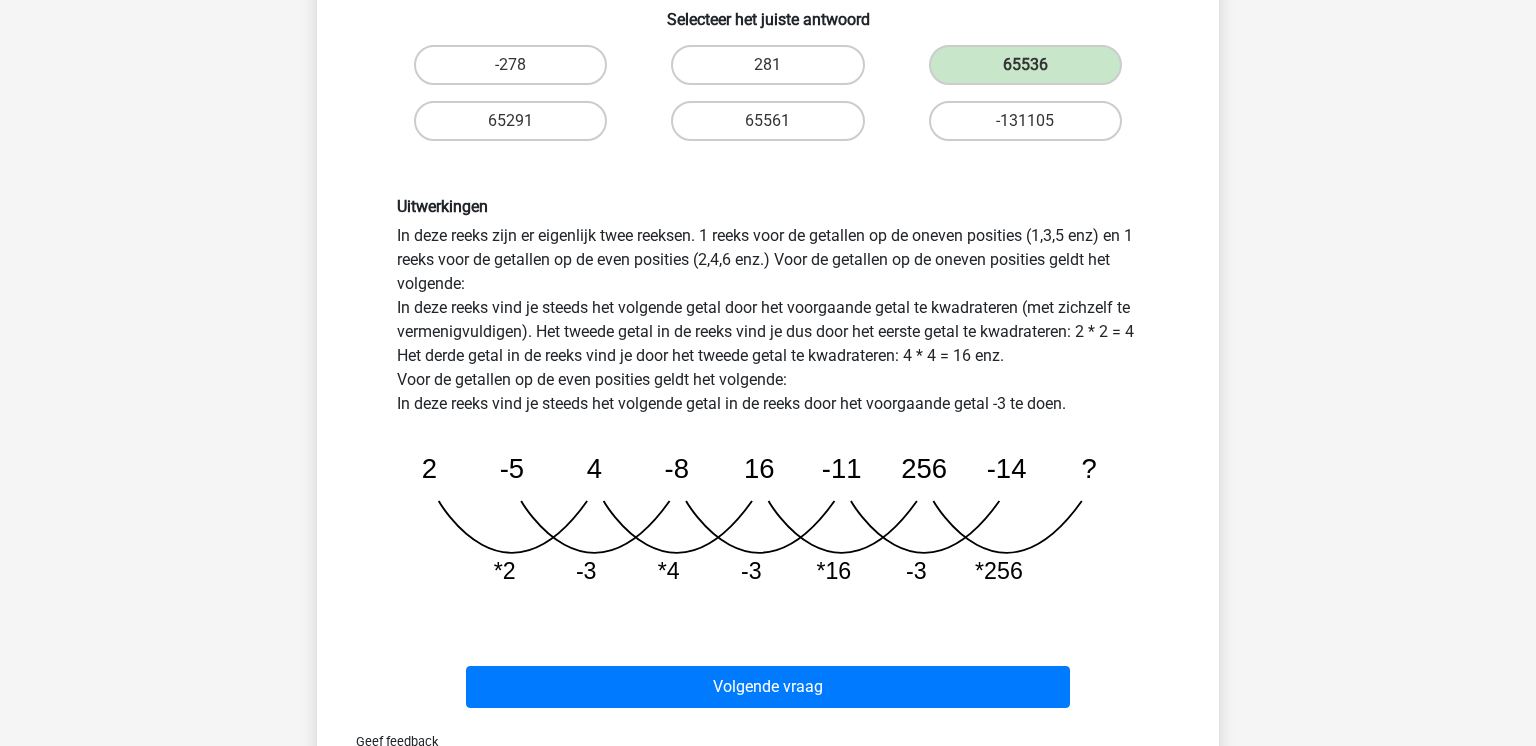 scroll, scrollTop: 448, scrollLeft: 0, axis: vertical 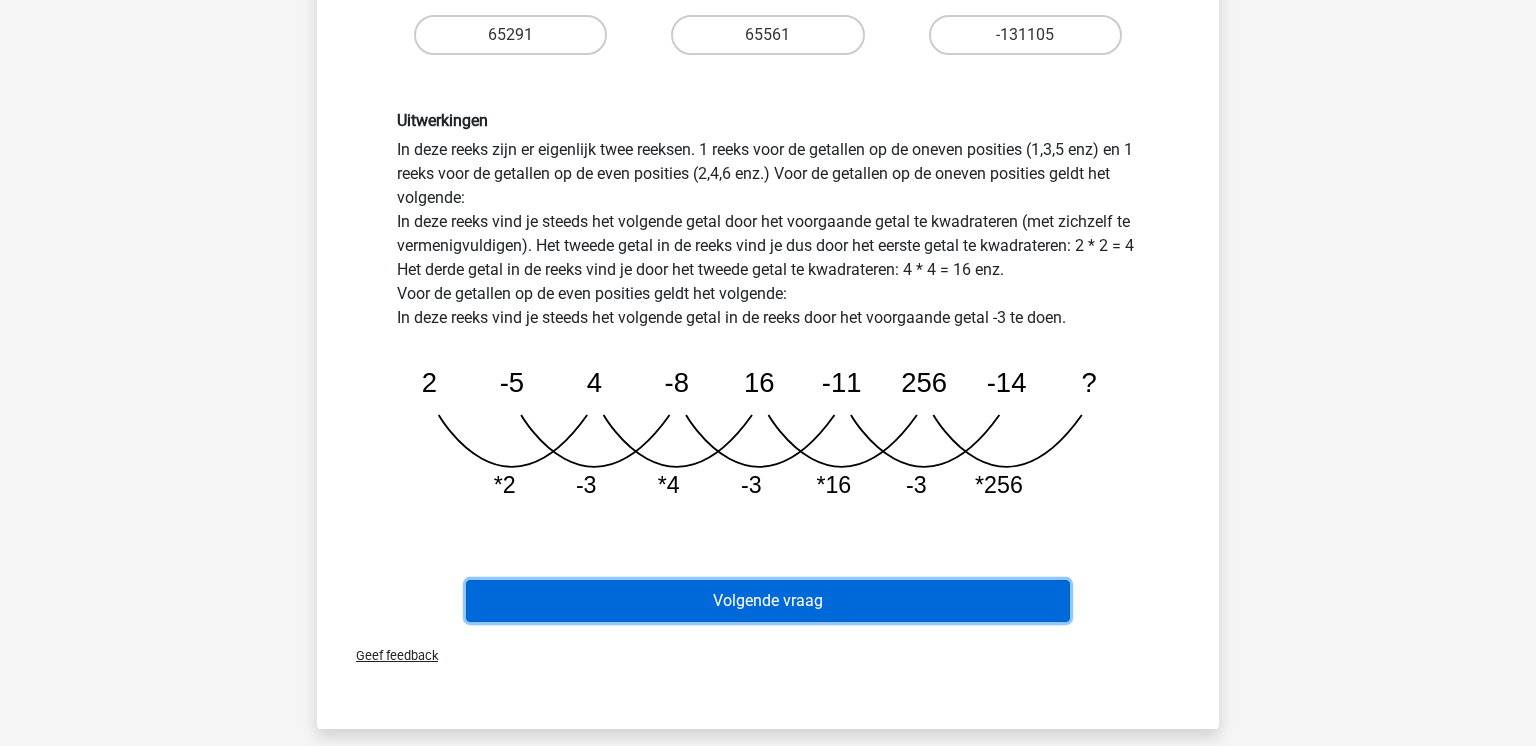 click on "Volgende vraag" at bounding box center [768, 601] 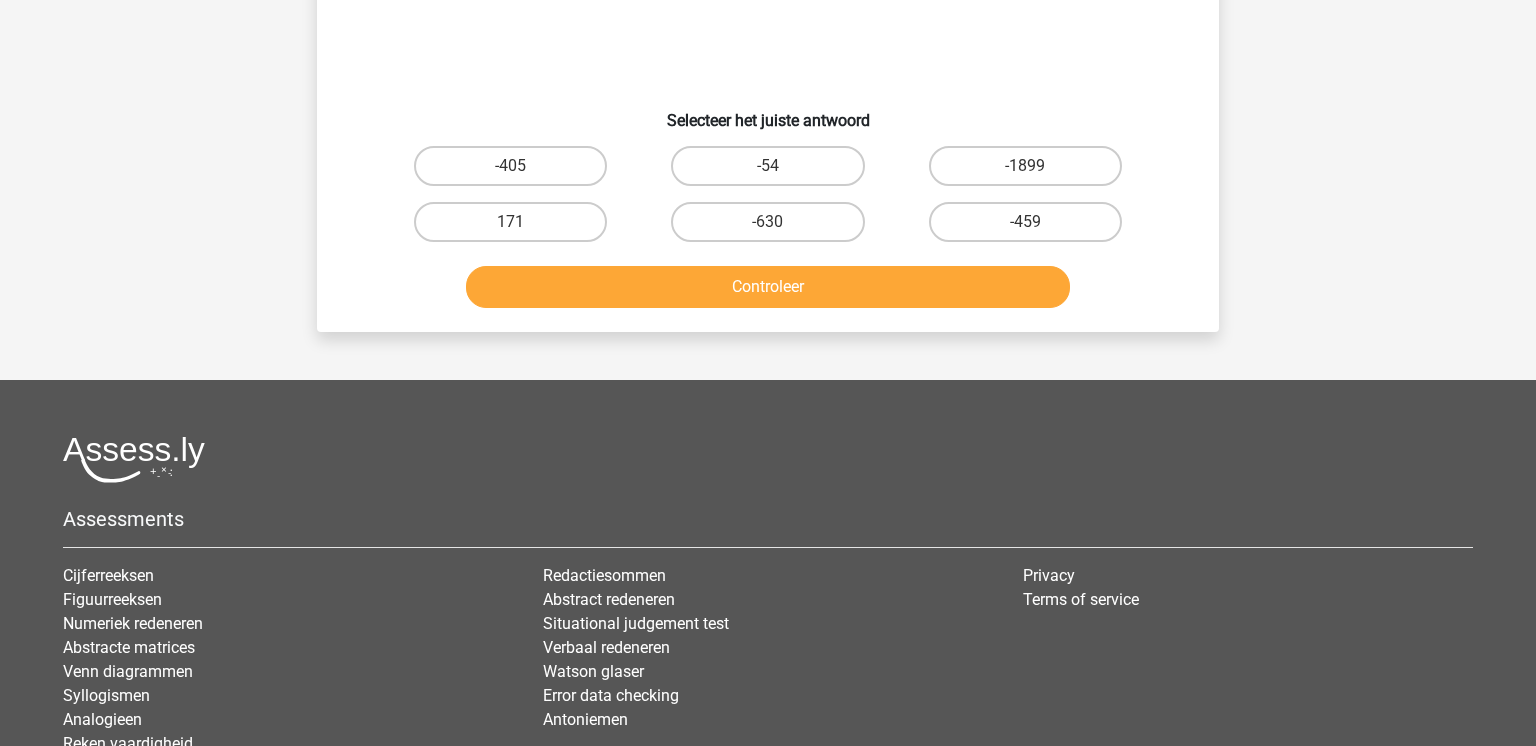 scroll, scrollTop: 92, scrollLeft: 0, axis: vertical 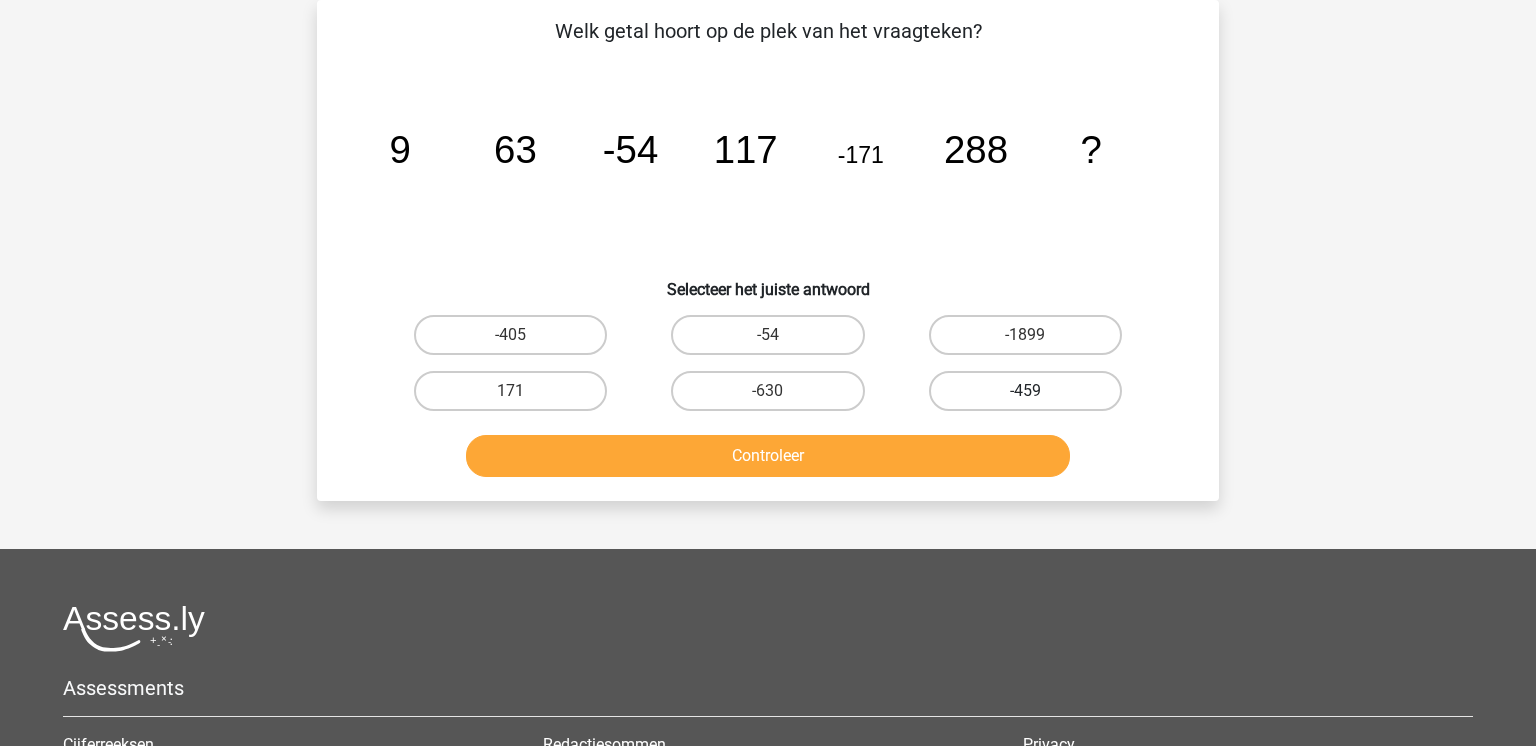 click on "-459" at bounding box center [1025, 391] 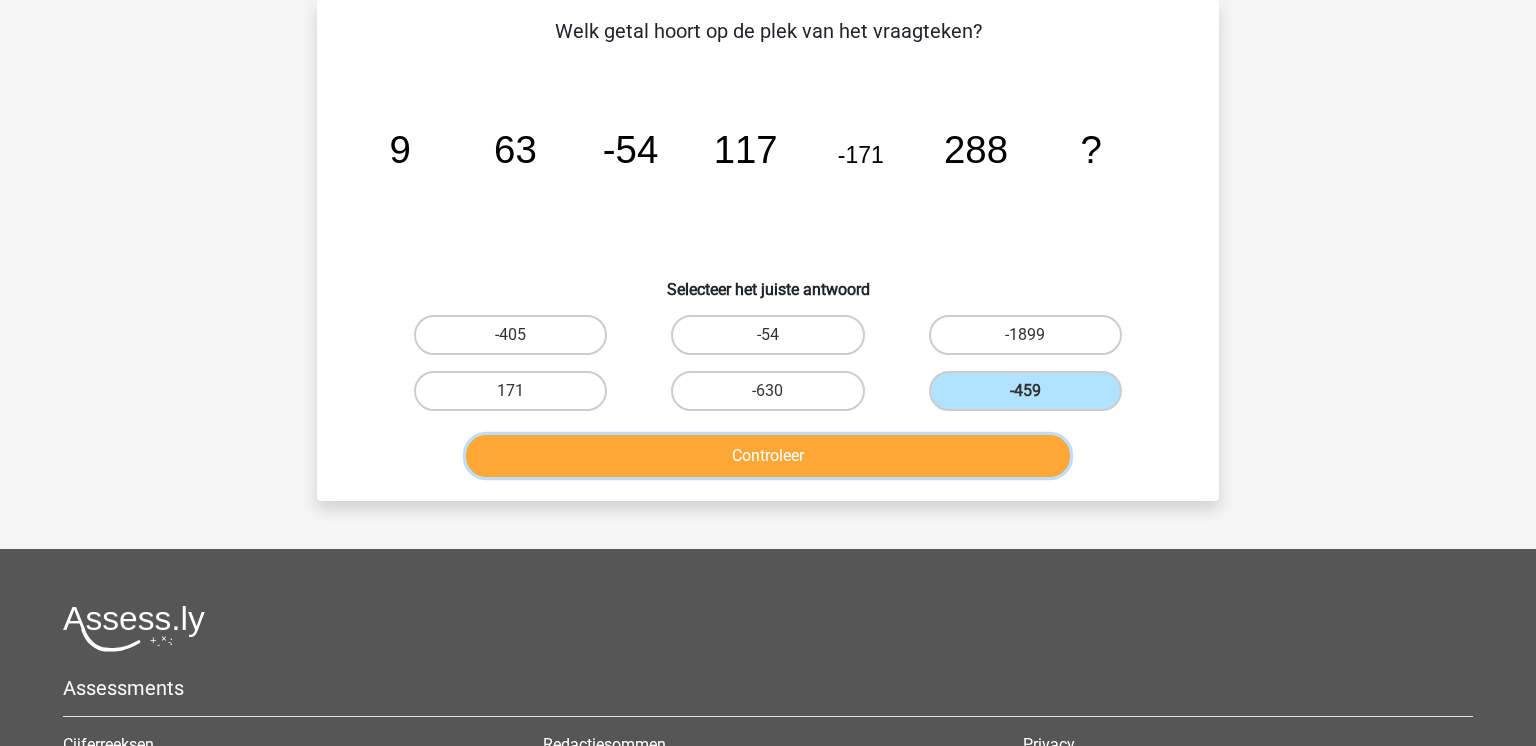 click on "Controleer" at bounding box center (768, 456) 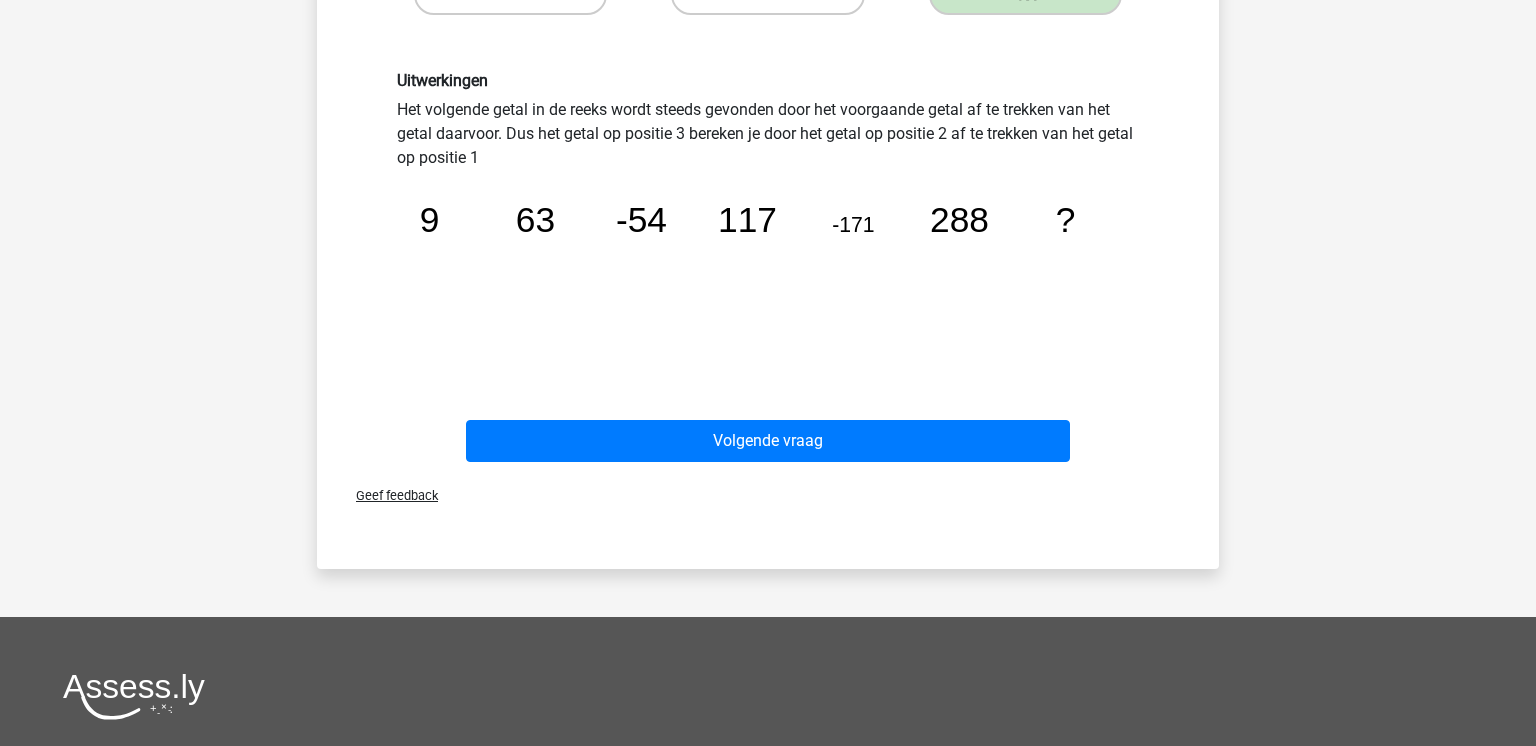 scroll, scrollTop: 529, scrollLeft: 0, axis: vertical 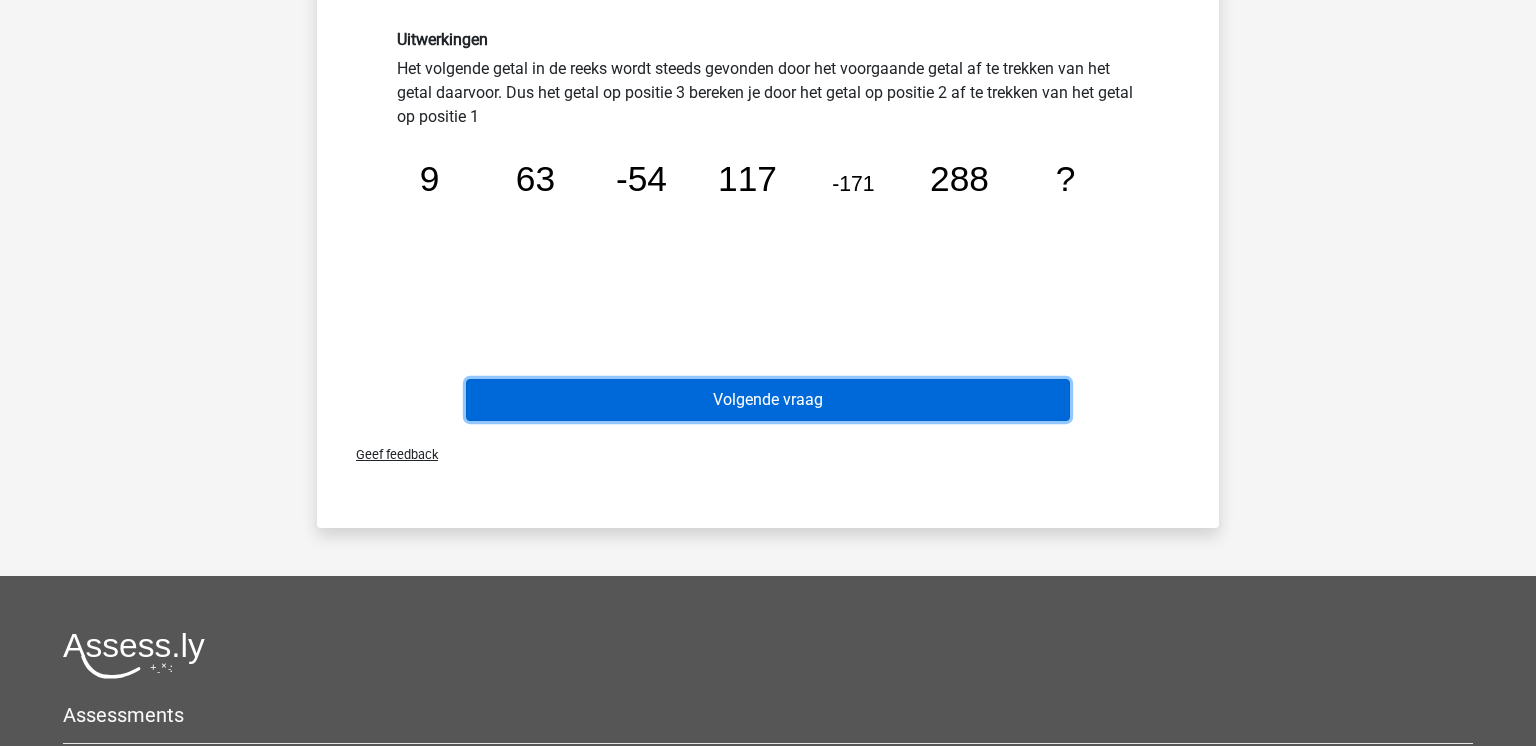 click on "Volgende vraag" at bounding box center (768, 400) 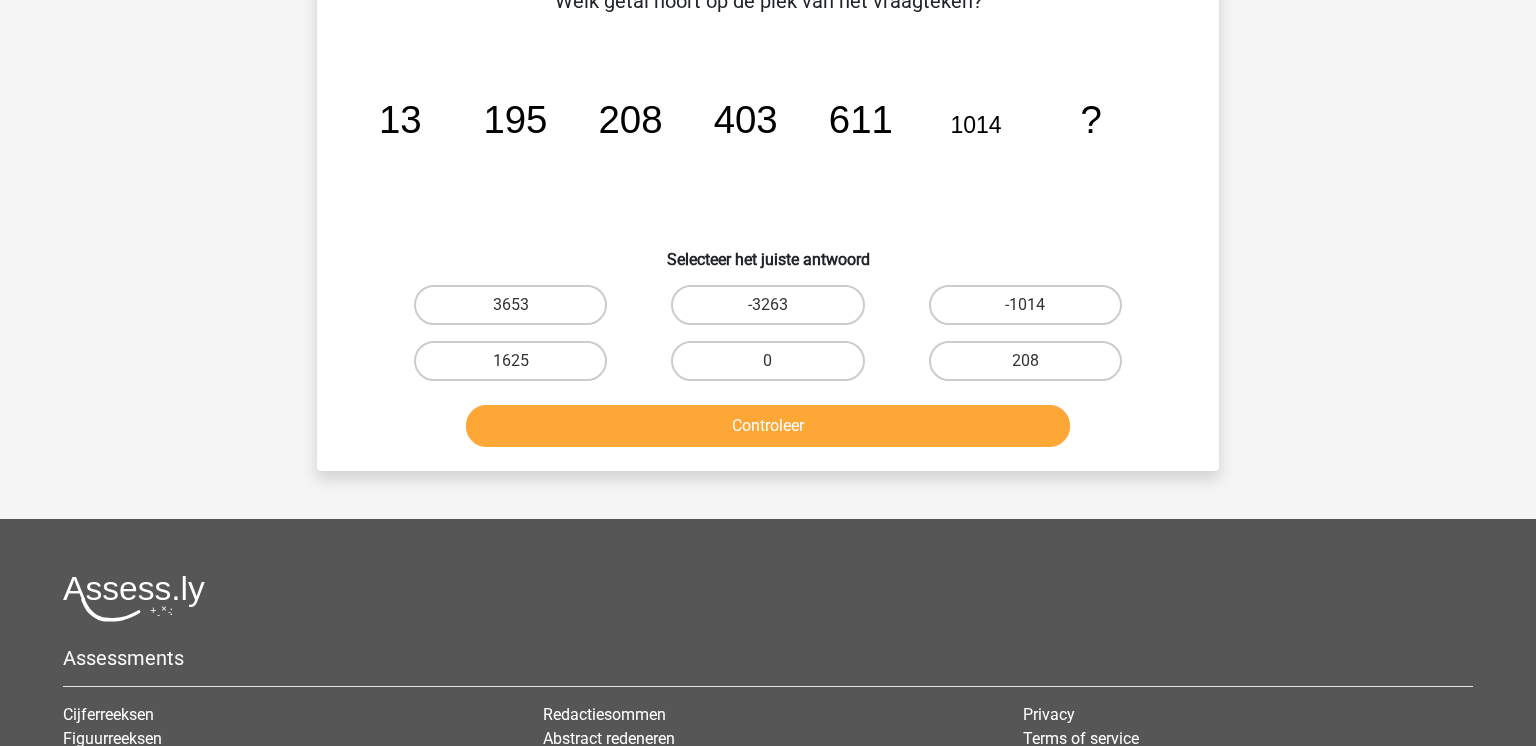 scroll, scrollTop: 92, scrollLeft: 0, axis: vertical 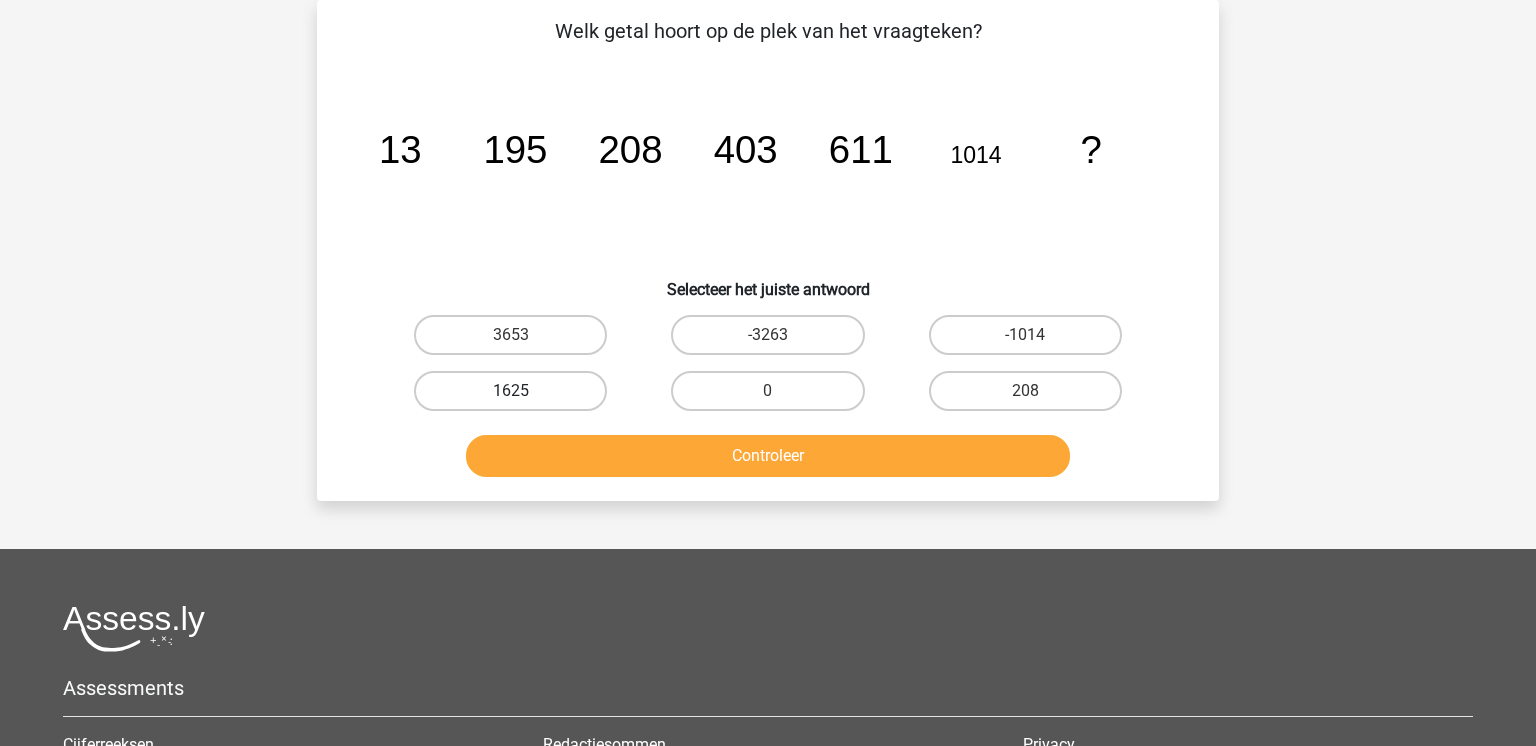 click on "1625" at bounding box center [510, 391] 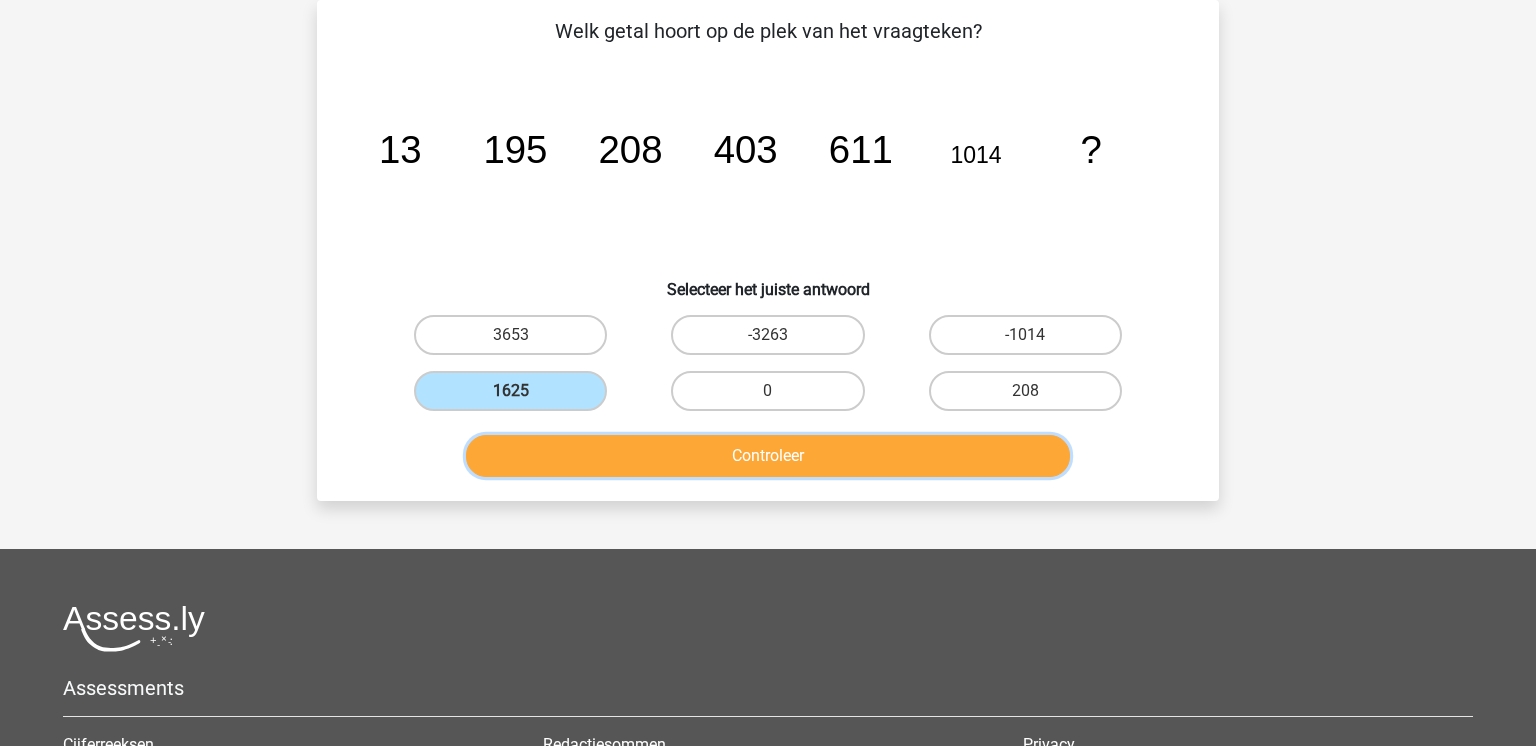 click on "Controleer" at bounding box center (768, 456) 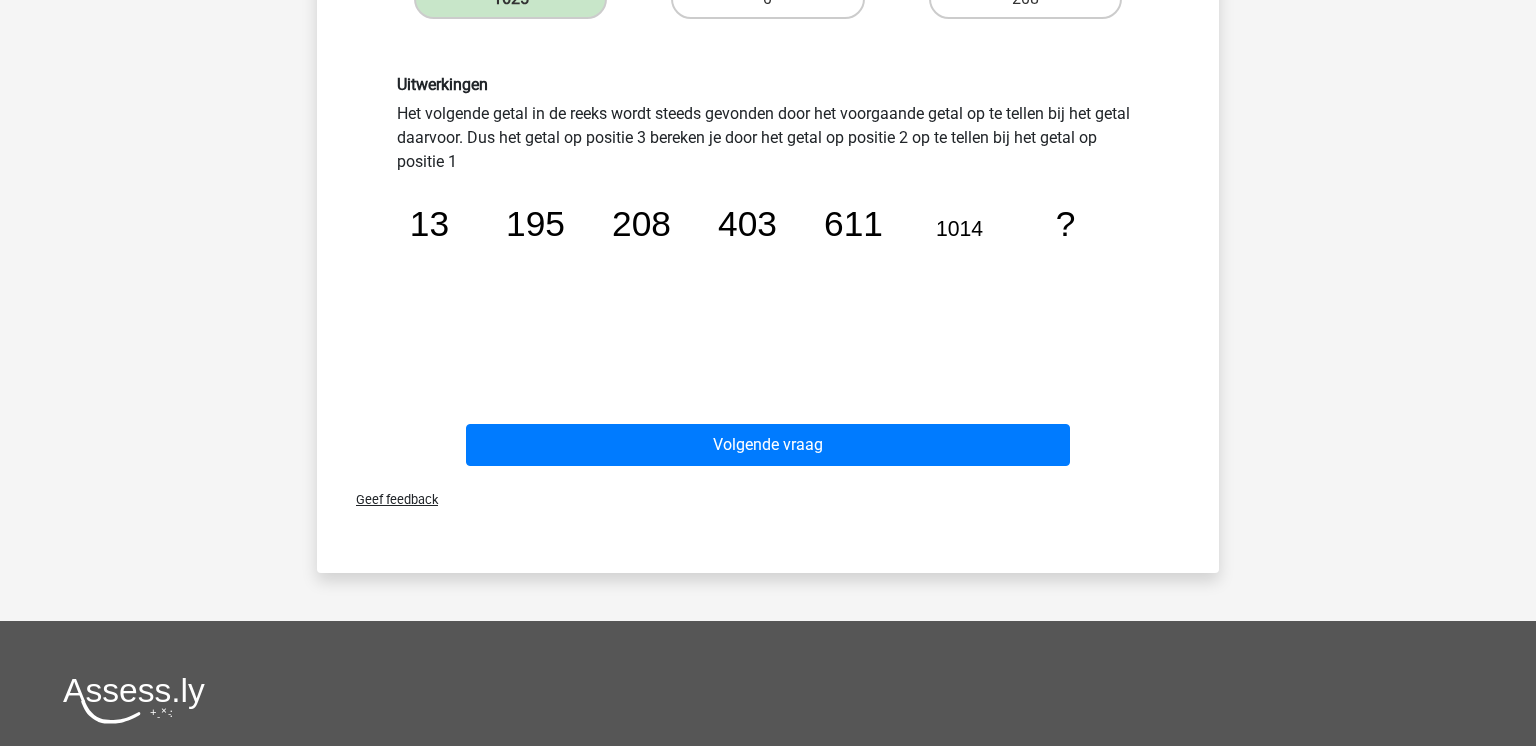 scroll, scrollTop: 499, scrollLeft: 0, axis: vertical 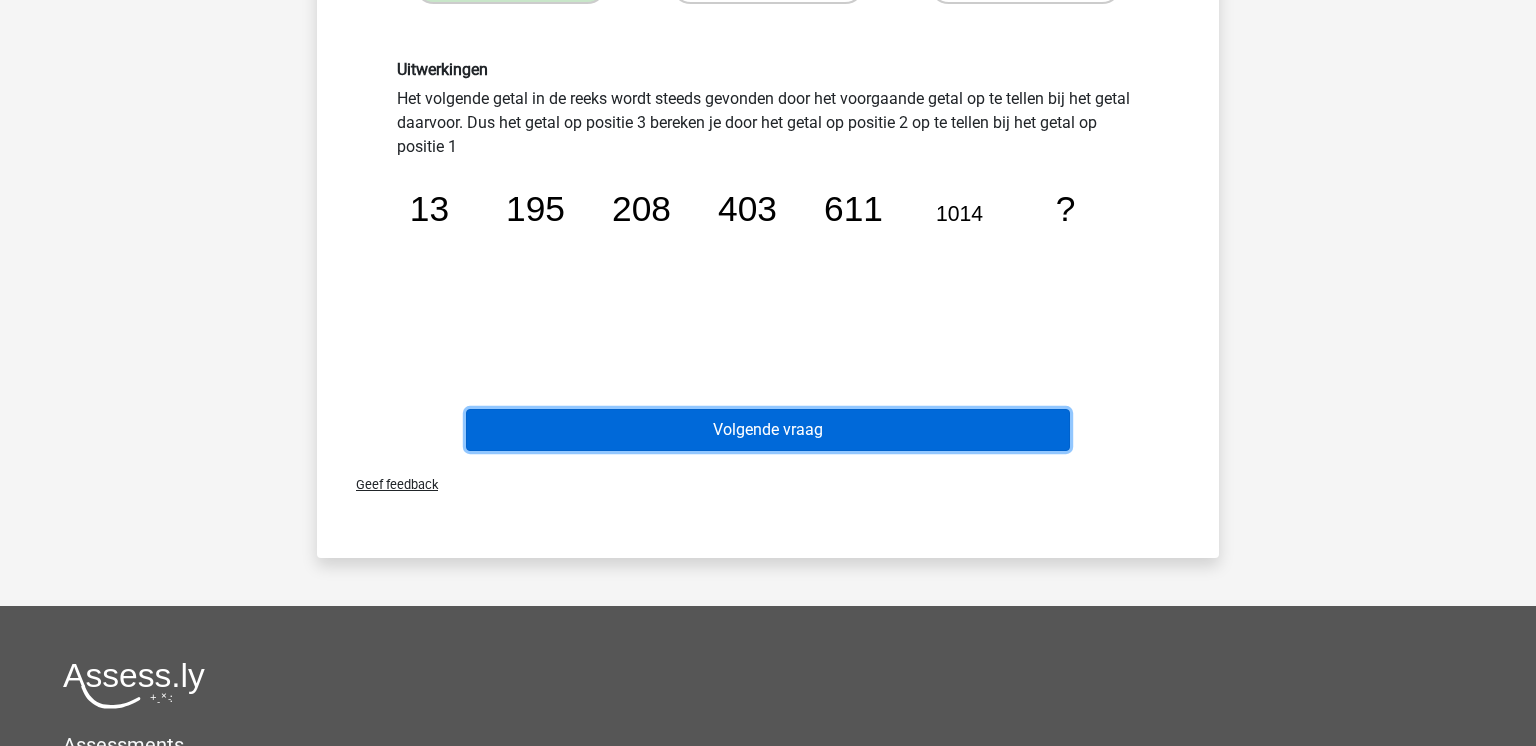 click on "Volgende vraag" at bounding box center [768, 430] 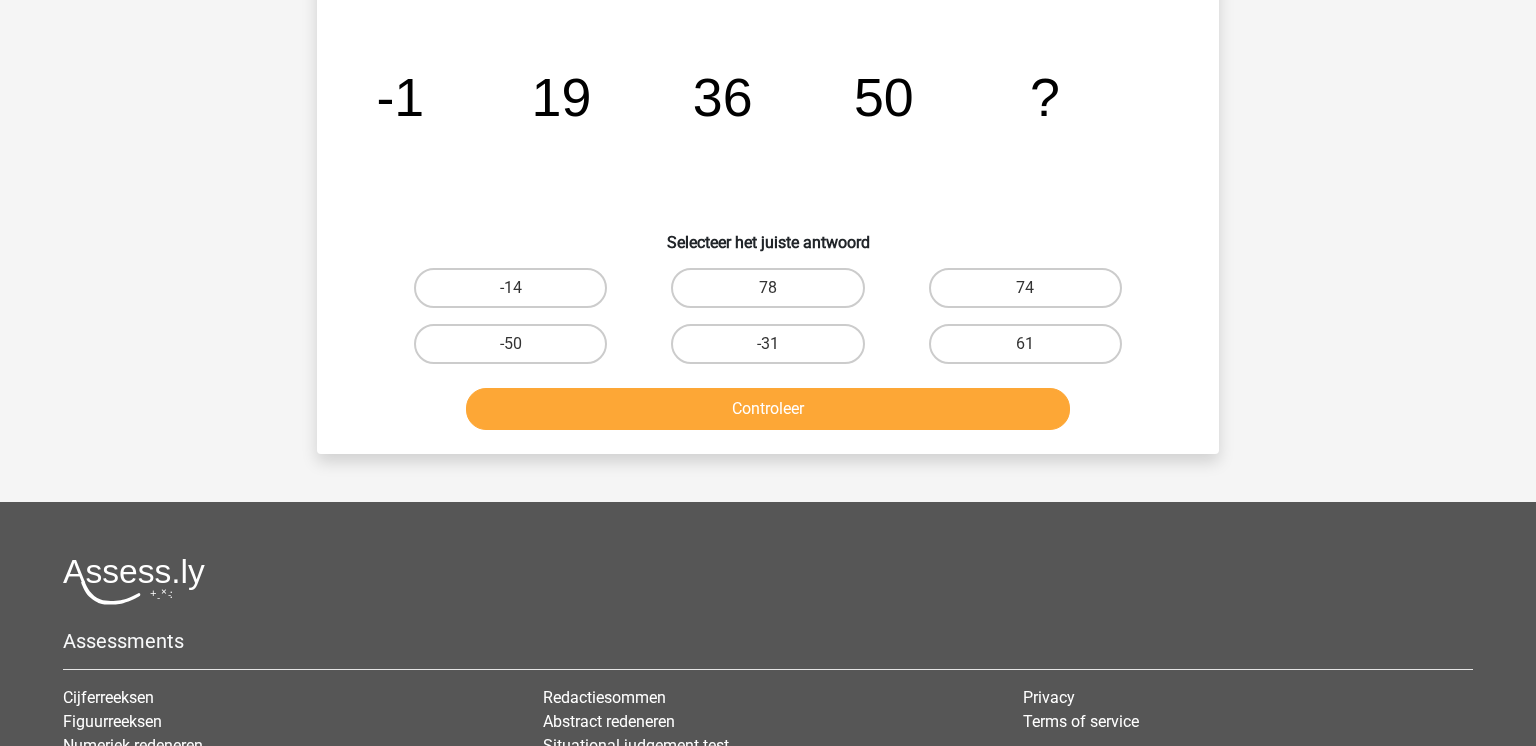 scroll, scrollTop: 92, scrollLeft: 0, axis: vertical 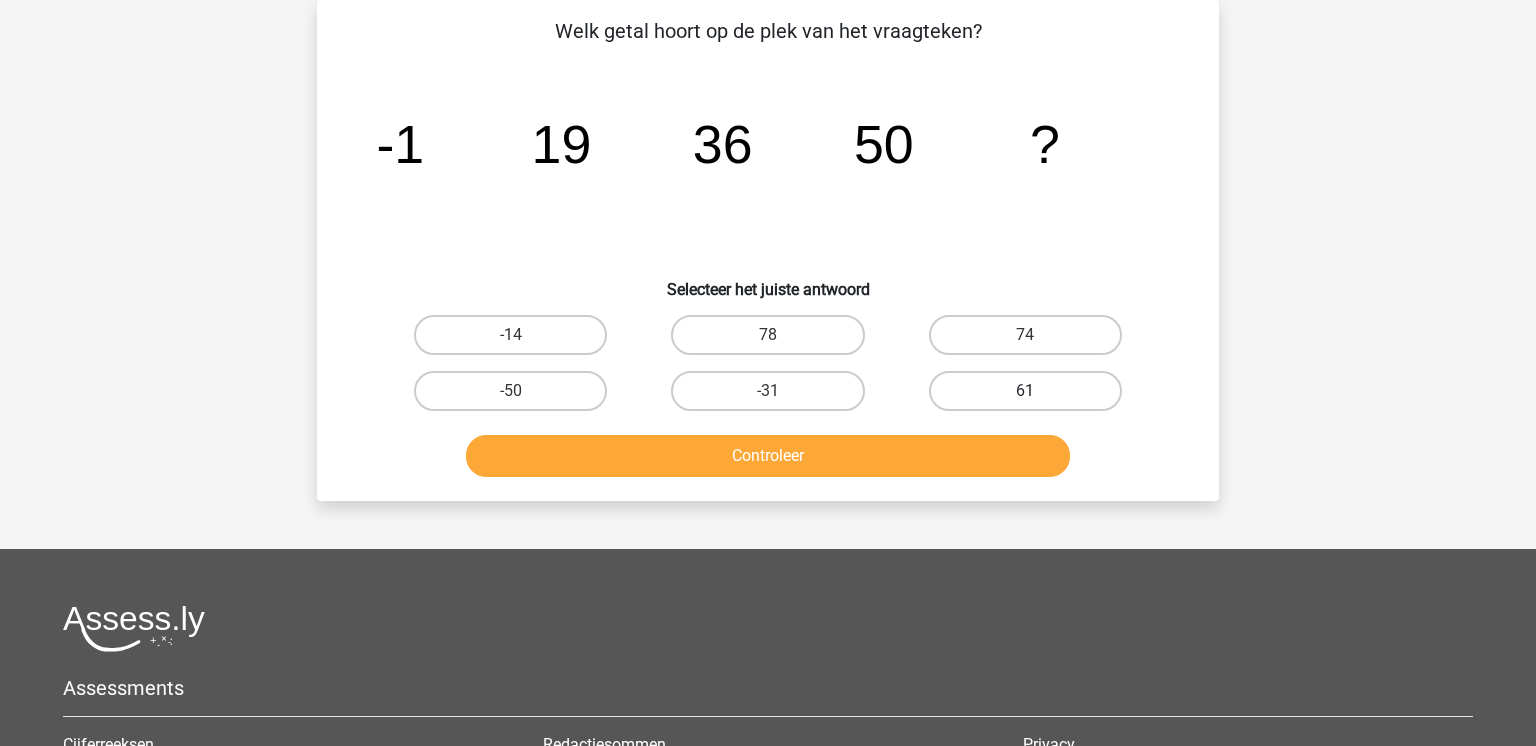 click on "61" at bounding box center (1025, 391) 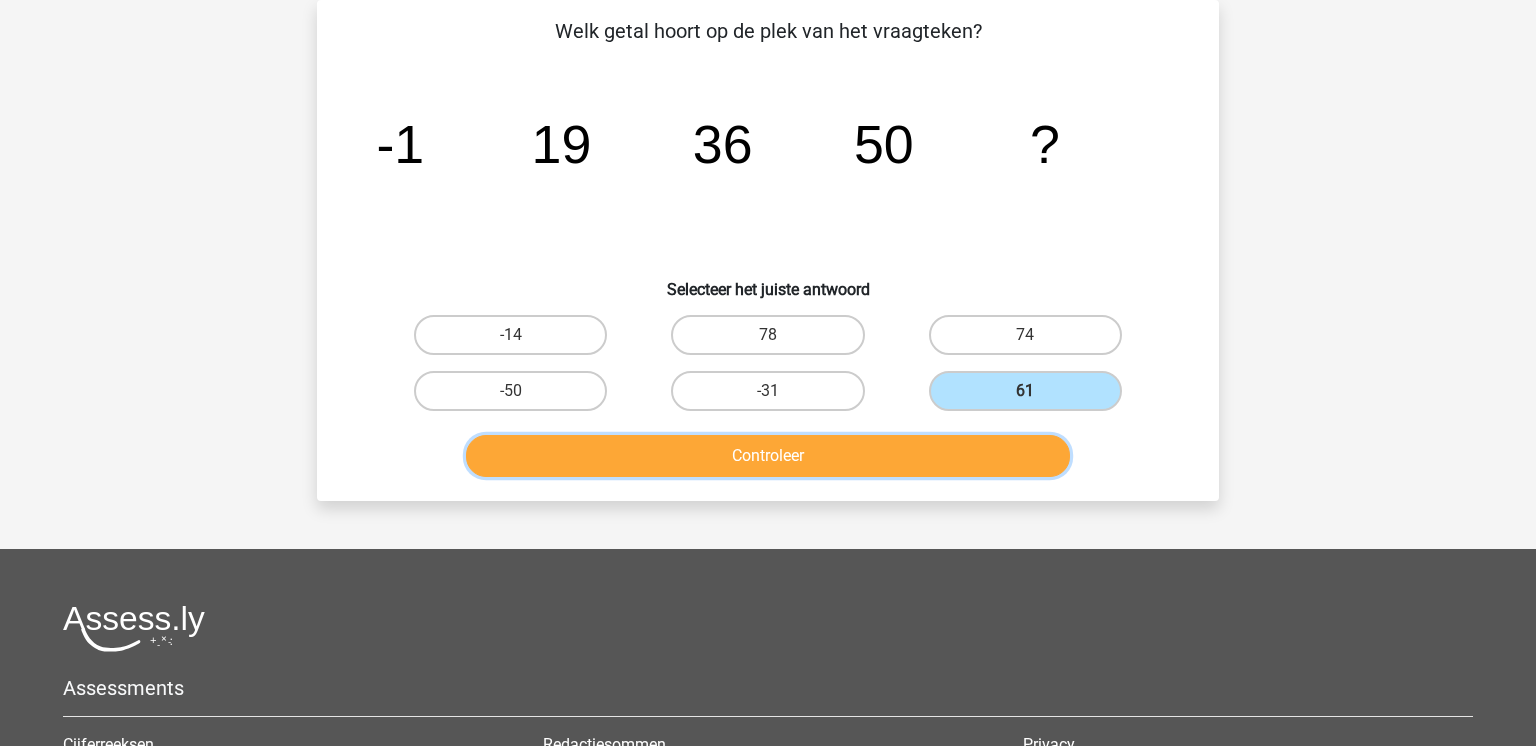 click on "Controleer" at bounding box center [768, 456] 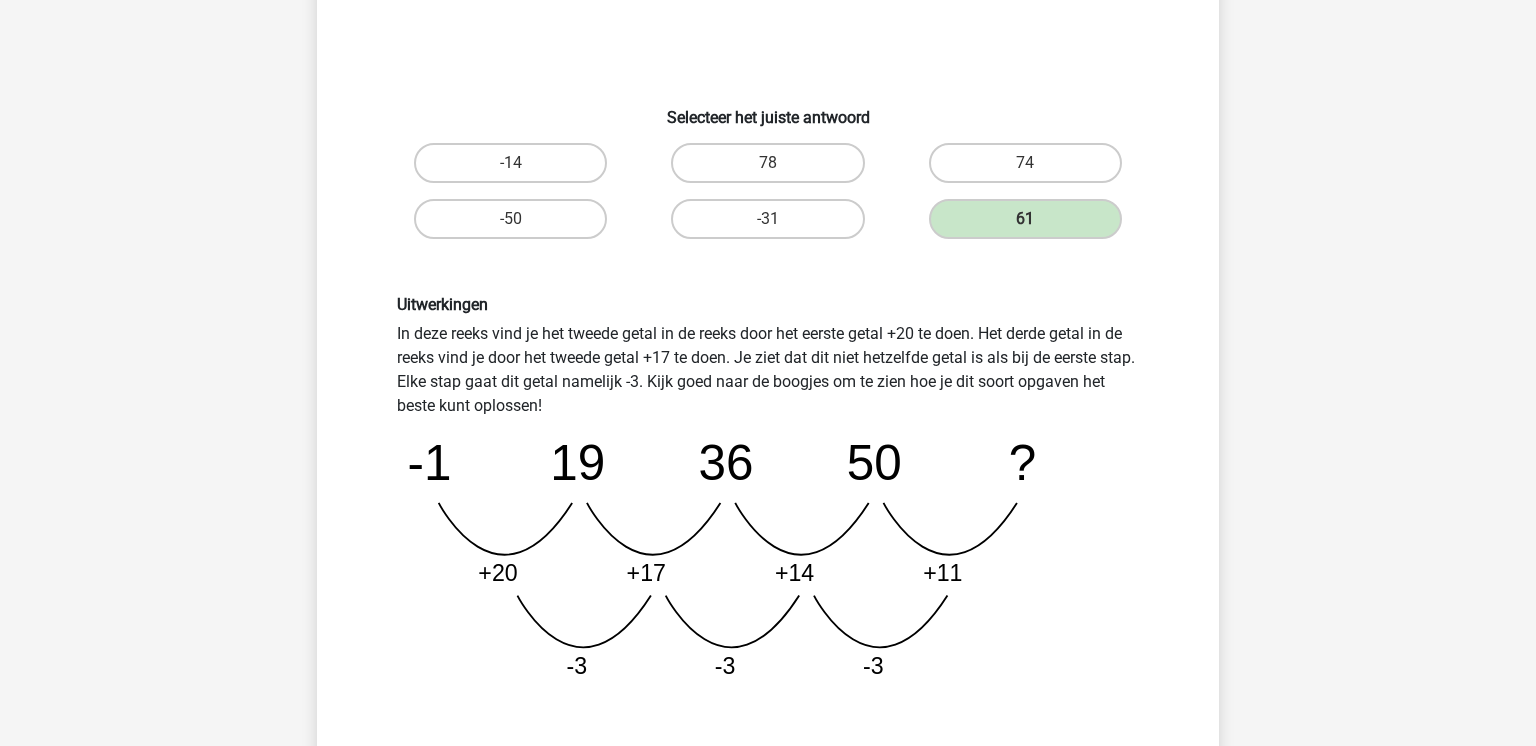 scroll, scrollTop: 340, scrollLeft: 0, axis: vertical 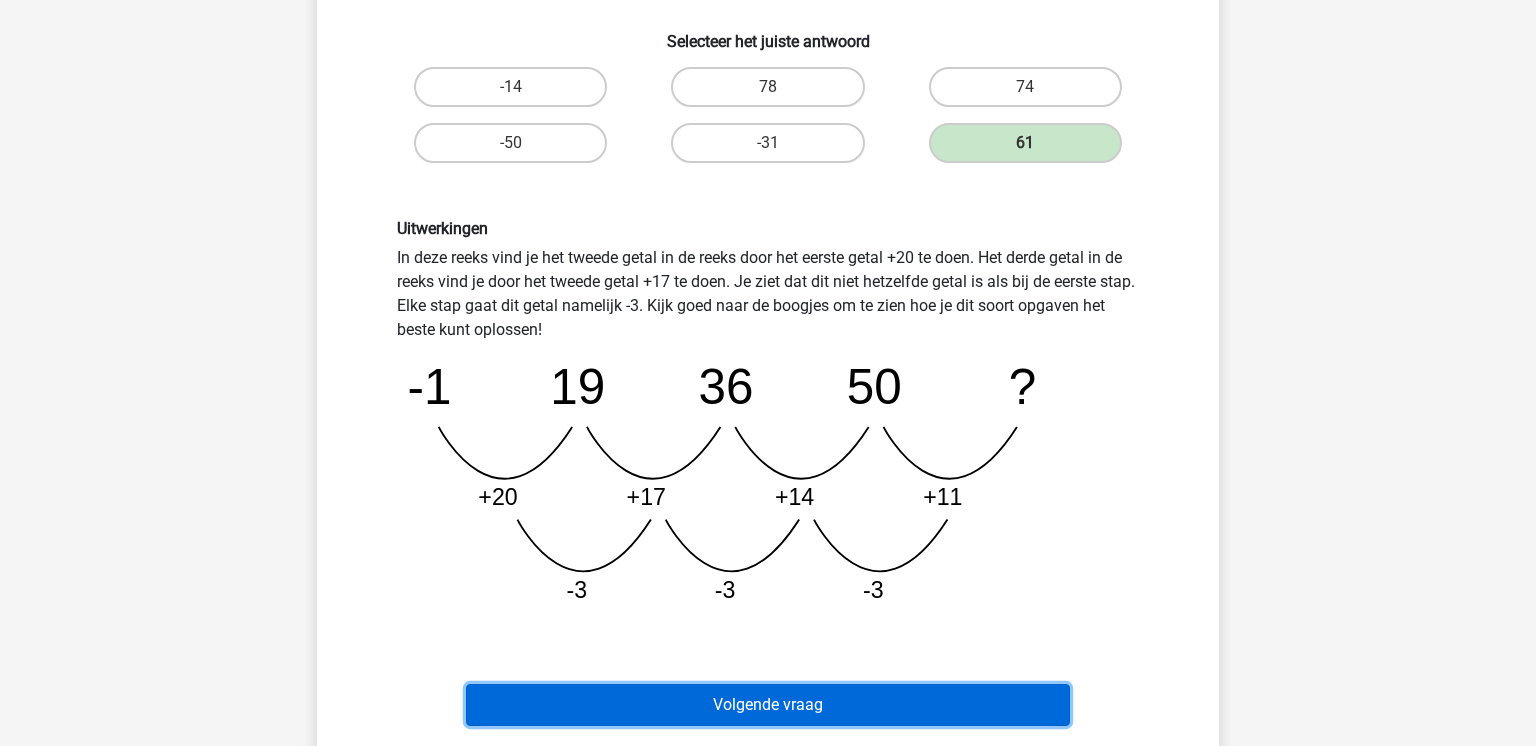 click on "Volgende vraag" at bounding box center (768, 705) 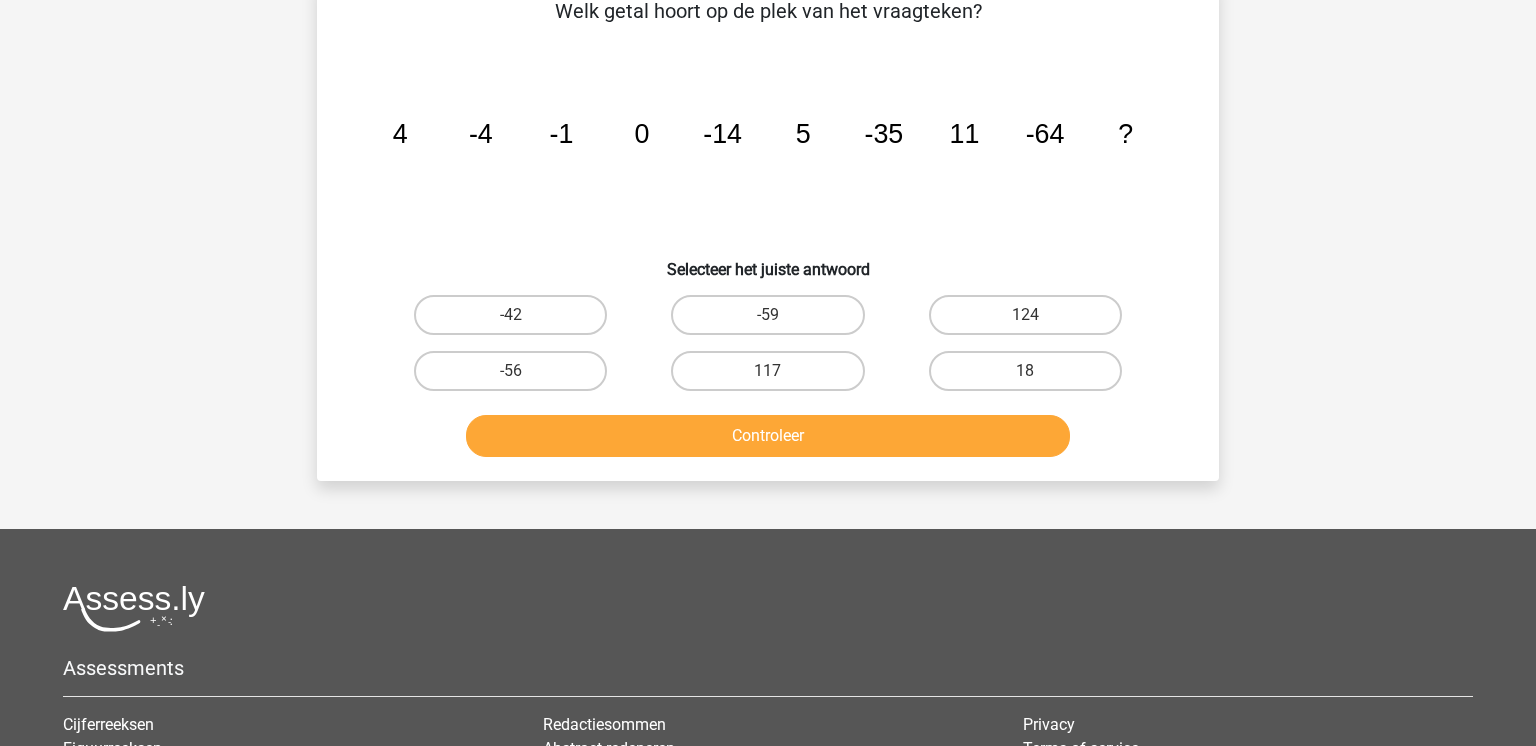 scroll, scrollTop: 92, scrollLeft: 0, axis: vertical 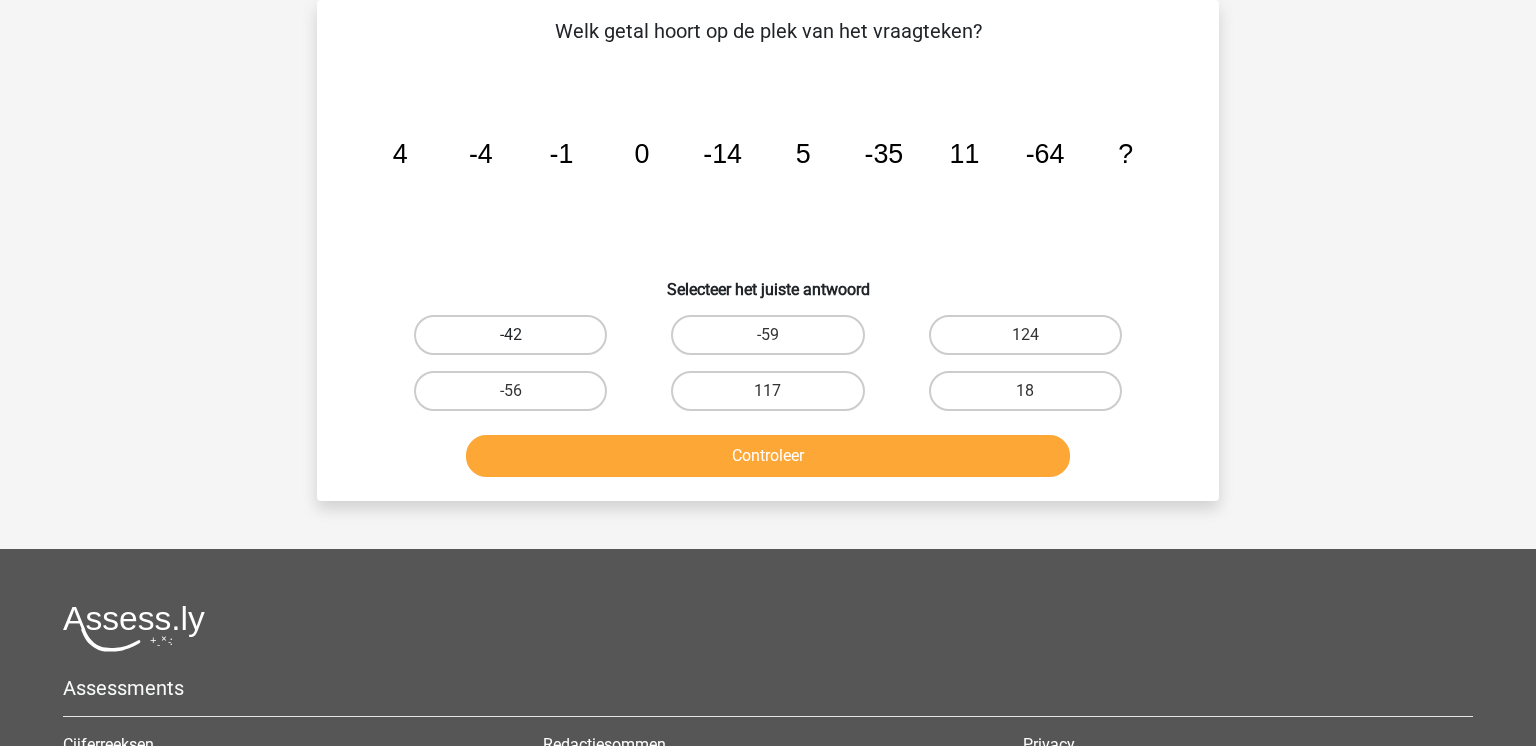 click on "-42" at bounding box center [510, 335] 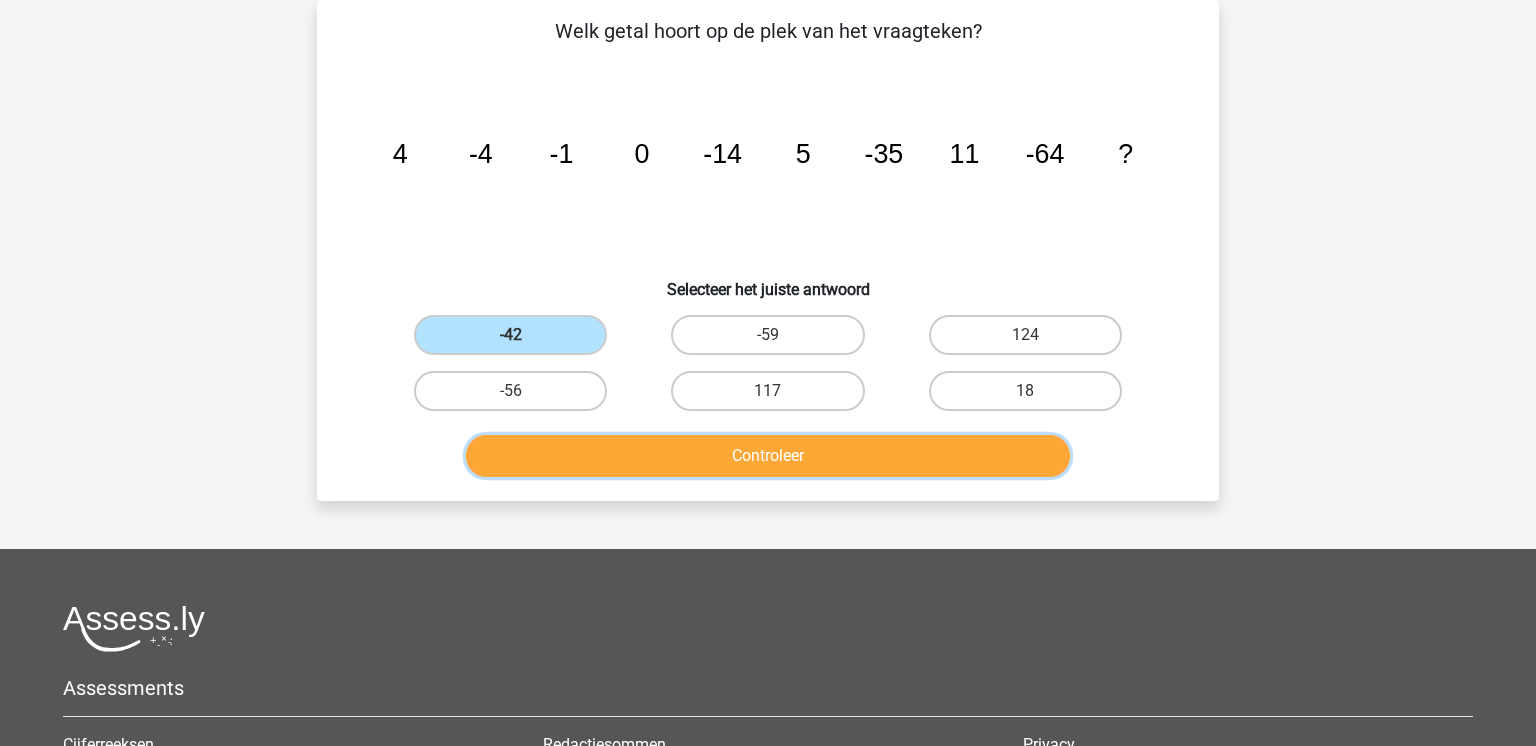 click on "Controleer" at bounding box center [768, 456] 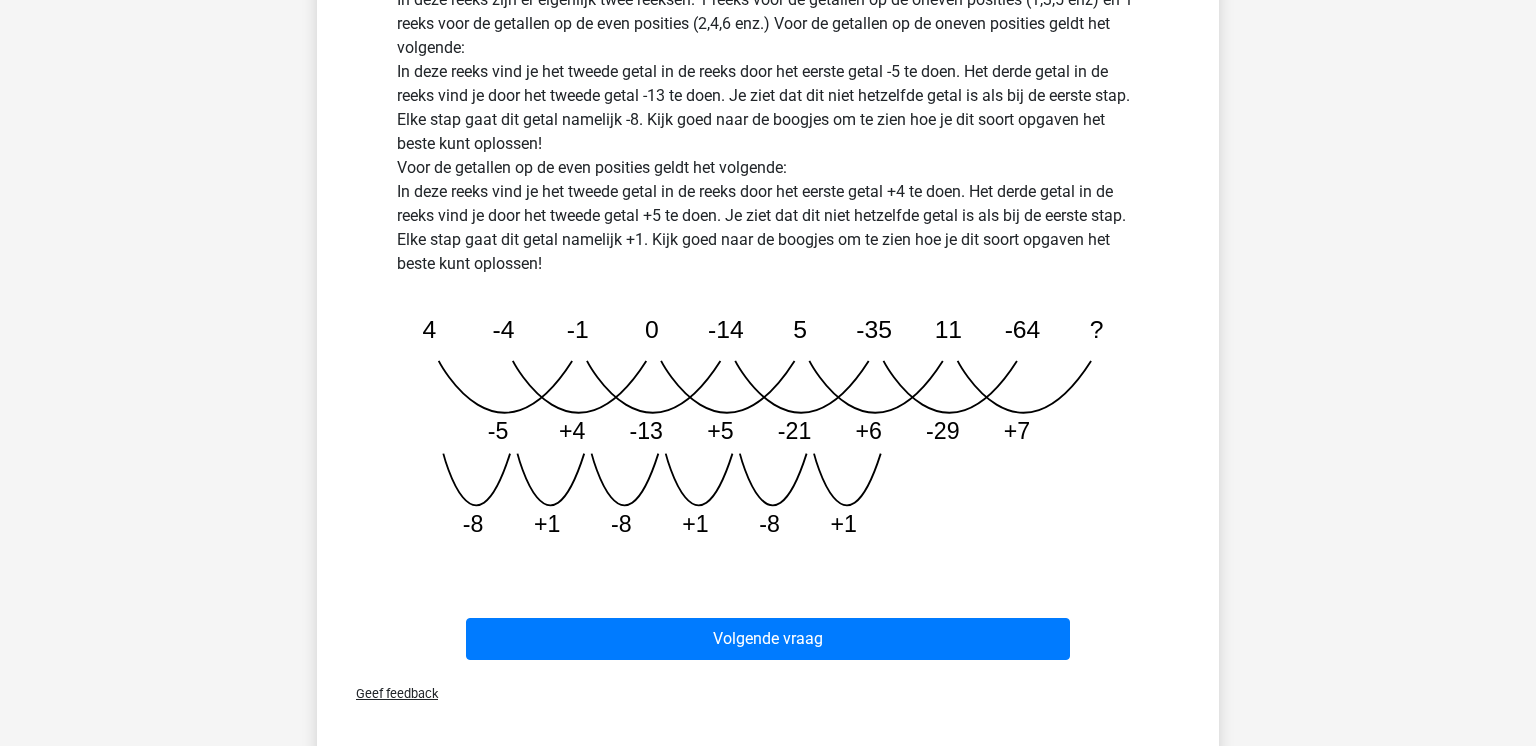 scroll, scrollTop: 600, scrollLeft: 0, axis: vertical 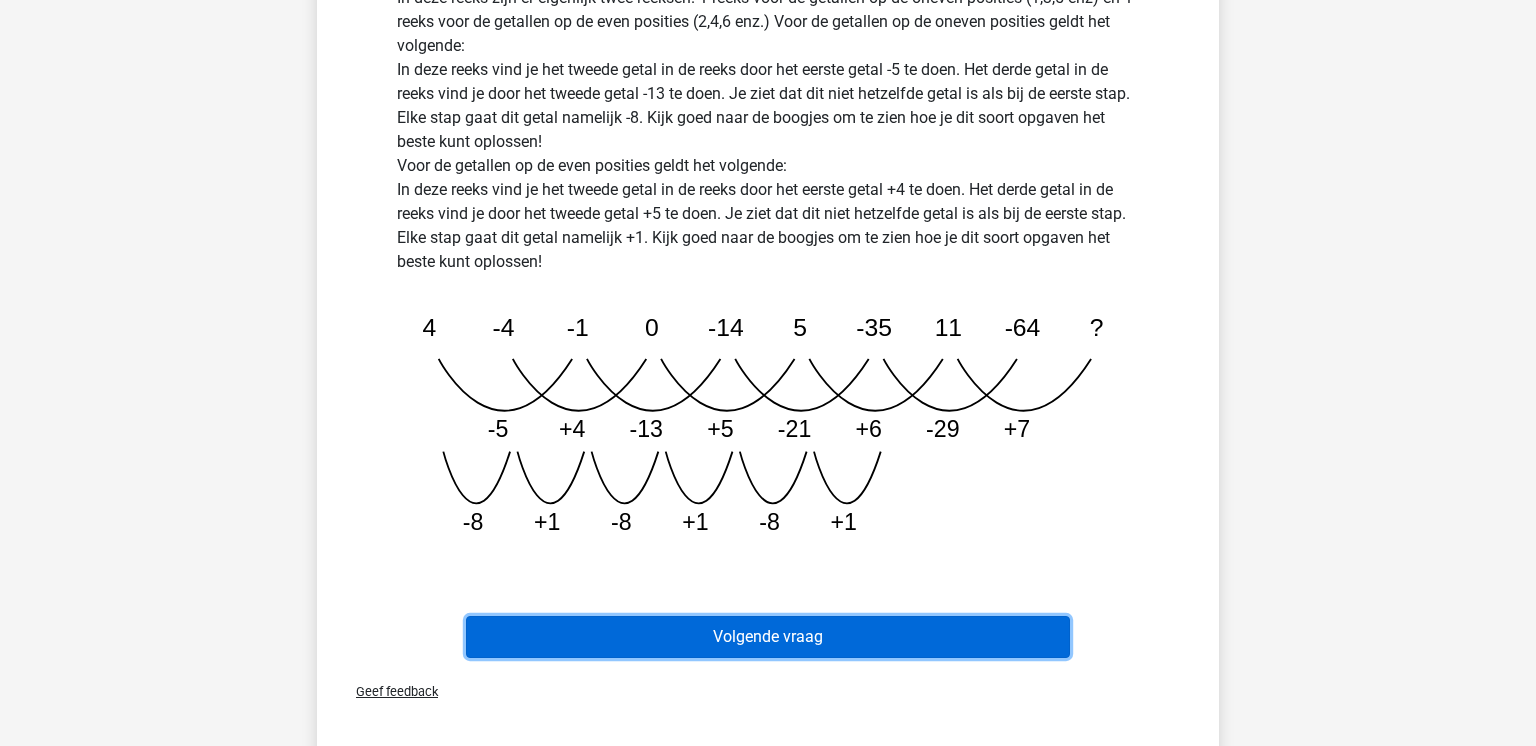 click on "Volgende vraag" at bounding box center (768, 637) 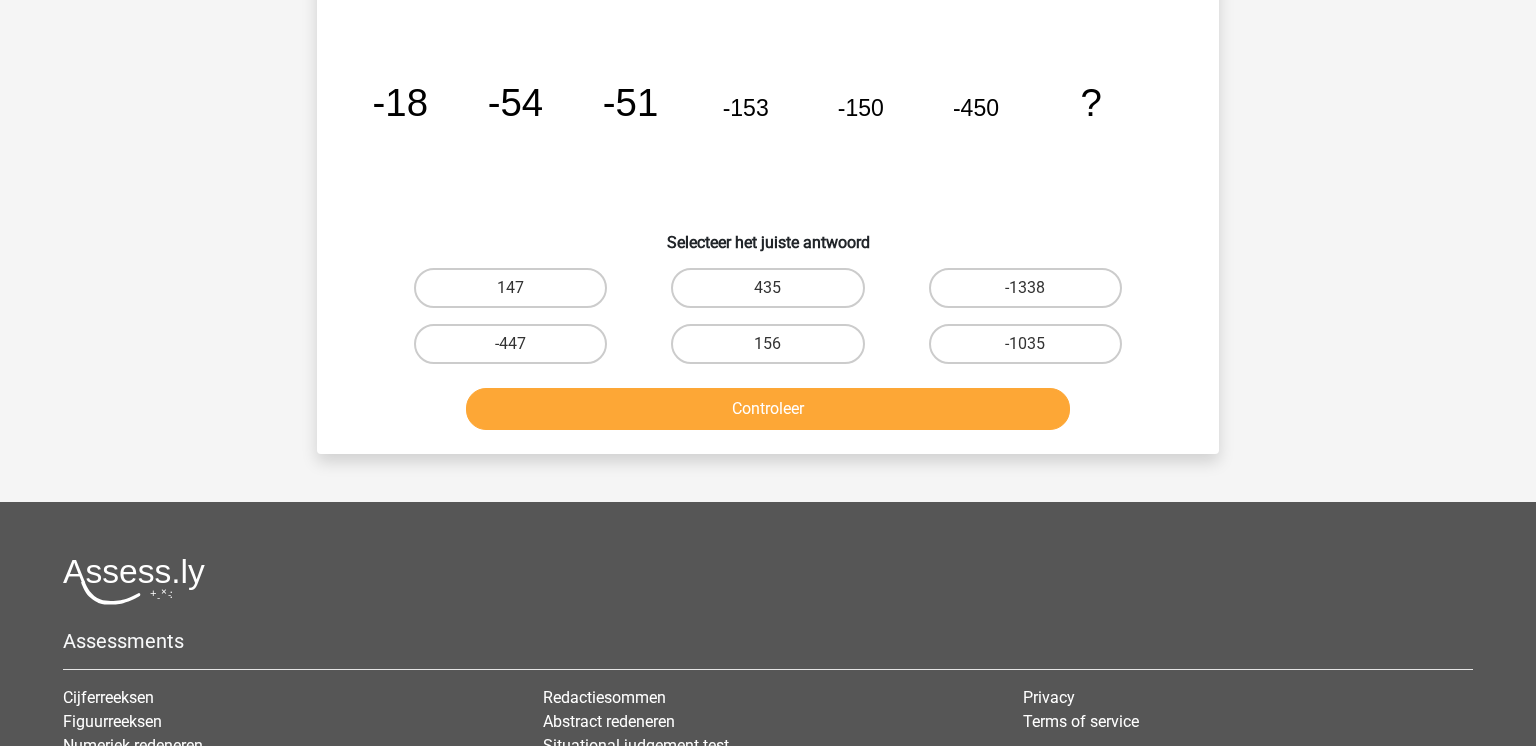 scroll, scrollTop: 92, scrollLeft: 0, axis: vertical 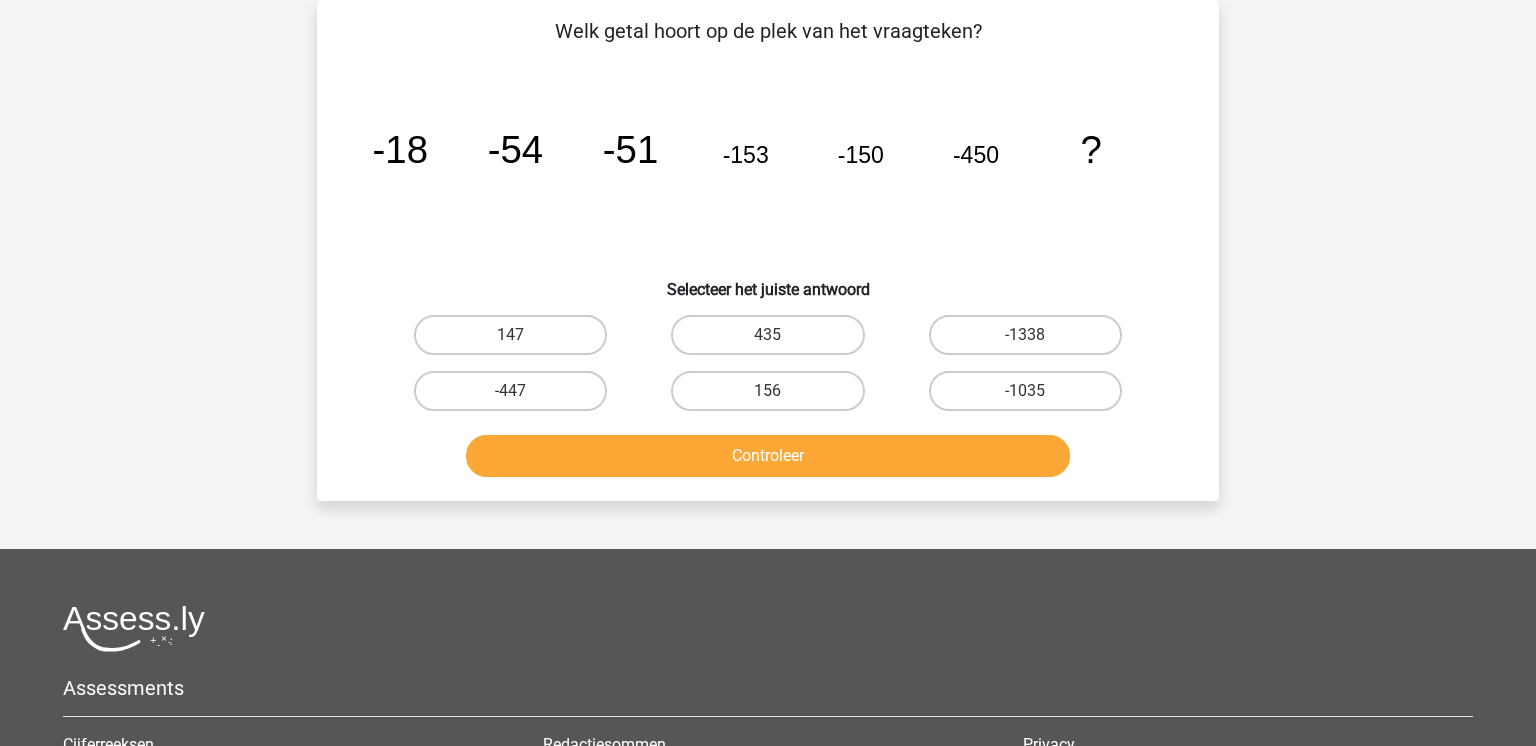 click on "Larissa
Larissa.kletting@gmail.com
Nederlands
English" at bounding box center [768, 492] 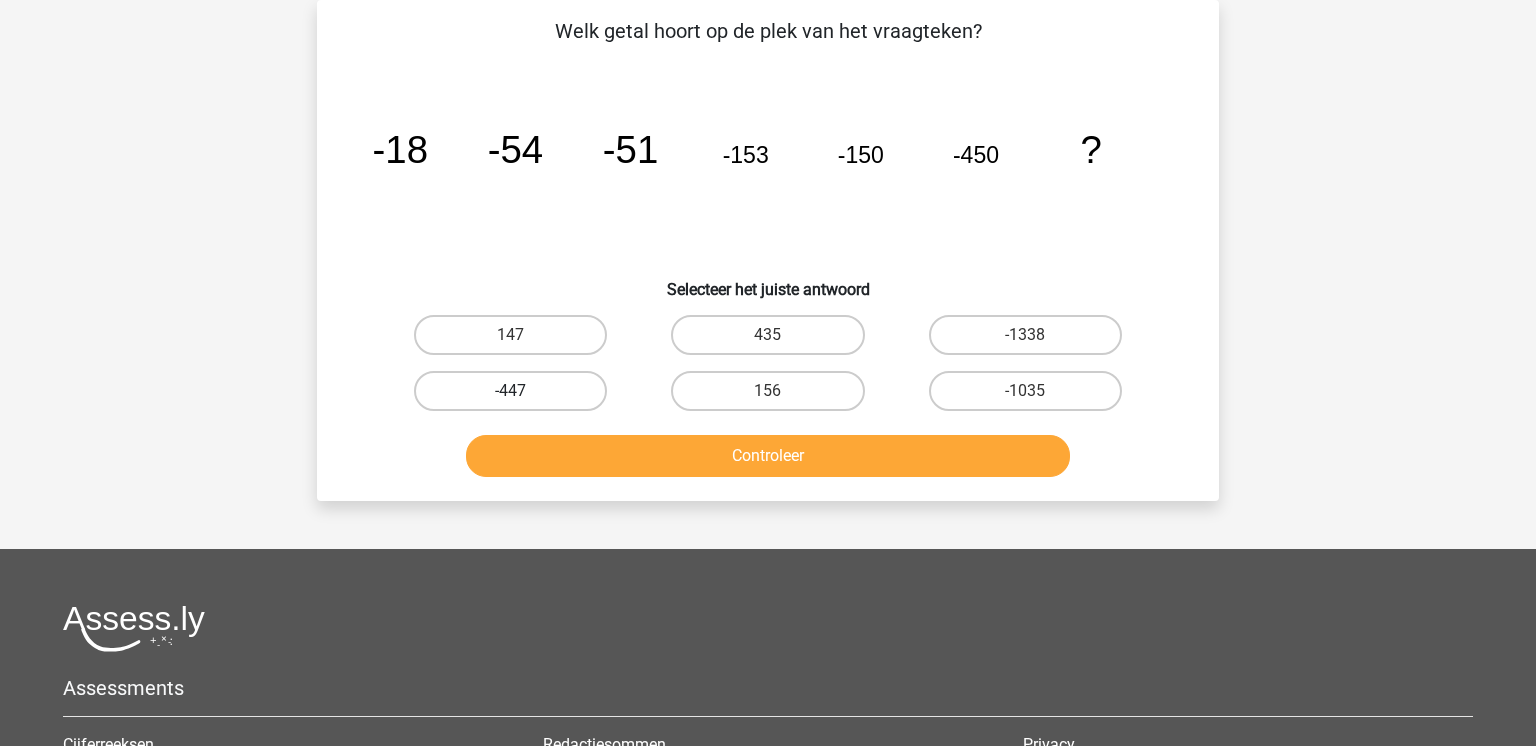 drag, startPoint x: 528, startPoint y: 342, endPoint x: 591, endPoint y: 374, distance: 70.66116 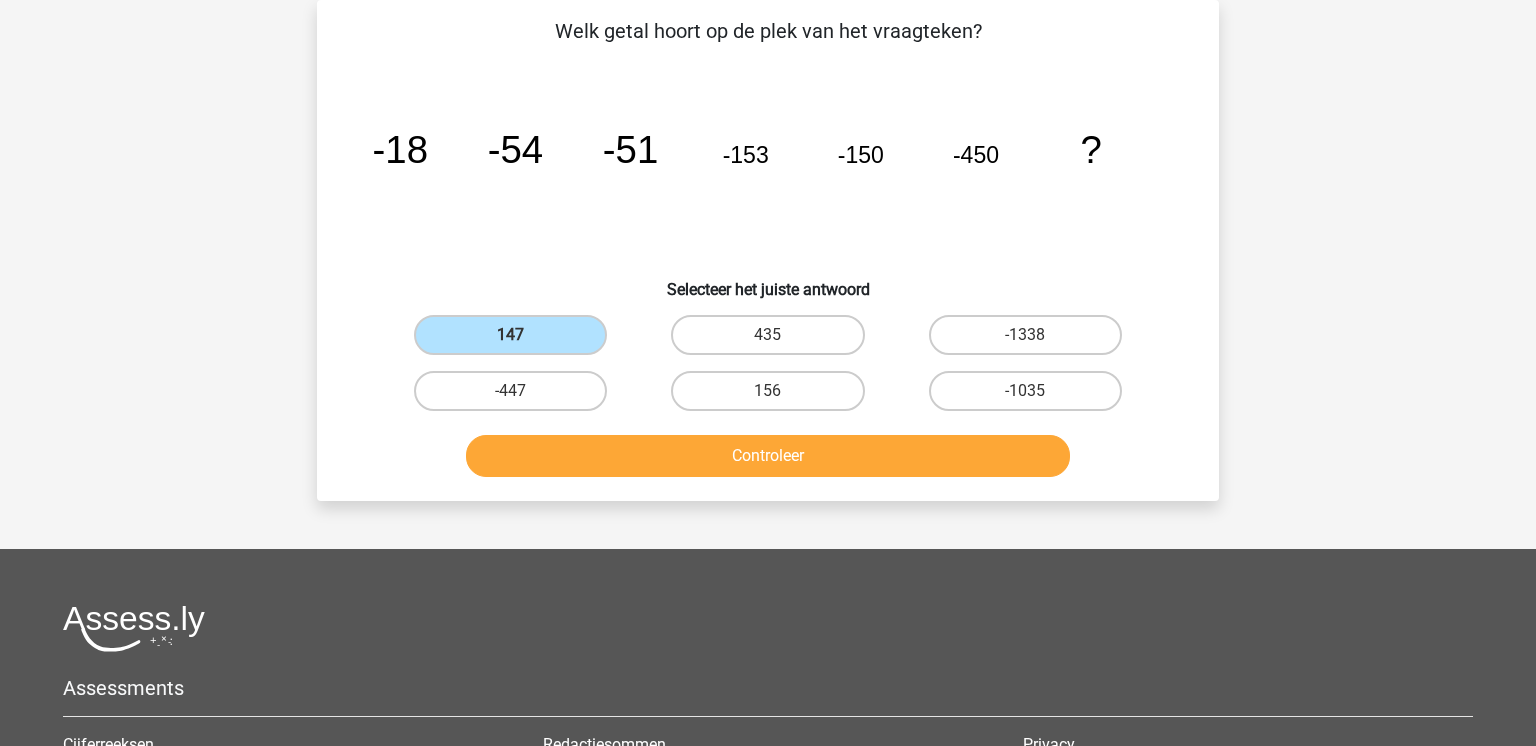 drag, startPoint x: 722, startPoint y: 478, endPoint x: 727, endPoint y: 468, distance: 11.18034 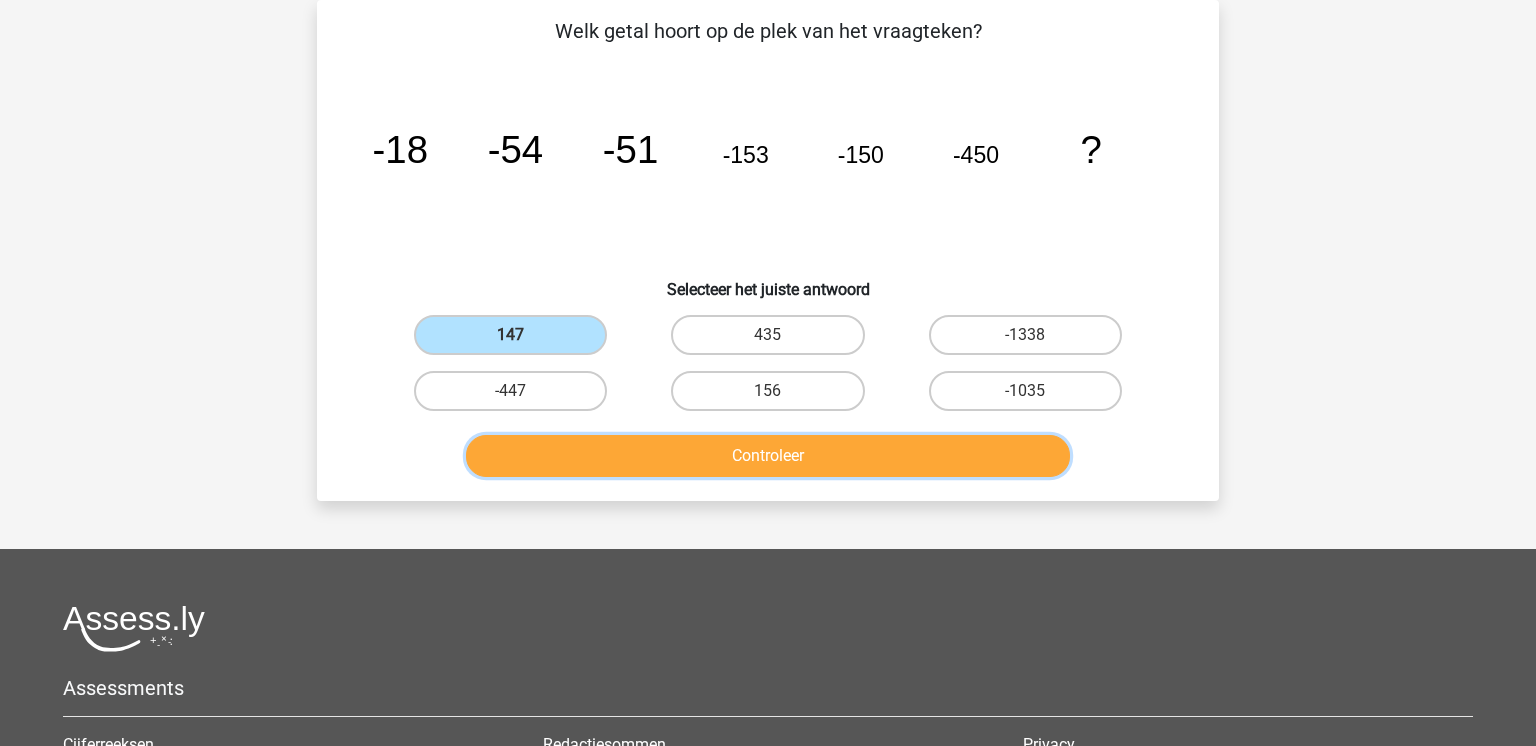 click on "Controleer" at bounding box center [768, 456] 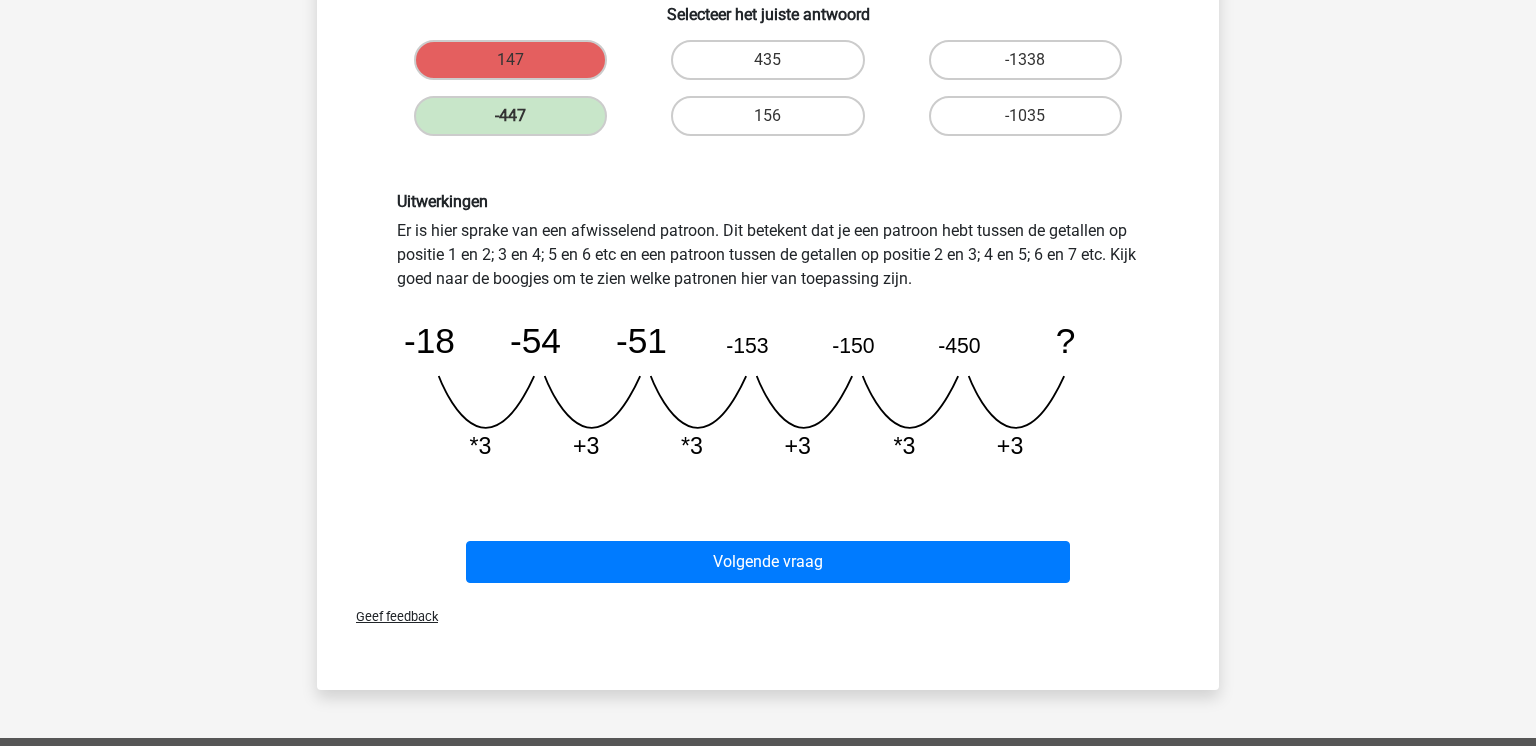 scroll, scrollTop: 371, scrollLeft: 0, axis: vertical 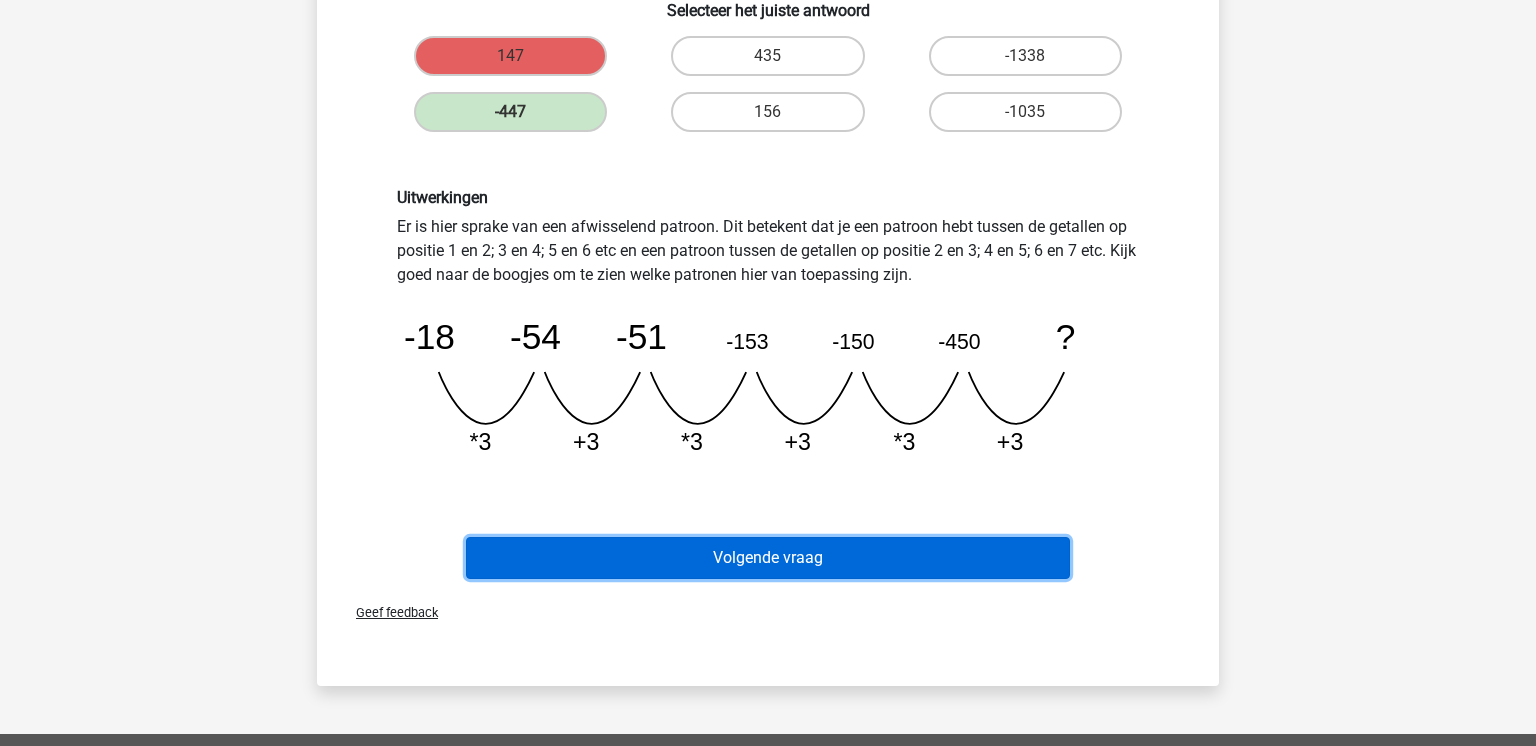 click on "Volgende vraag" at bounding box center (768, 558) 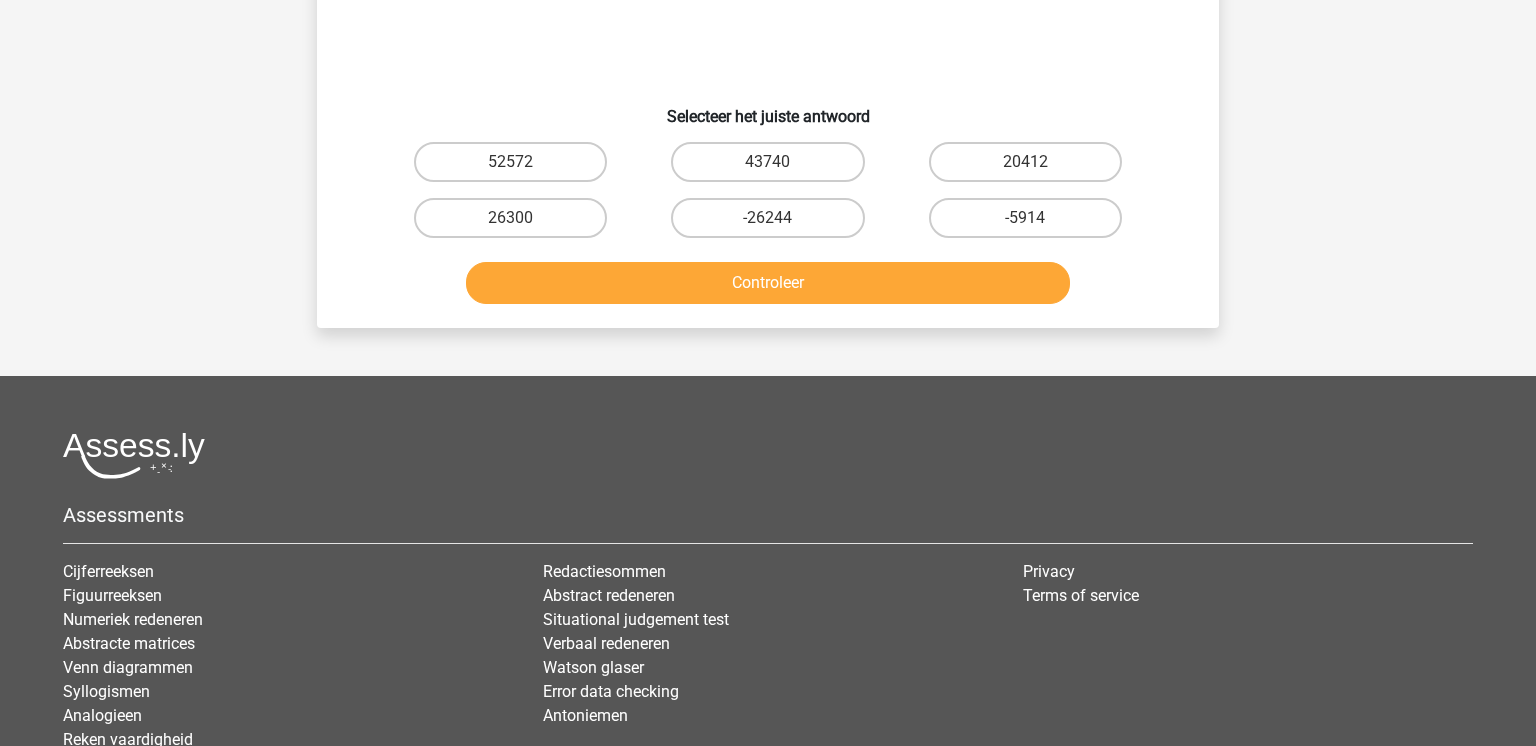 scroll, scrollTop: 92, scrollLeft: 0, axis: vertical 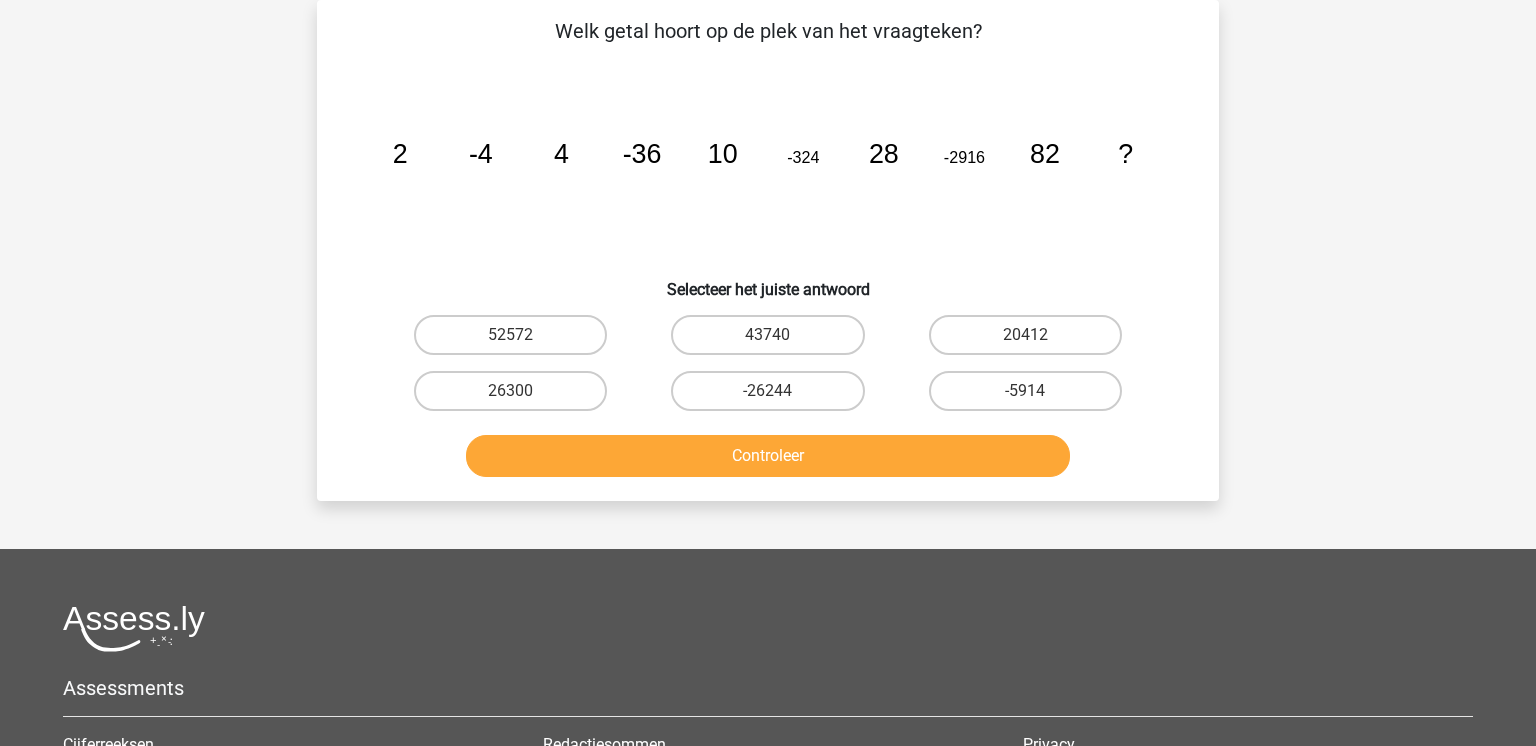 drag, startPoint x: 959, startPoint y: 397, endPoint x: 928, endPoint y: 448, distance: 59.682495 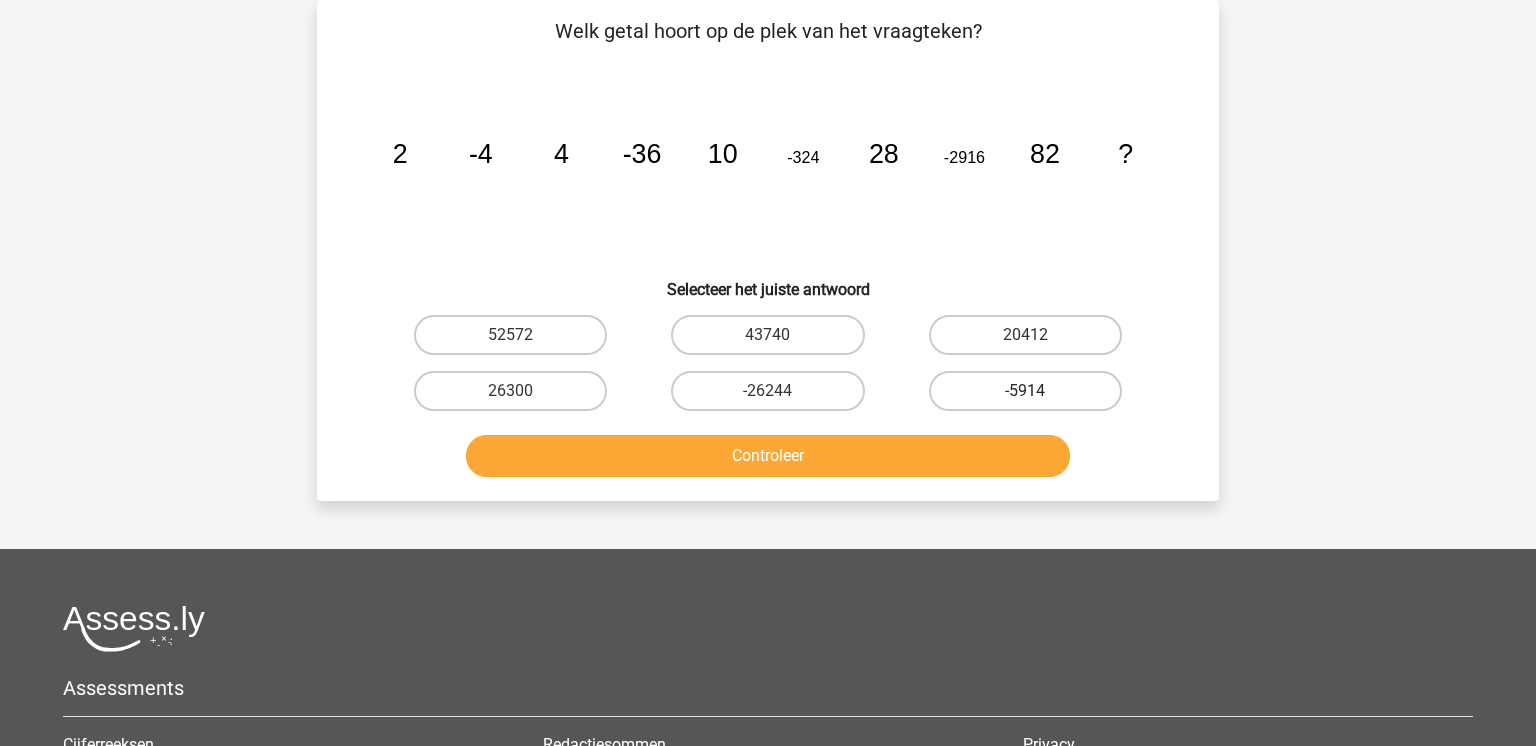 click on "-5914" at bounding box center [1025, 391] 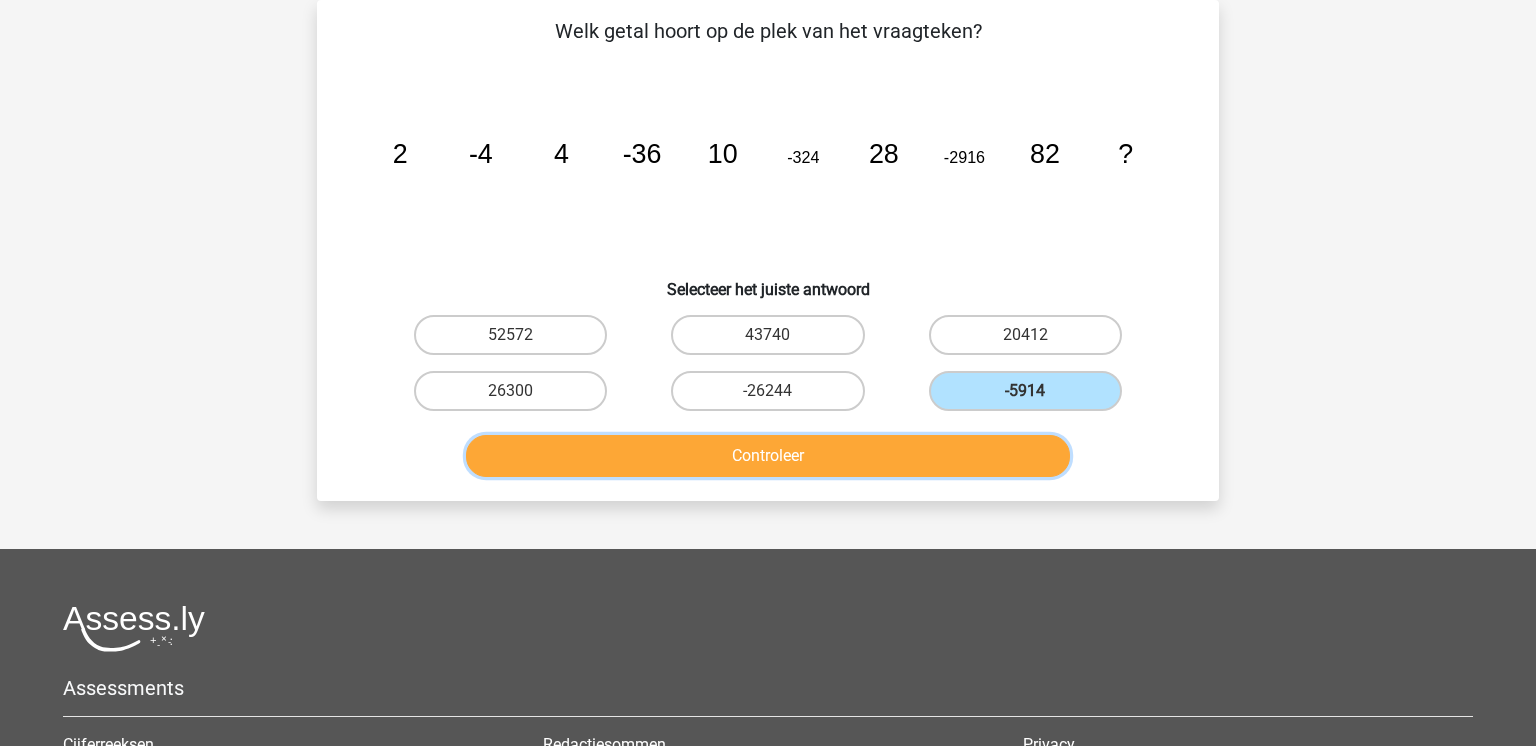 click on "Controleer" at bounding box center (768, 456) 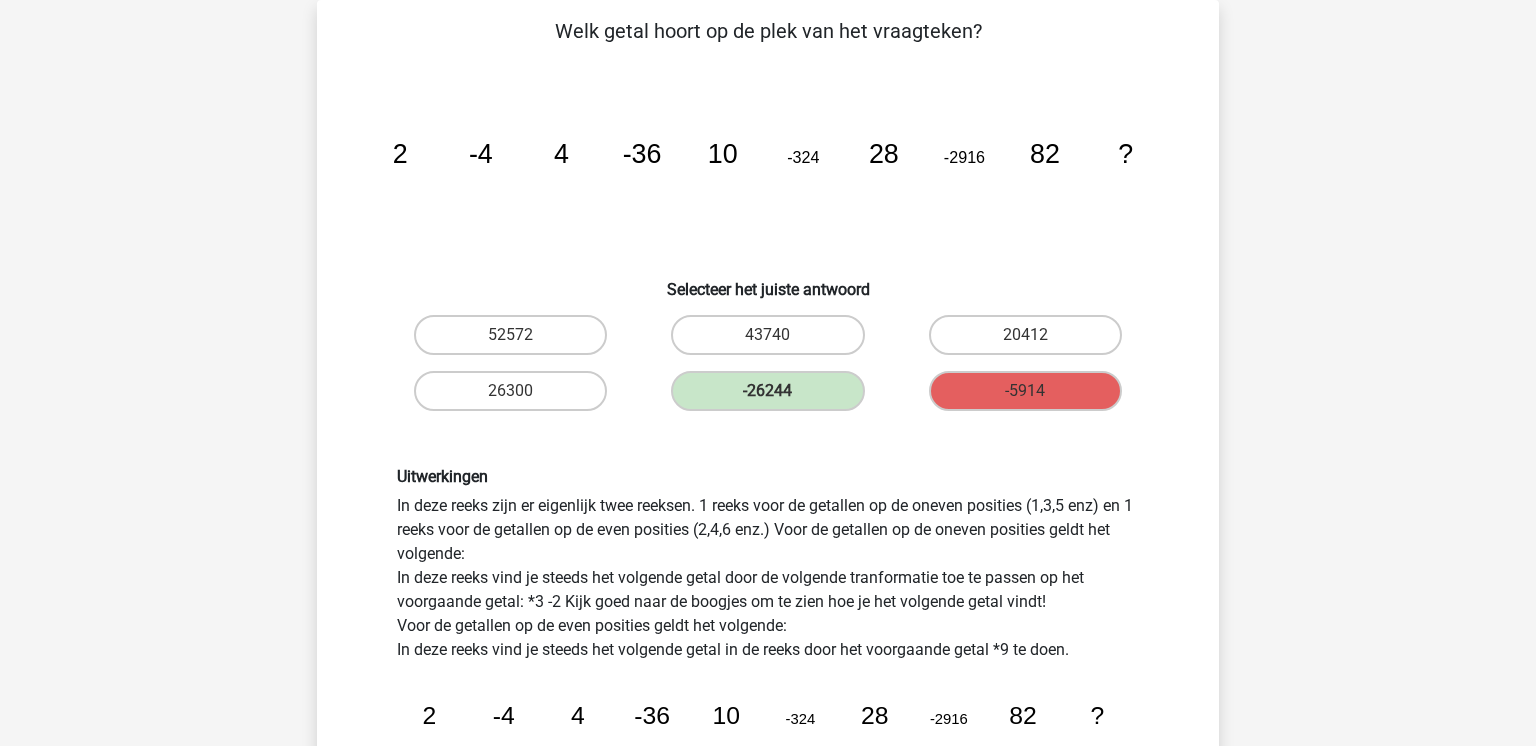 scroll, scrollTop: 509, scrollLeft: 0, axis: vertical 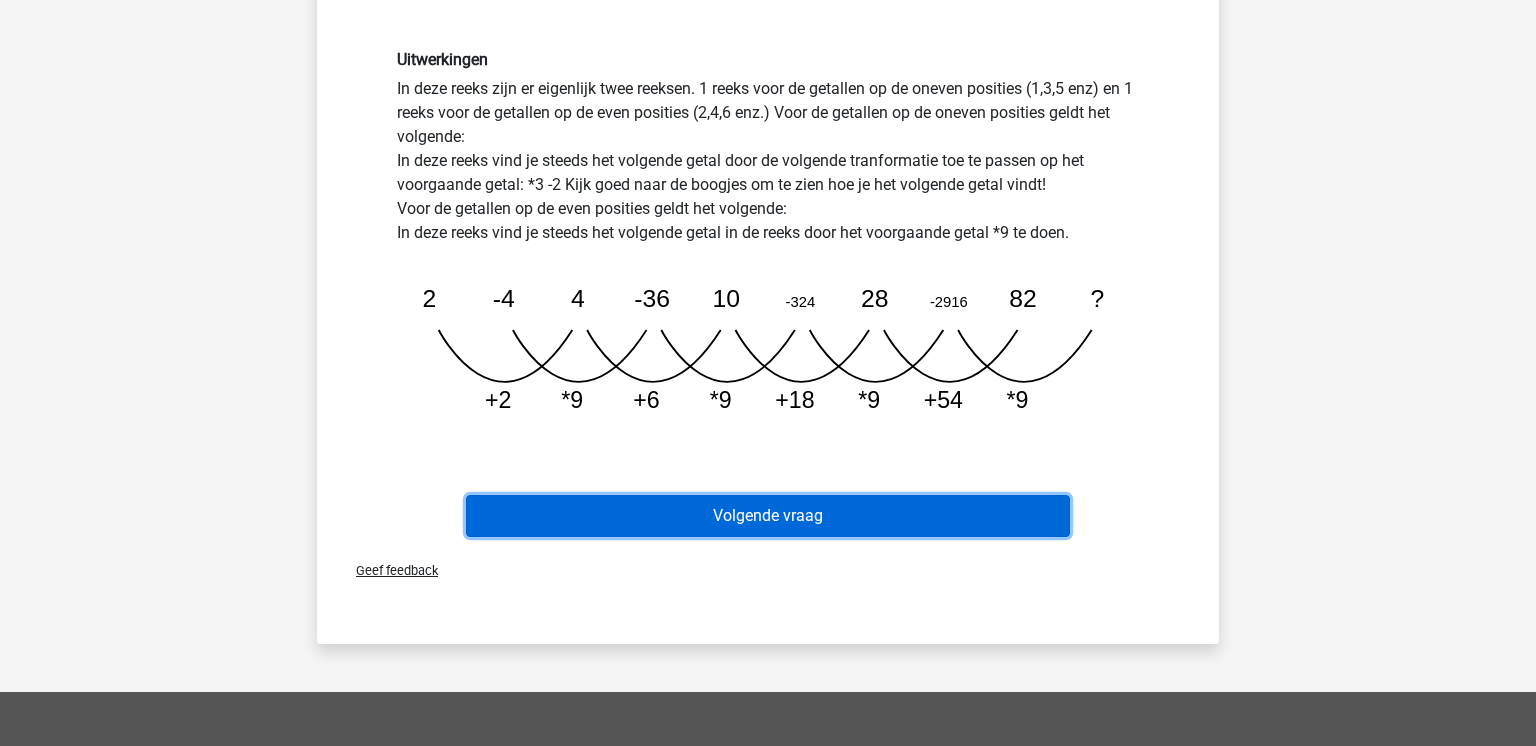 click on "Volgende vraag" at bounding box center (768, 516) 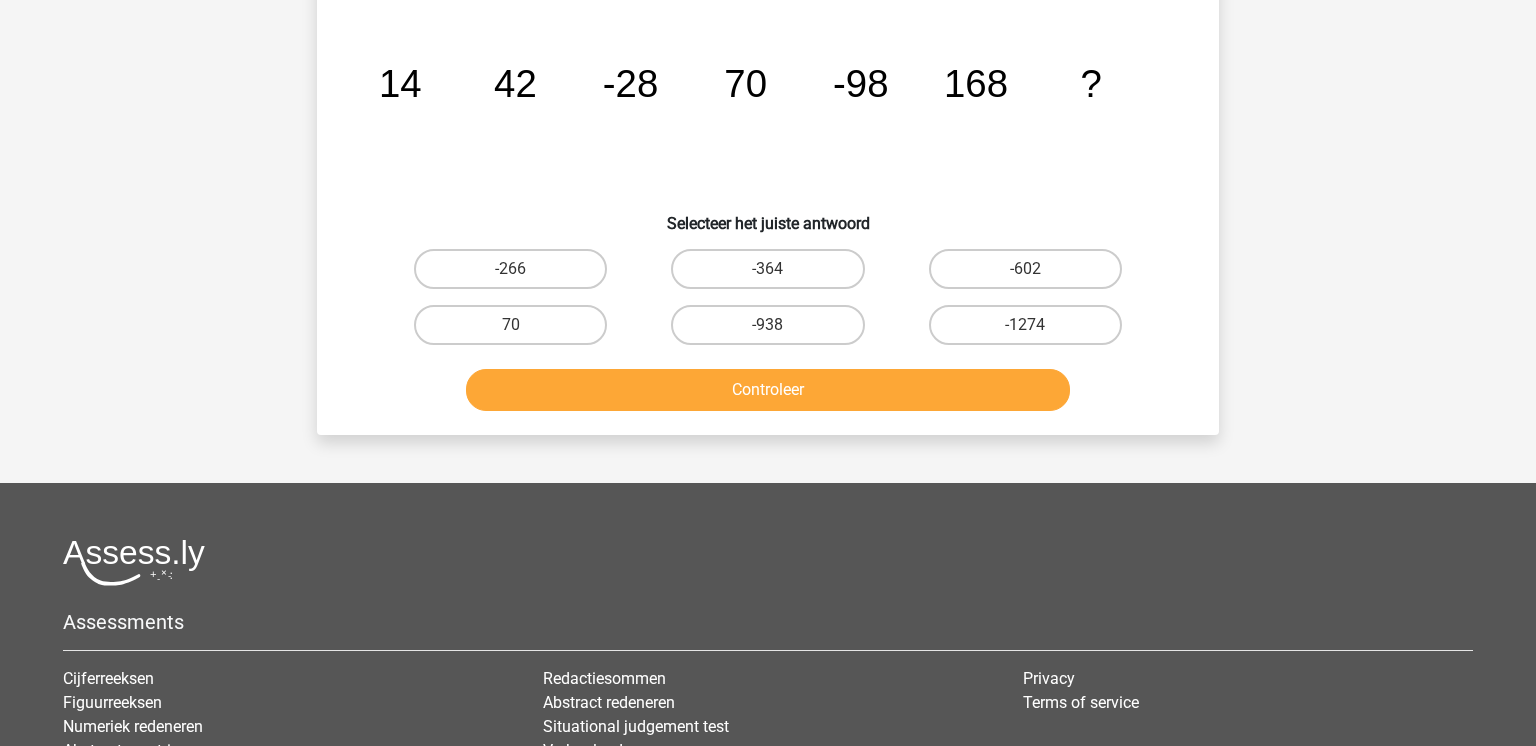 scroll, scrollTop: 170, scrollLeft: 0, axis: vertical 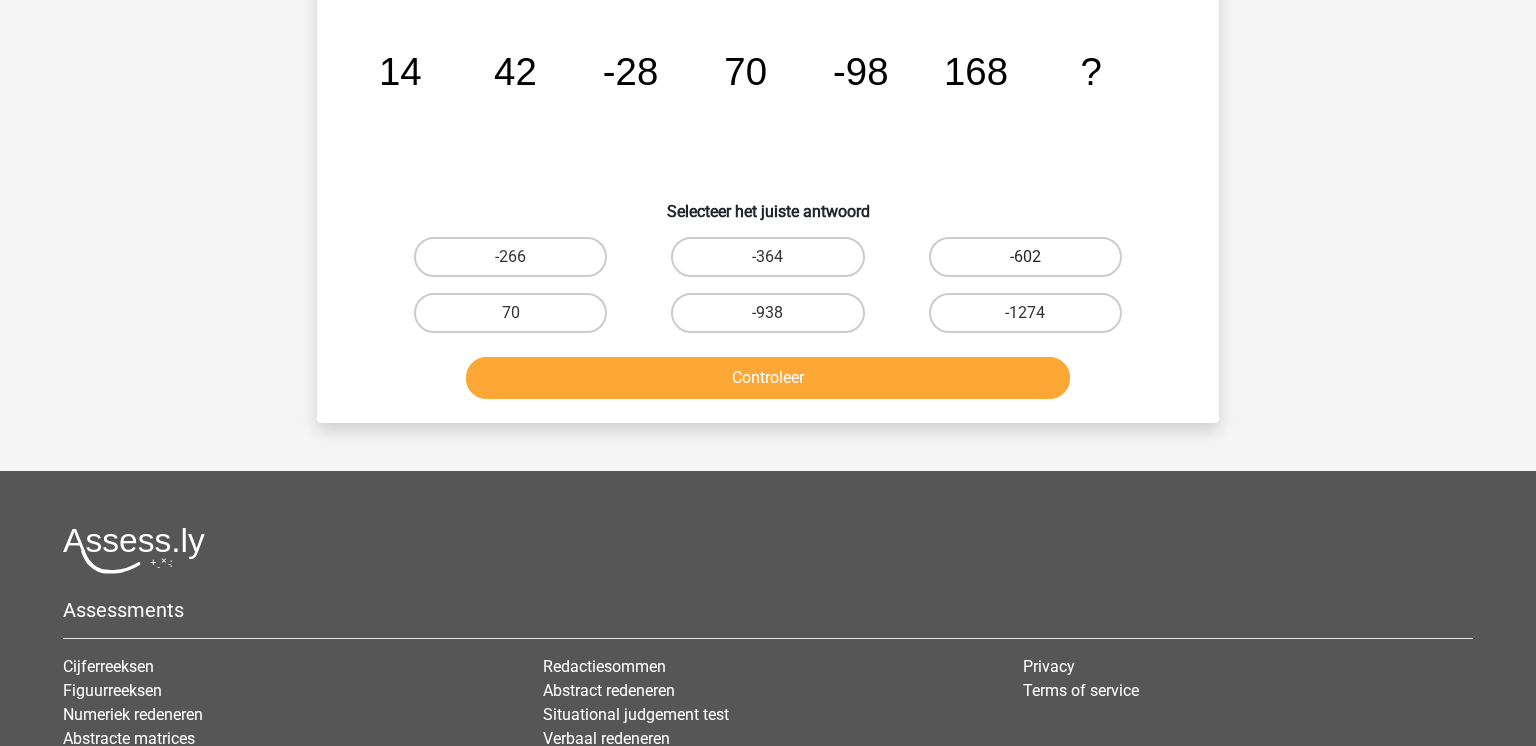 click on "-602" at bounding box center (1025, 257) 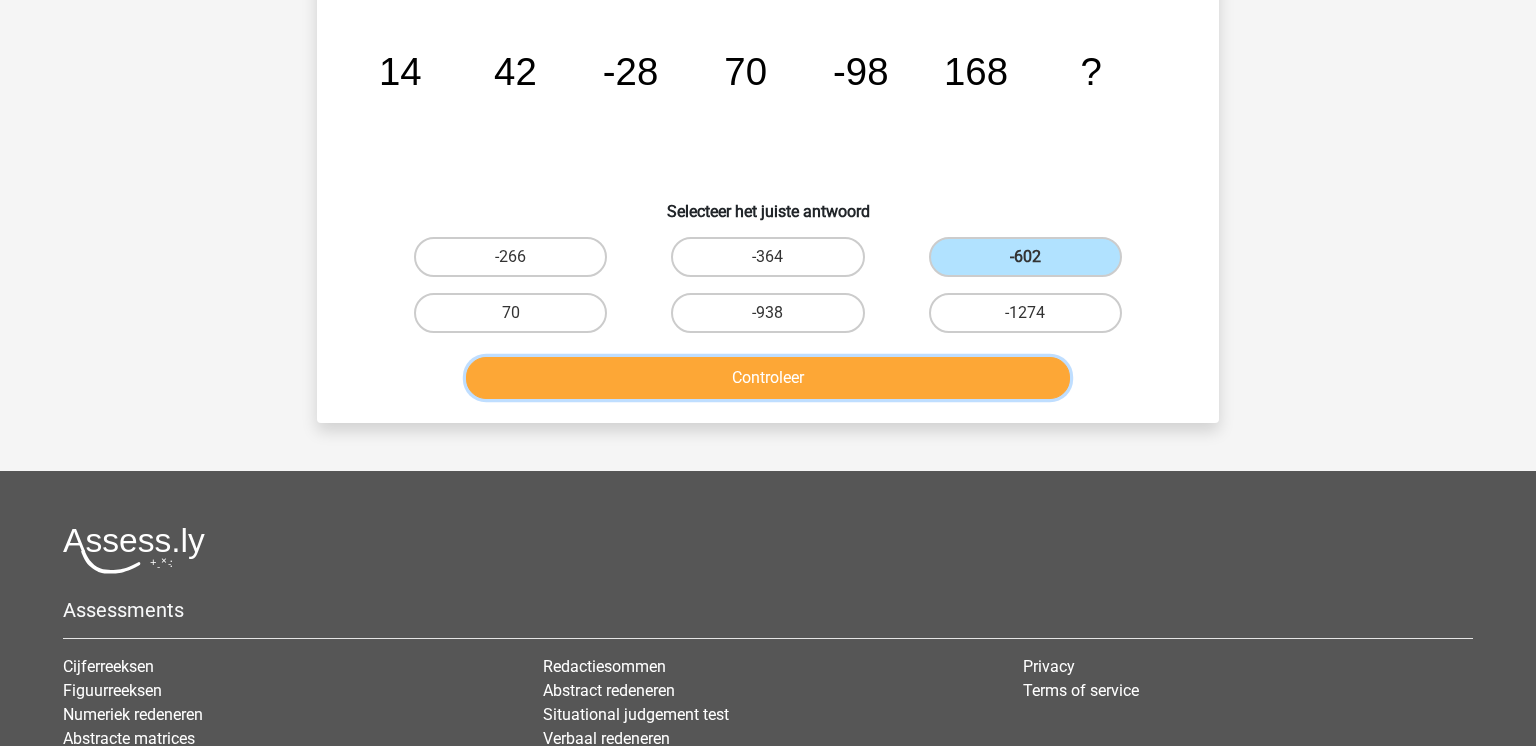 click on "Controleer" at bounding box center (768, 378) 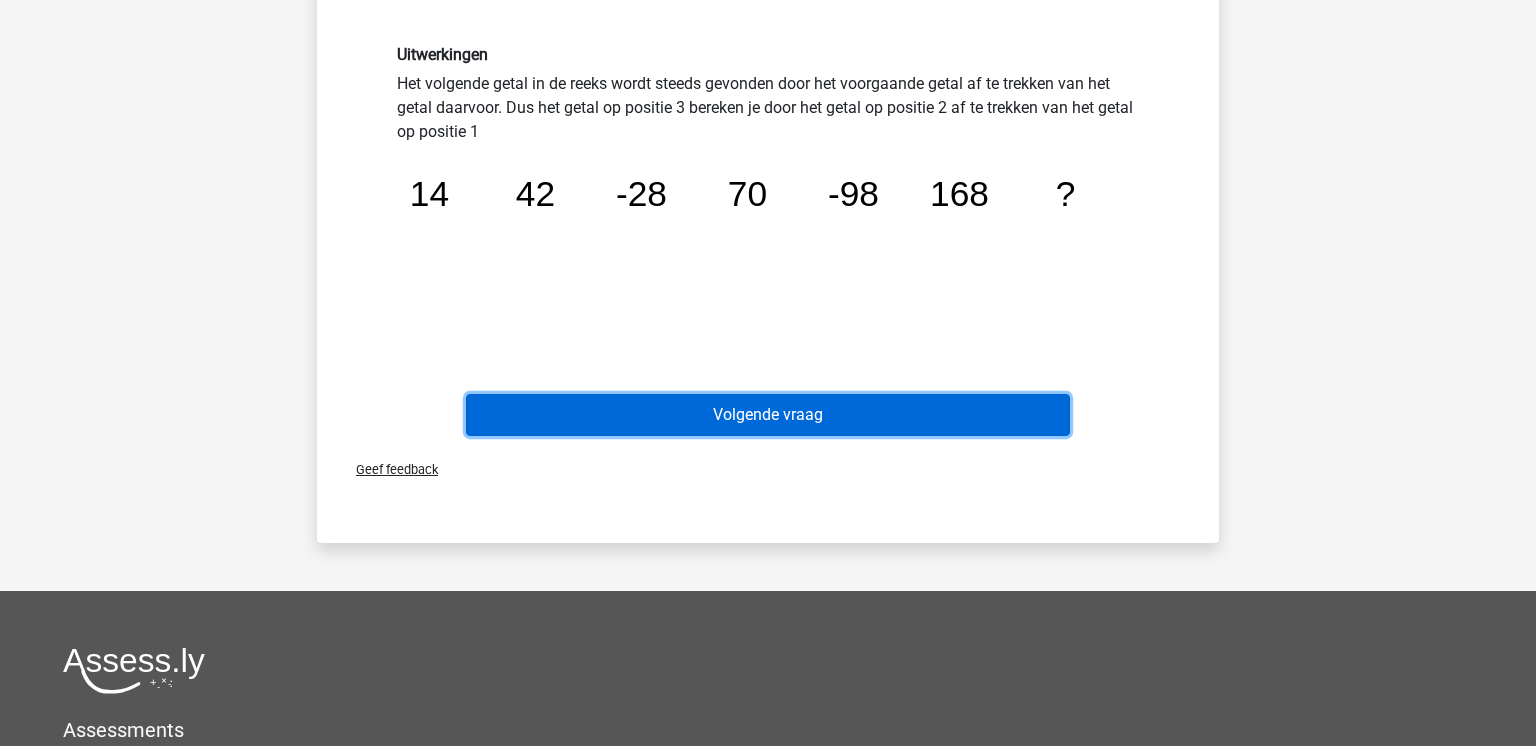 click on "Volgende vraag" at bounding box center [768, 415] 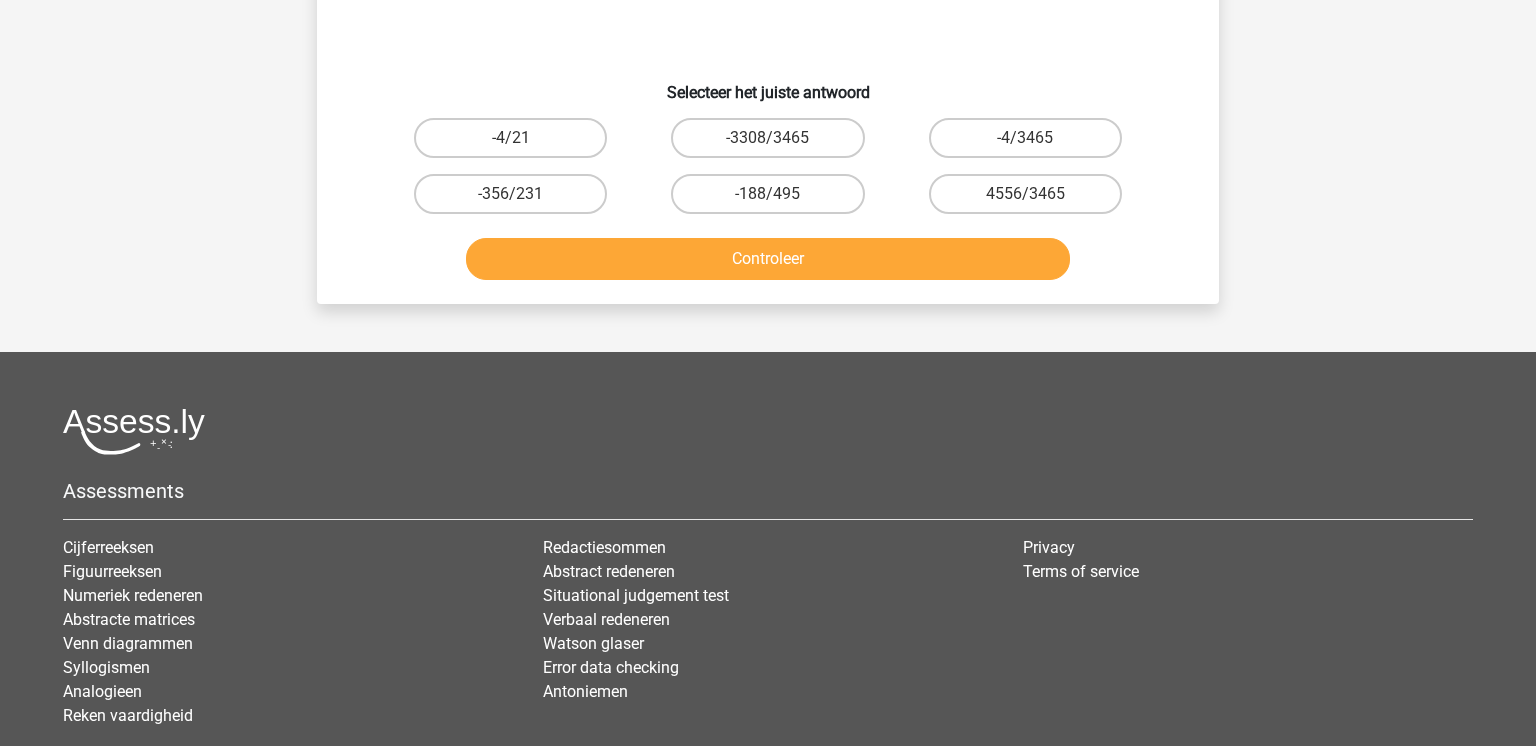 scroll, scrollTop: 92, scrollLeft: 0, axis: vertical 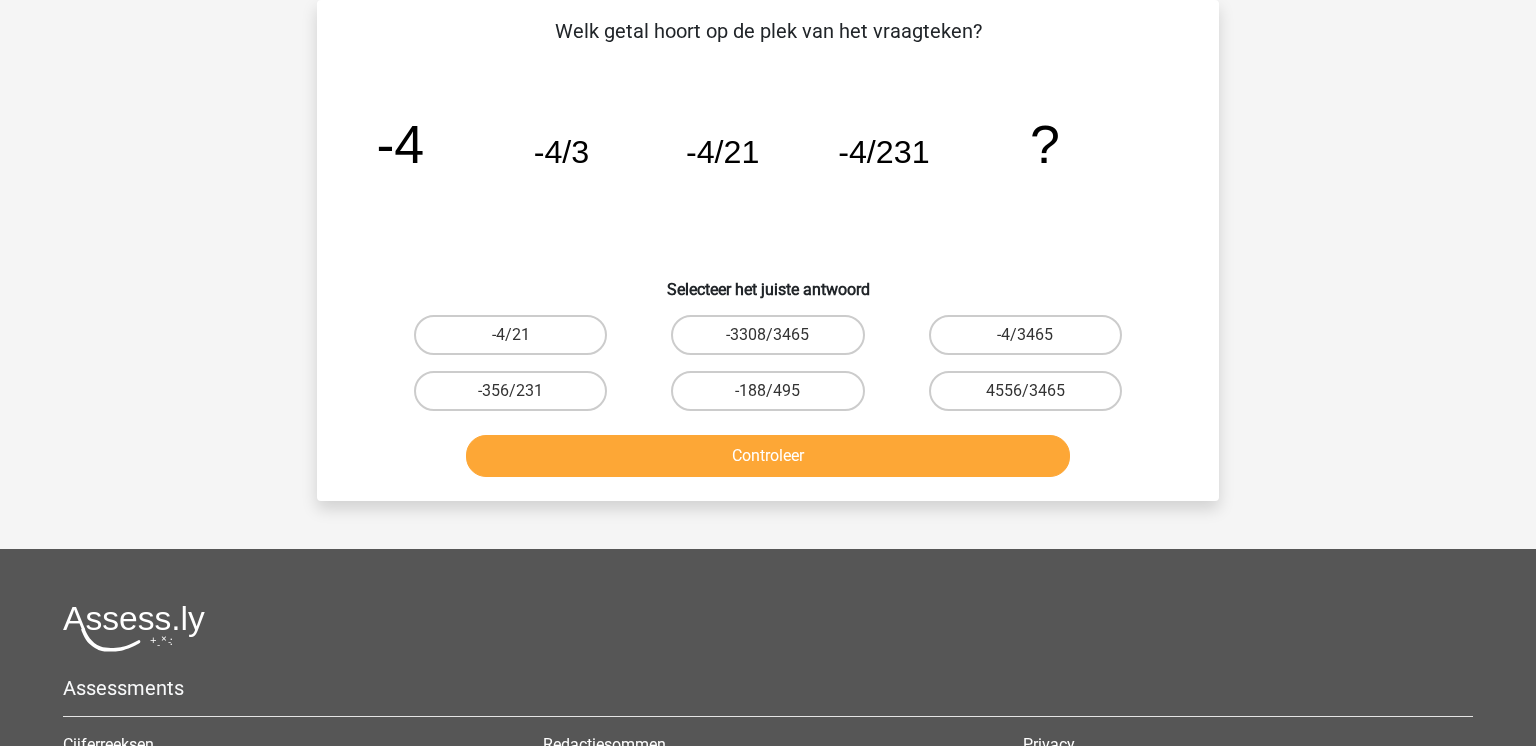 drag, startPoint x: 499, startPoint y: 323, endPoint x: 573, endPoint y: 358, distance: 81.859634 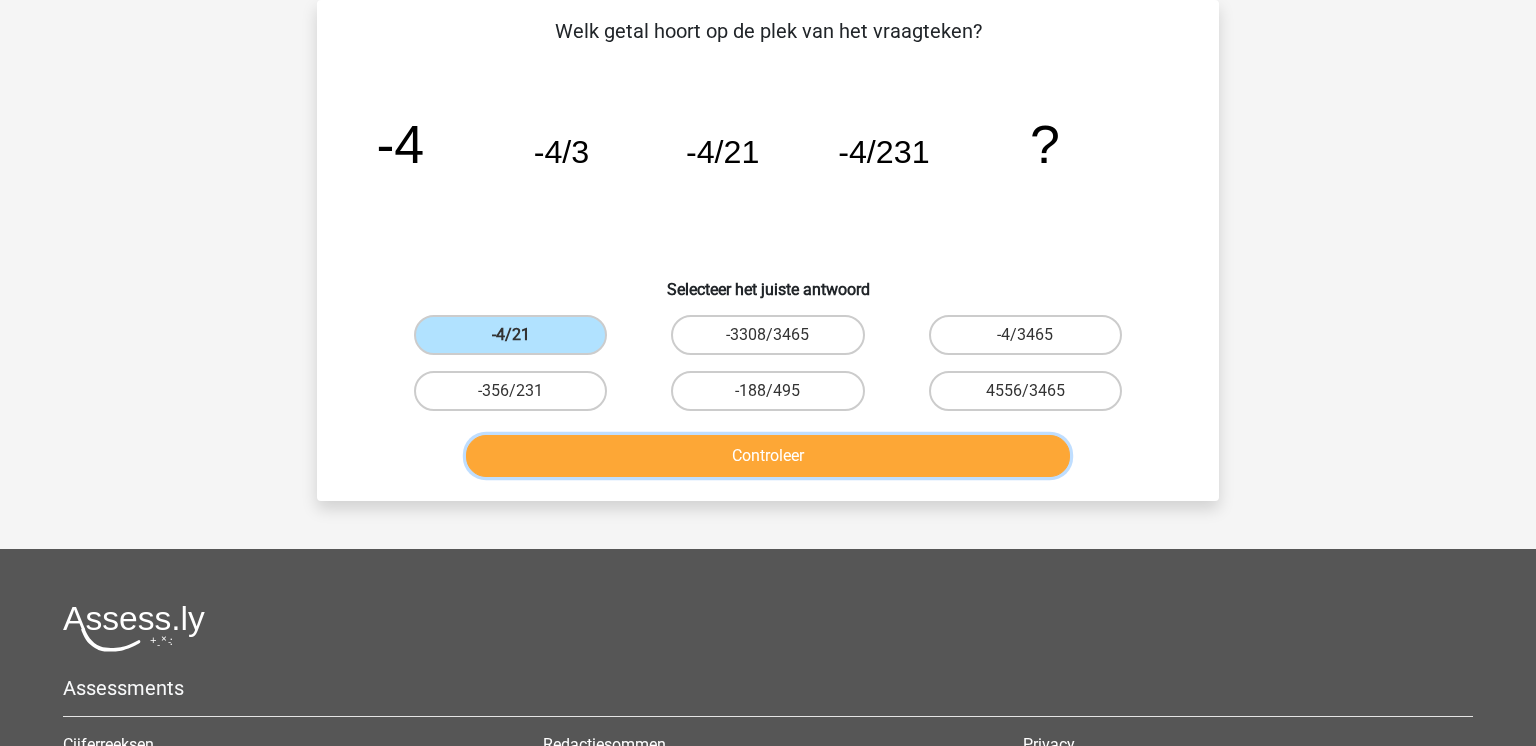 click on "Controleer" at bounding box center (768, 456) 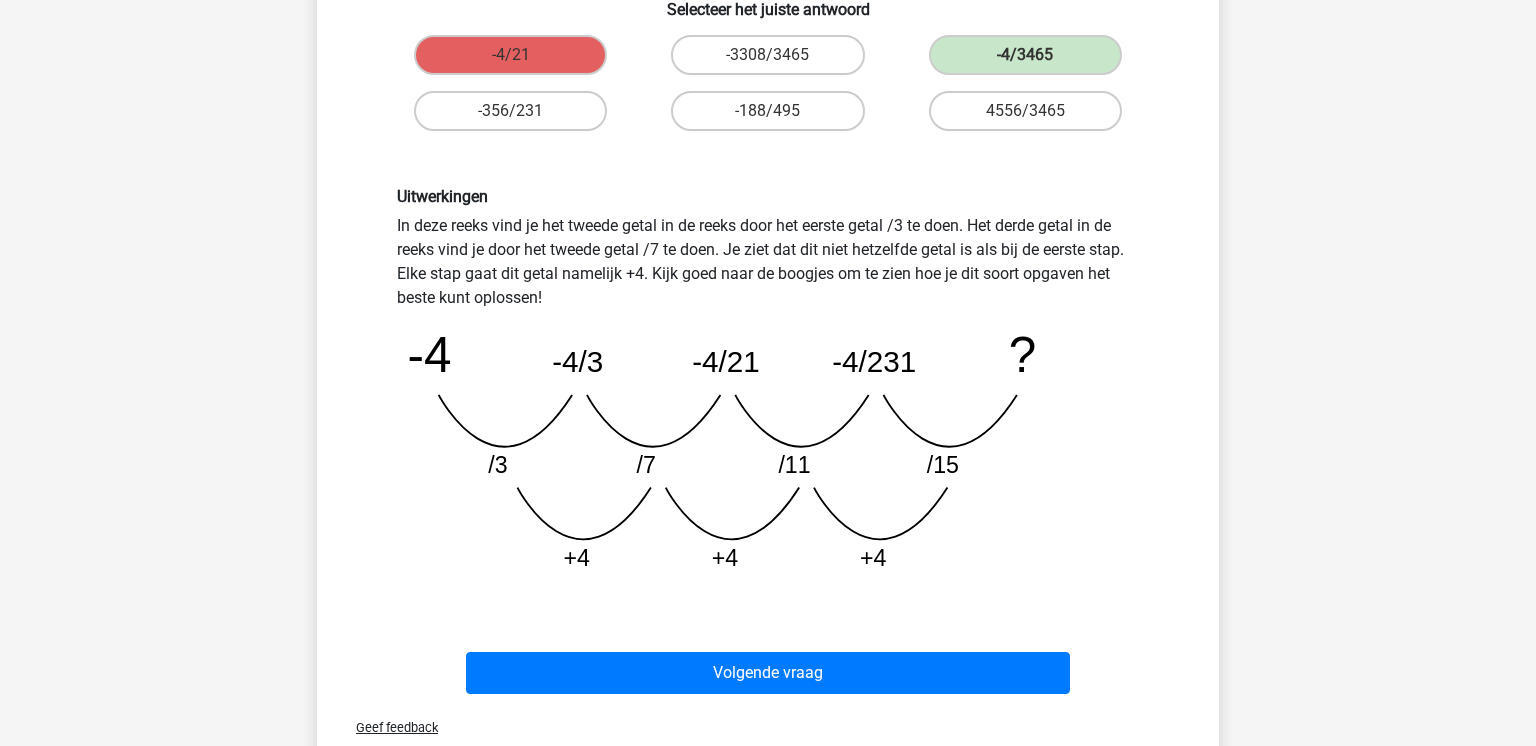 scroll, scrollTop: 568, scrollLeft: 0, axis: vertical 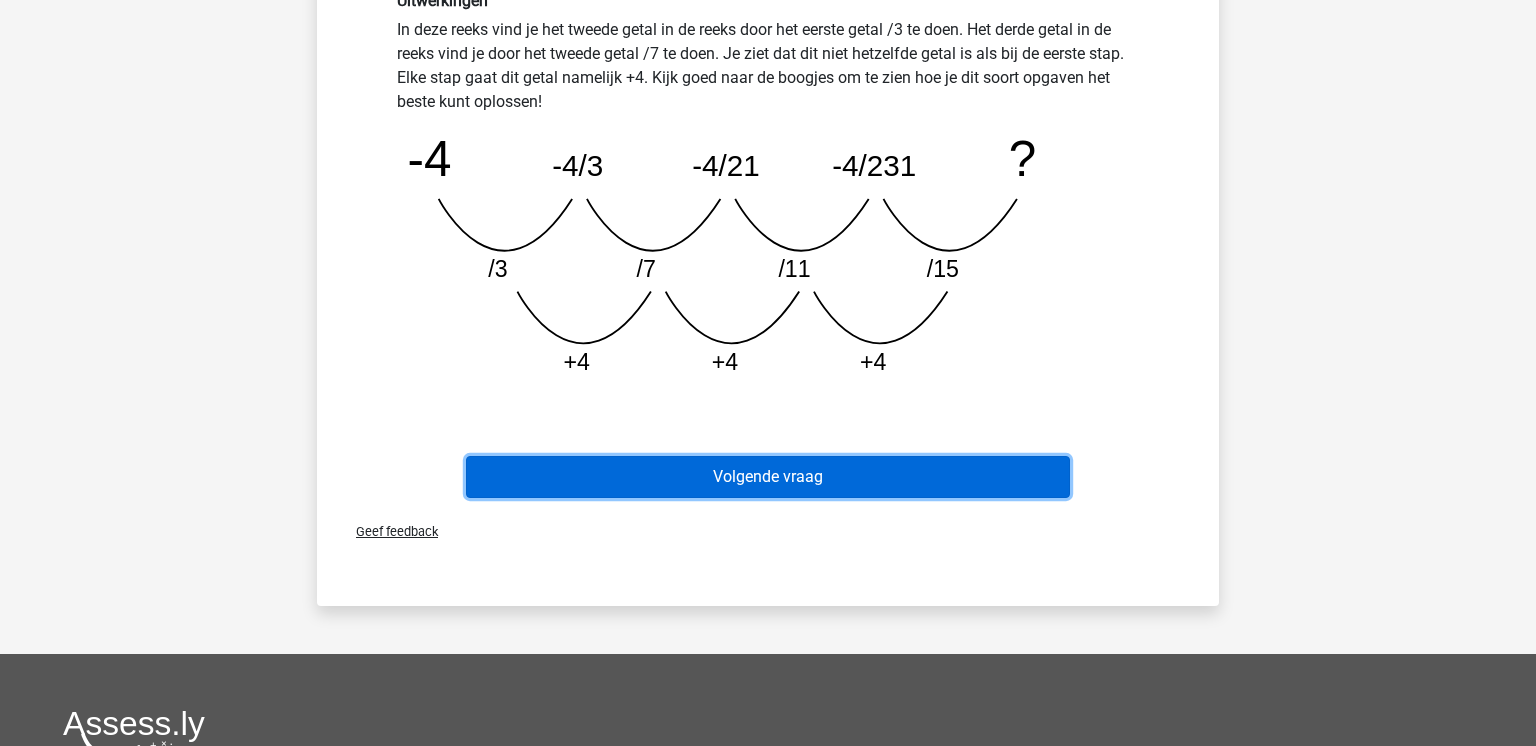 click on "Volgende vraag" at bounding box center (768, 477) 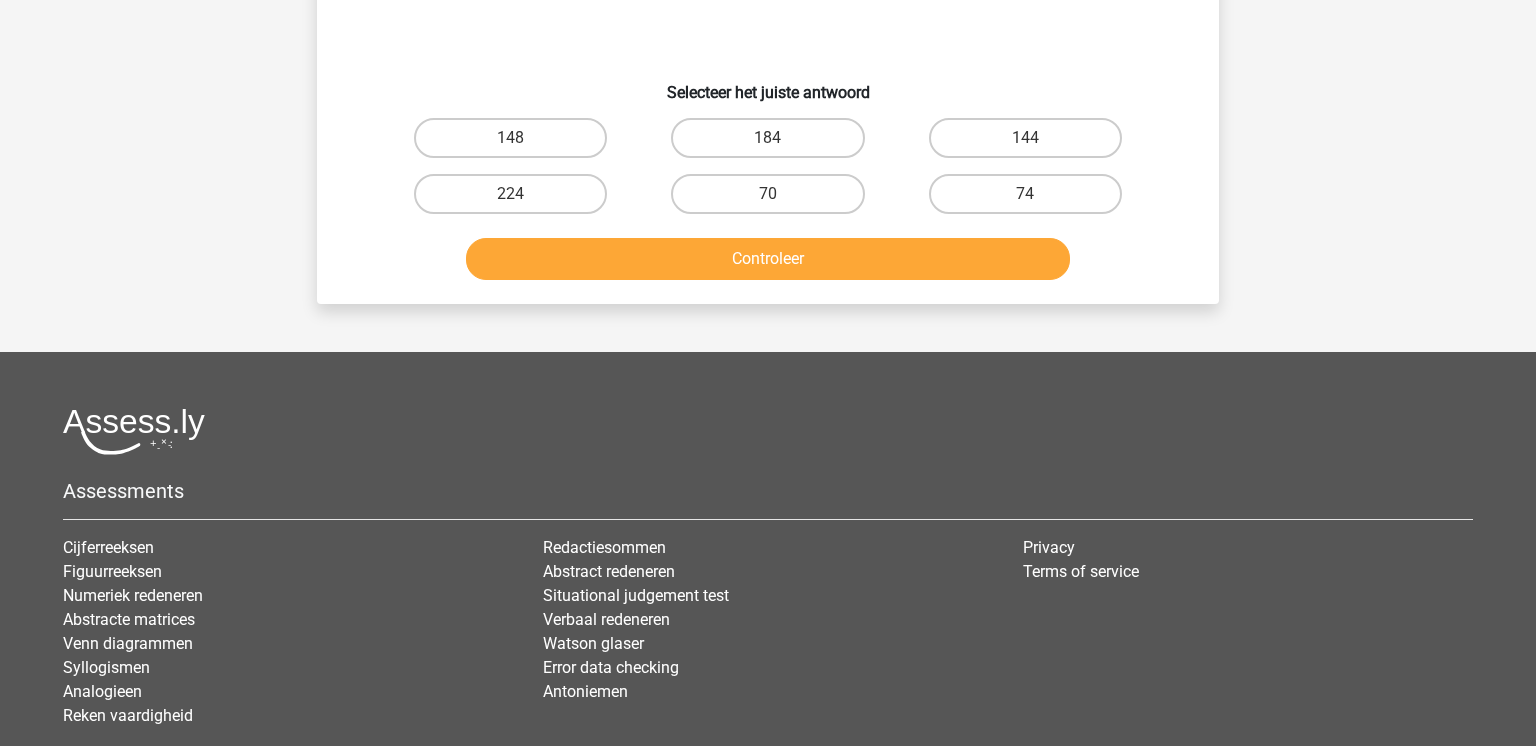 scroll, scrollTop: 92, scrollLeft: 0, axis: vertical 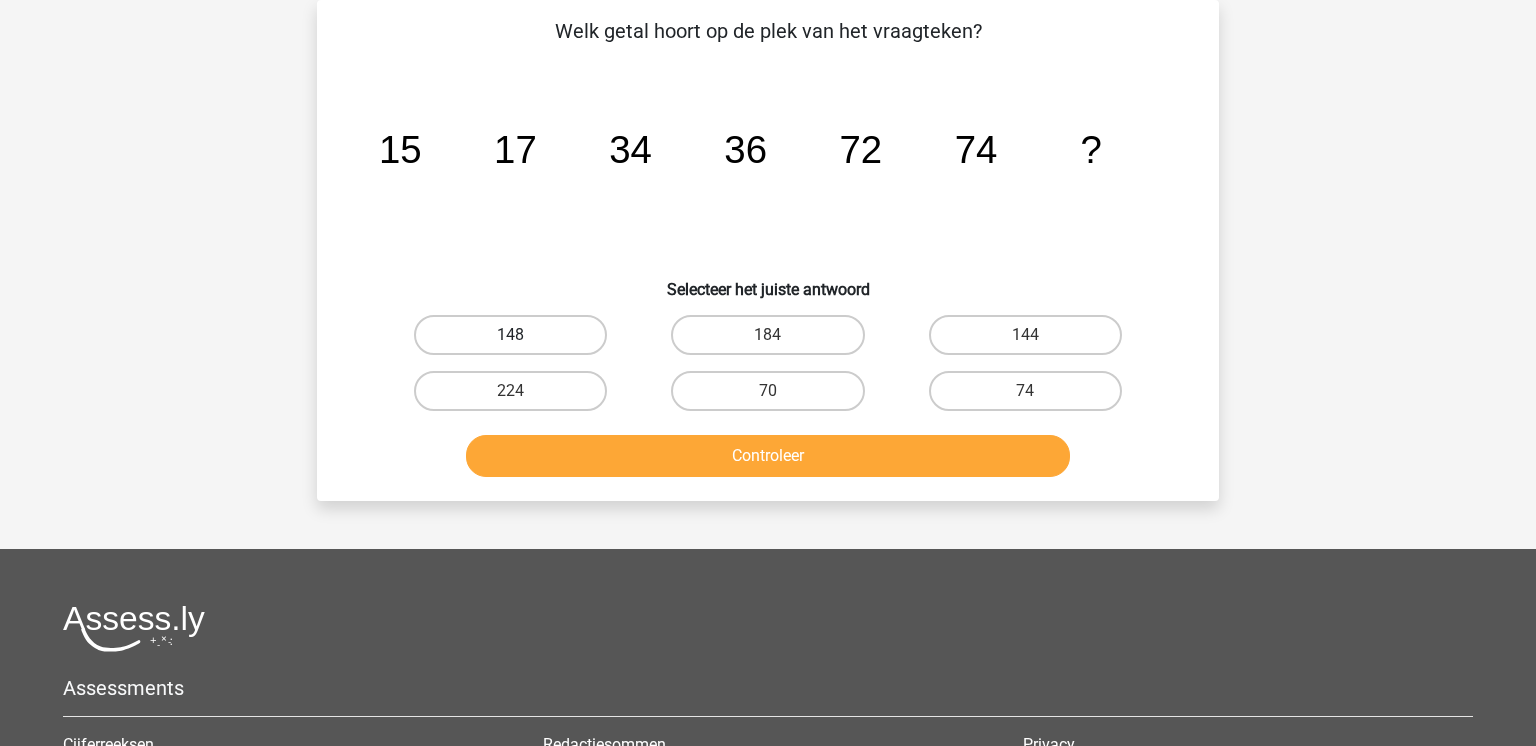 click on "148" at bounding box center (510, 335) 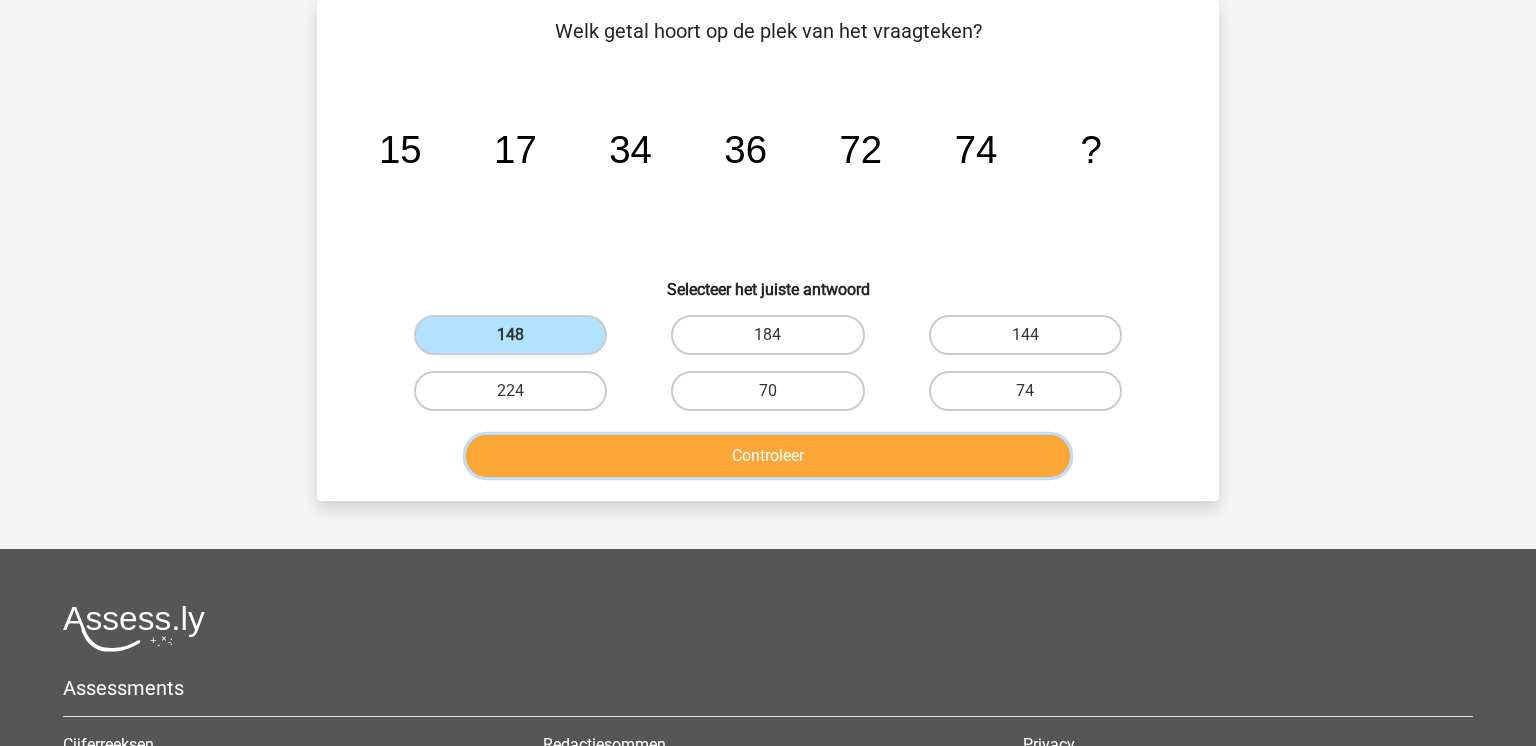 click on "Controleer" at bounding box center [768, 456] 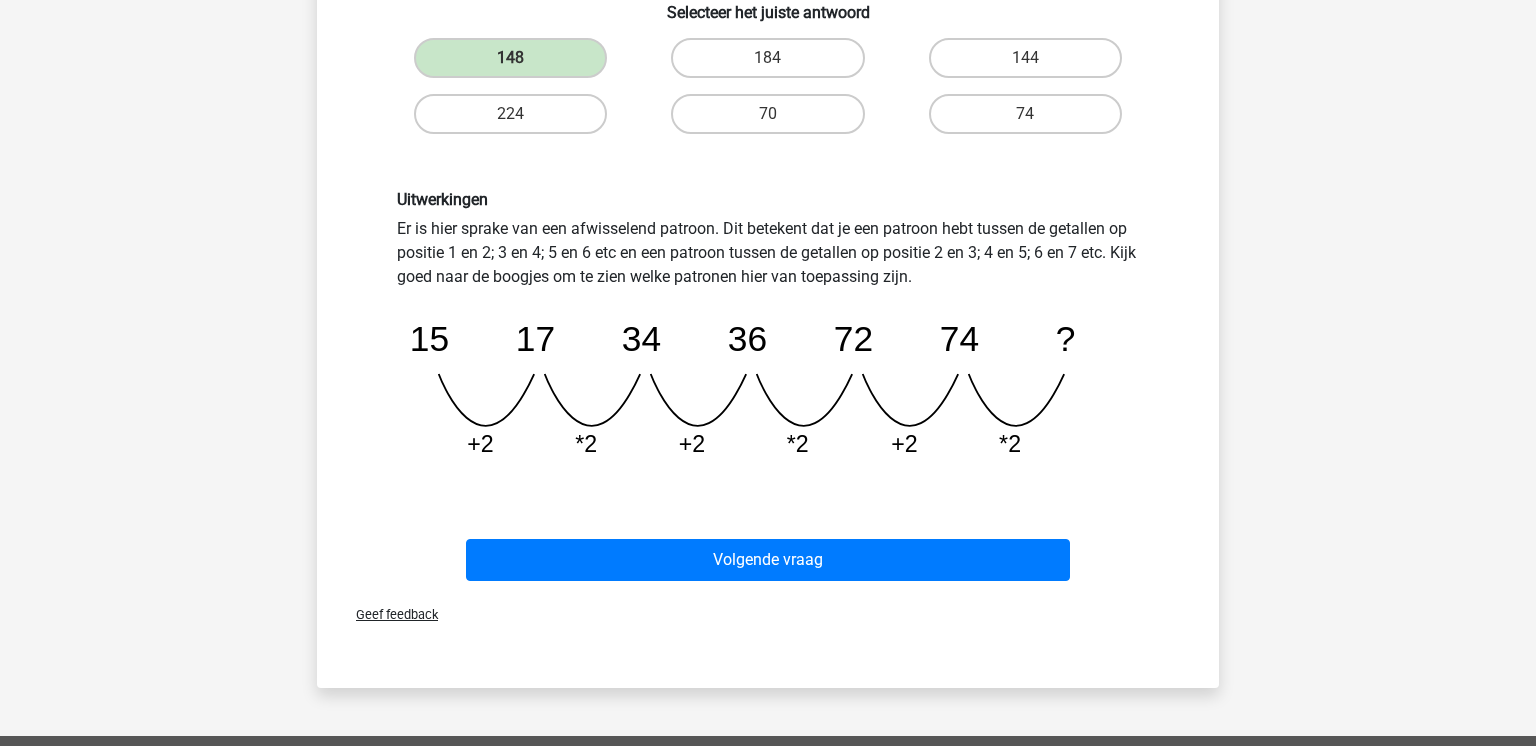 scroll, scrollTop: 380, scrollLeft: 0, axis: vertical 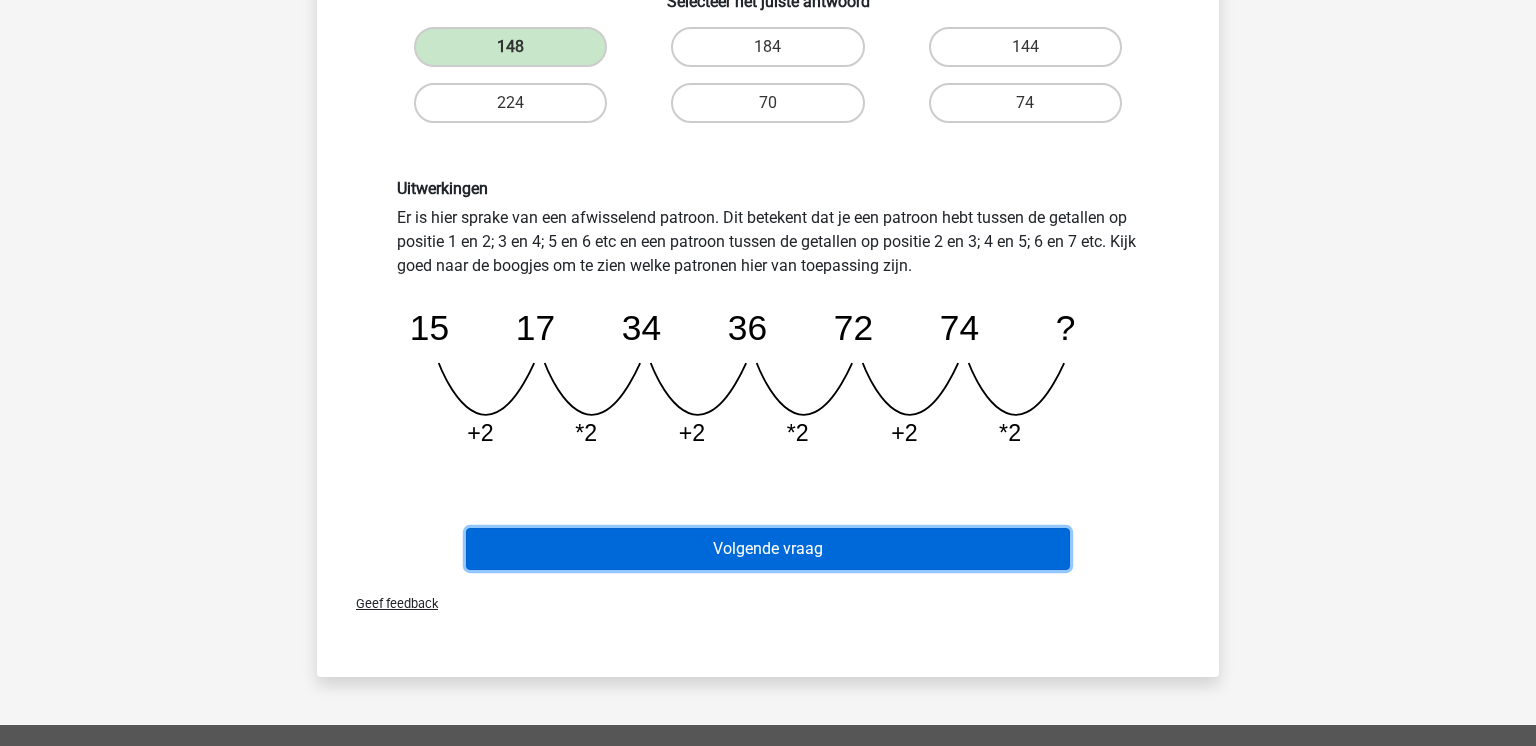 click on "Volgende vraag" at bounding box center [768, 549] 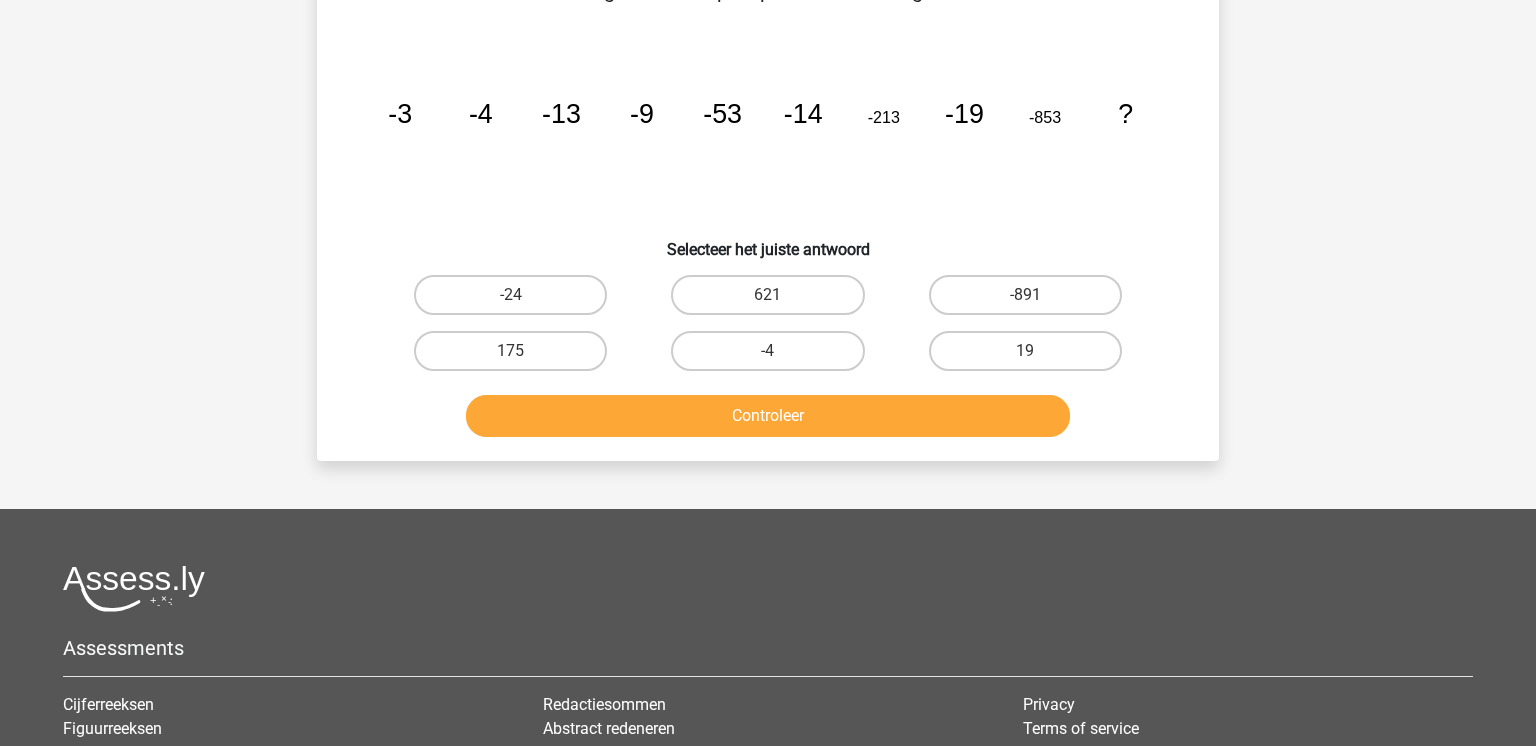scroll, scrollTop: 92, scrollLeft: 0, axis: vertical 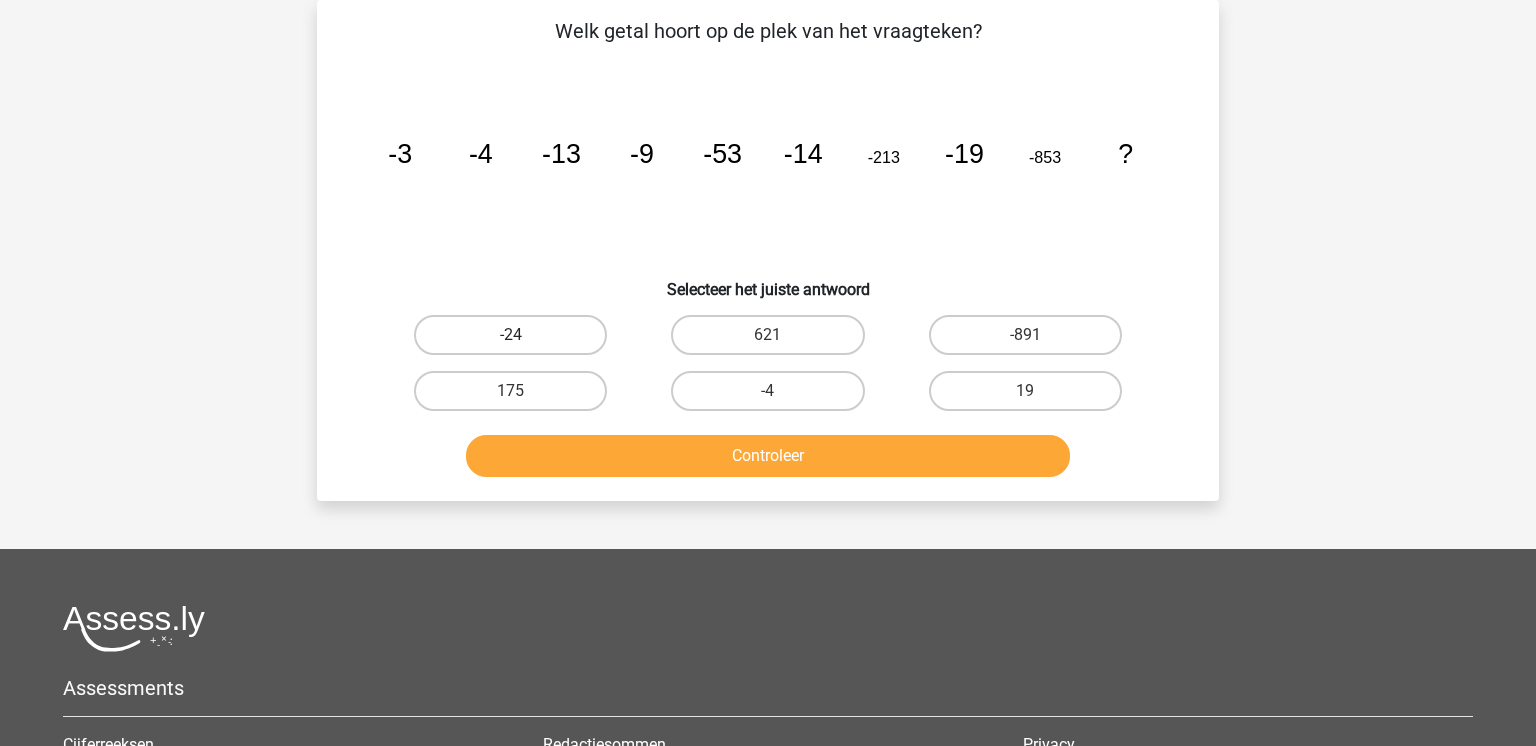click on "-24" at bounding box center (510, 335) 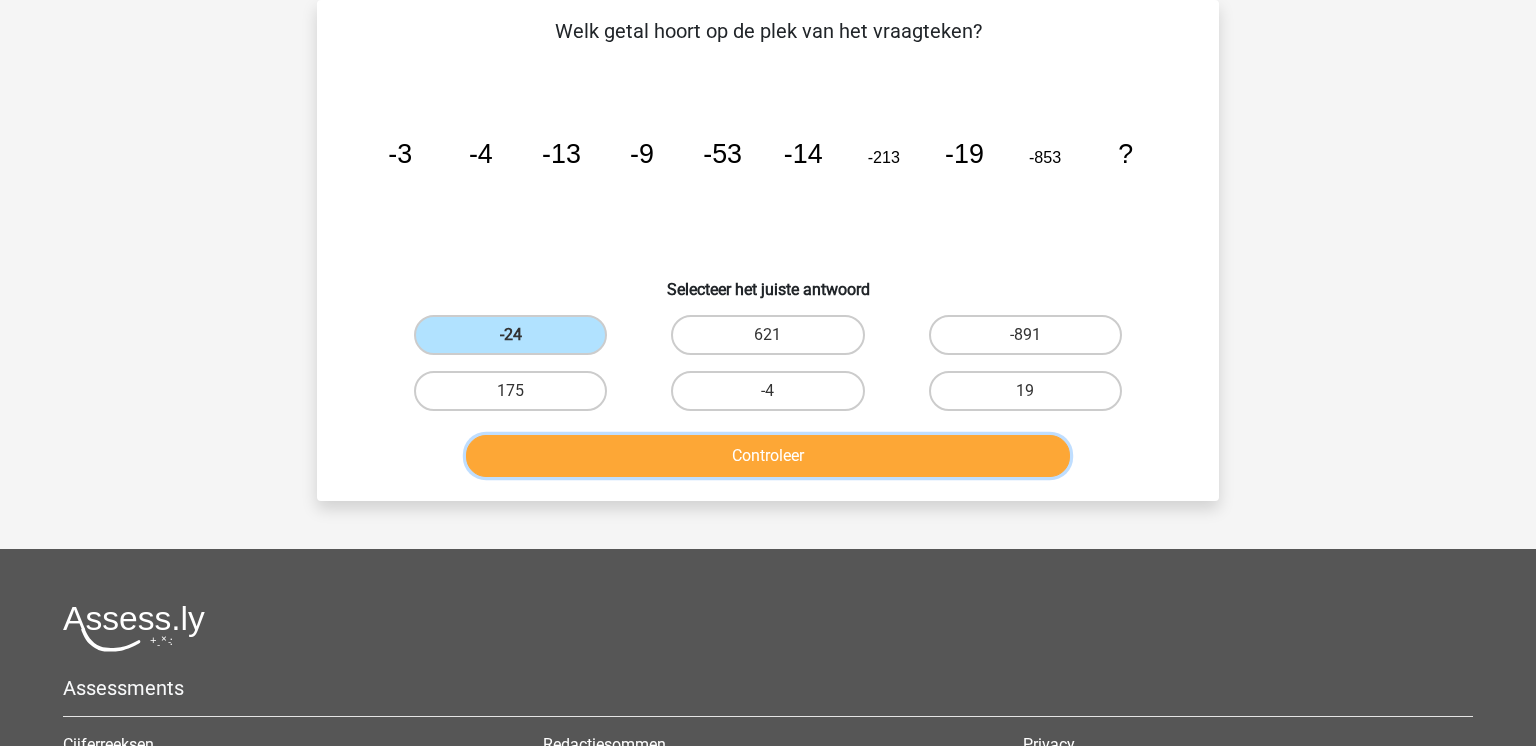 click on "Controleer" at bounding box center (768, 456) 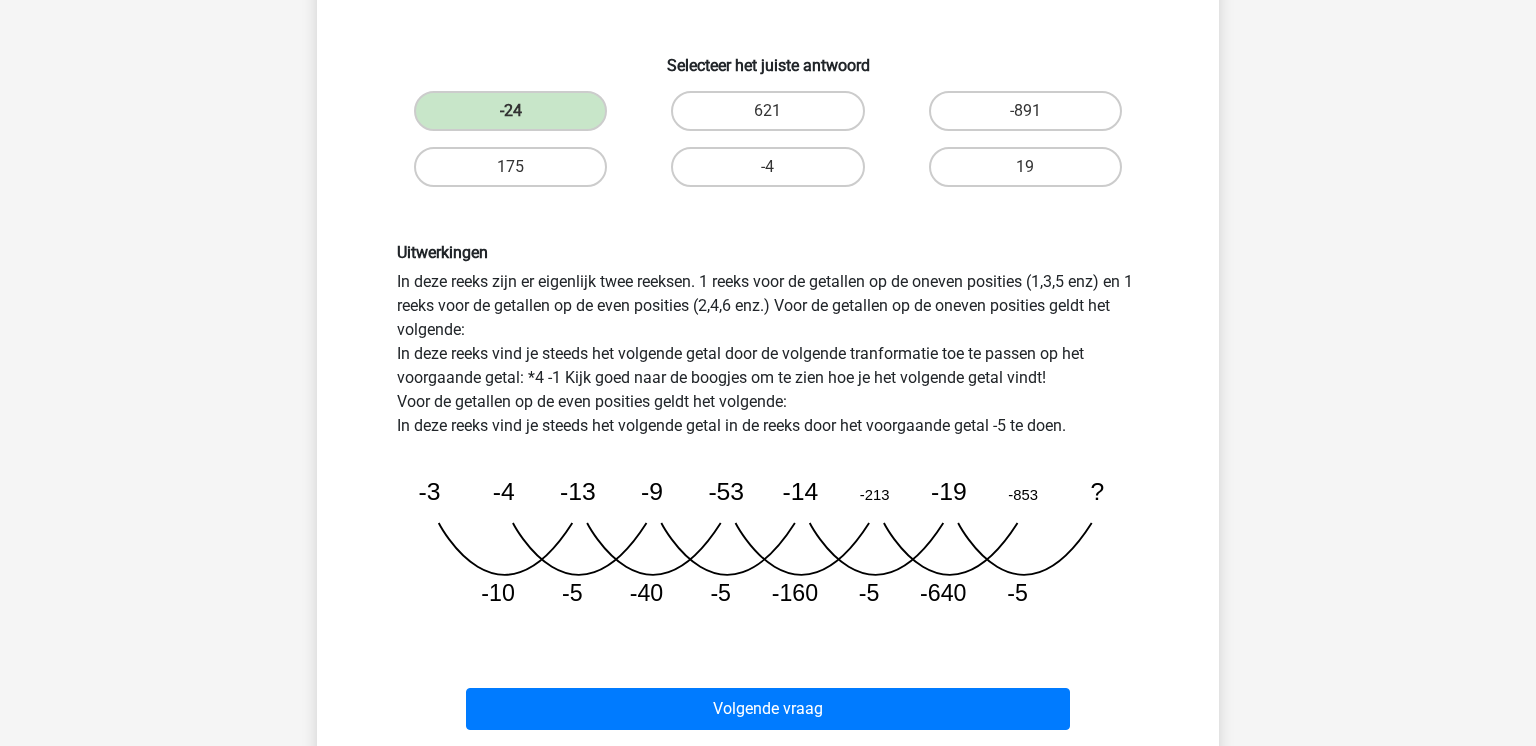 scroll, scrollTop: 324, scrollLeft: 0, axis: vertical 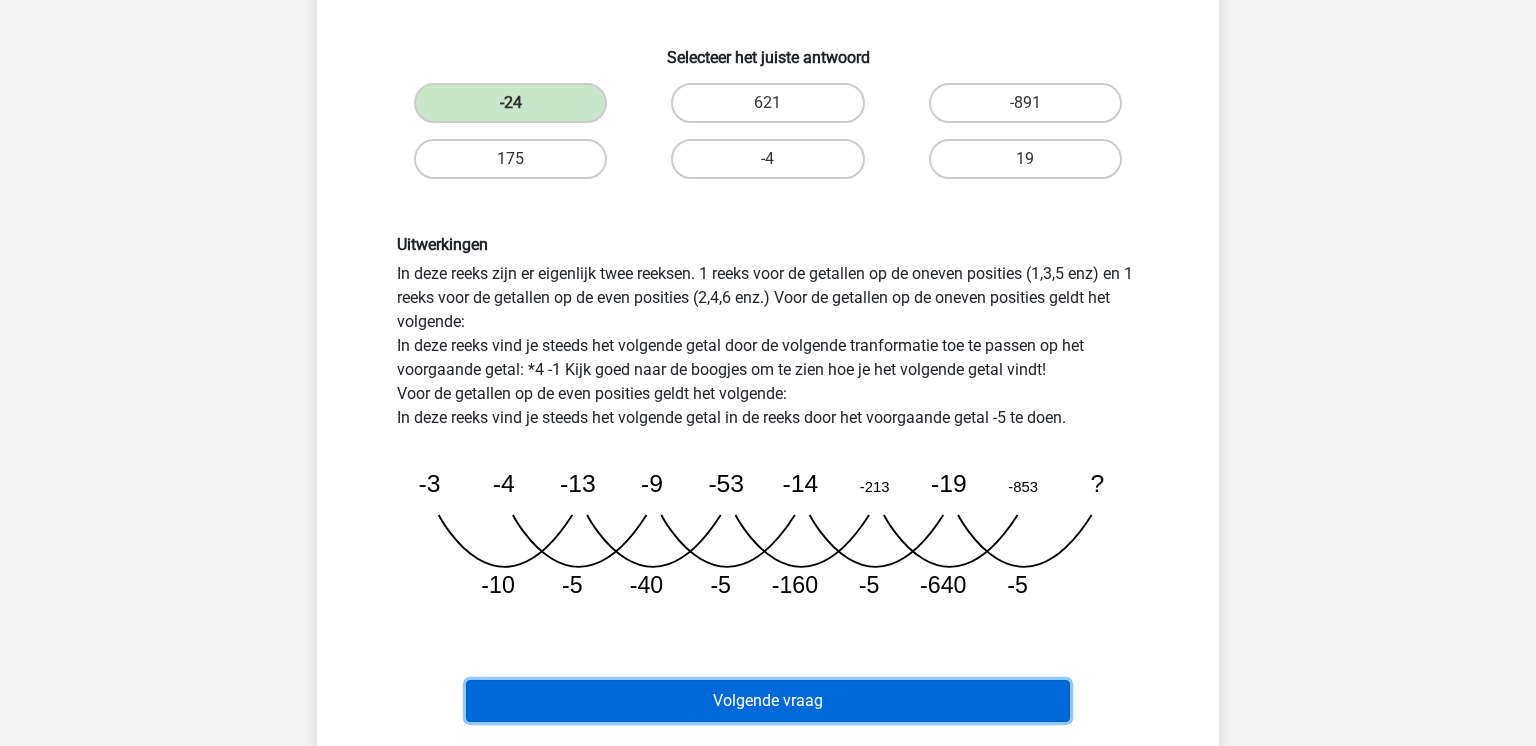 click on "Volgende vraag" at bounding box center [768, 701] 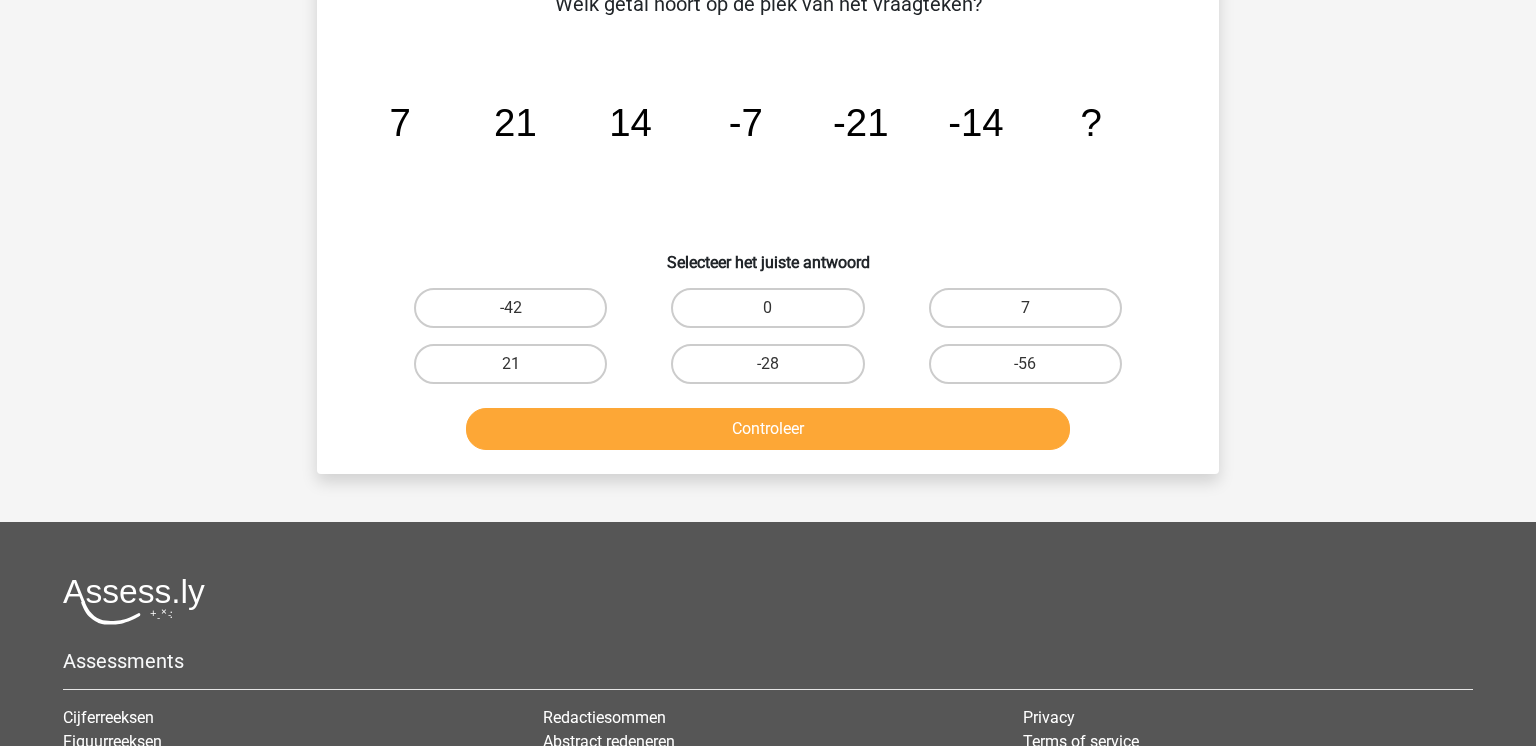 scroll, scrollTop: 92, scrollLeft: 0, axis: vertical 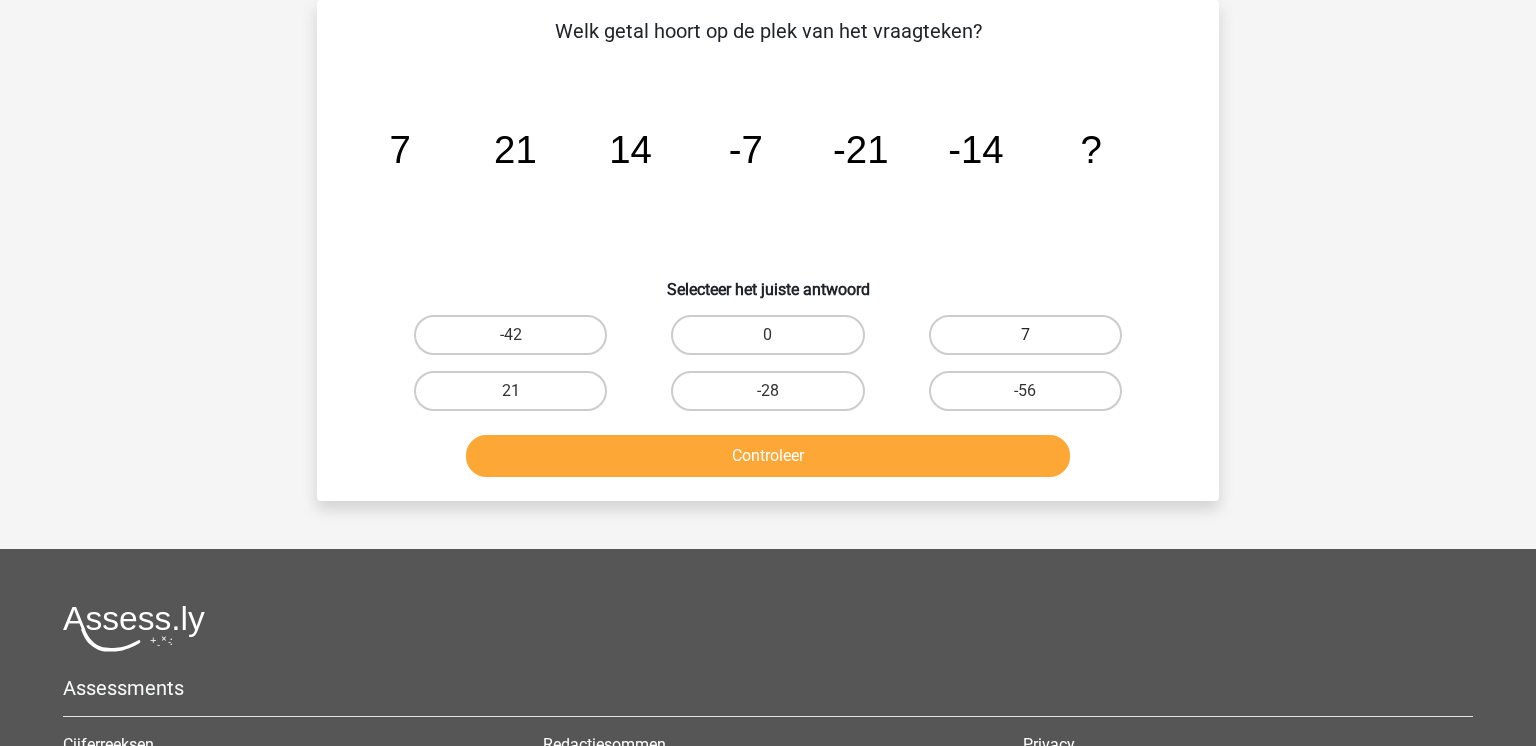 click on "7" at bounding box center (1025, 335) 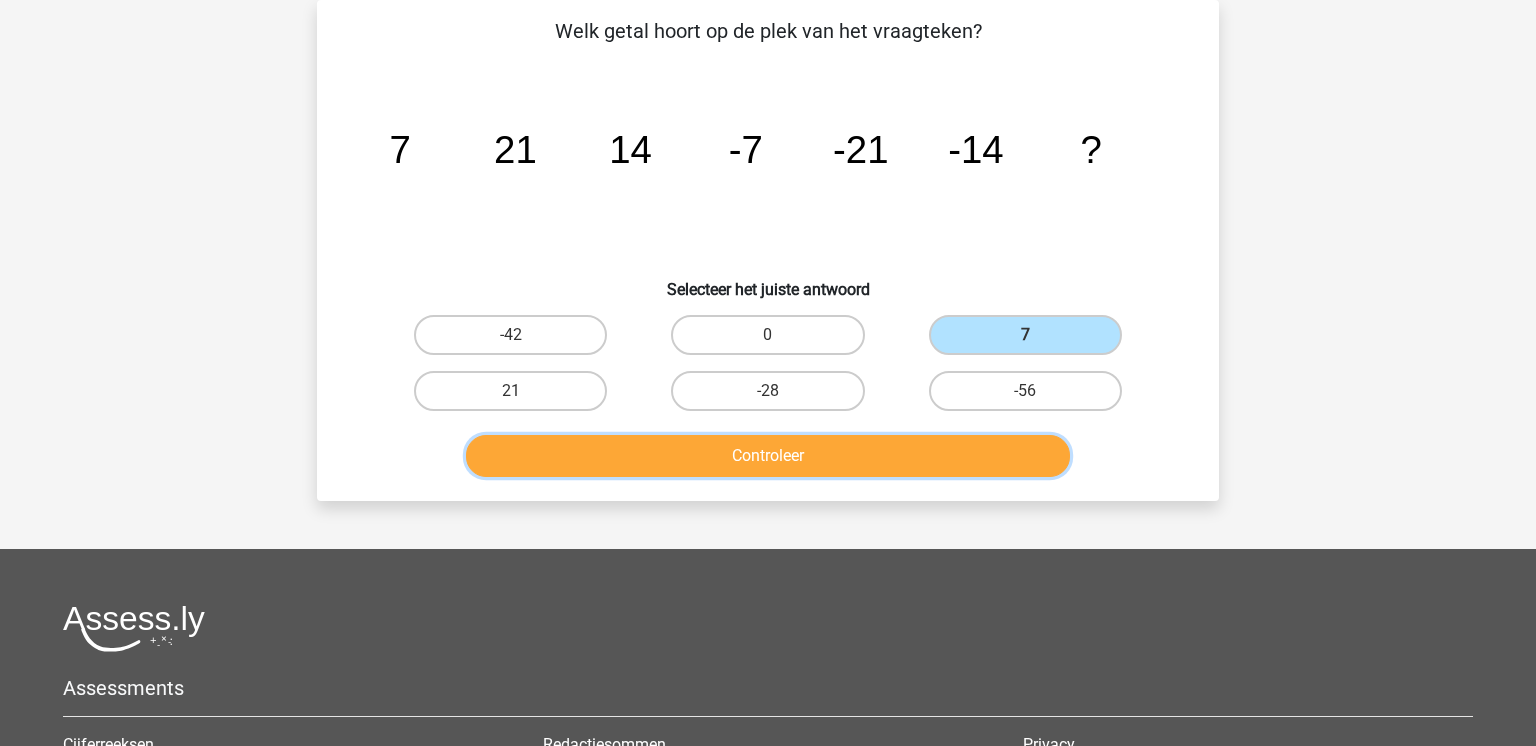 click on "Controleer" at bounding box center (768, 456) 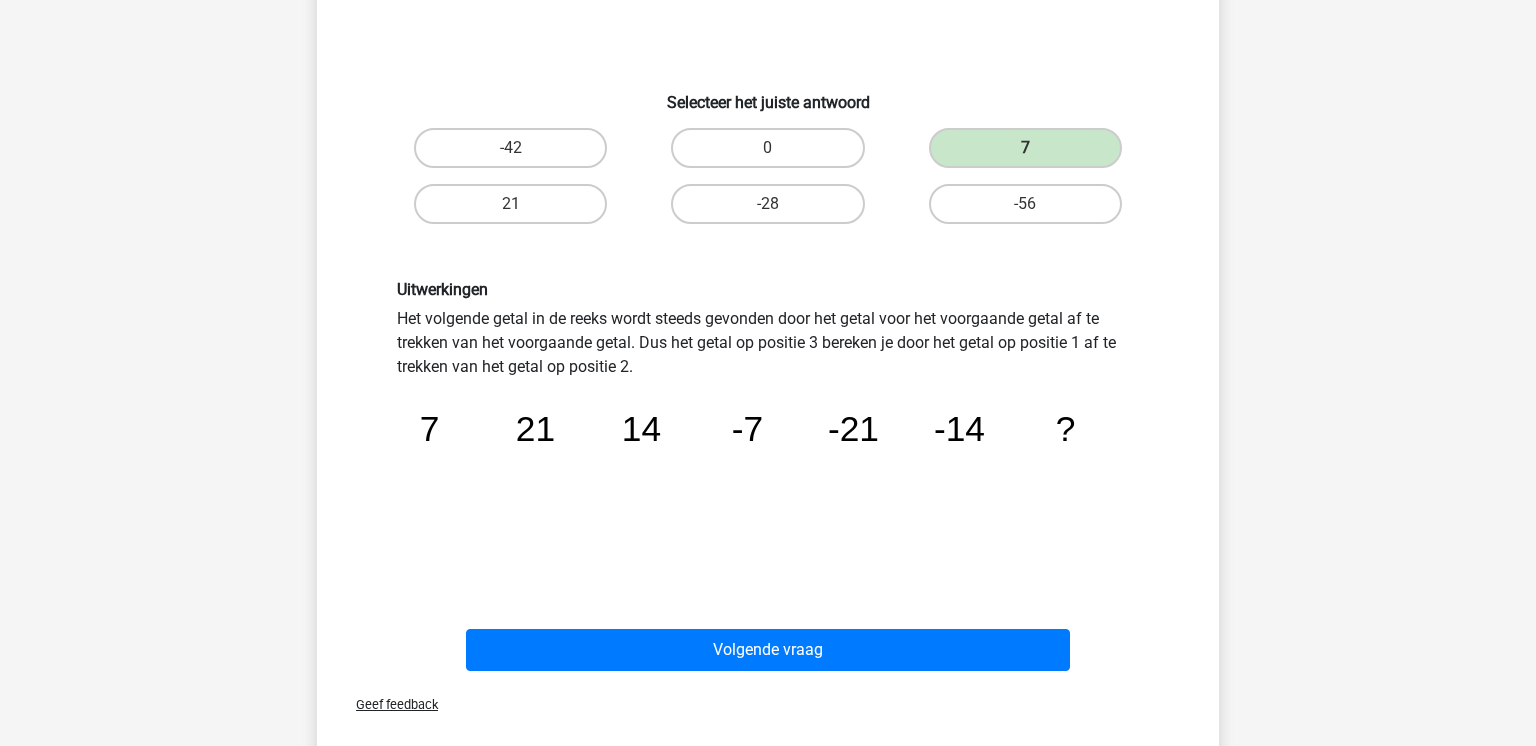 scroll, scrollTop: 304, scrollLeft: 0, axis: vertical 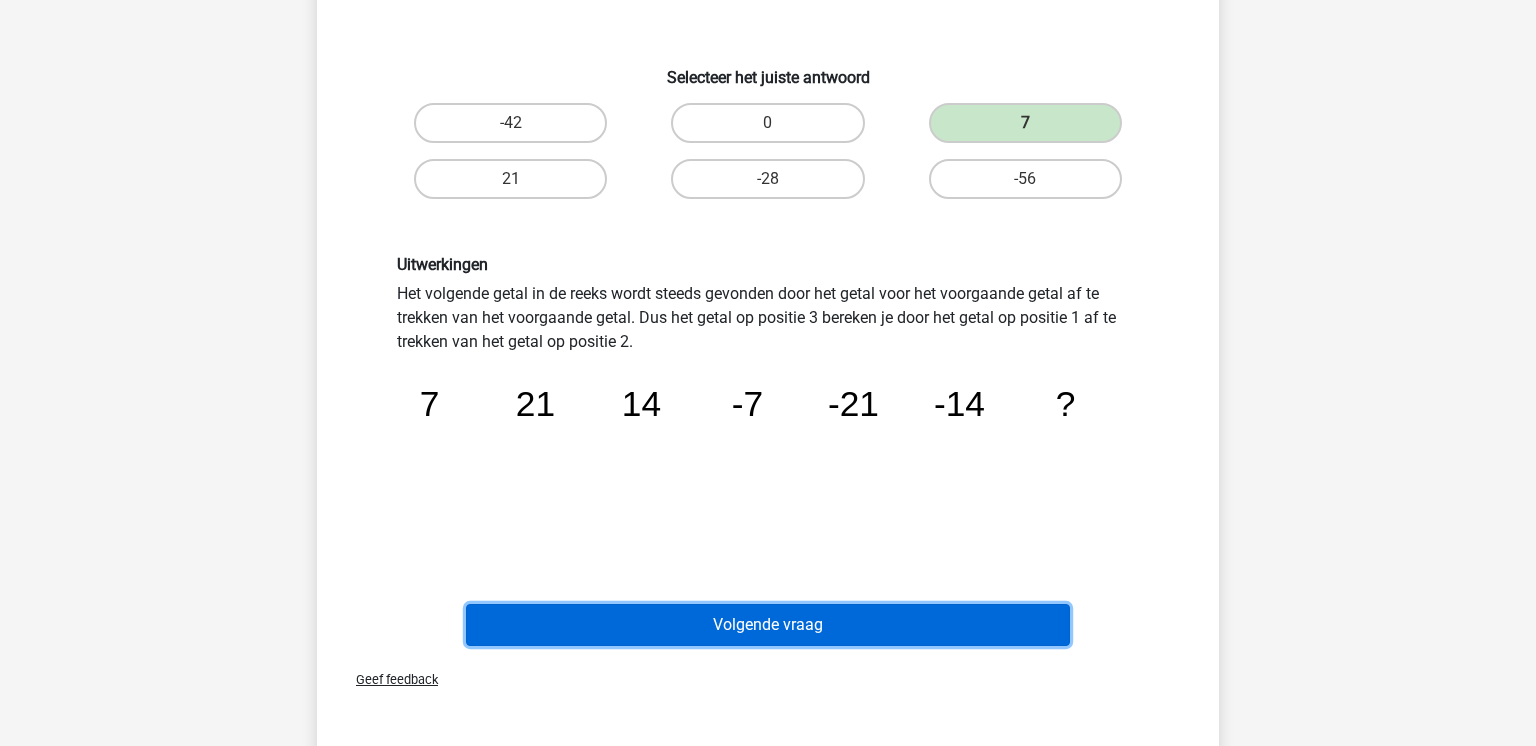 click on "Volgende vraag" at bounding box center [768, 625] 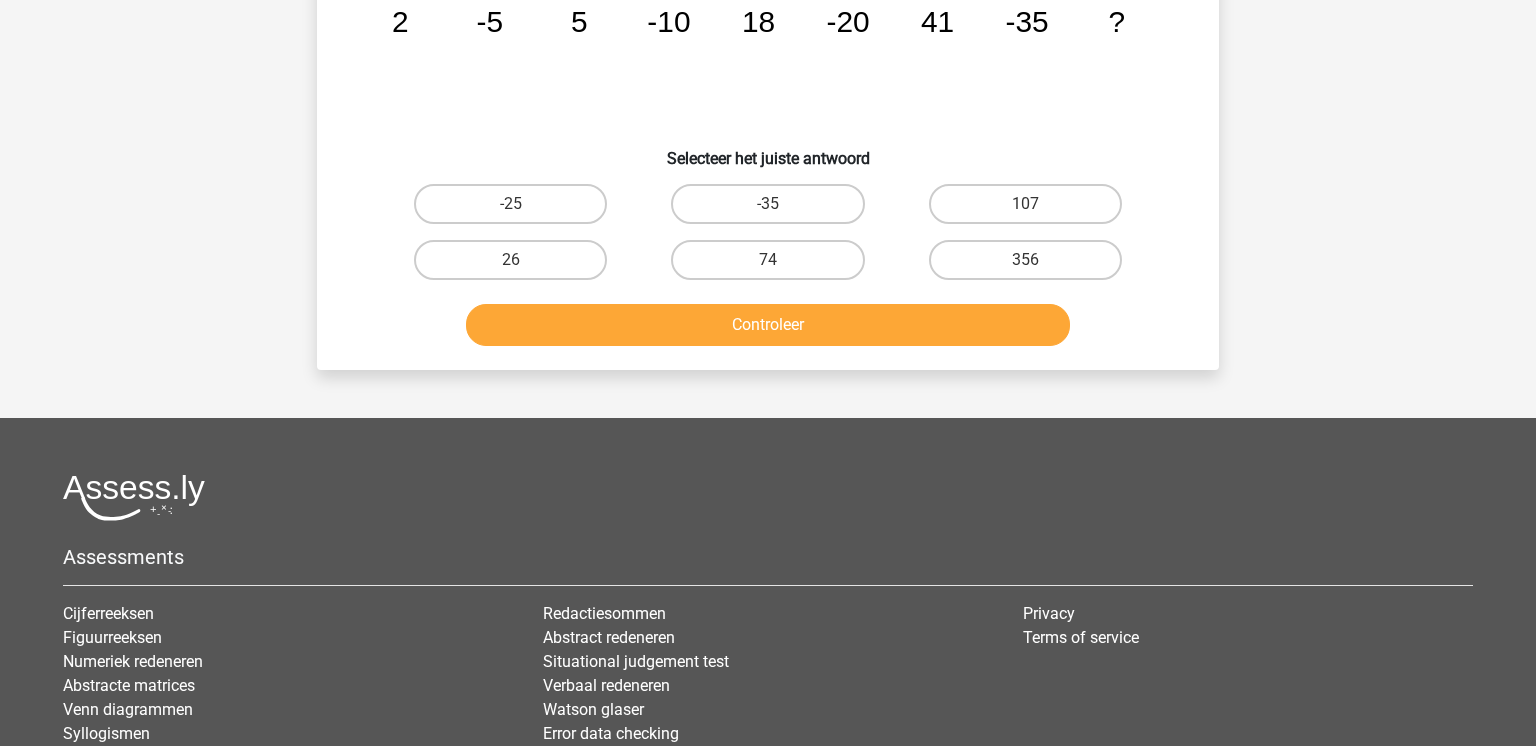 scroll, scrollTop: 92, scrollLeft: 0, axis: vertical 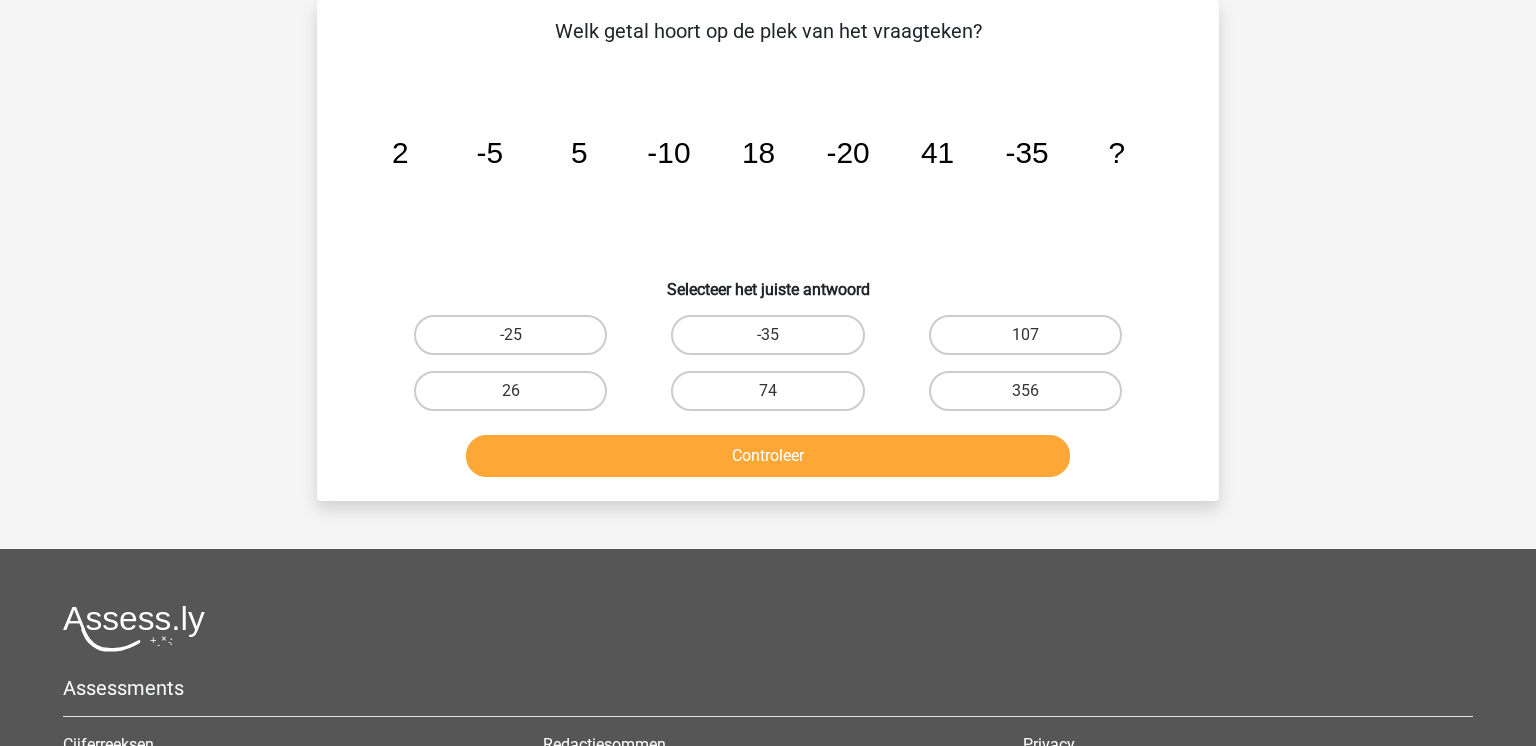 click on "74" at bounding box center [774, 397] 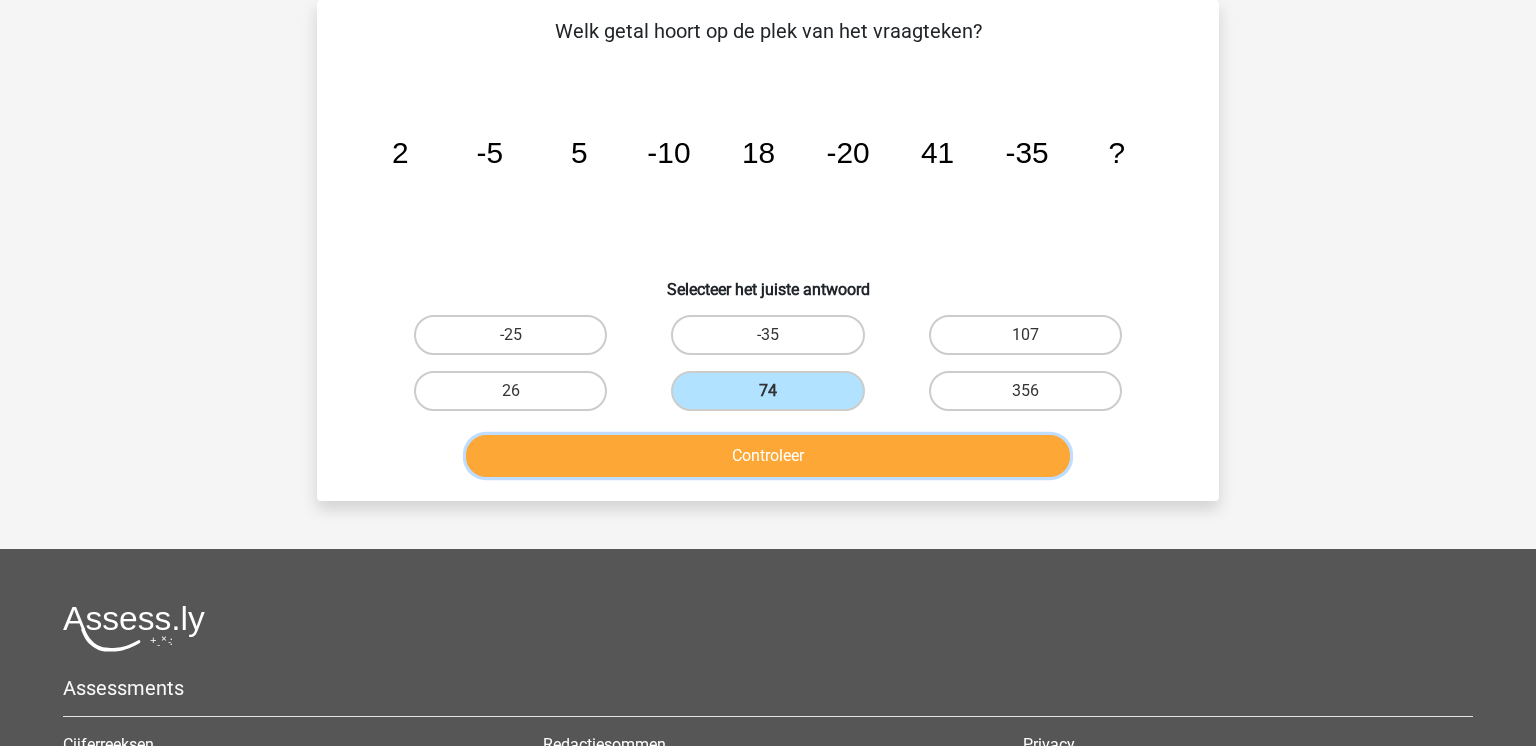 click on "Controleer" at bounding box center [768, 456] 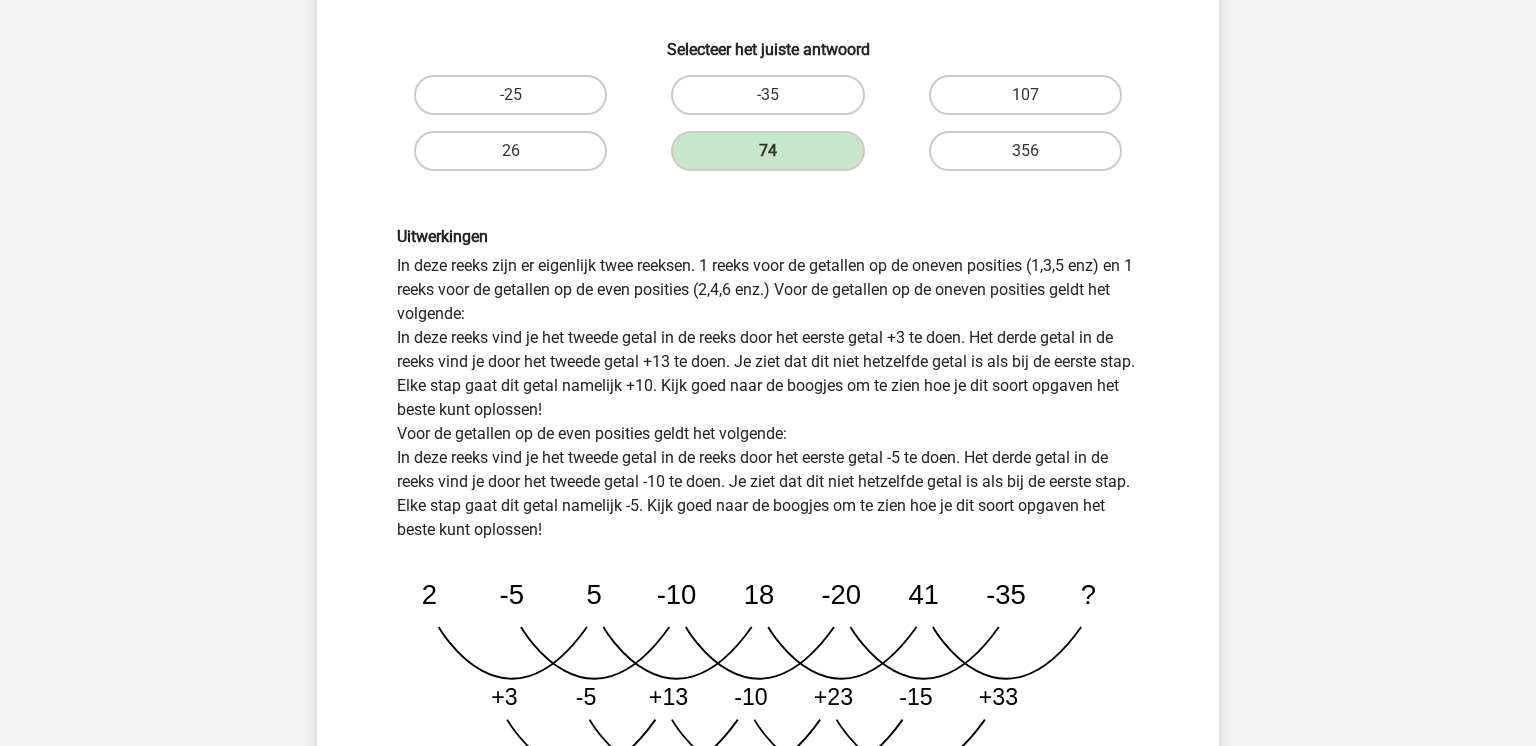 scroll, scrollTop: 690, scrollLeft: 0, axis: vertical 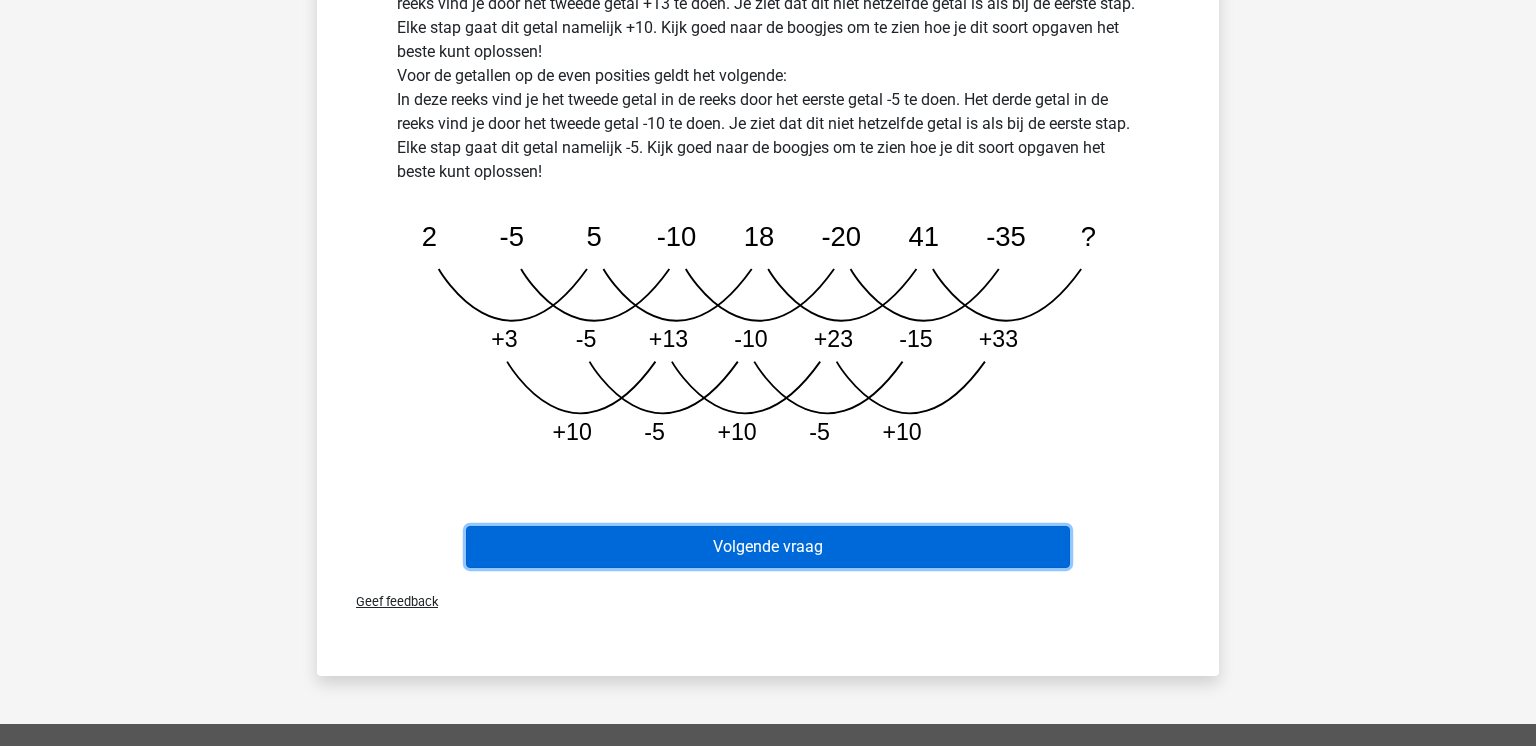 drag, startPoint x: 832, startPoint y: 552, endPoint x: 827, endPoint y: 543, distance: 10.29563 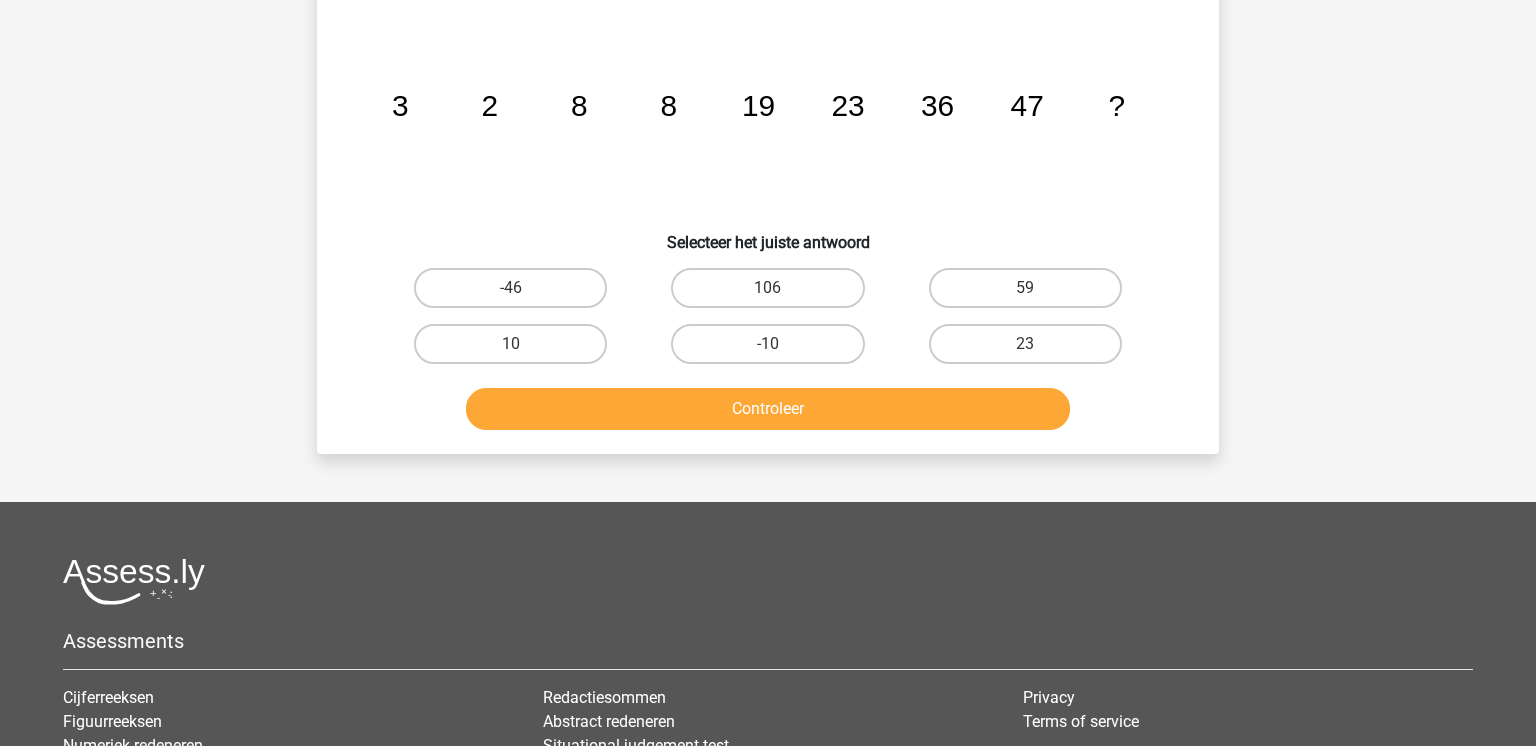 scroll, scrollTop: 92, scrollLeft: 0, axis: vertical 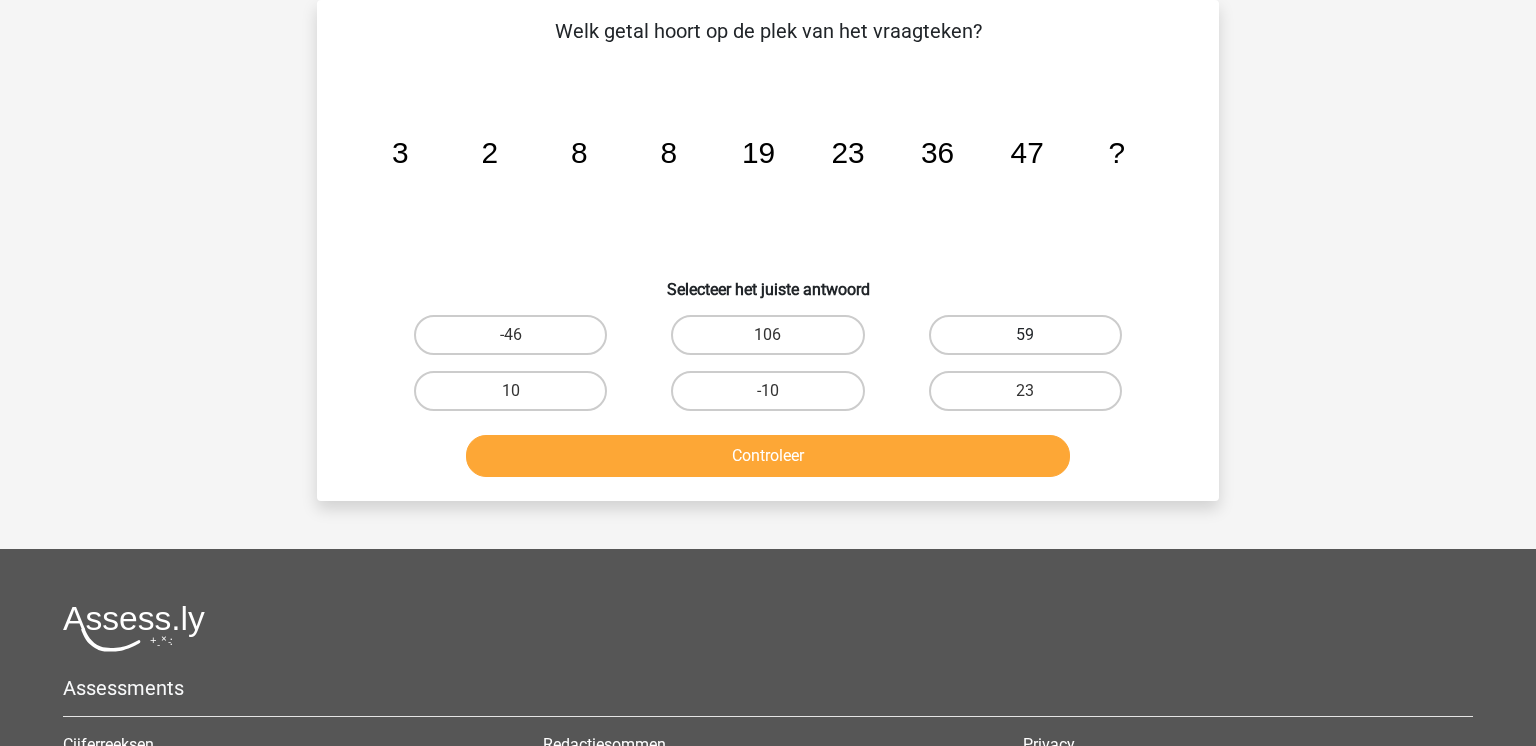 click on "59" at bounding box center [1025, 335] 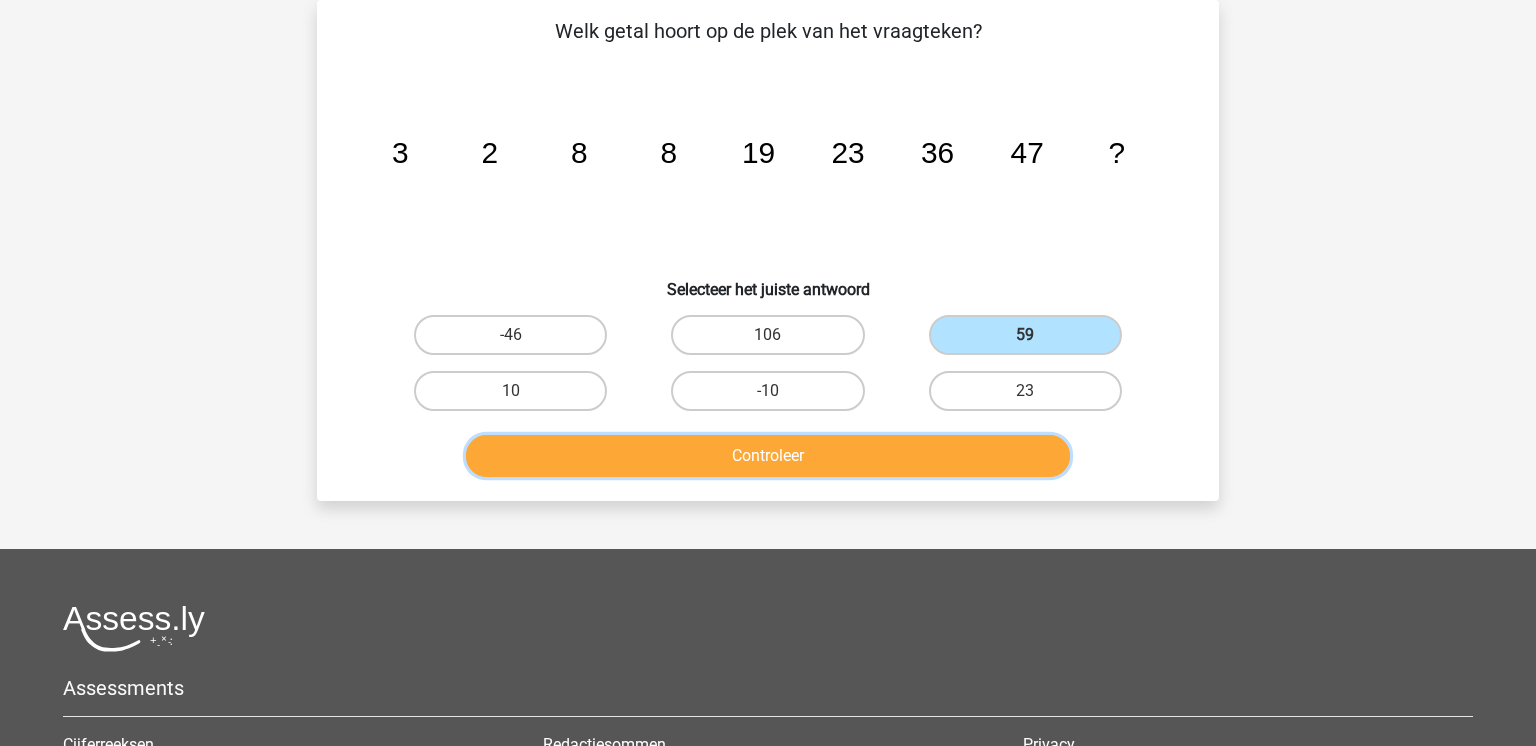 click on "Controleer" at bounding box center [768, 456] 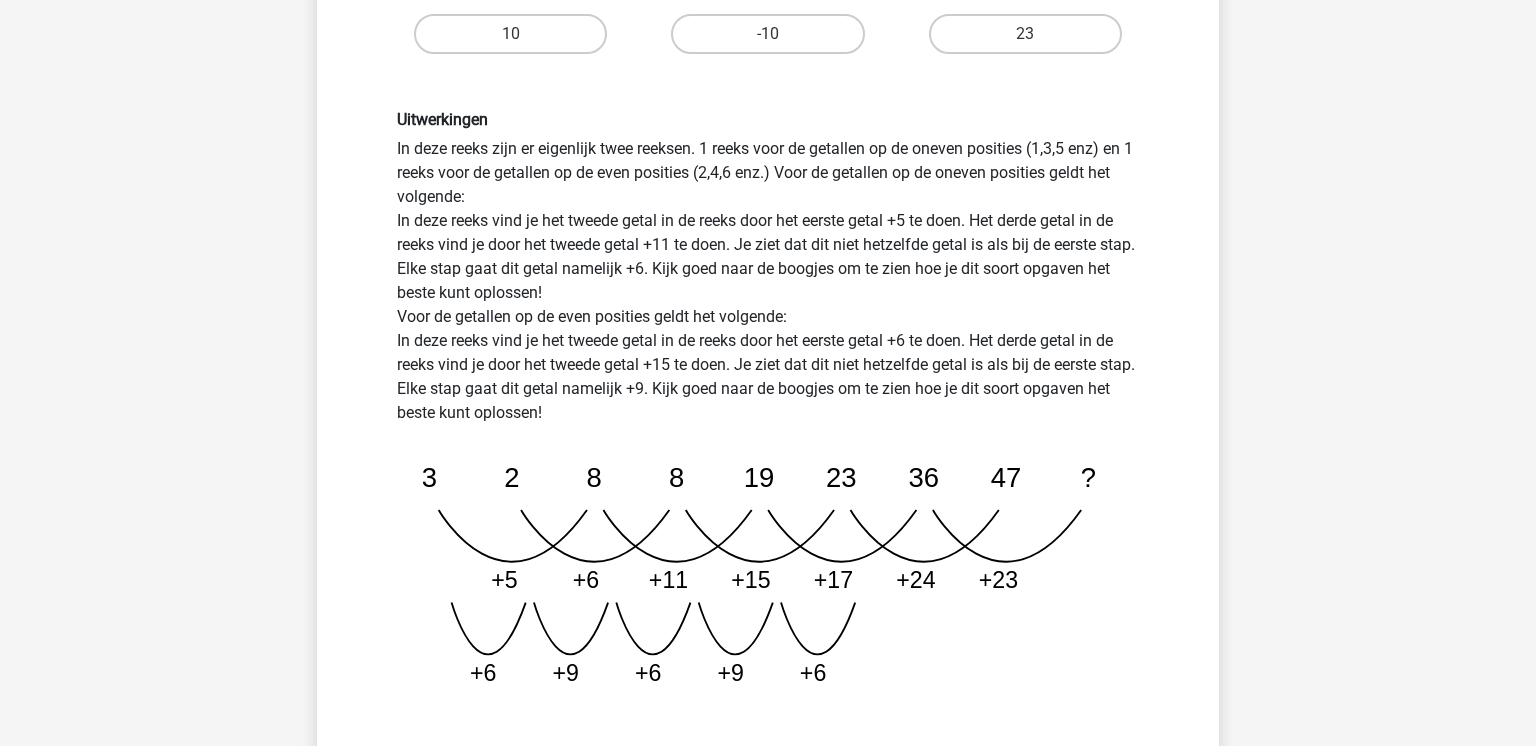 scroll, scrollTop: 614, scrollLeft: 0, axis: vertical 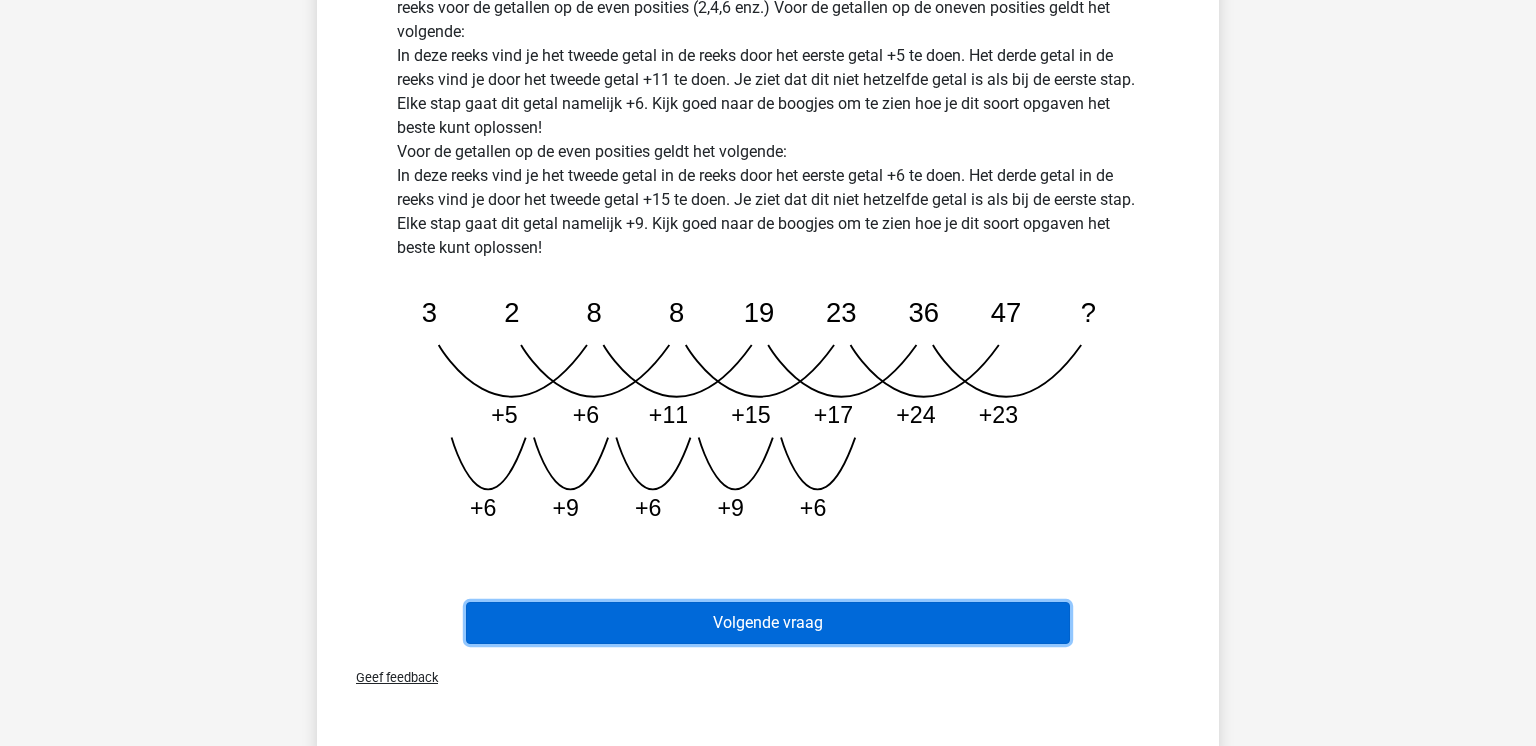 click on "Volgende vraag" at bounding box center (768, 623) 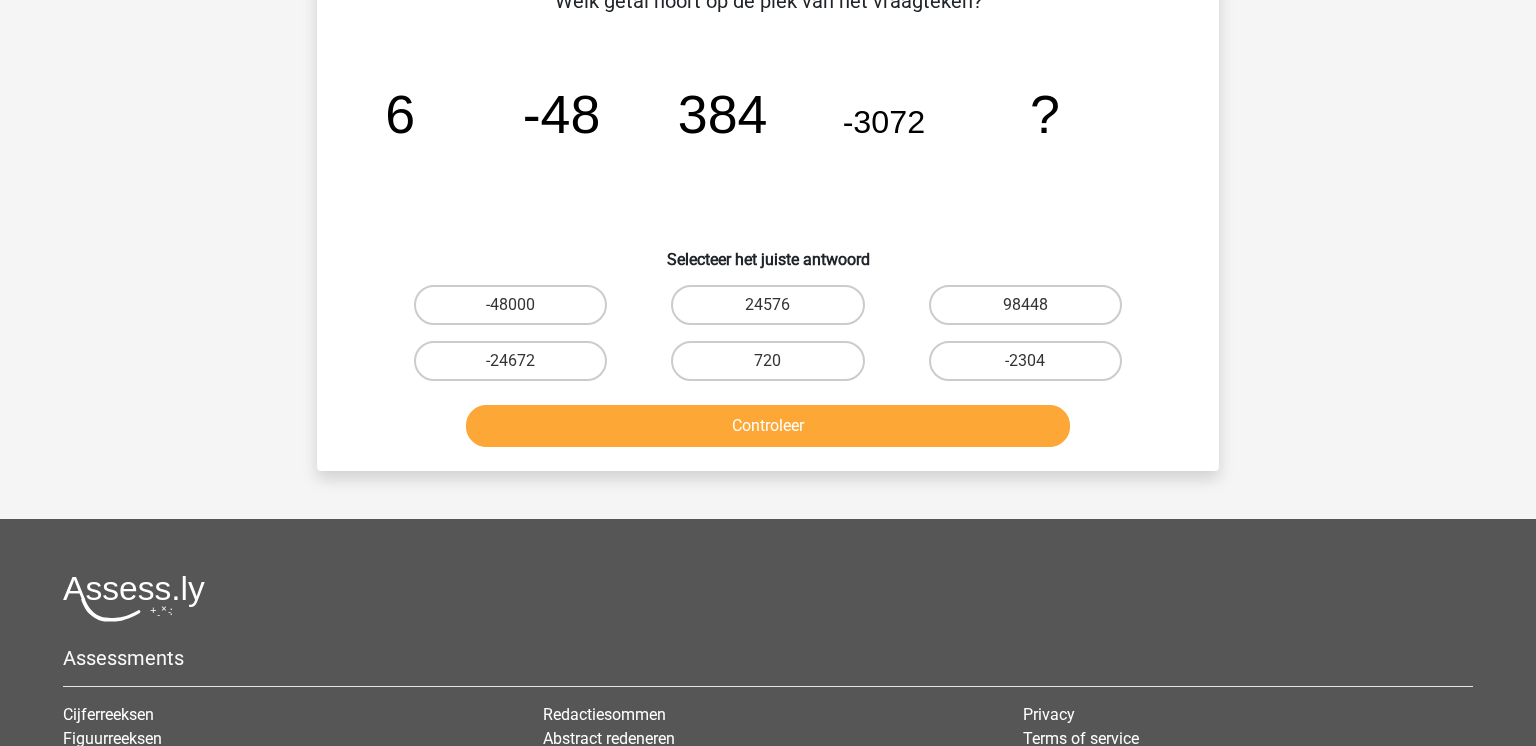 scroll, scrollTop: 92, scrollLeft: 0, axis: vertical 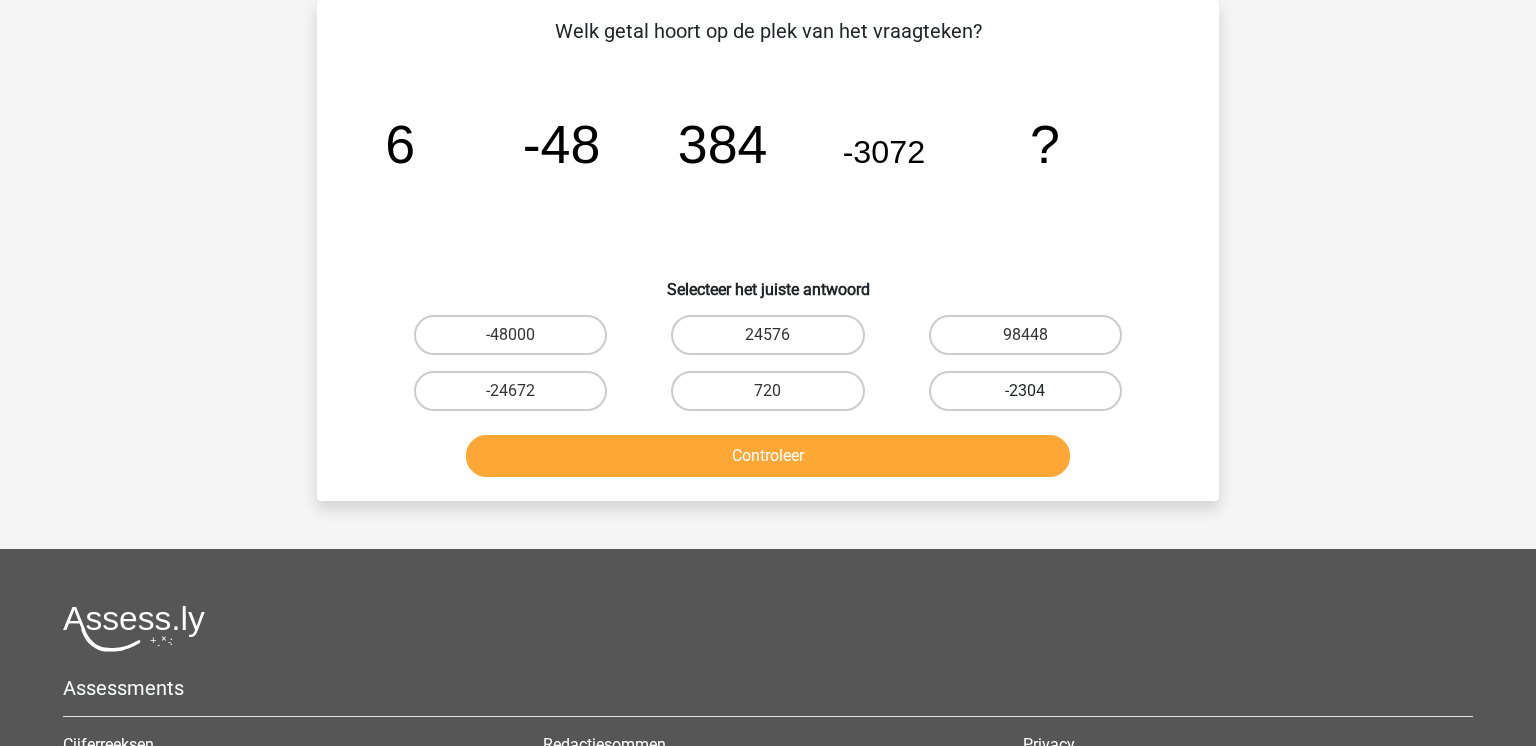 drag, startPoint x: 987, startPoint y: 335, endPoint x: 966, endPoint y: 381, distance: 50.566788 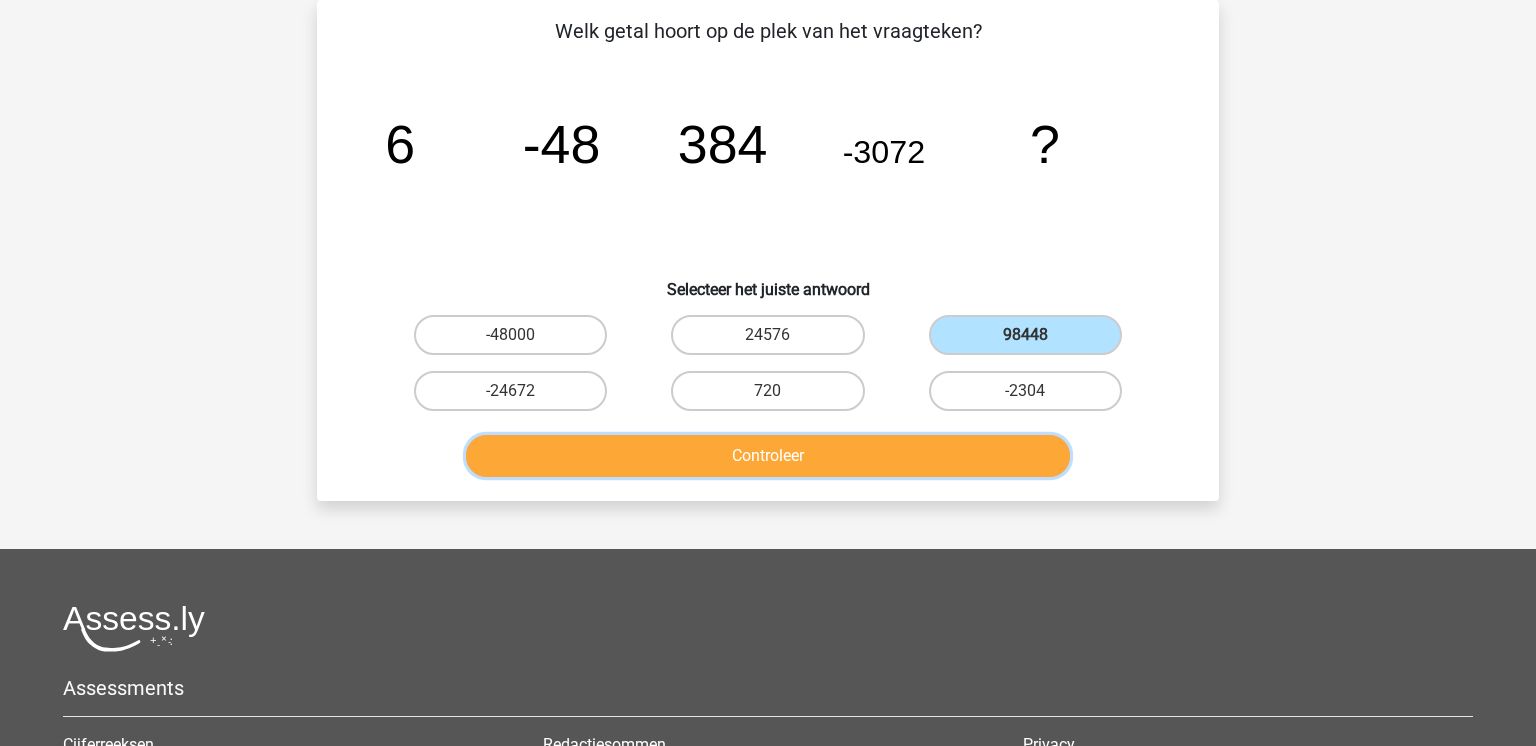 click on "Controleer" at bounding box center (768, 456) 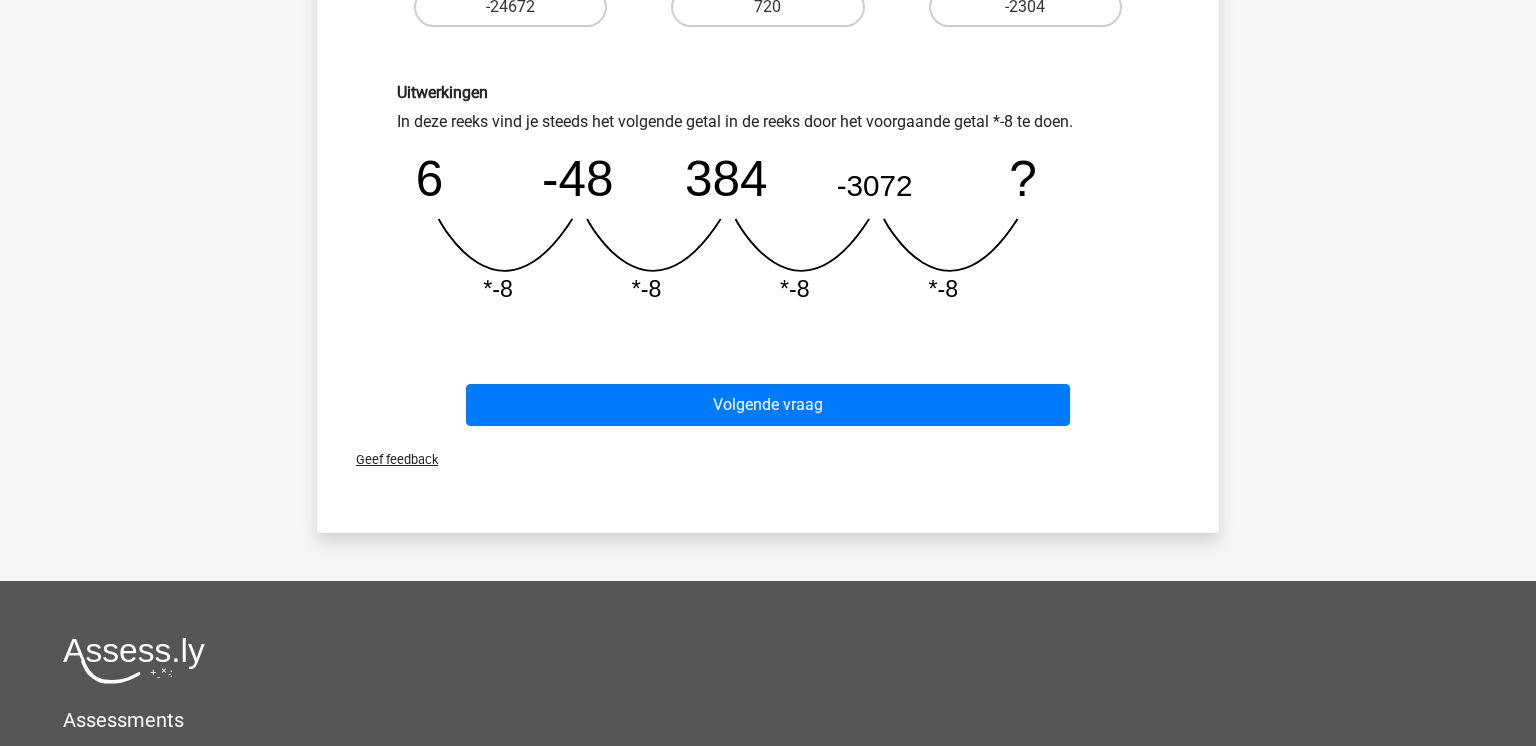 scroll, scrollTop: 468, scrollLeft: 0, axis: vertical 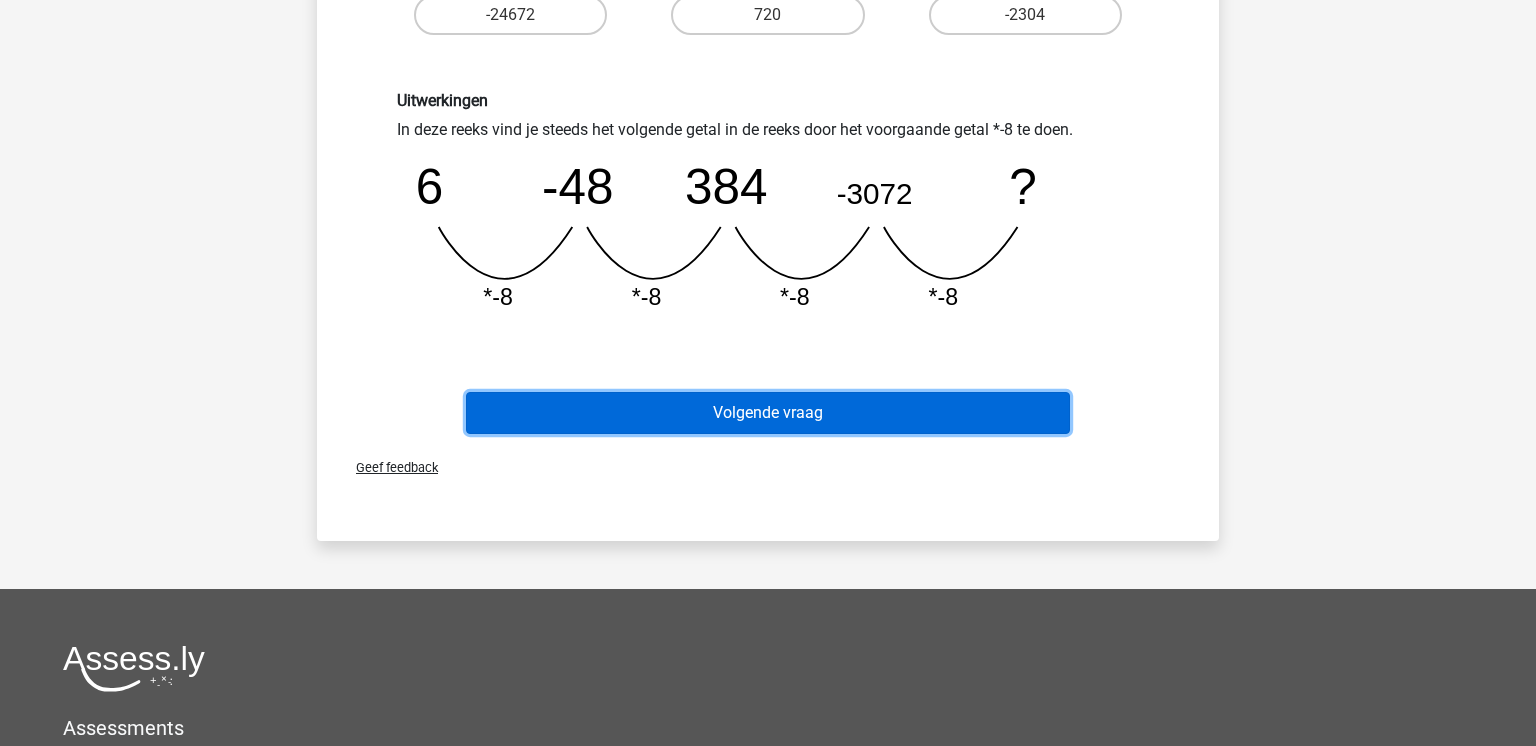 click on "Volgende vraag" at bounding box center [768, 413] 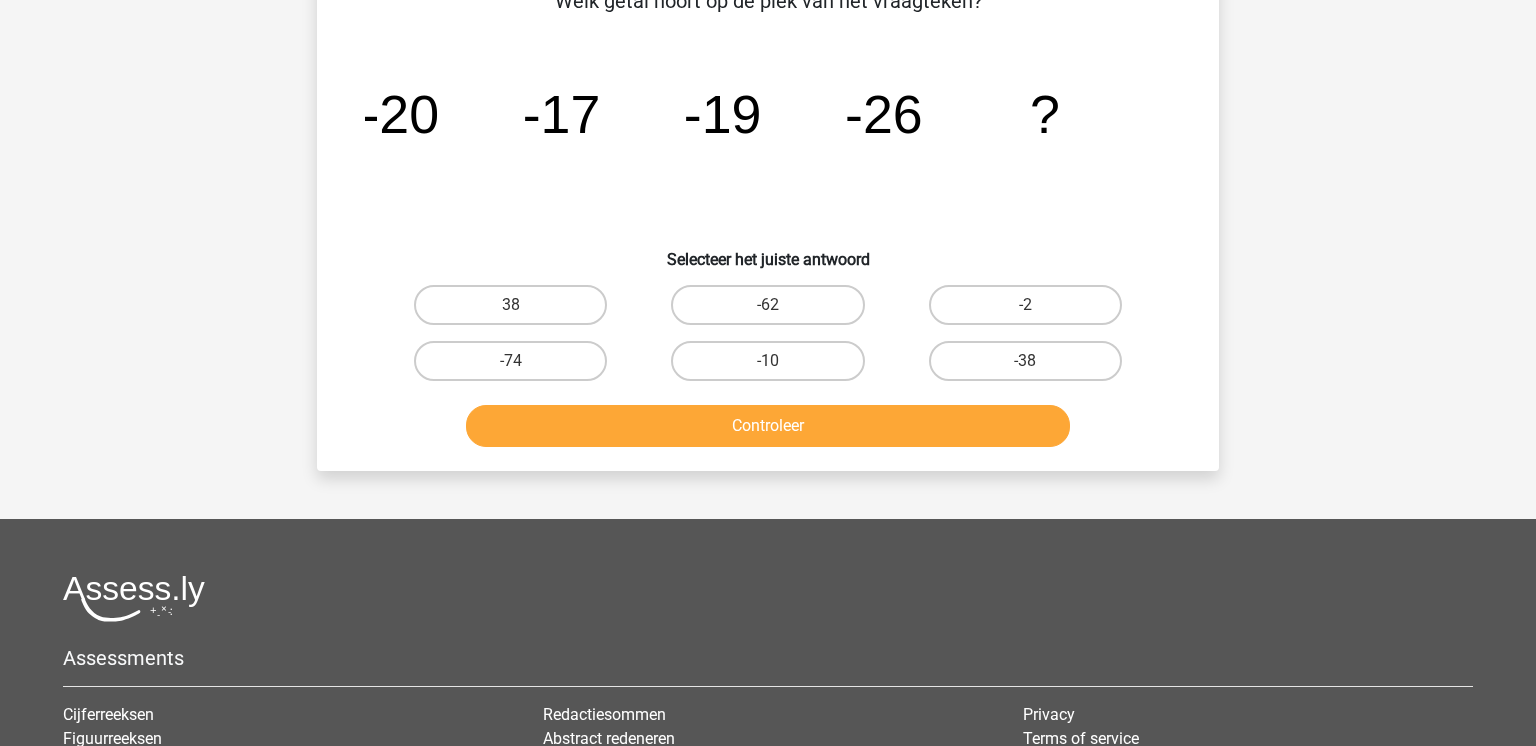 scroll, scrollTop: 92, scrollLeft: 0, axis: vertical 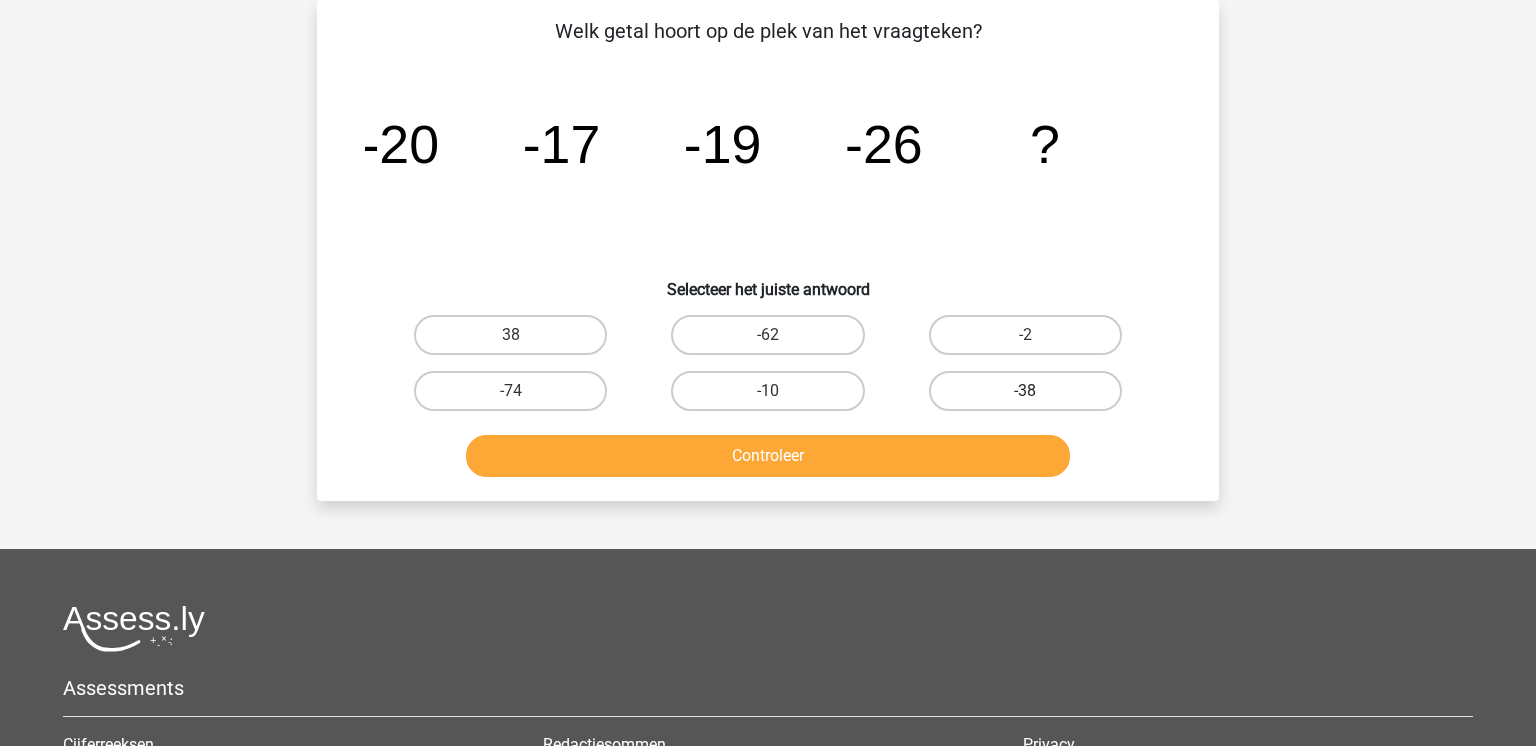 click on "-38" at bounding box center [1025, 391] 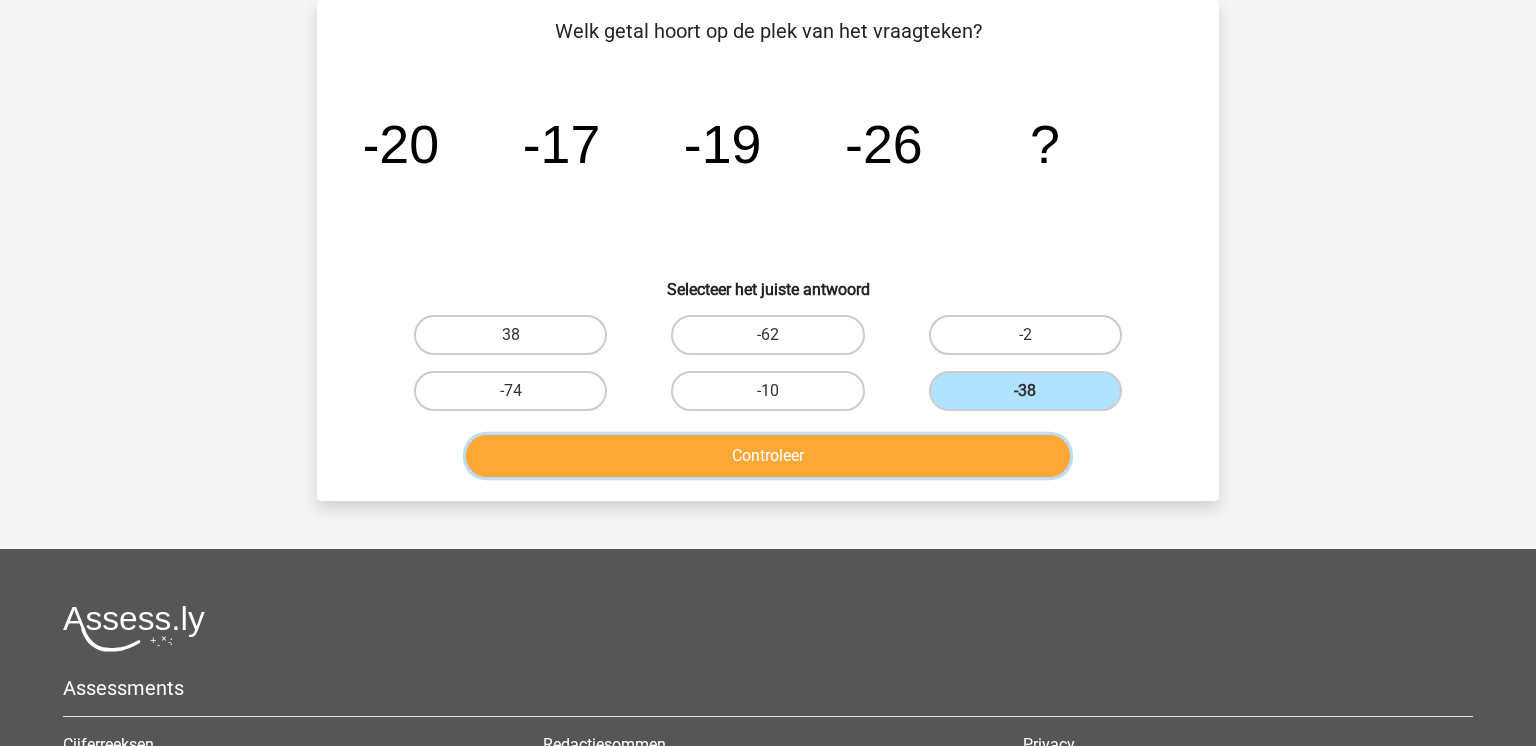 click on "Controleer" at bounding box center [768, 456] 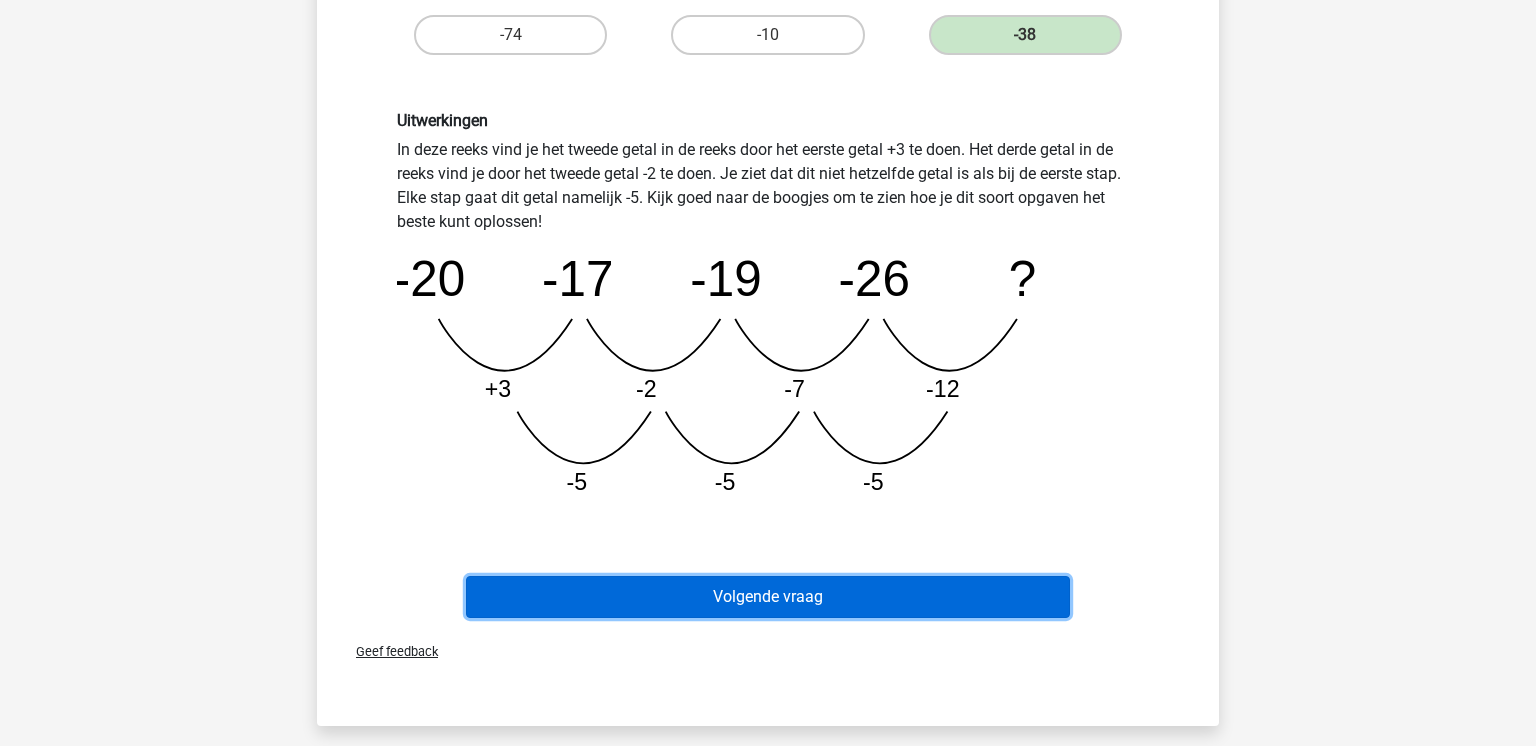 click on "Volgende vraag" at bounding box center [768, 597] 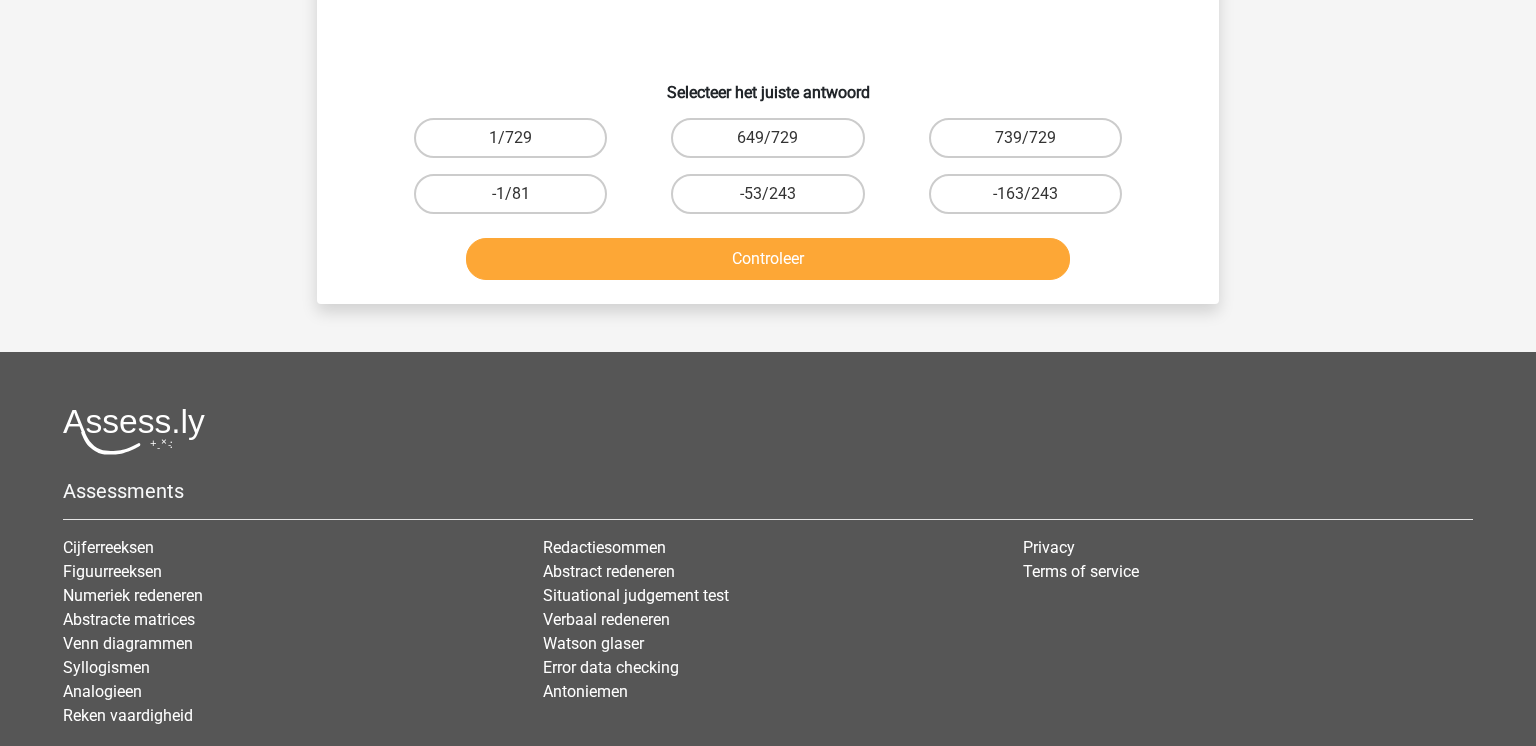 scroll, scrollTop: 92, scrollLeft: 0, axis: vertical 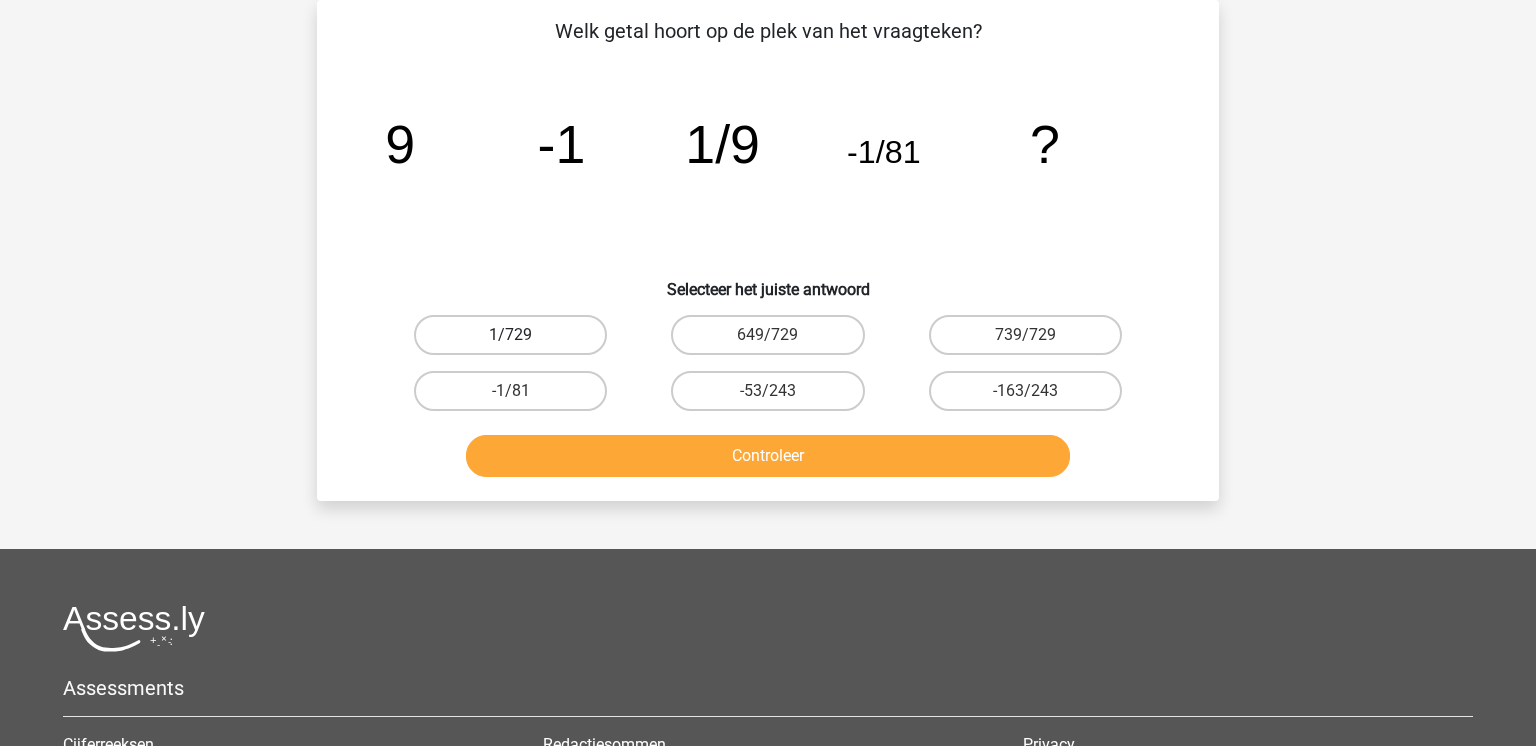 click on "1/729" at bounding box center (510, 335) 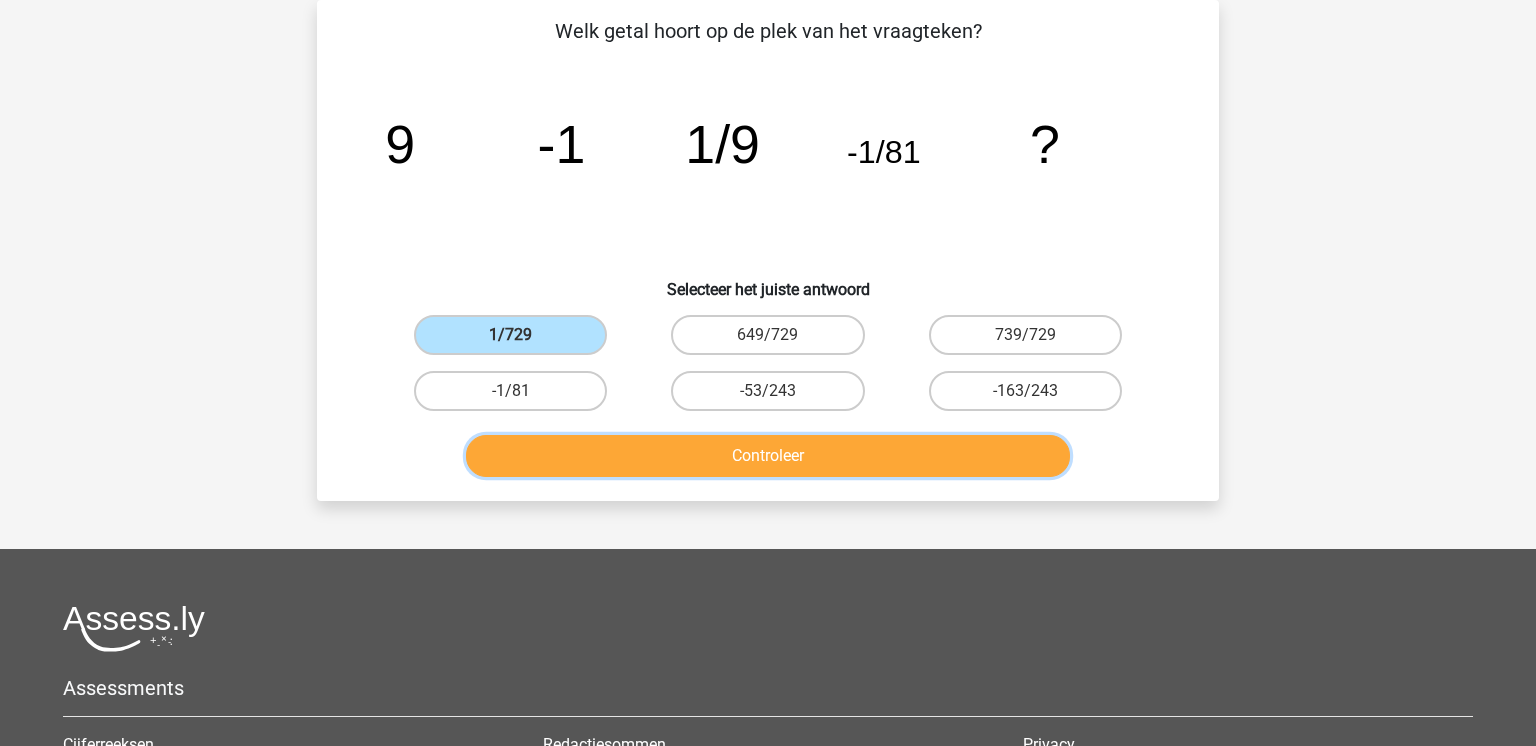 click on "Controleer" at bounding box center (768, 456) 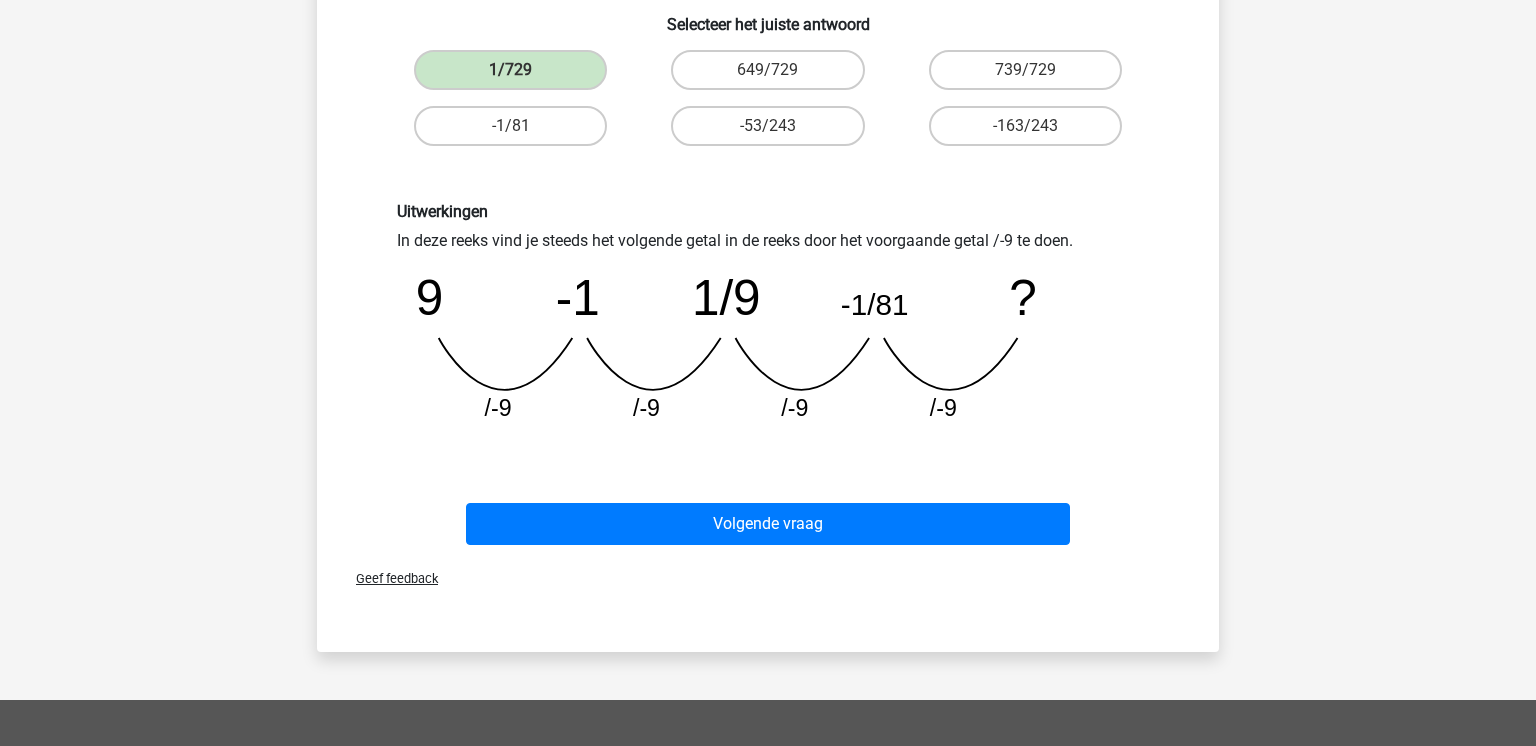 scroll, scrollTop: 468, scrollLeft: 0, axis: vertical 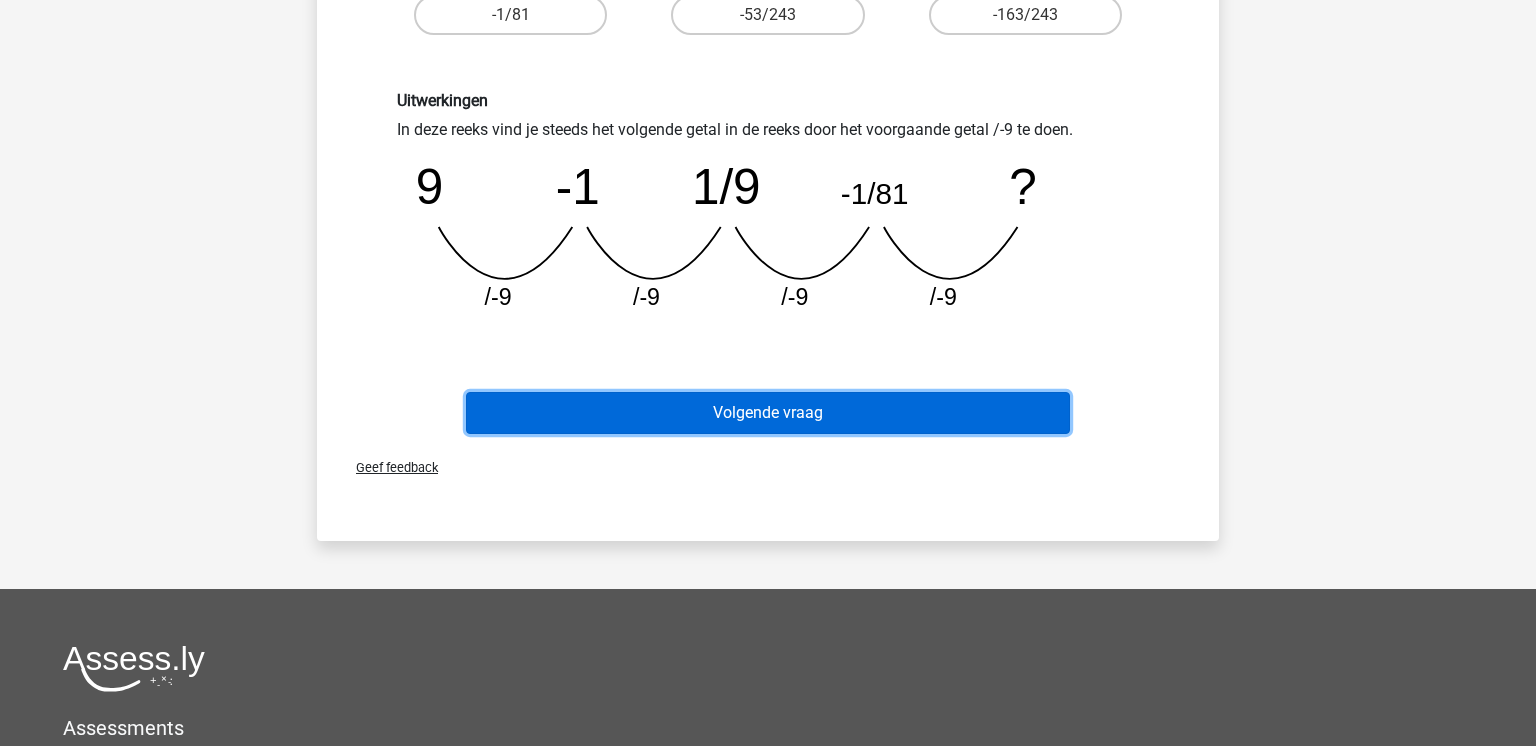 click on "Volgende vraag" at bounding box center [768, 413] 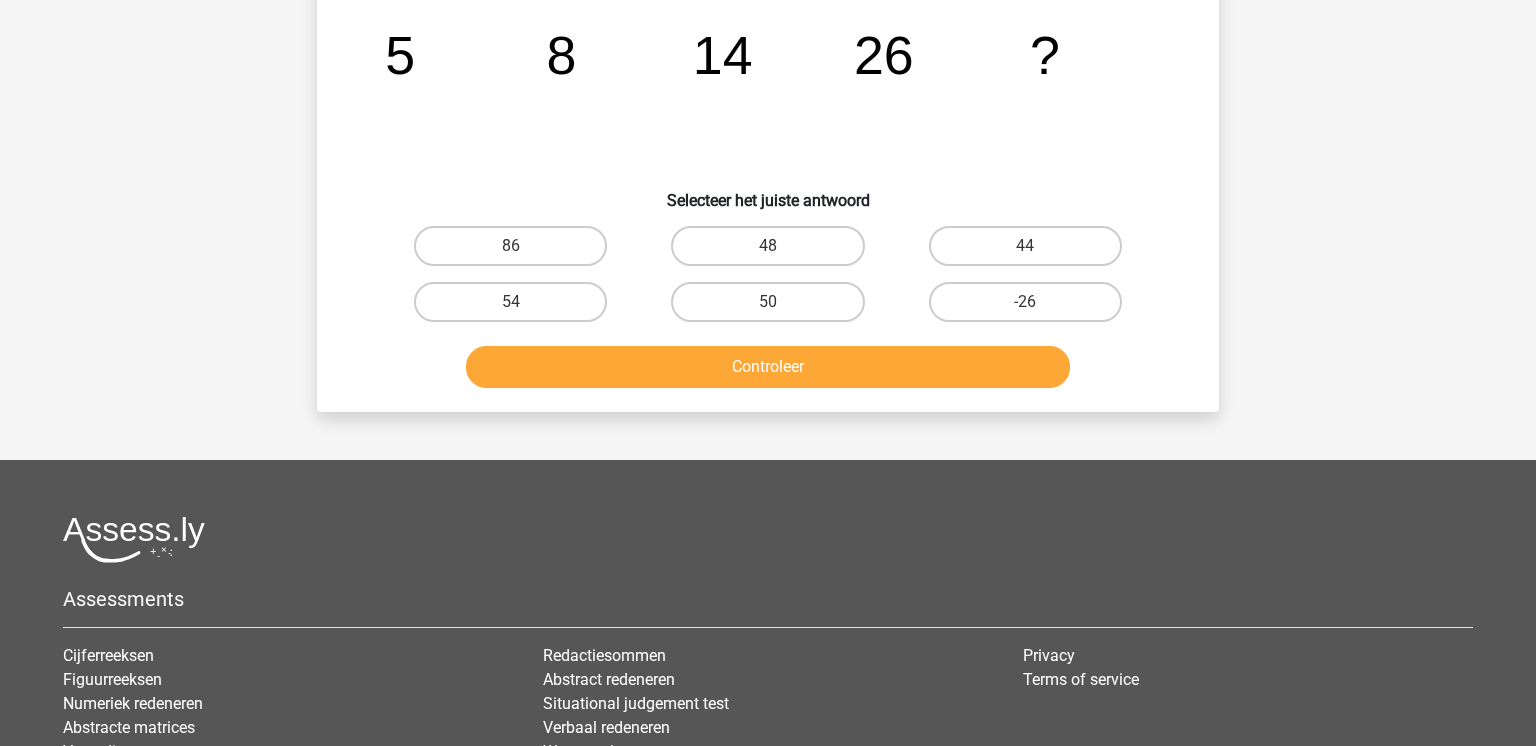 scroll, scrollTop: 92, scrollLeft: 0, axis: vertical 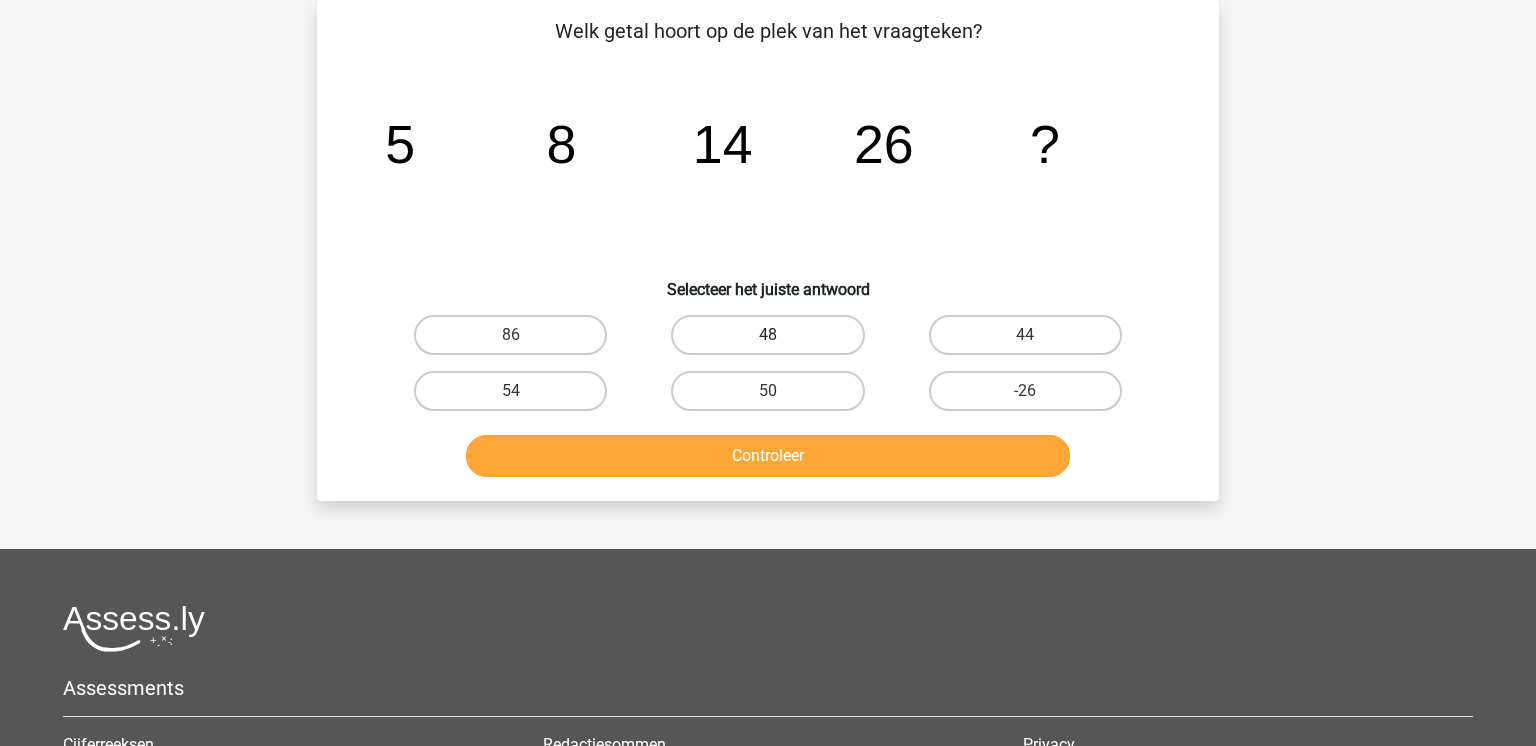click on "48" at bounding box center [767, 335] 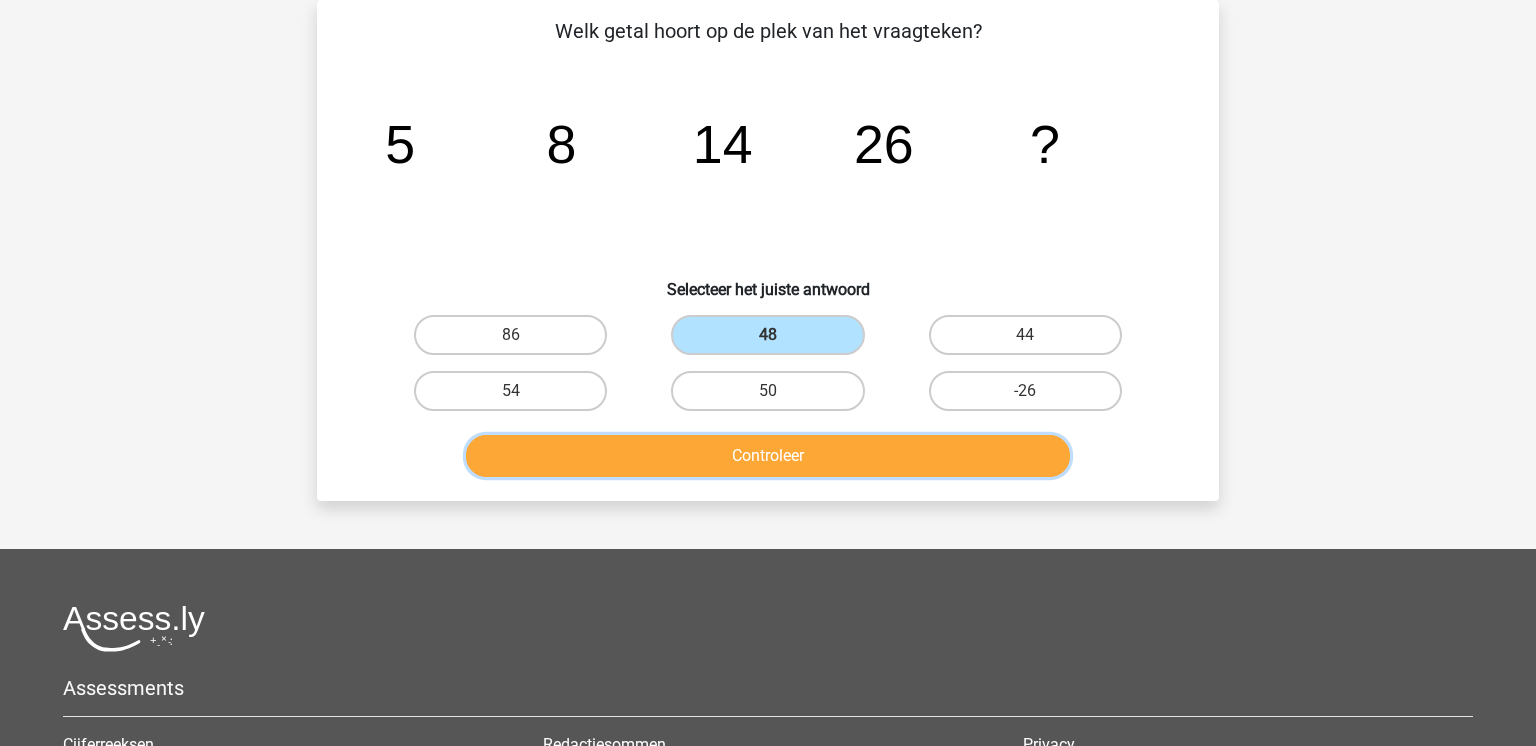 click on "Controleer" at bounding box center [768, 456] 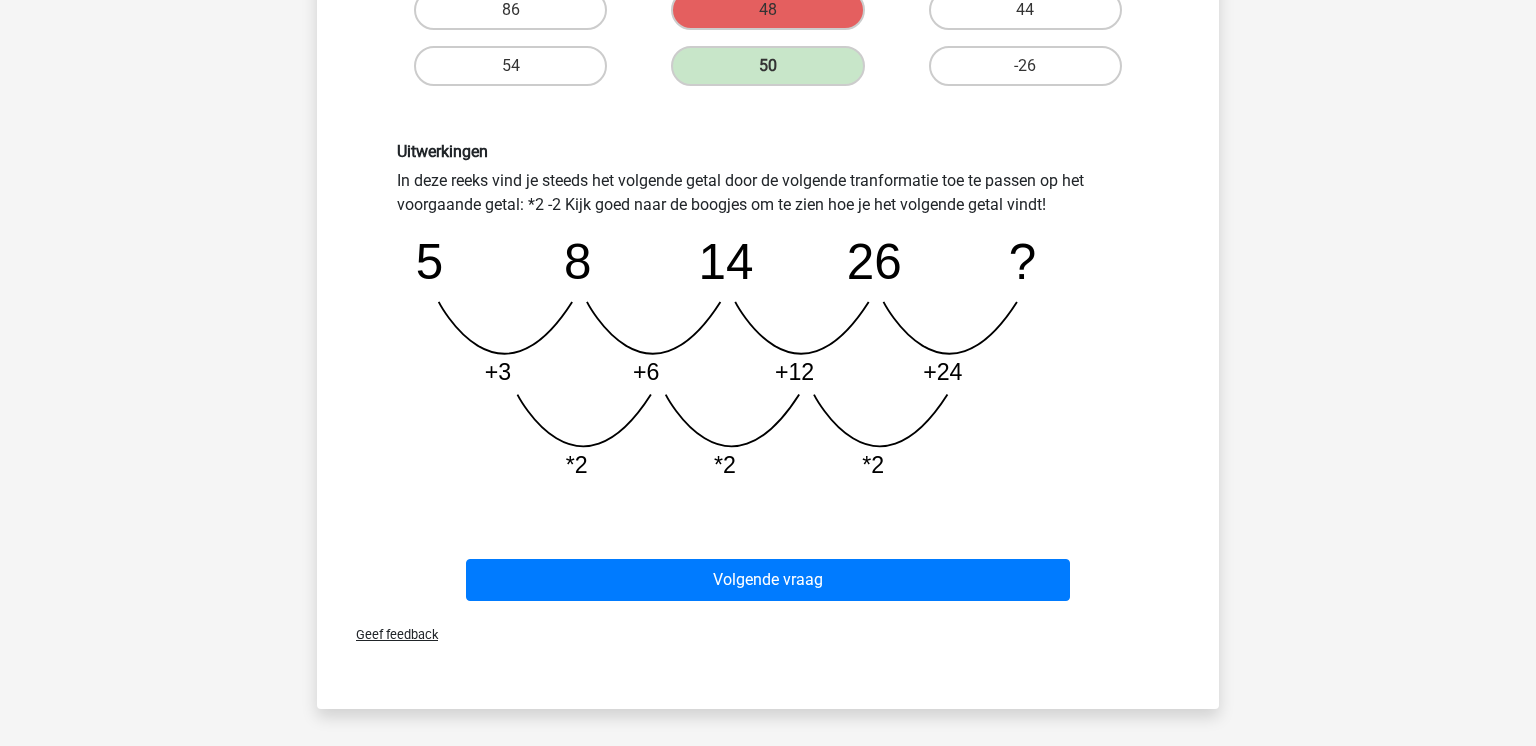 scroll, scrollTop: 424, scrollLeft: 0, axis: vertical 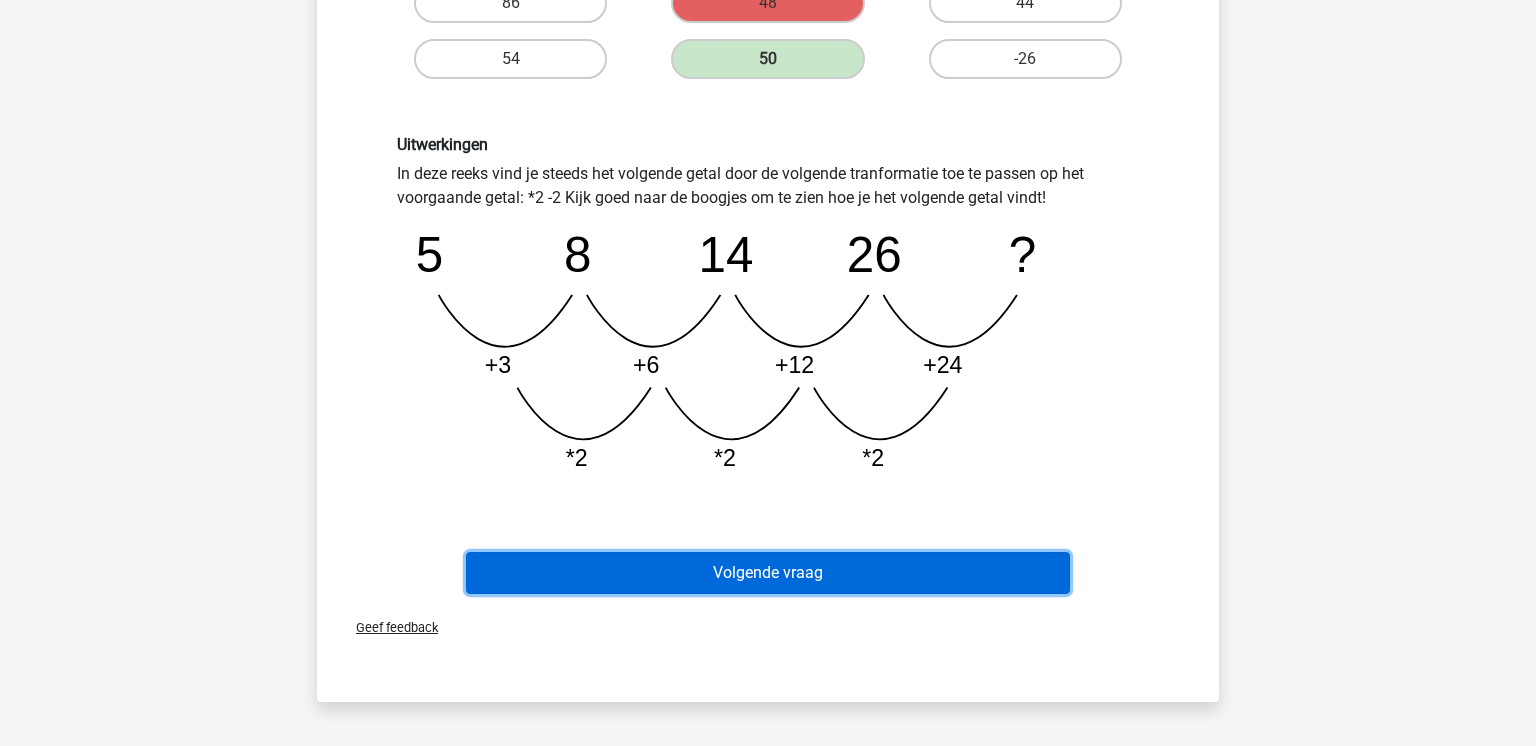 click on "Volgende vraag" at bounding box center [768, 573] 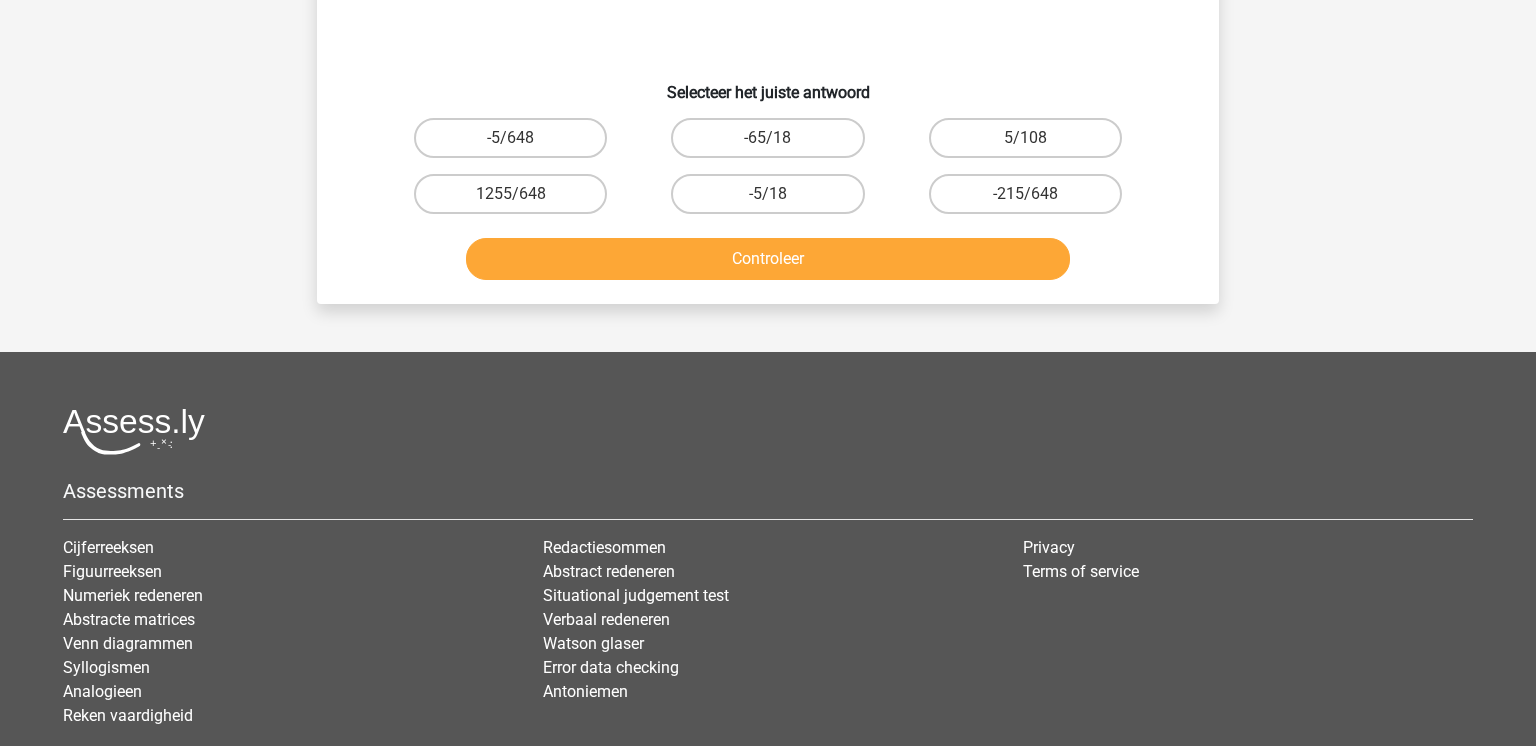 scroll, scrollTop: 92, scrollLeft: 0, axis: vertical 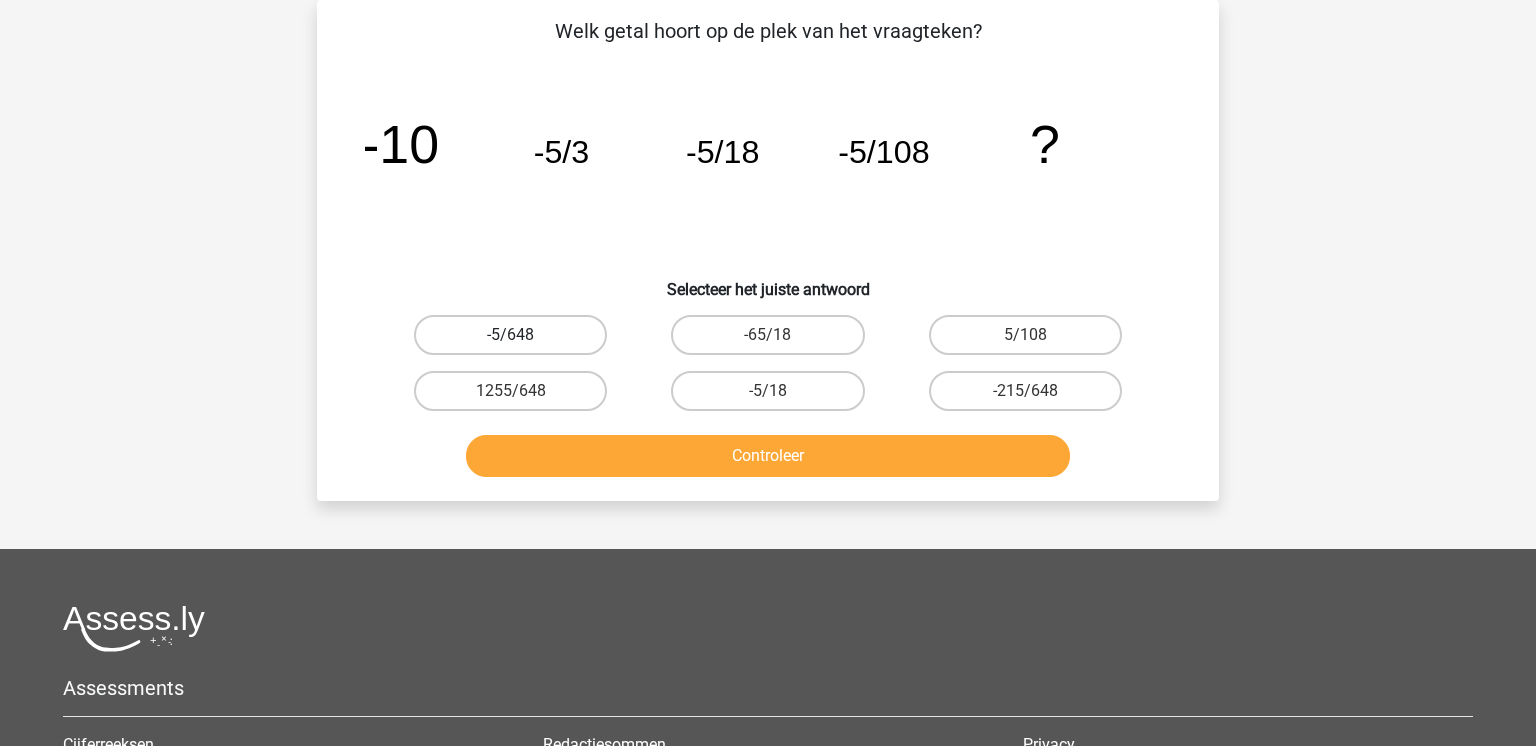click on "-5/648" at bounding box center [510, 335] 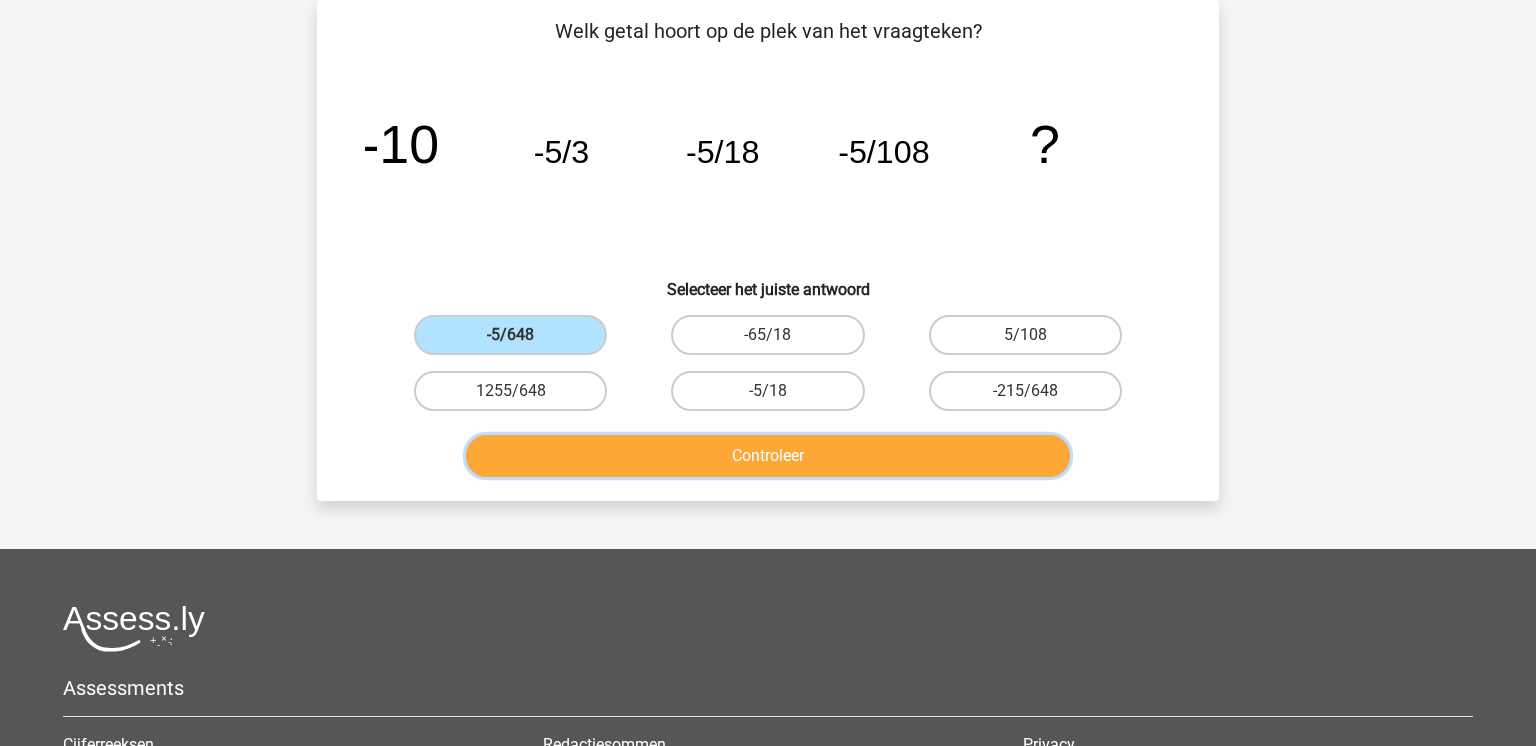 click on "Controleer" at bounding box center [768, 456] 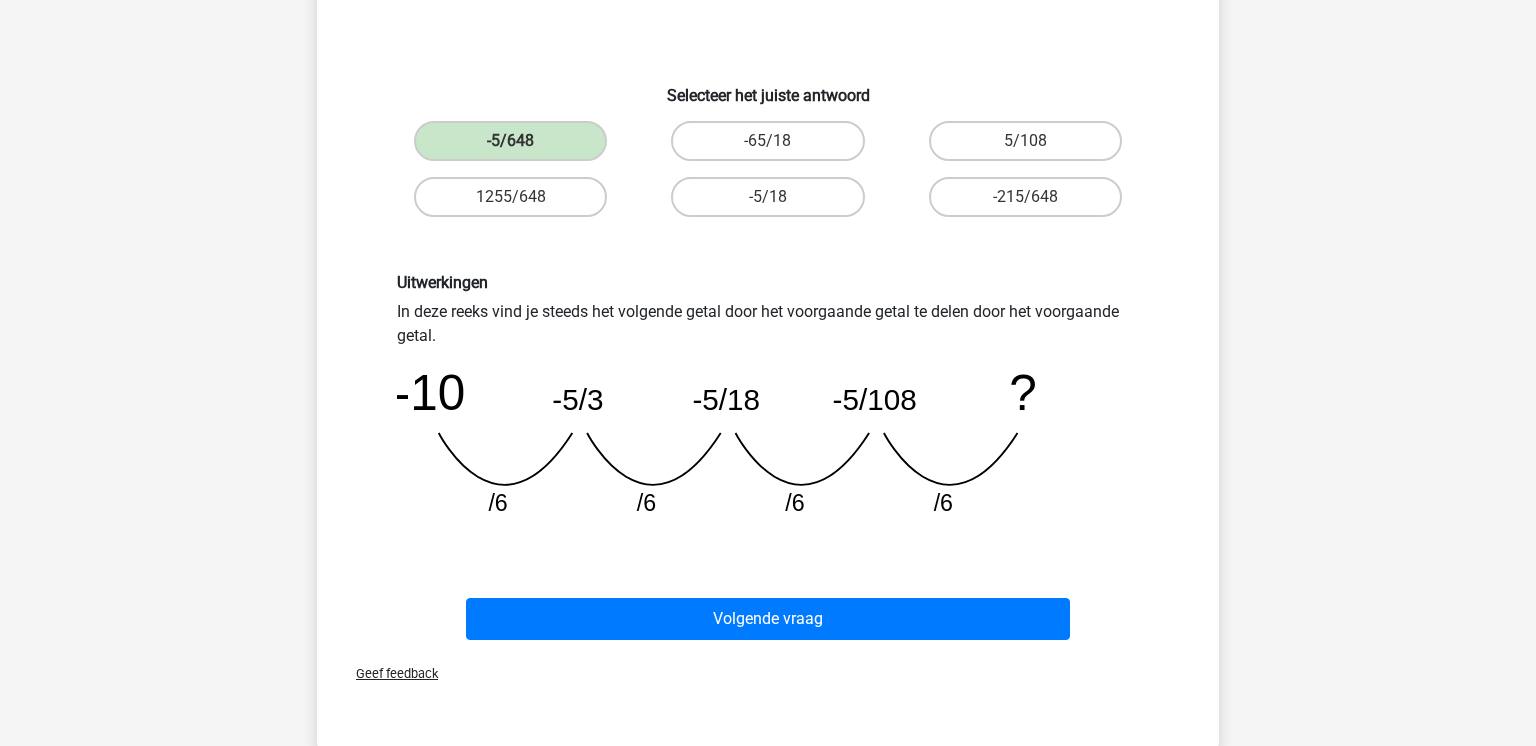 scroll, scrollTop: 288, scrollLeft: 0, axis: vertical 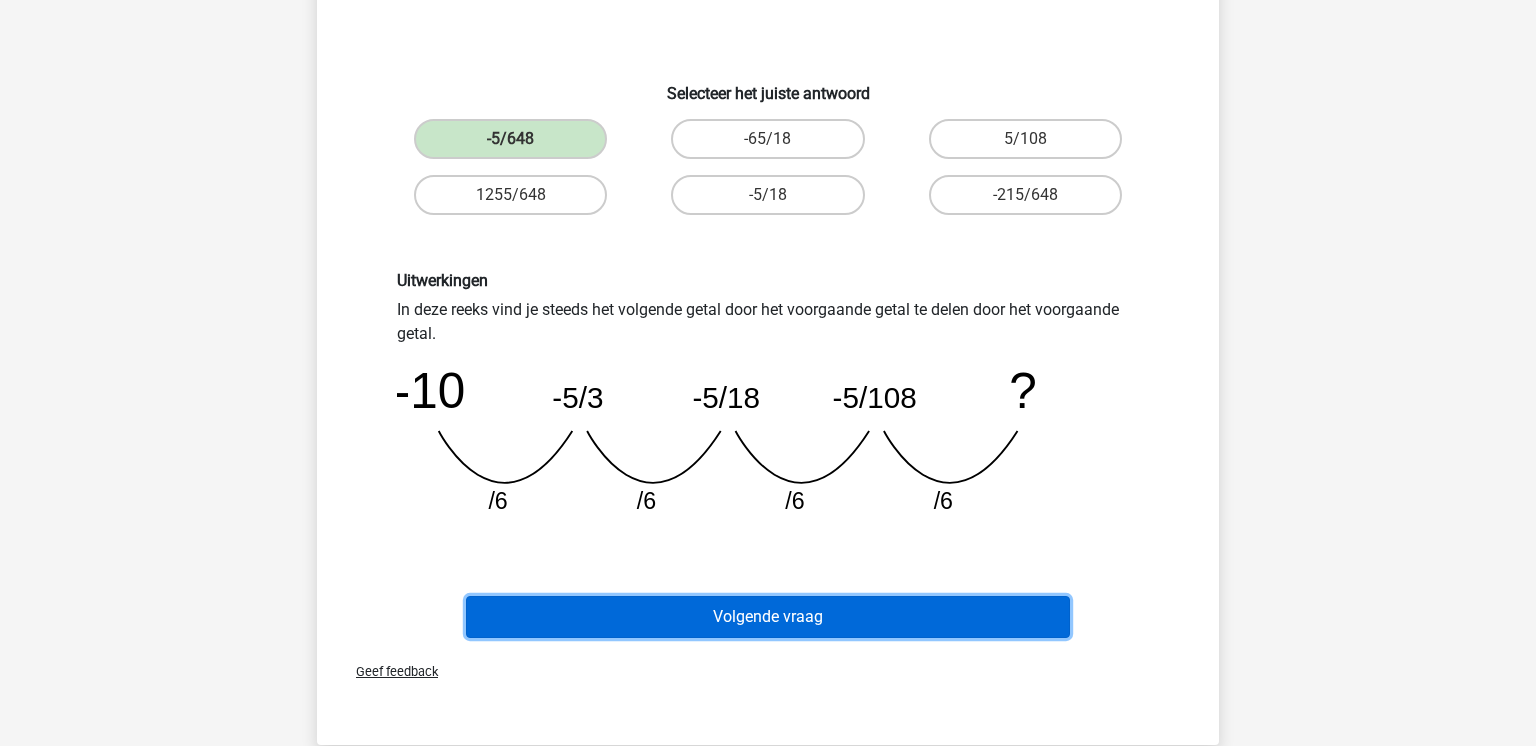 click on "Volgende vraag" at bounding box center [768, 617] 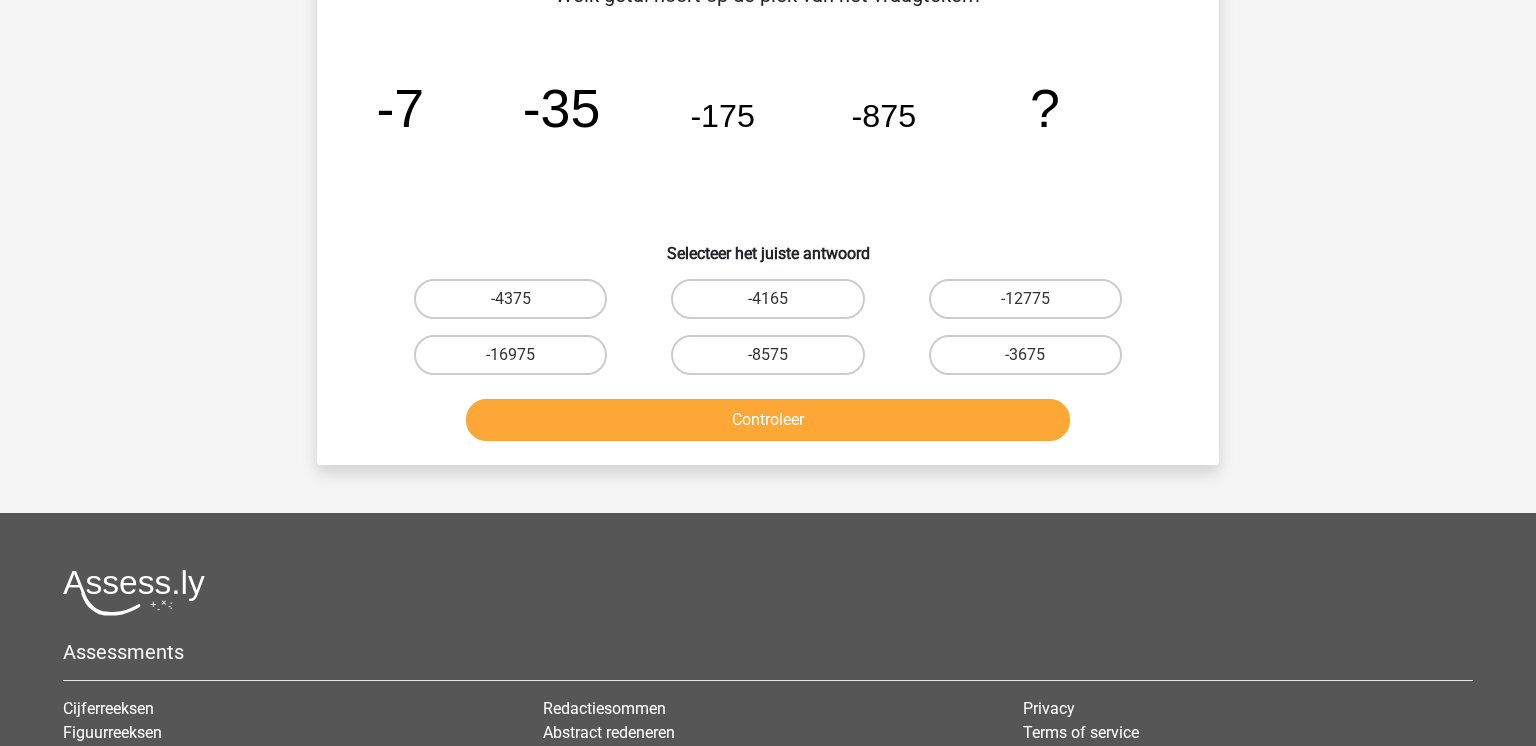 scroll, scrollTop: 92, scrollLeft: 0, axis: vertical 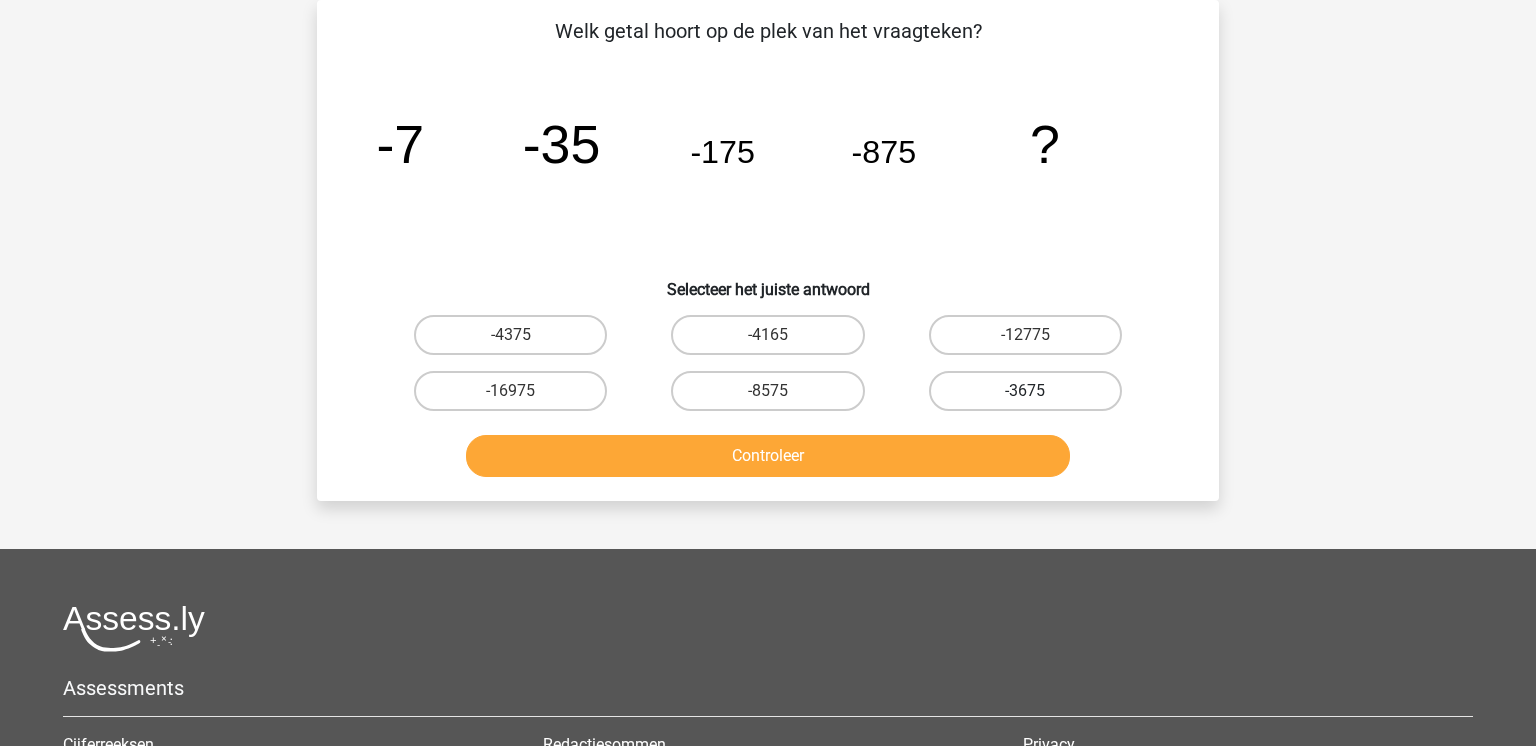 click on "-3675" at bounding box center (1025, 391) 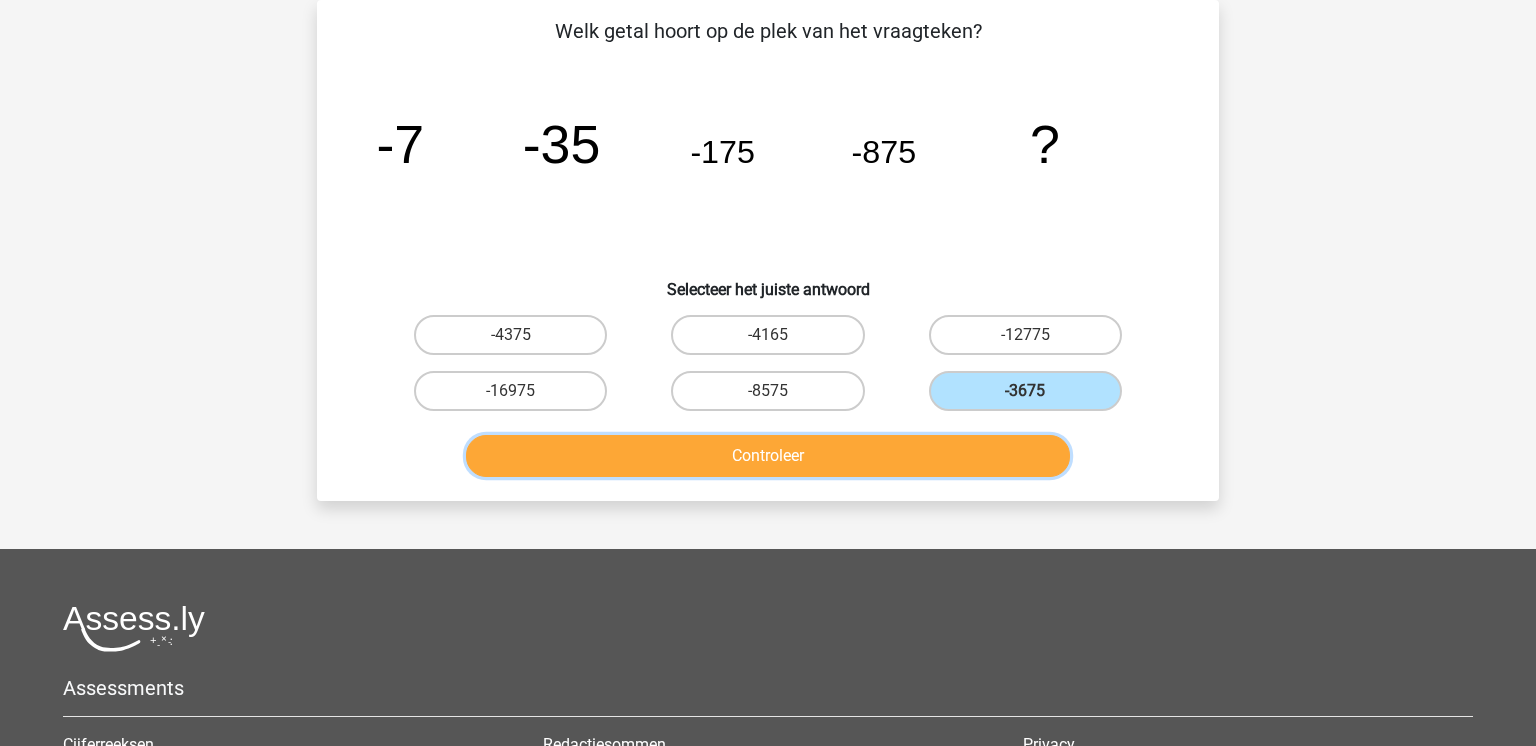 click on "Controleer" at bounding box center (768, 456) 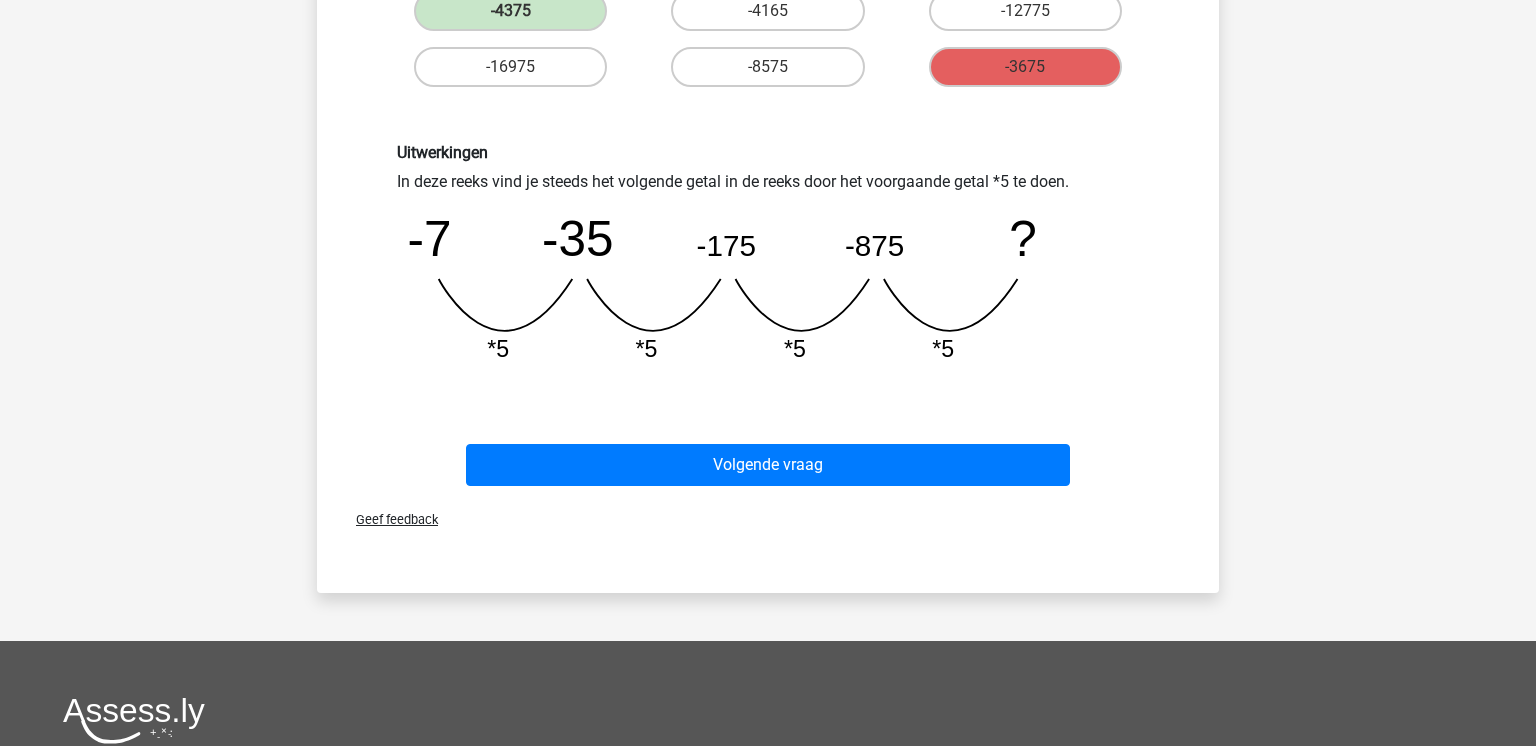 scroll, scrollTop: 418, scrollLeft: 0, axis: vertical 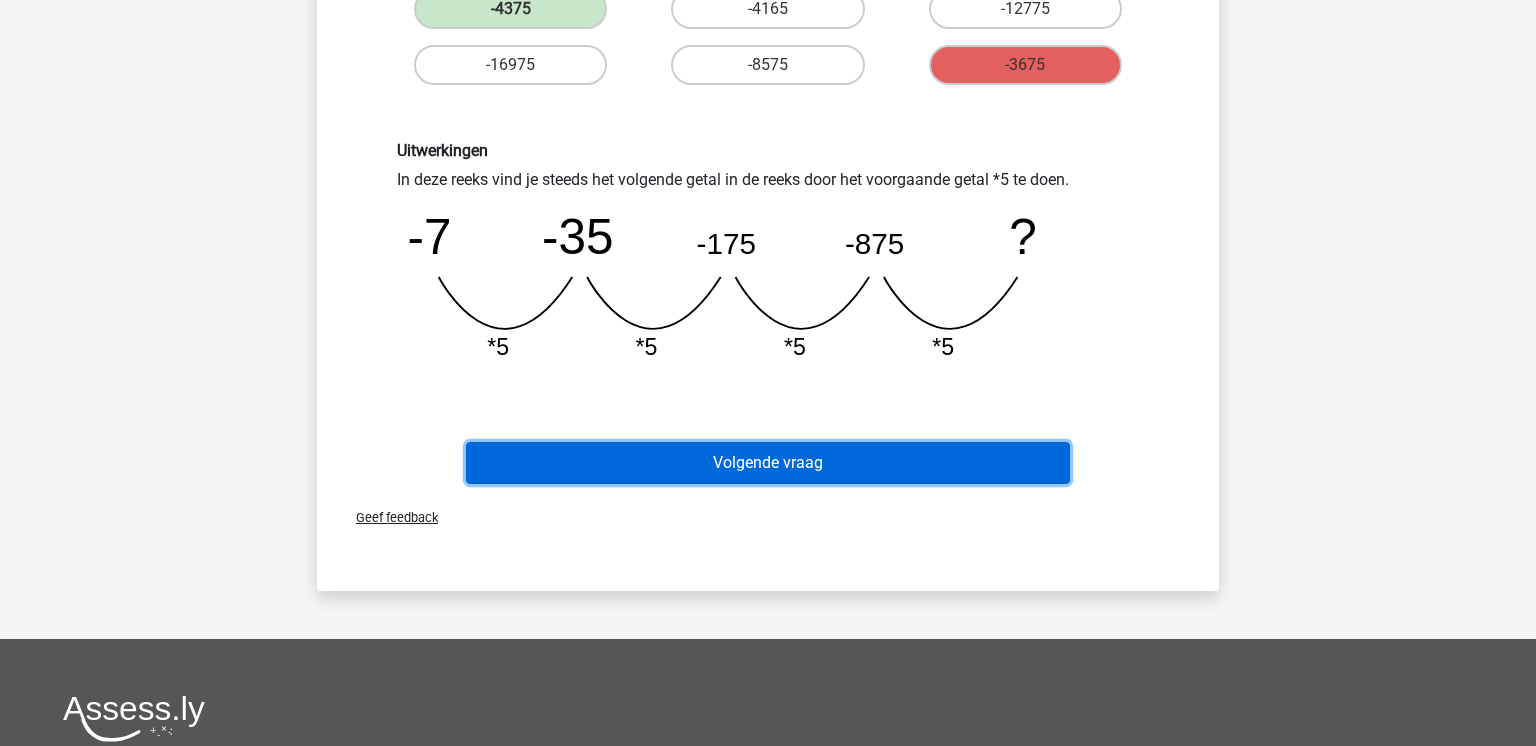 click on "Volgende vraag" at bounding box center [768, 463] 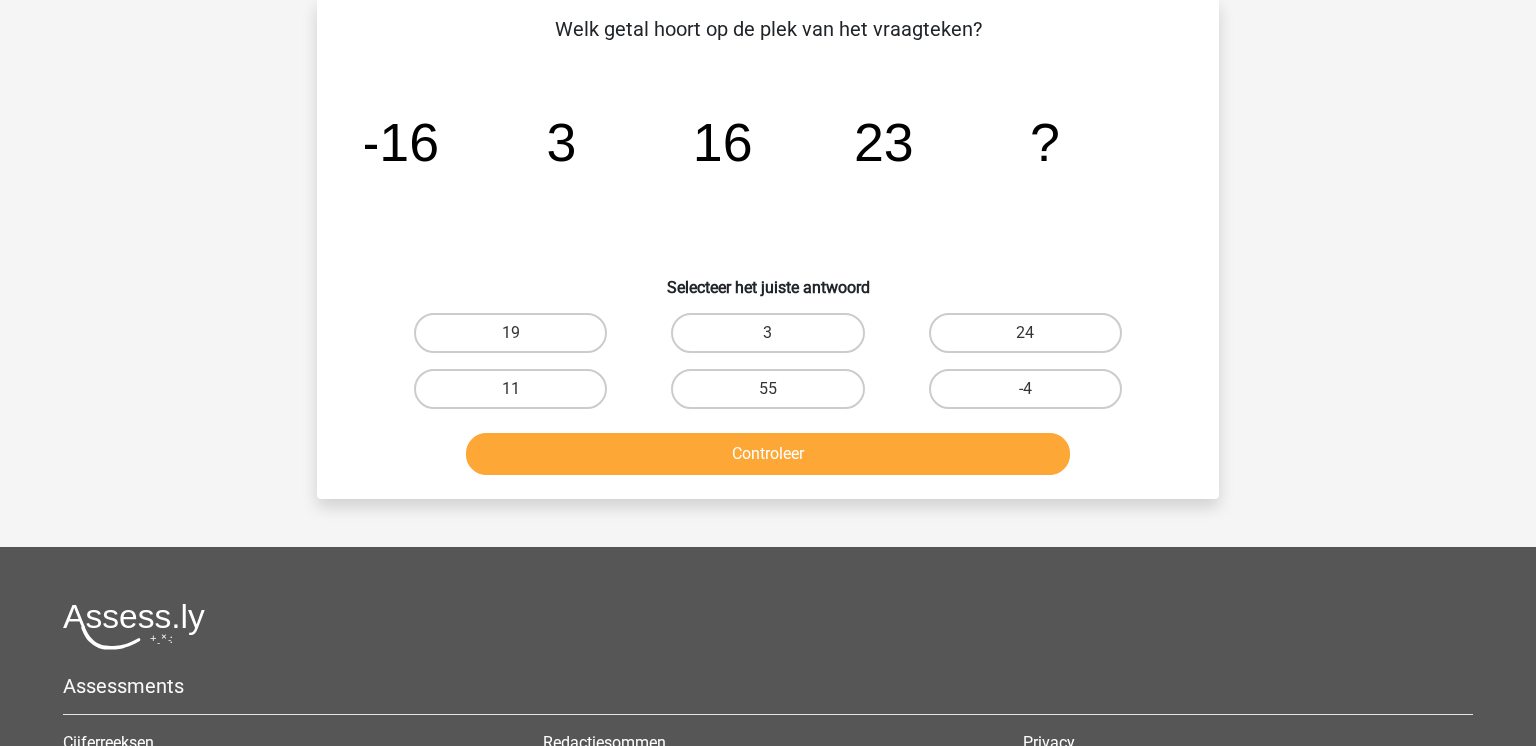 scroll, scrollTop: 92, scrollLeft: 0, axis: vertical 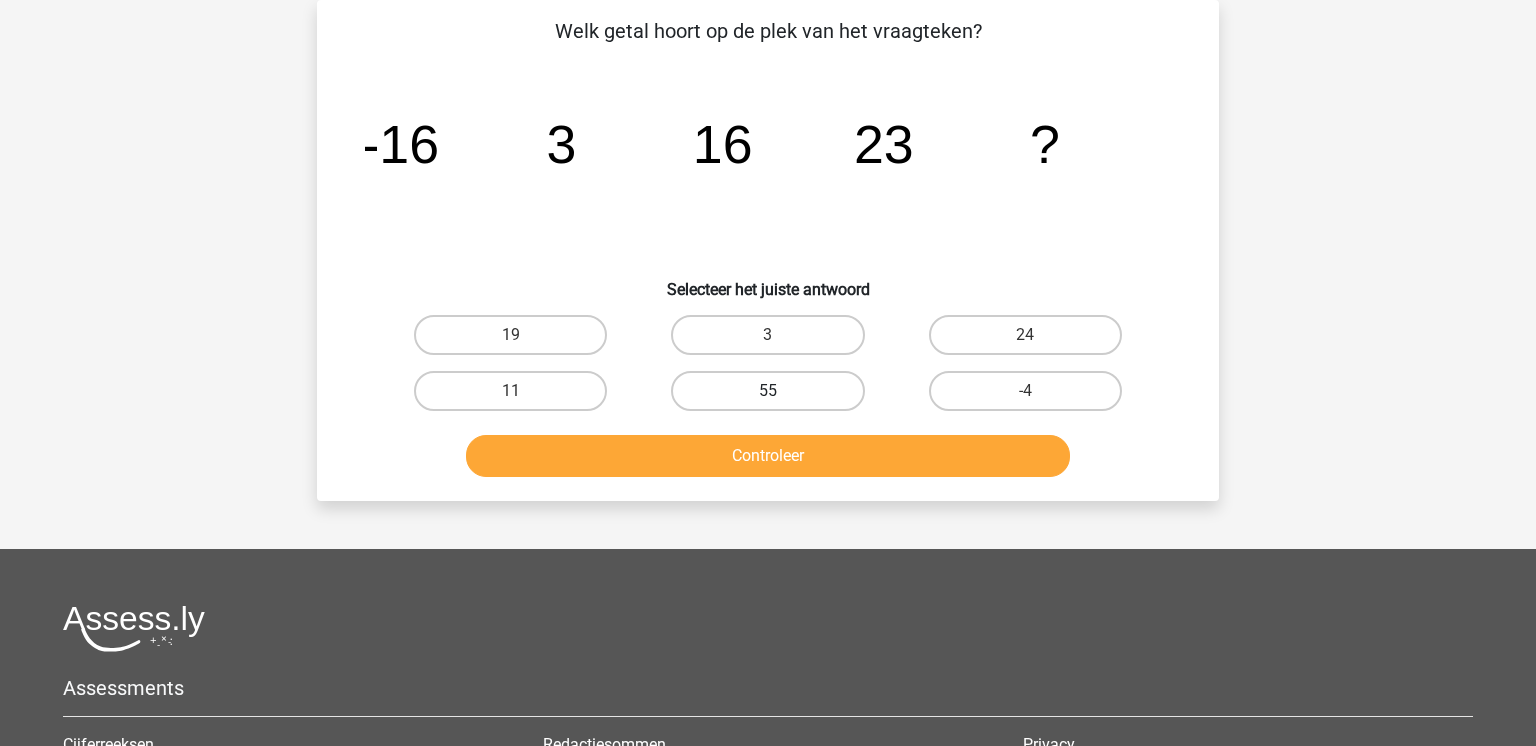 click on "55" at bounding box center (767, 391) 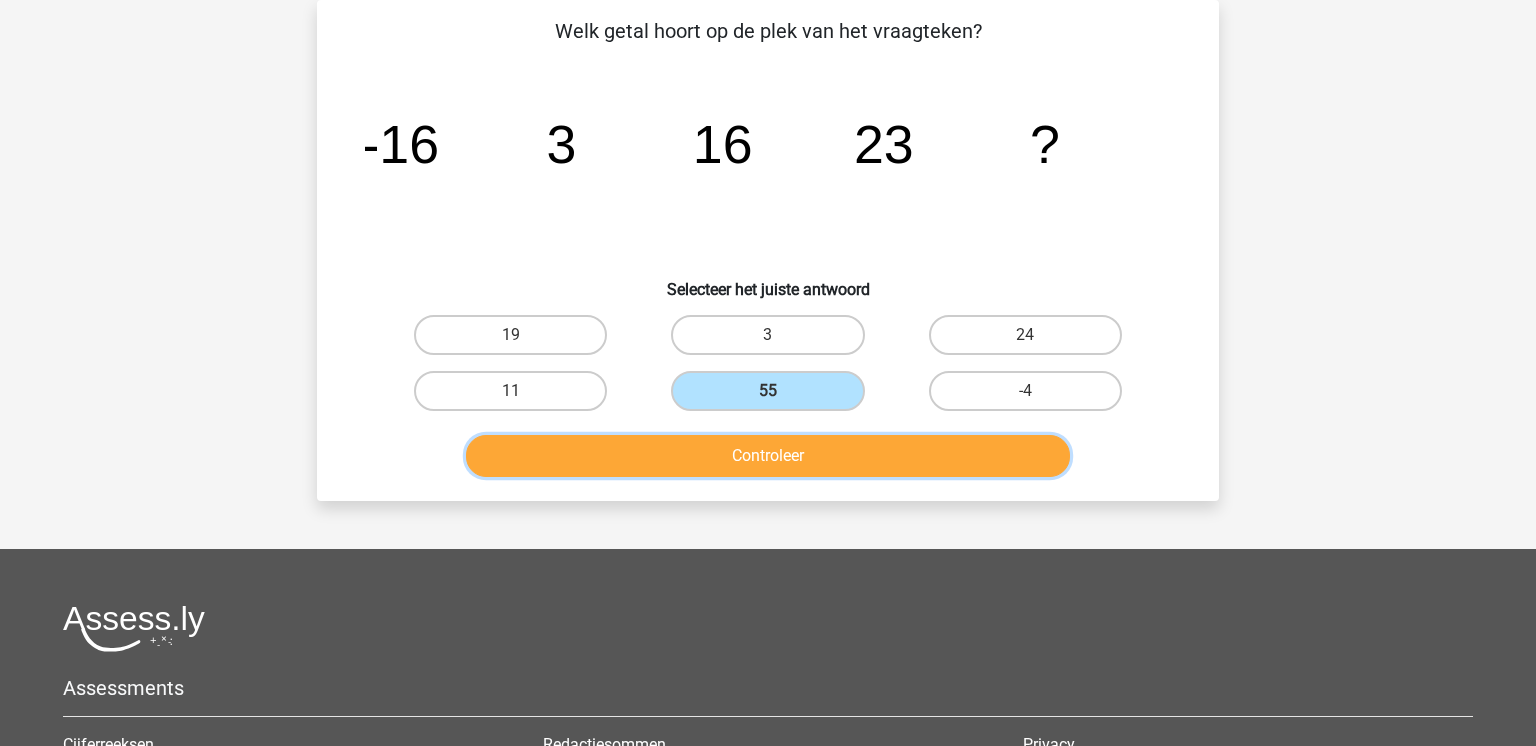 click on "Controleer" at bounding box center [768, 456] 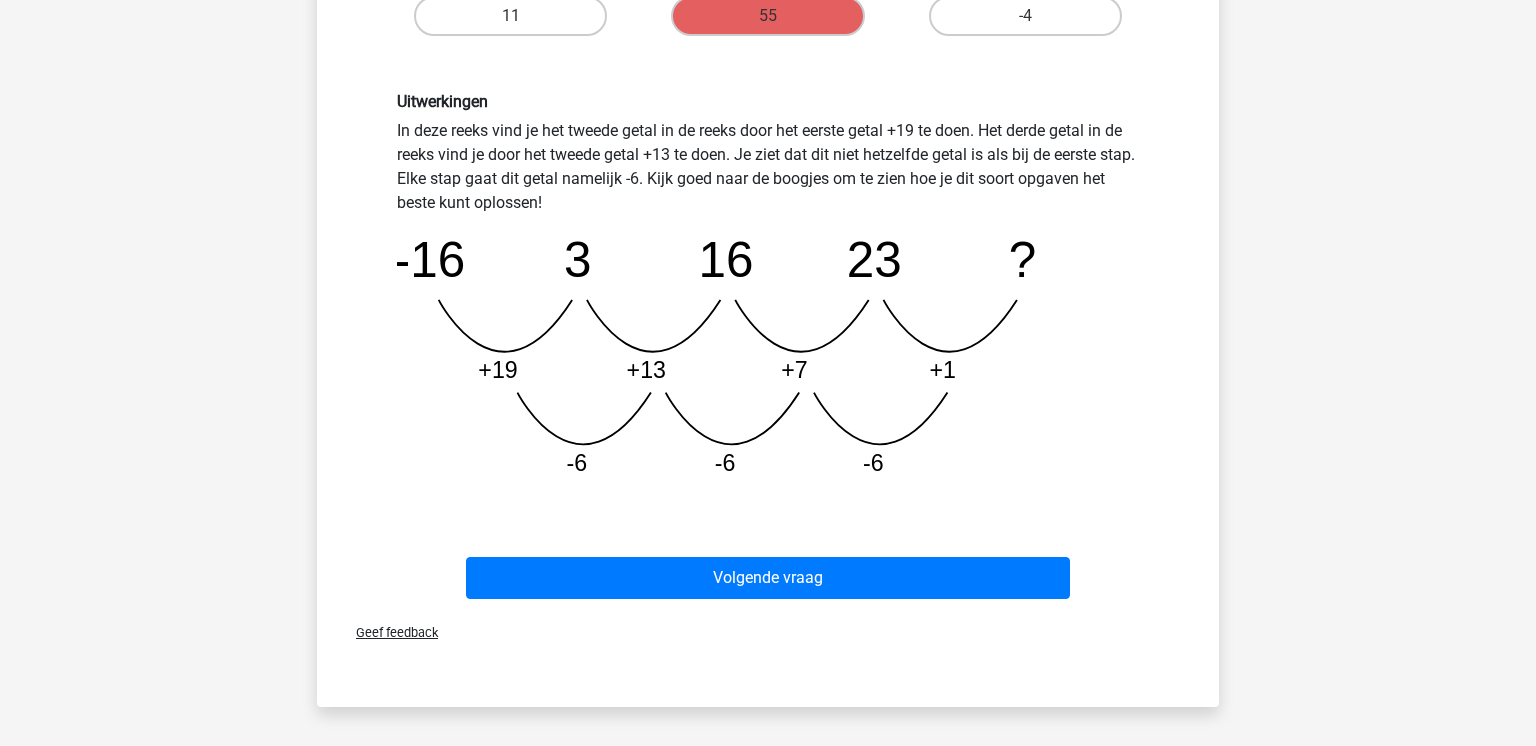 scroll, scrollTop: 468, scrollLeft: 0, axis: vertical 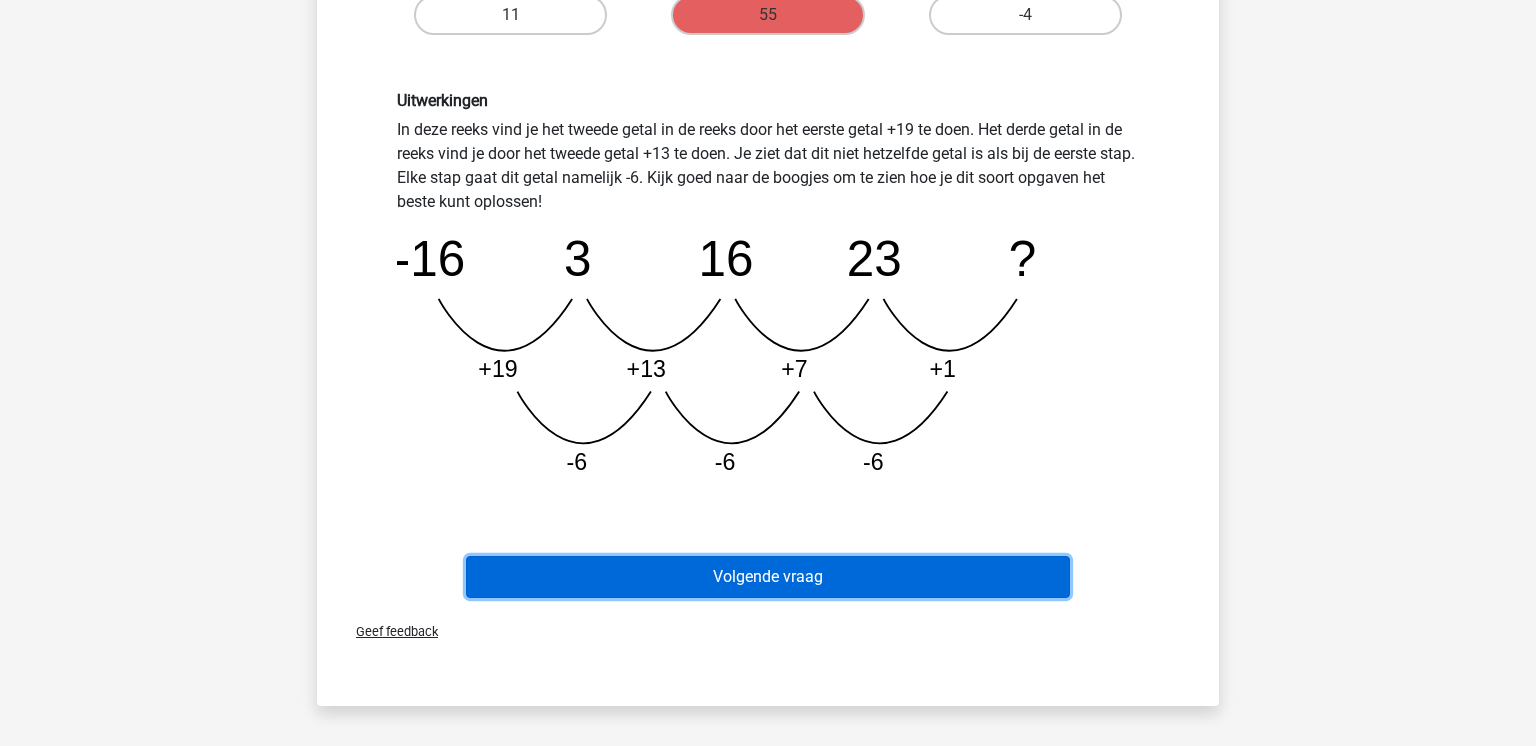 click on "Volgende vraag" at bounding box center [768, 577] 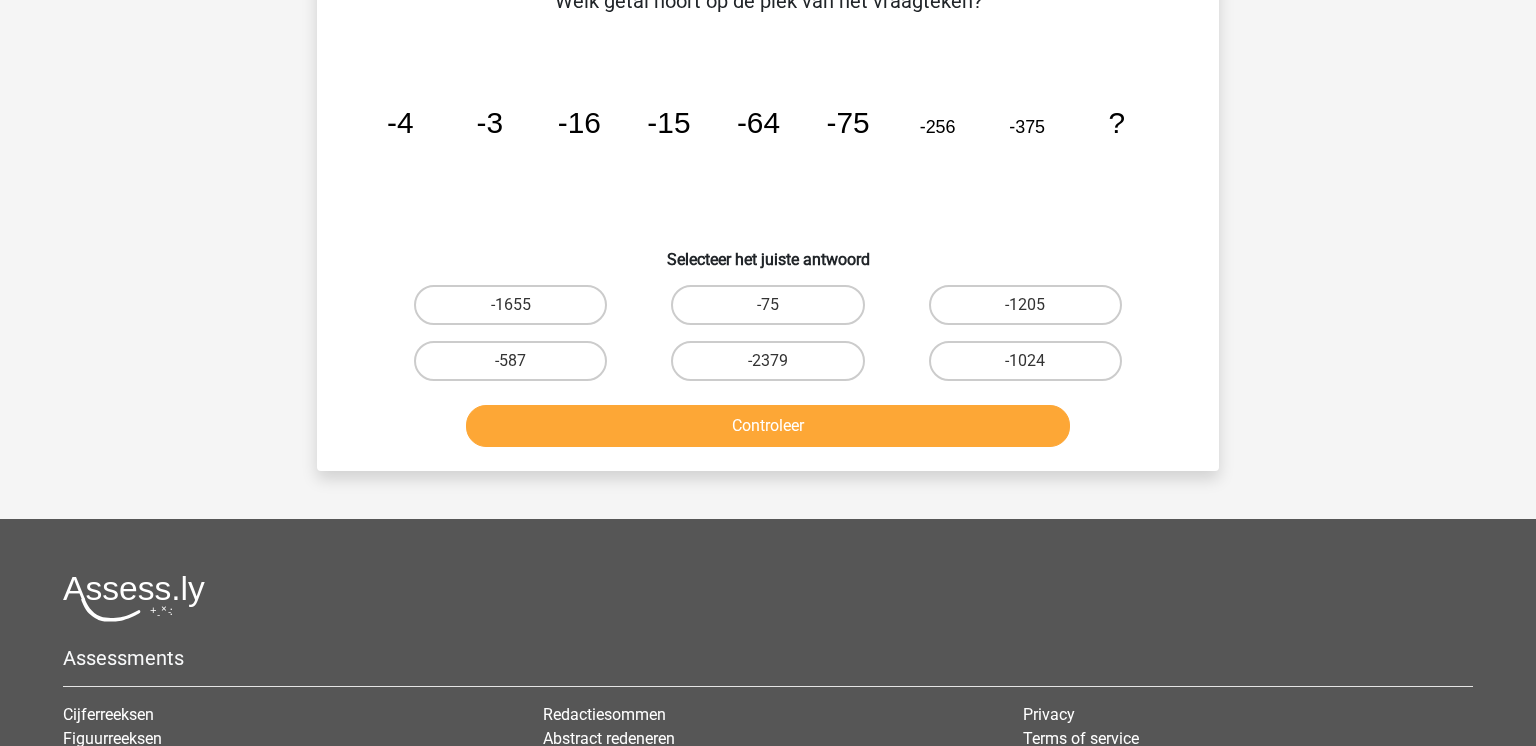 scroll, scrollTop: 92, scrollLeft: 0, axis: vertical 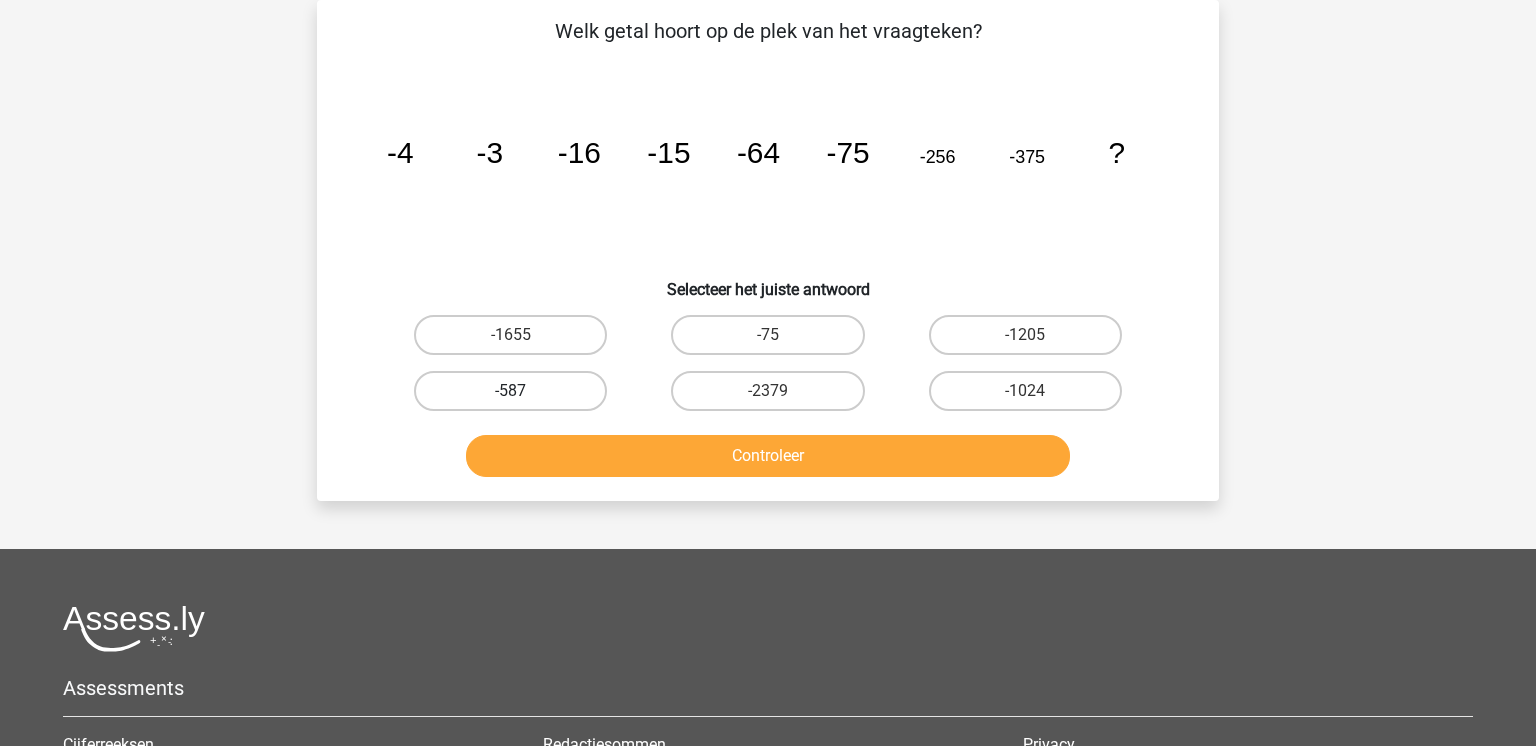 click on "-587" at bounding box center [510, 391] 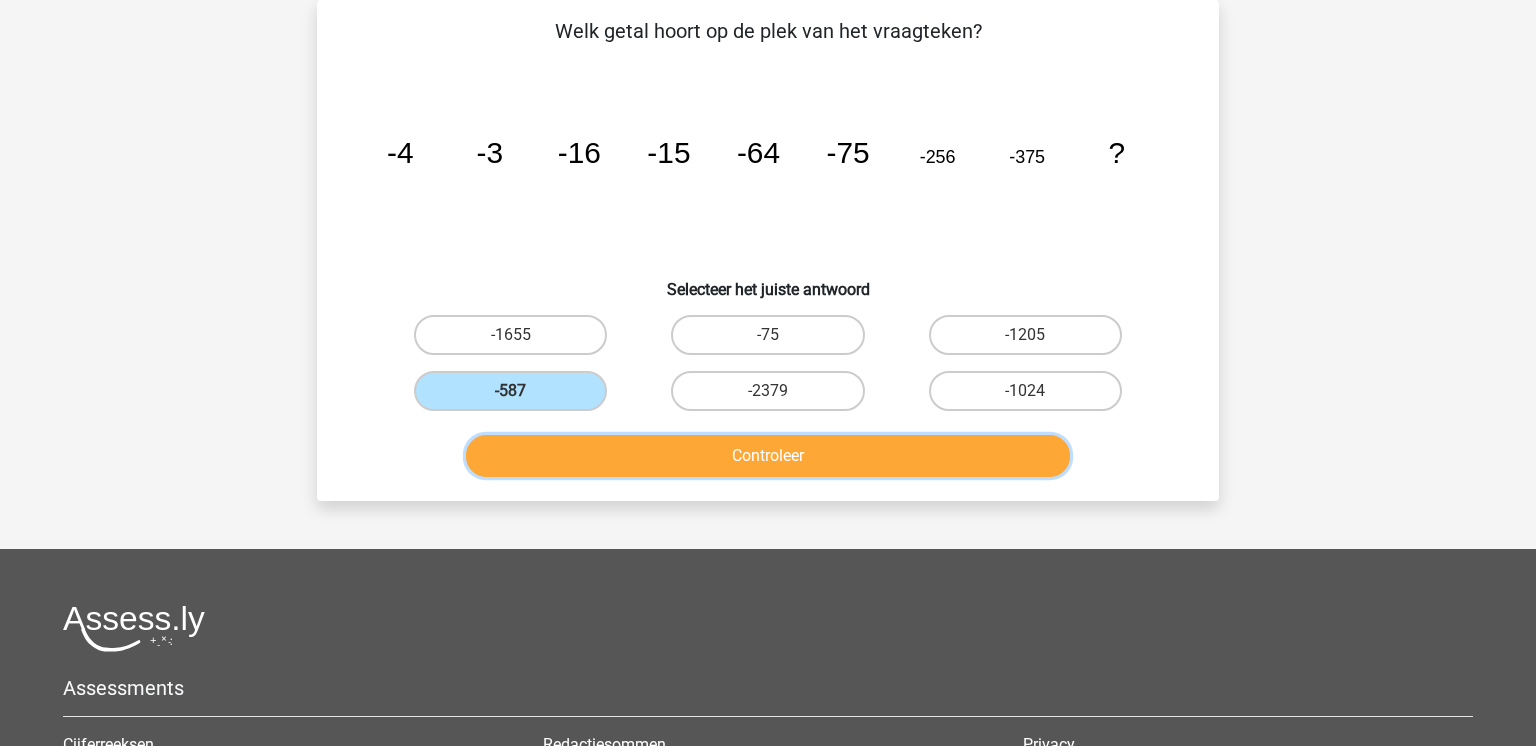 click on "Controleer" at bounding box center [768, 456] 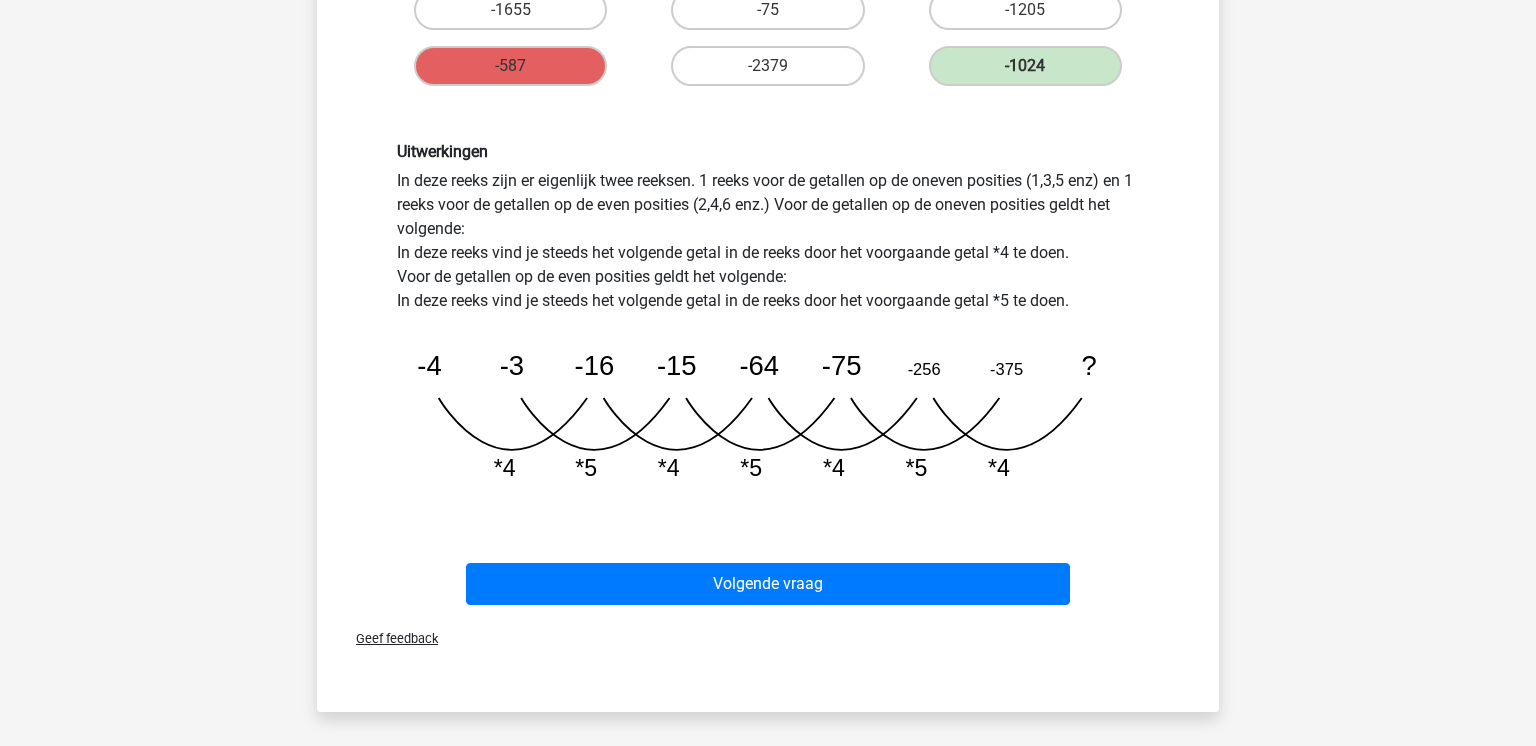 scroll, scrollTop: 450, scrollLeft: 0, axis: vertical 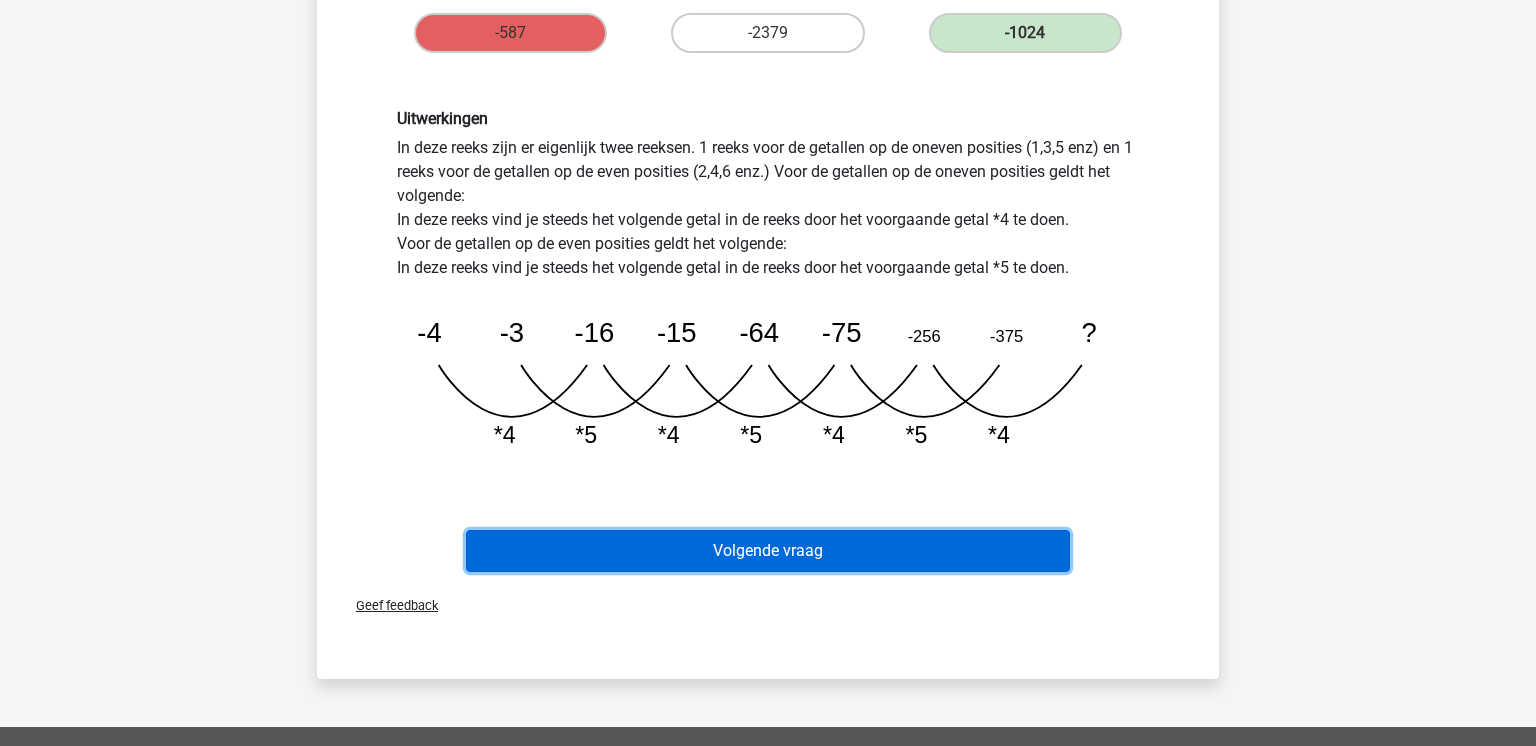 click on "Volgende vraag" at bounding box center [768, 551] 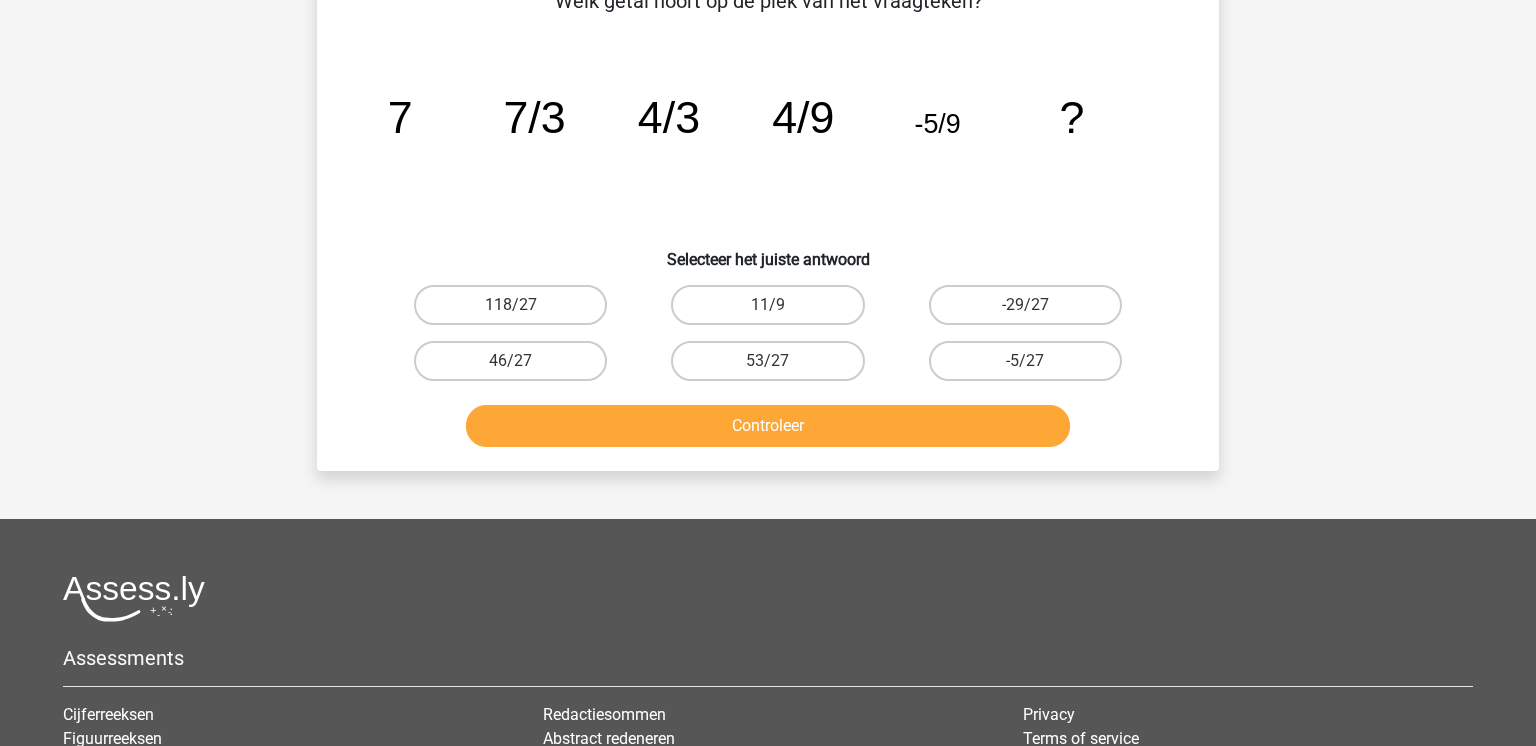 scroll, scrollTop: 92, scrollLeft: 0, axis: vertical 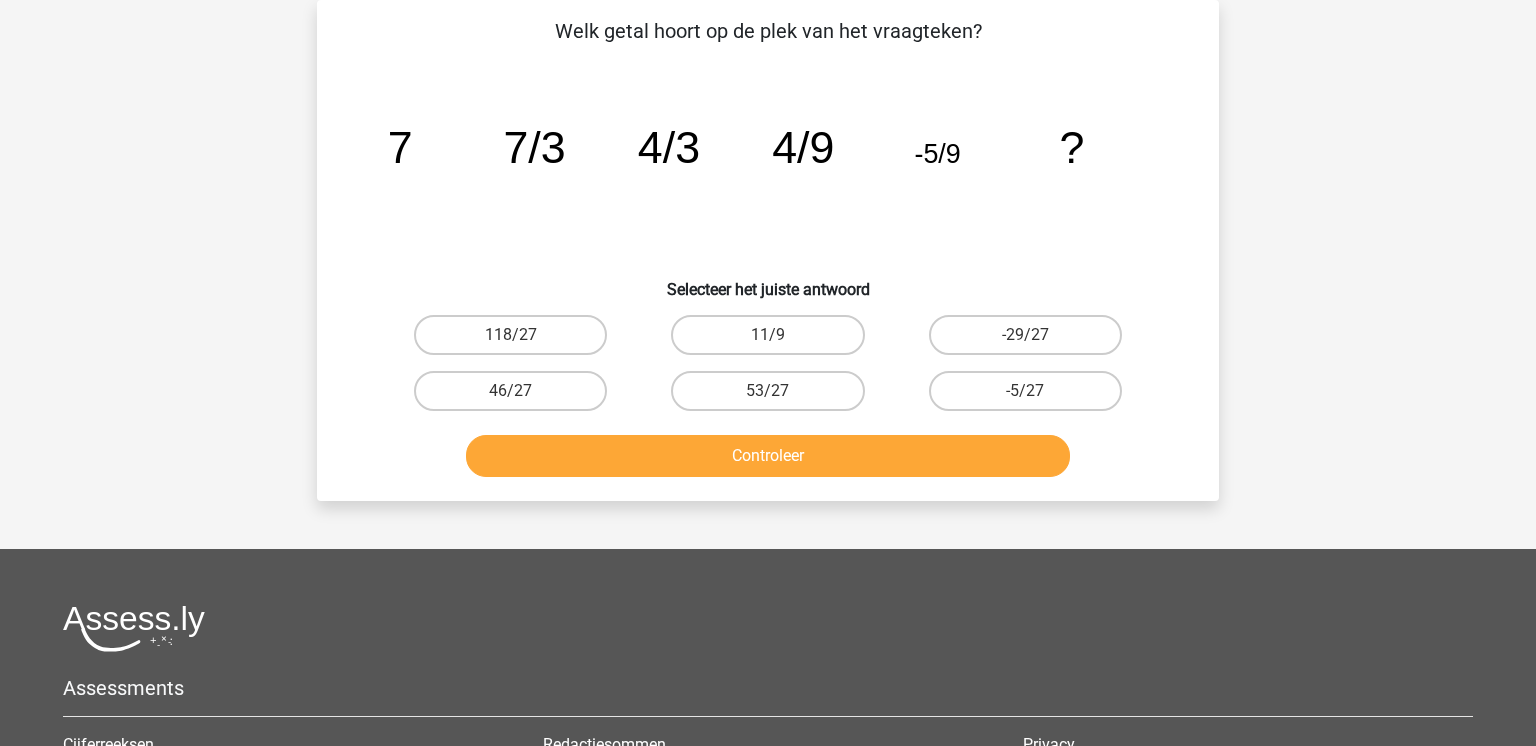 click on "-5/27" at bounding box center [1031, 397] 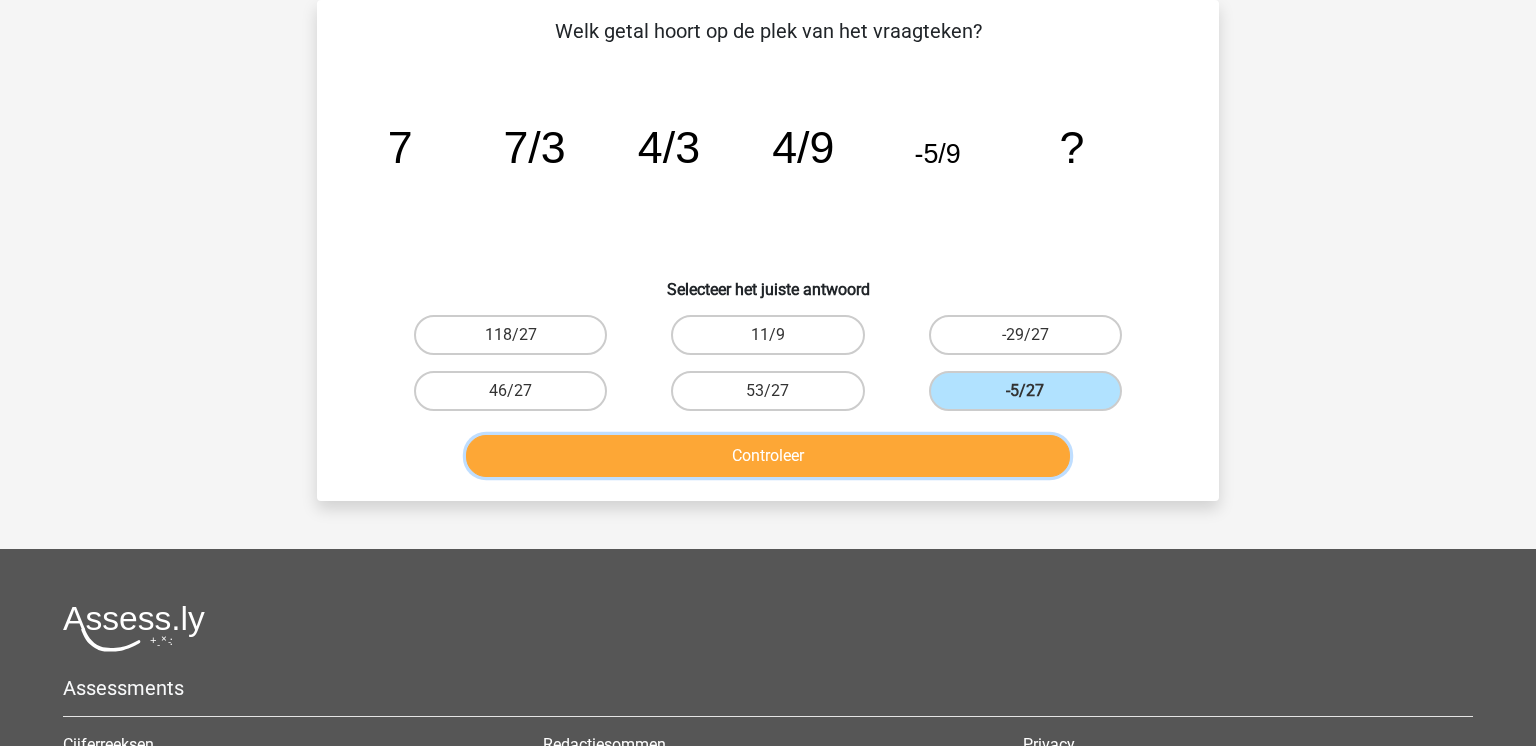 click on "Controleer" at bounding box center (768, 456) 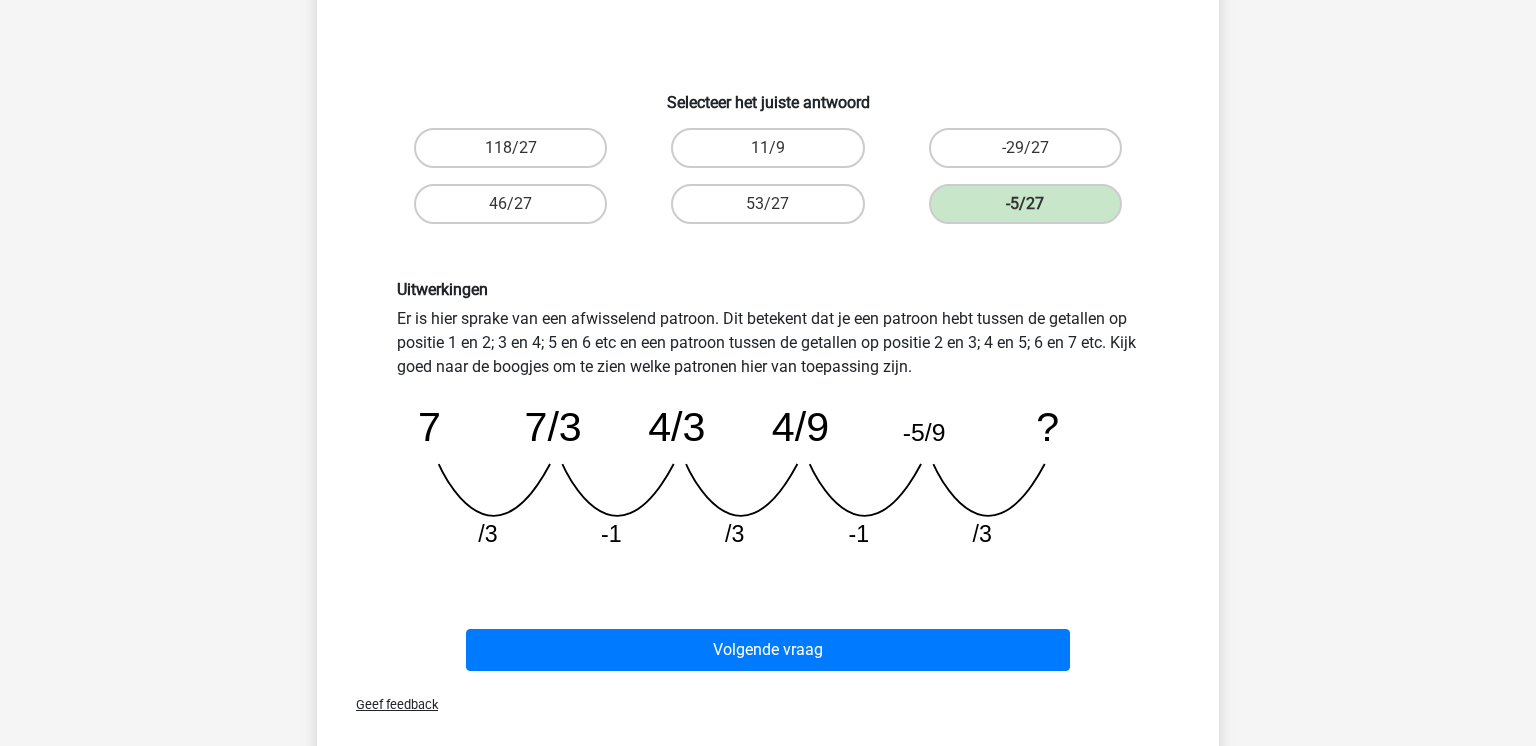 scroll, scrollTop: 280, scrollLeft: 0, axis: vertical 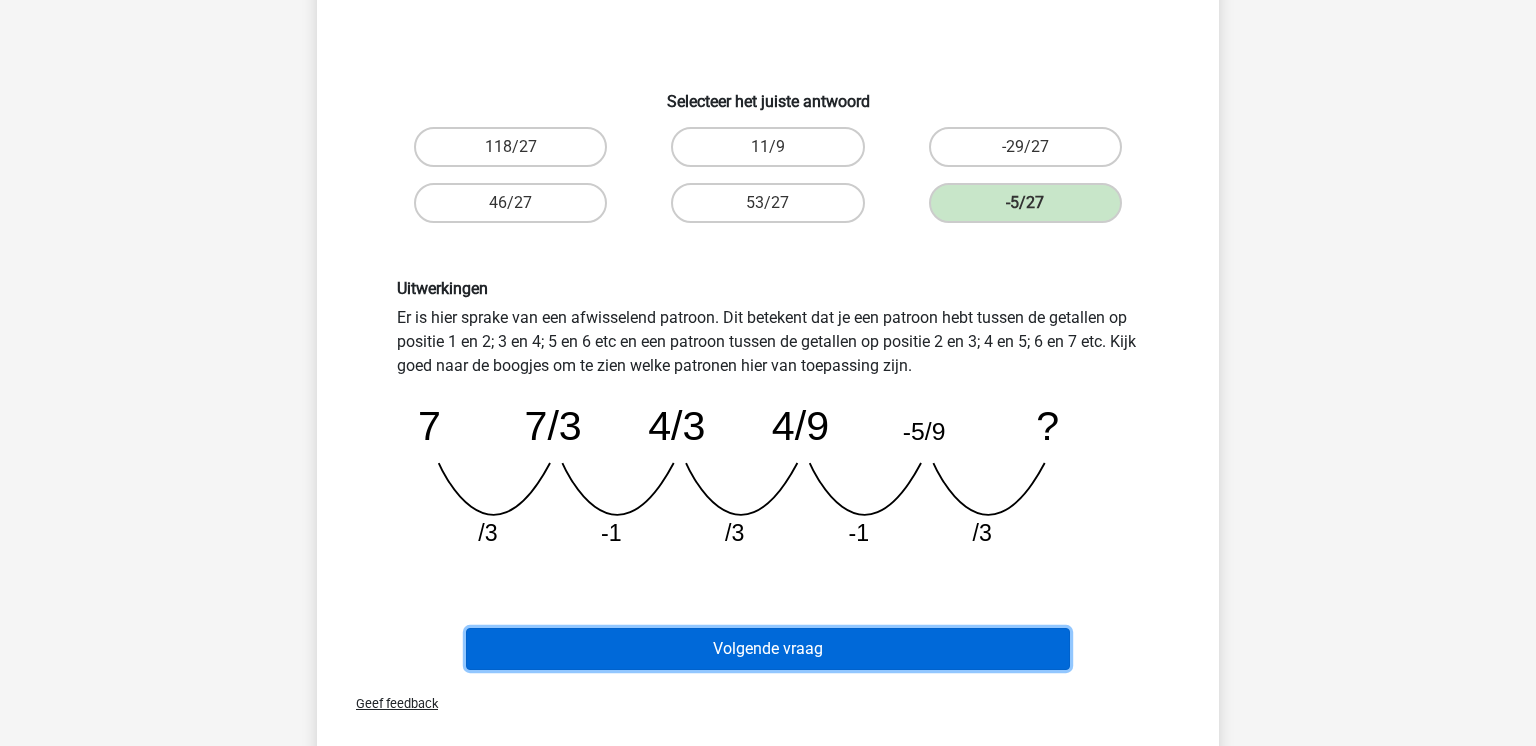 click on "Volgende vraag" at bounding box center (768, 649) 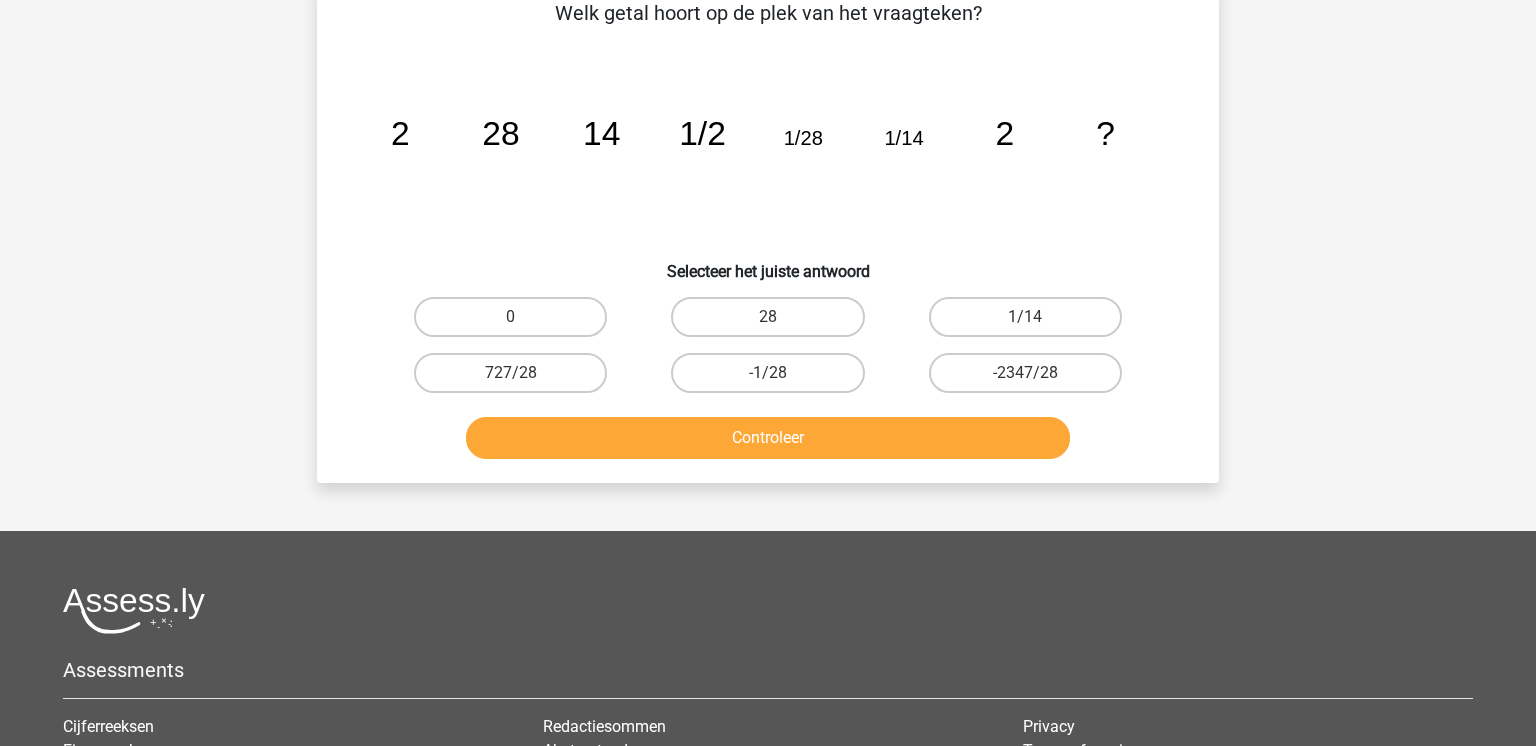 scroll, scrollTop: 92, scrollLeft: 0, axis: vertical 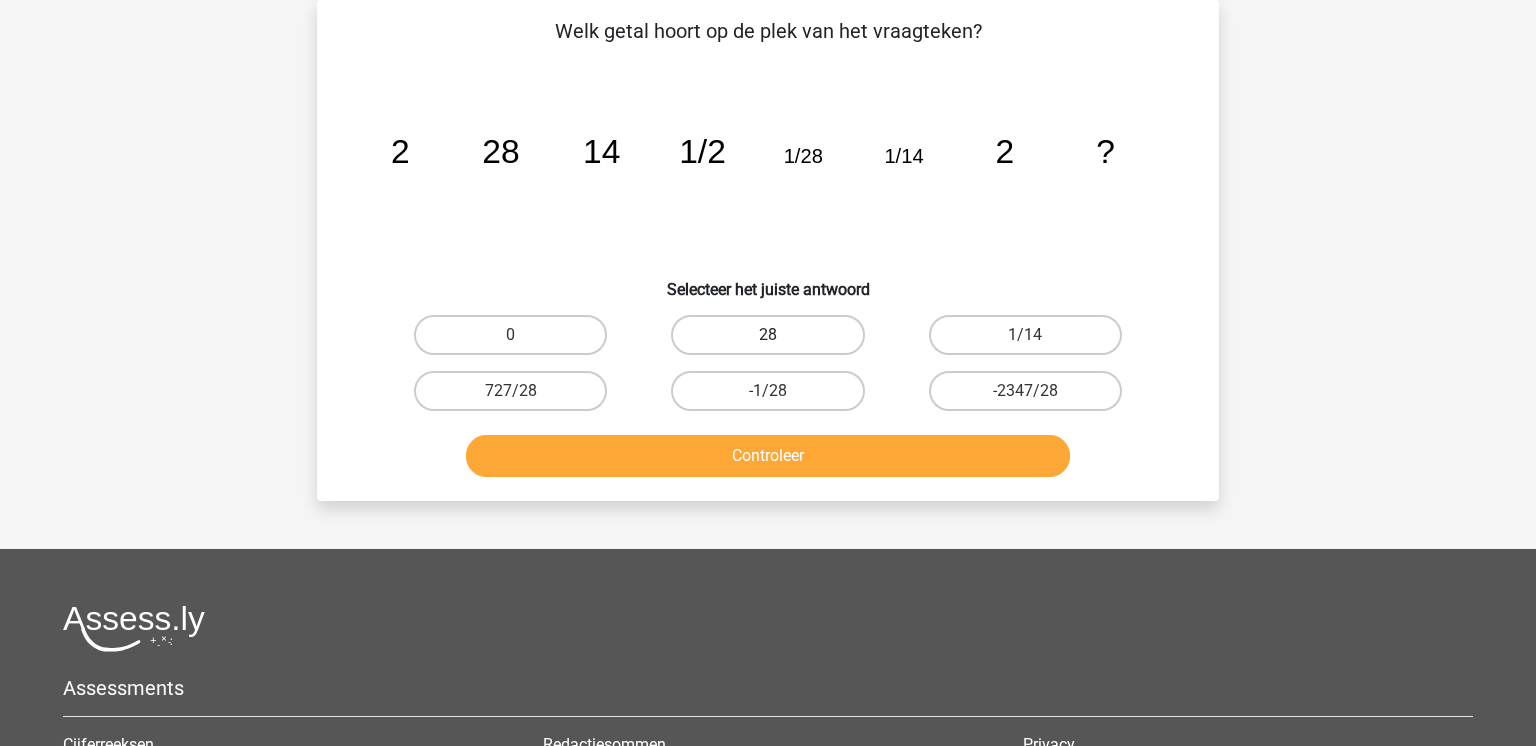 click on "28" at bounding box center [767, 335] 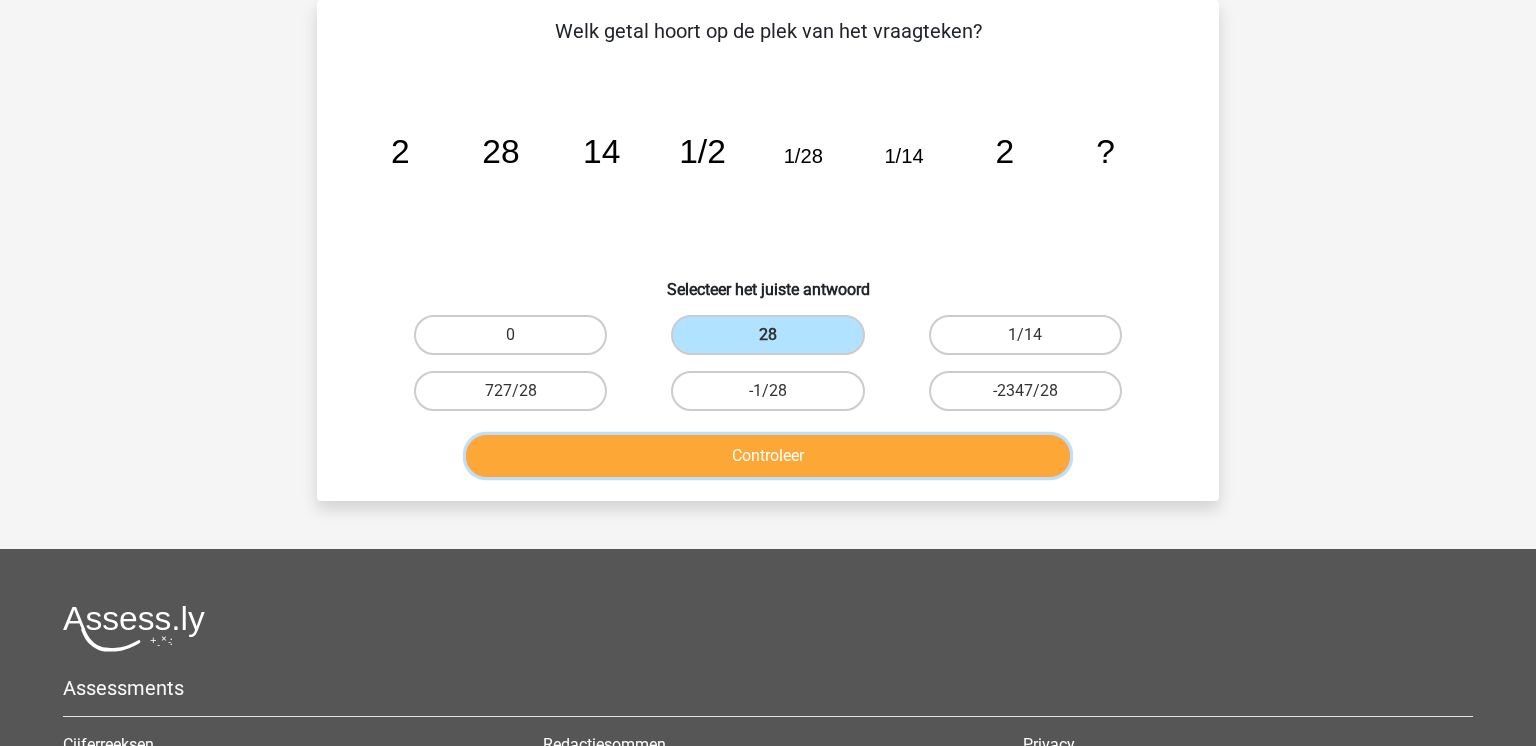 click on "Controleer" at bounding box center (768, 456) 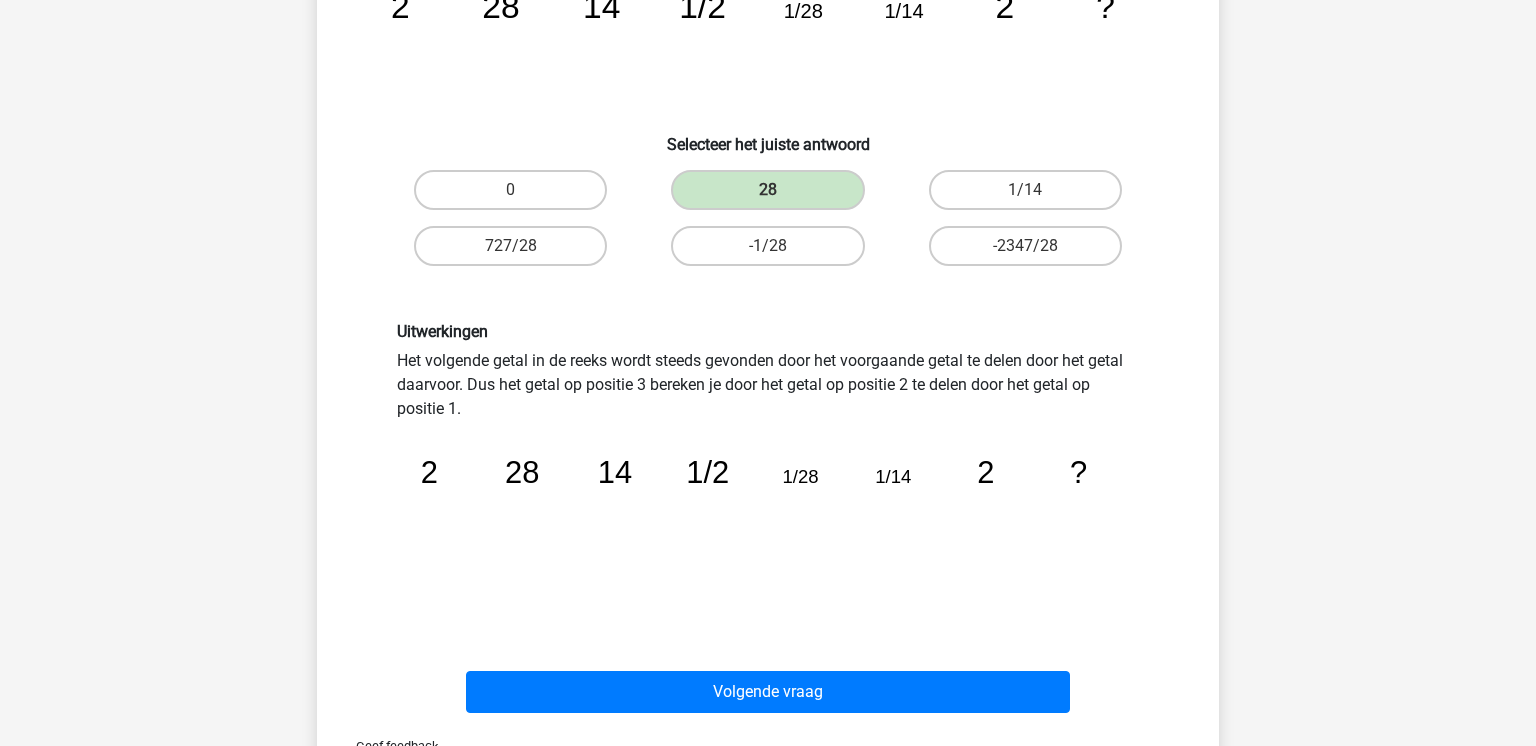 scroll, scrollTop: 241, scrollLeft: 0, axis: vertical 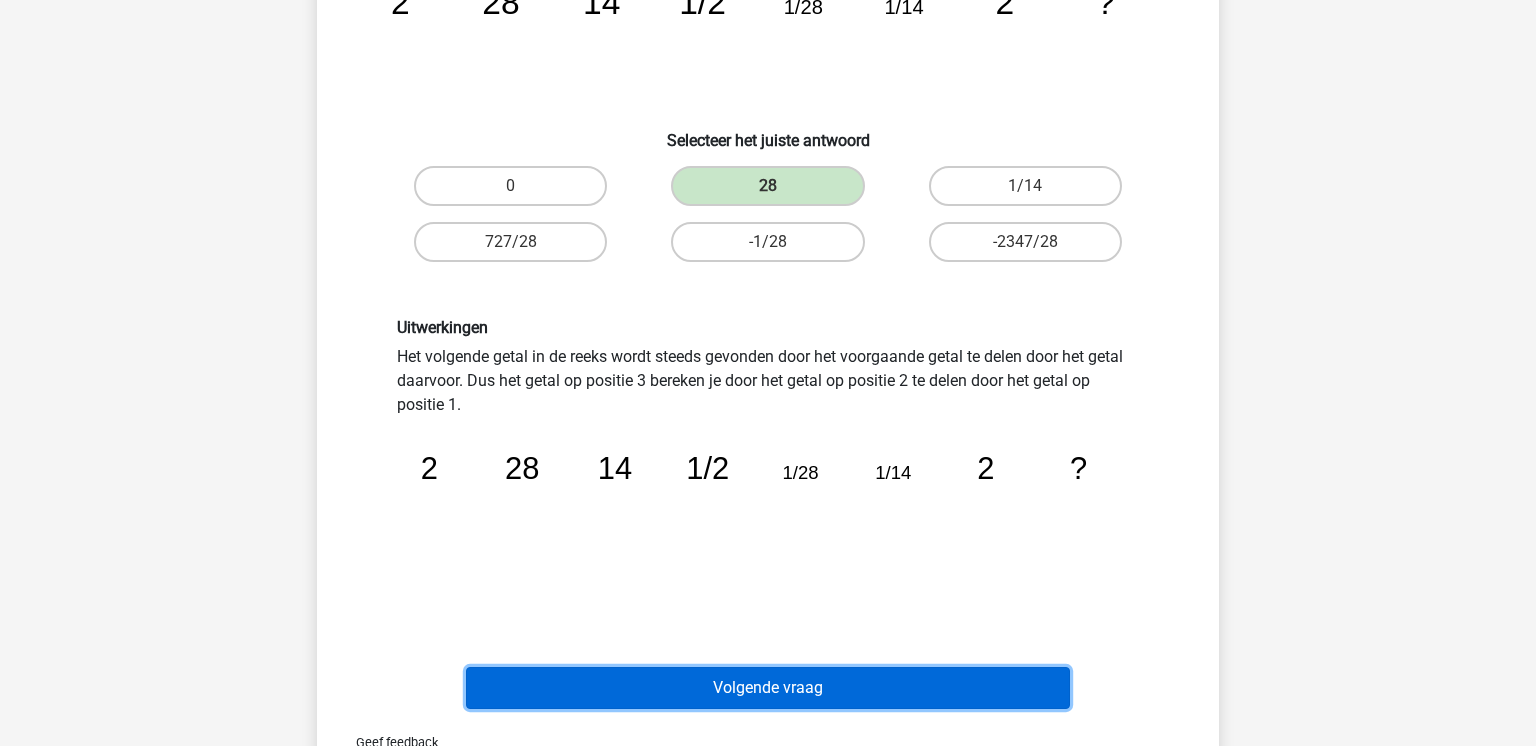 click on "Volgende vraag" at bounding box center (768, 688) 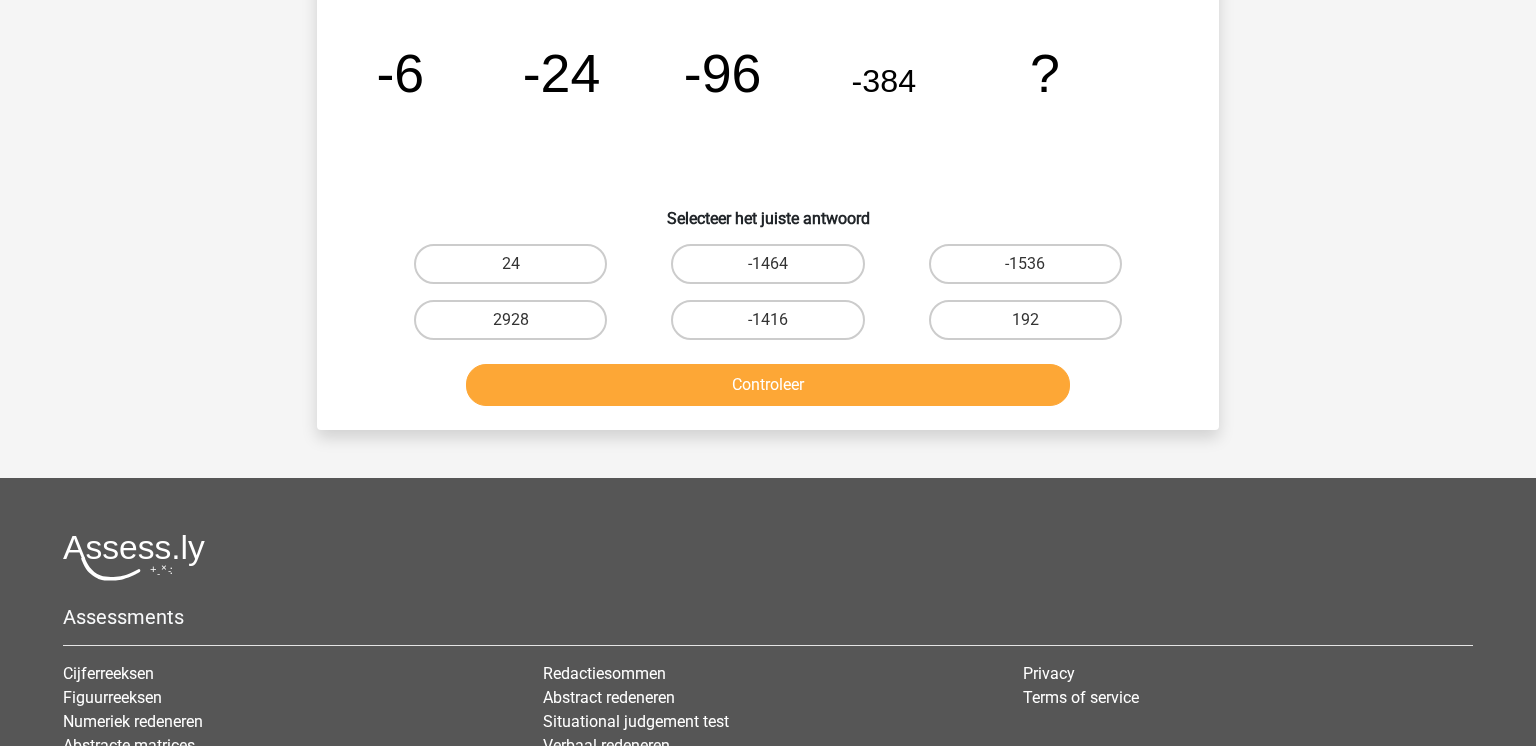 scroll, scrollTop: 92, scrollLeft: 0, axis: vertical 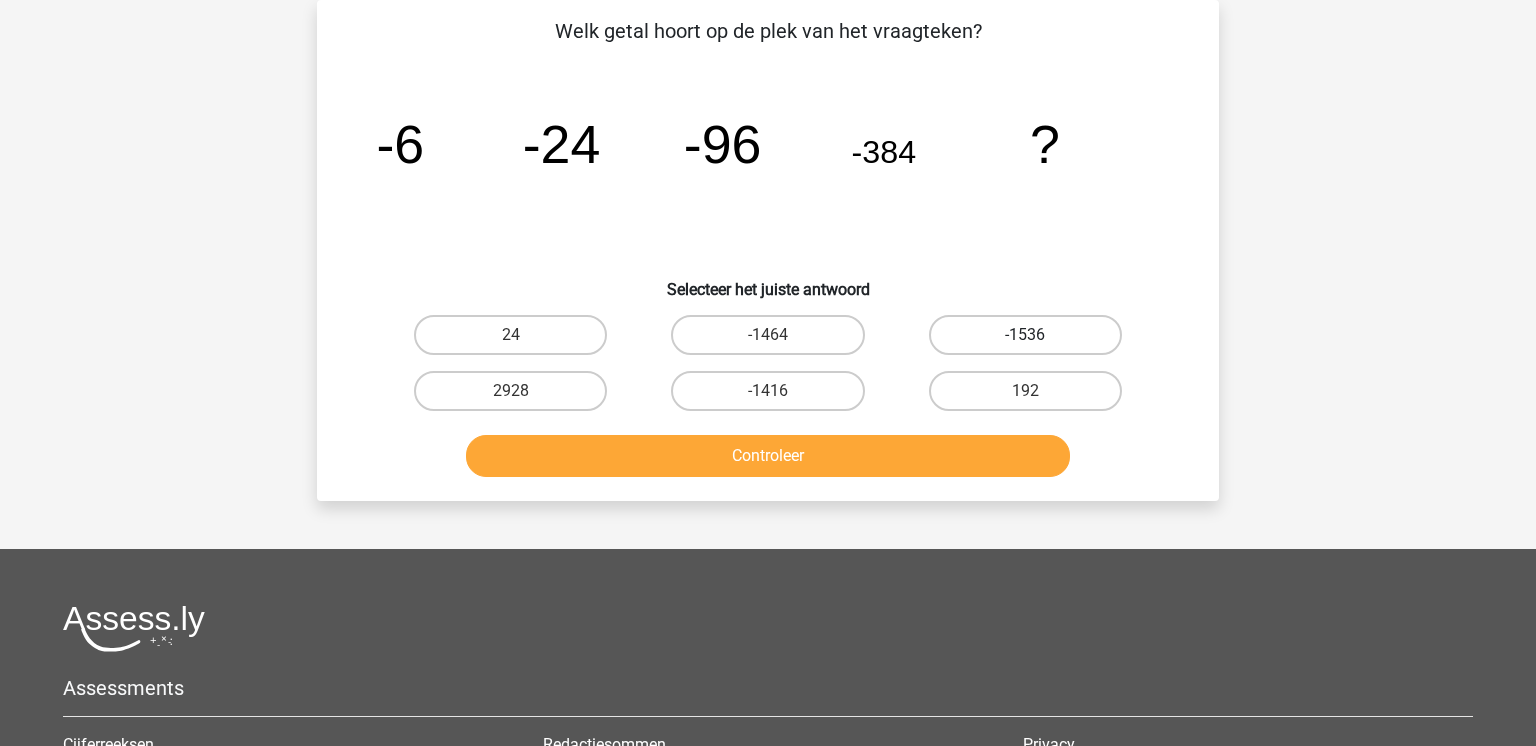 click on "-1536" at bounding box center [1025, 335] 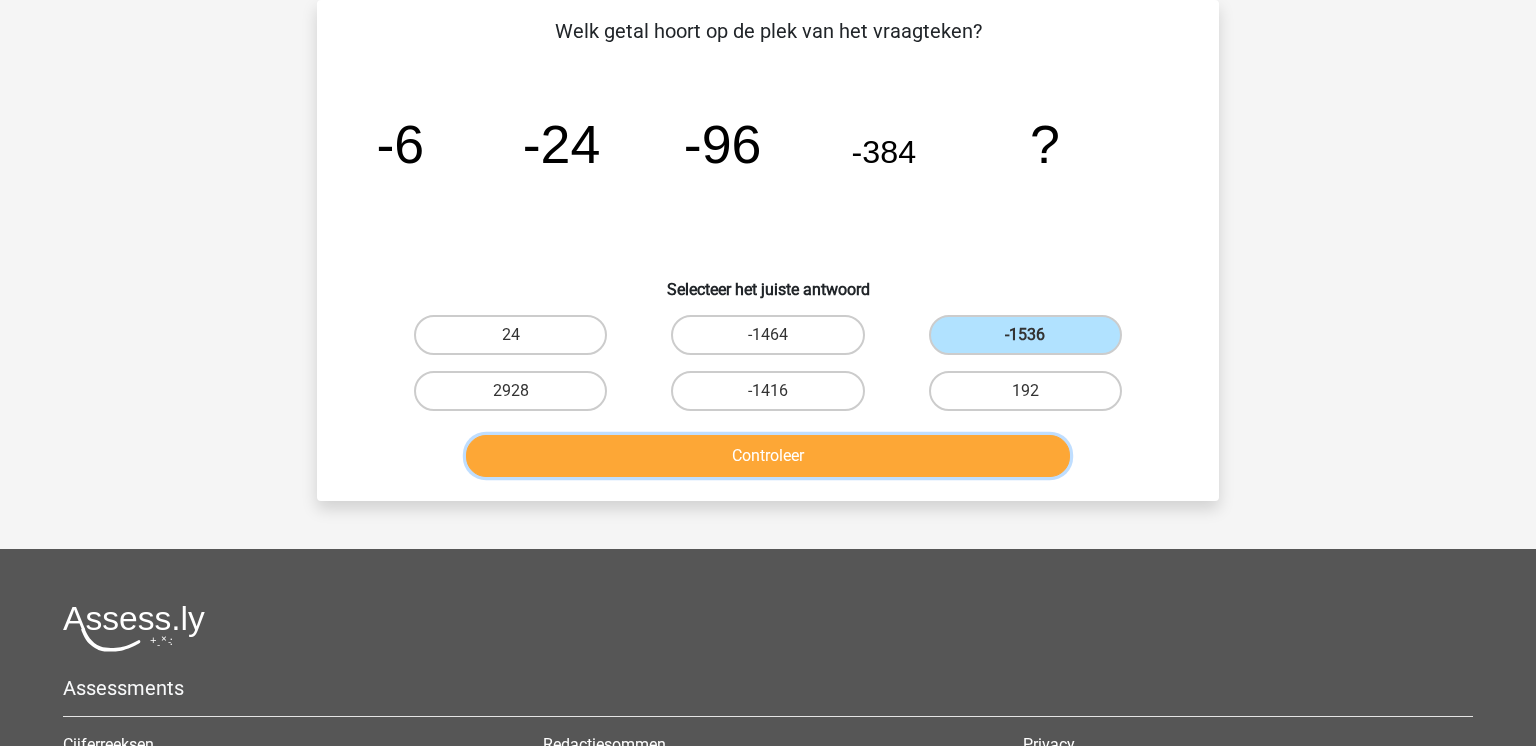 click on "Controleer" at bounding box center (768, 456) 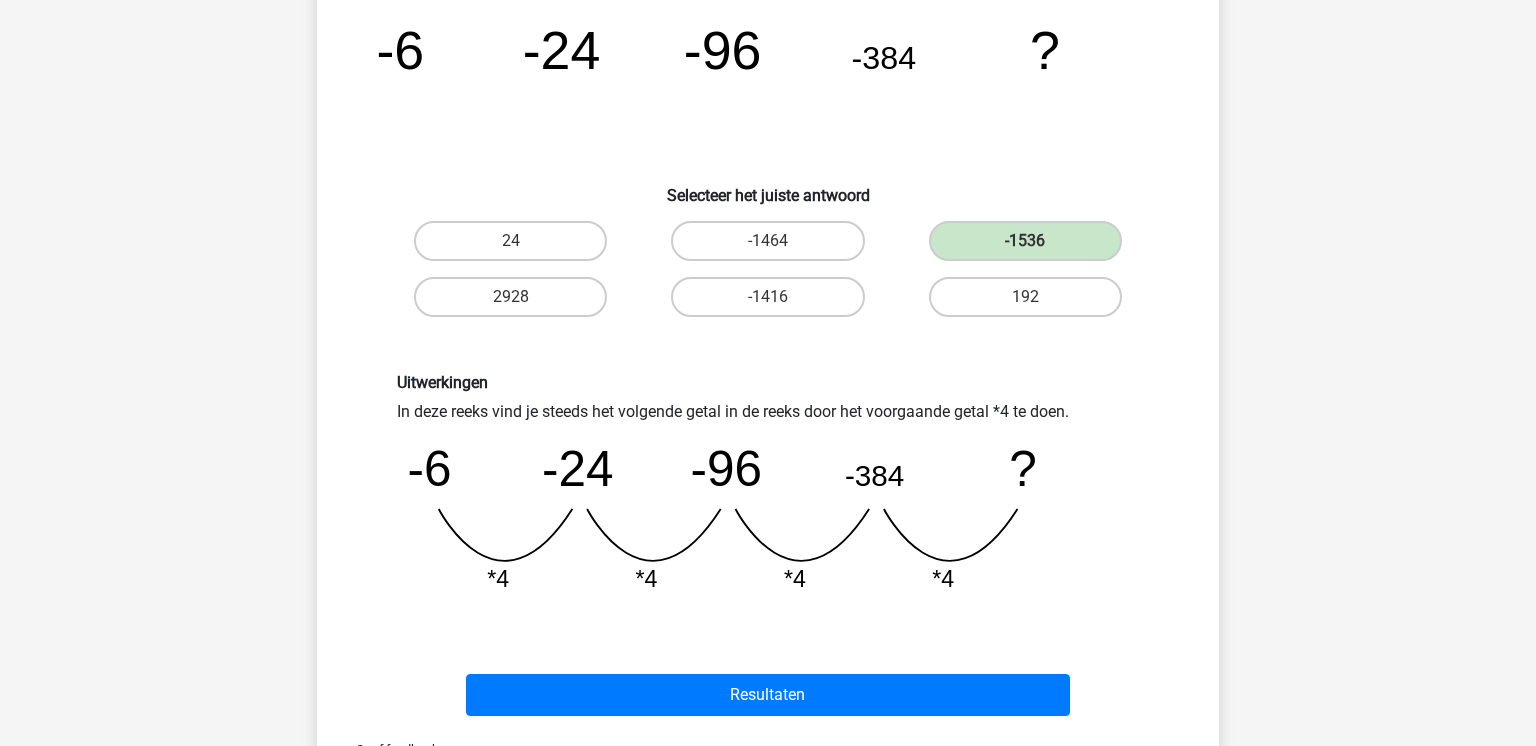 scroll, scrollTop: 190, scrollLeft: 0, axis: vertical 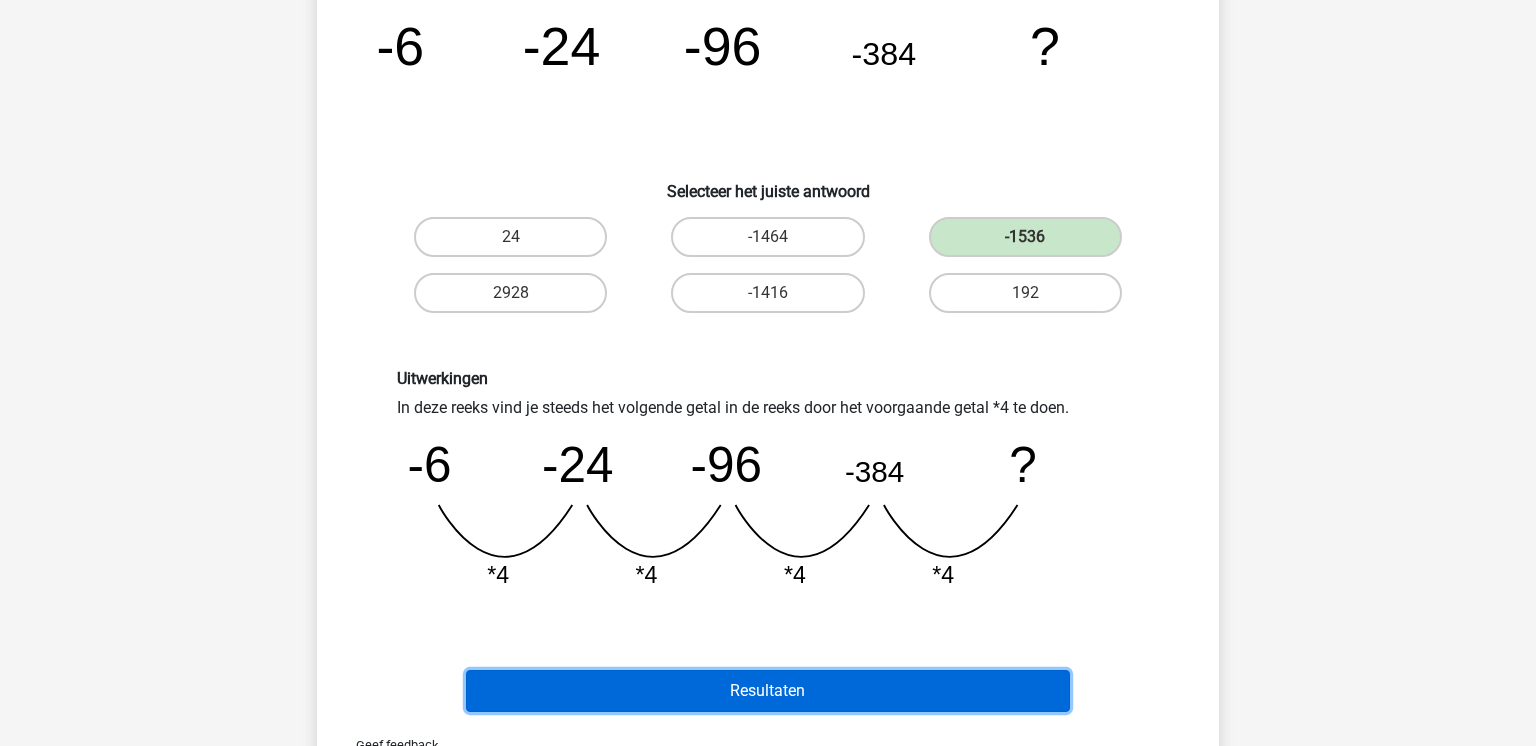 click on "Resultaten" at bounding box center (768, 691) 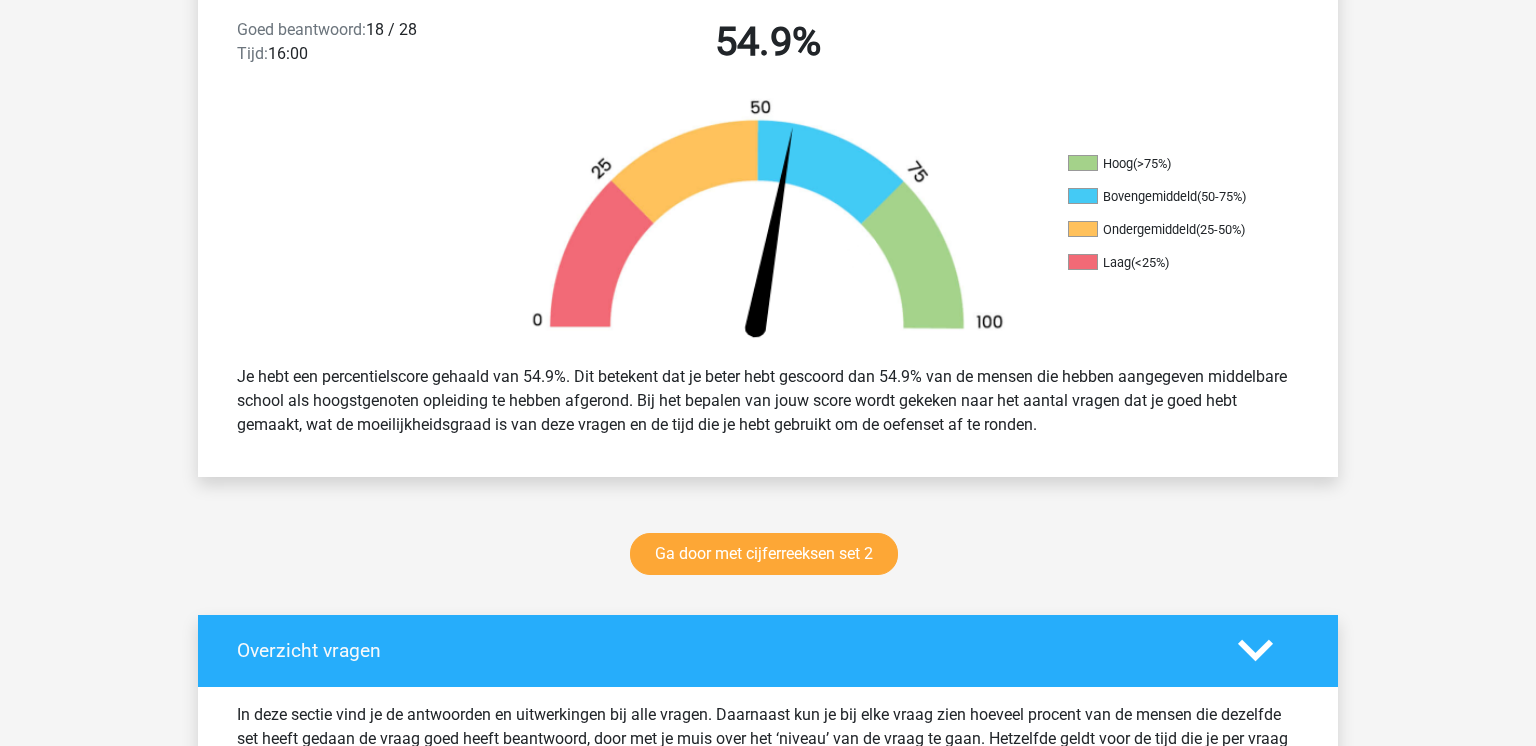 scroll, scrollTop: 559, scrollLeft: 0, axis: vertical 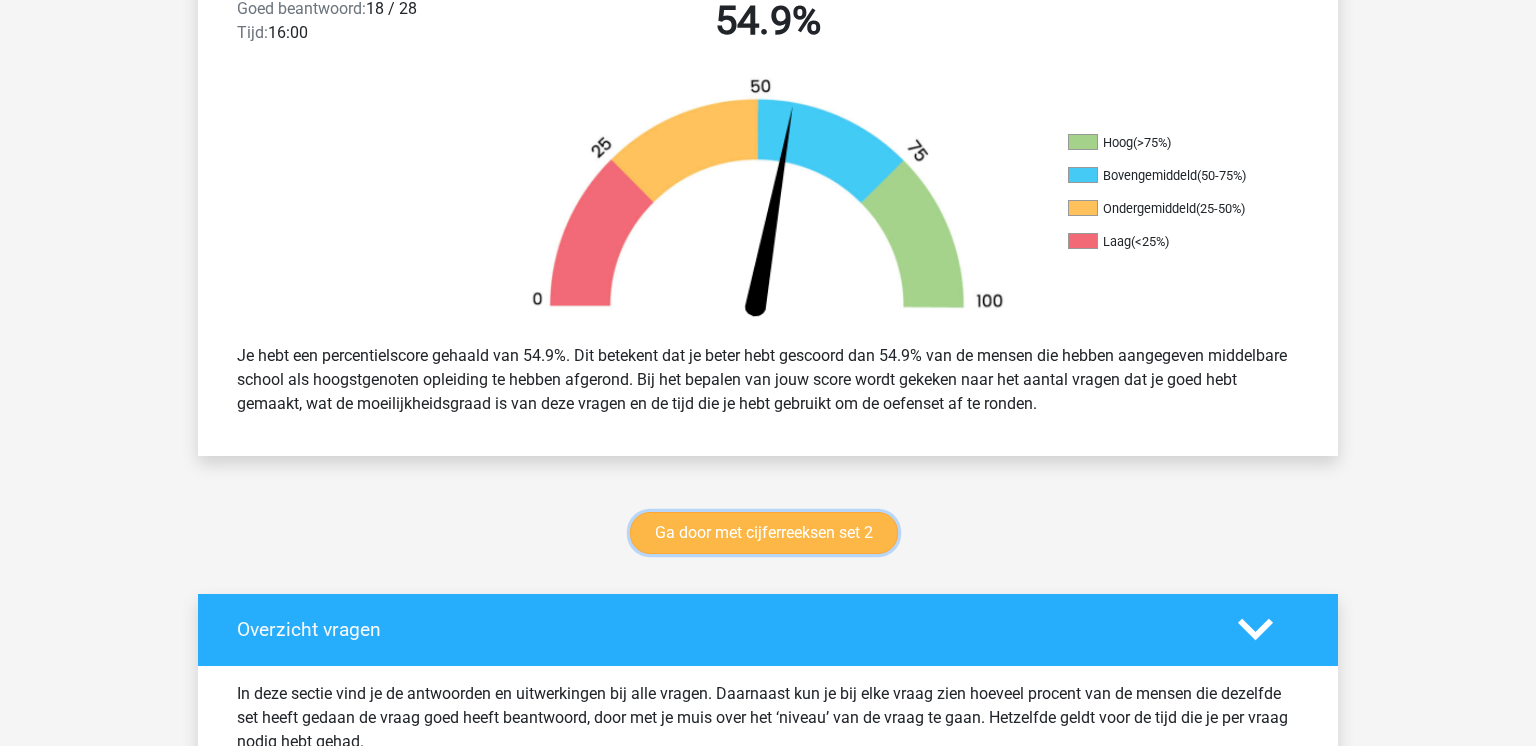 click on "Ga door met cijferreeksen set 2" at bounding box center [764, 533] 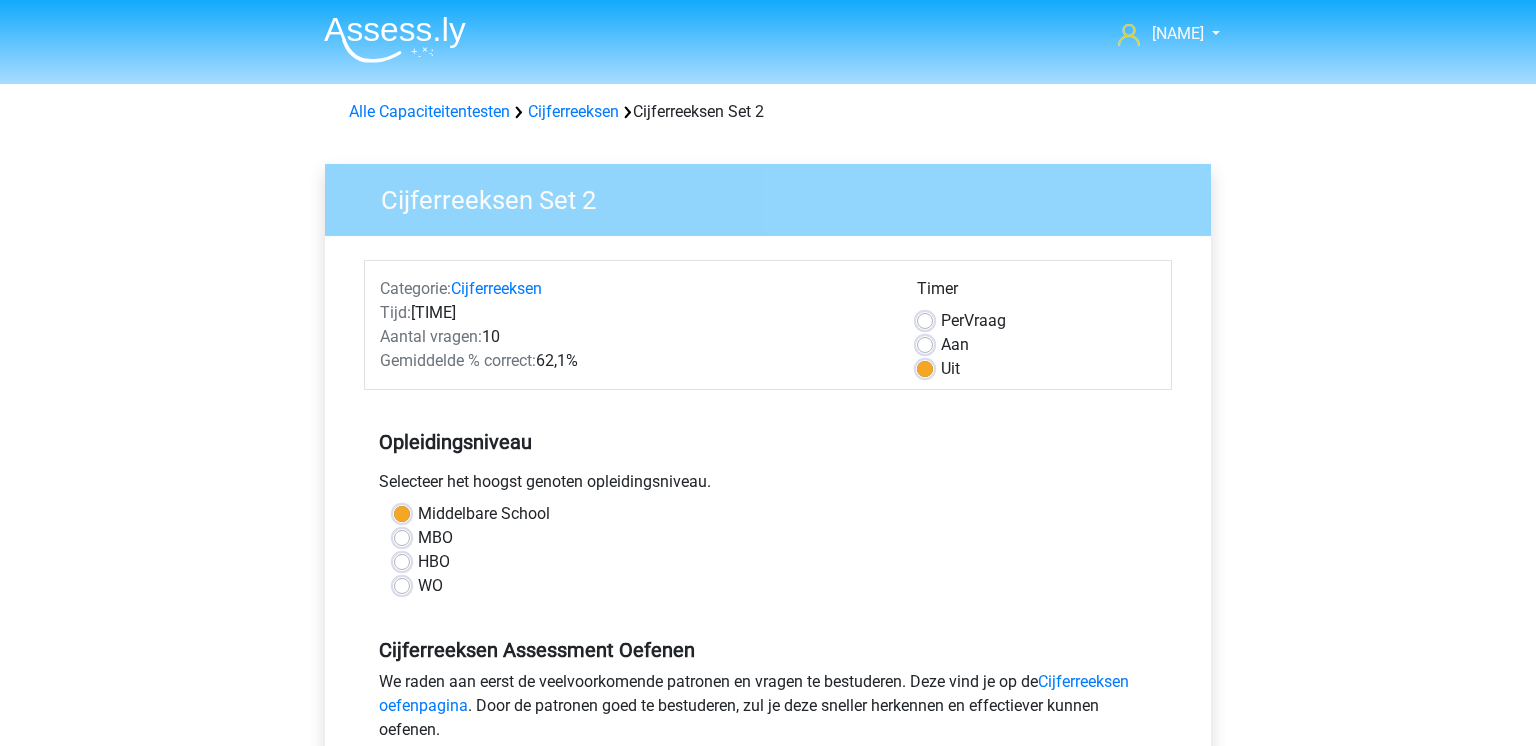 scroll, scrollTop: 300, scrollLeft: 0, axis: vertical 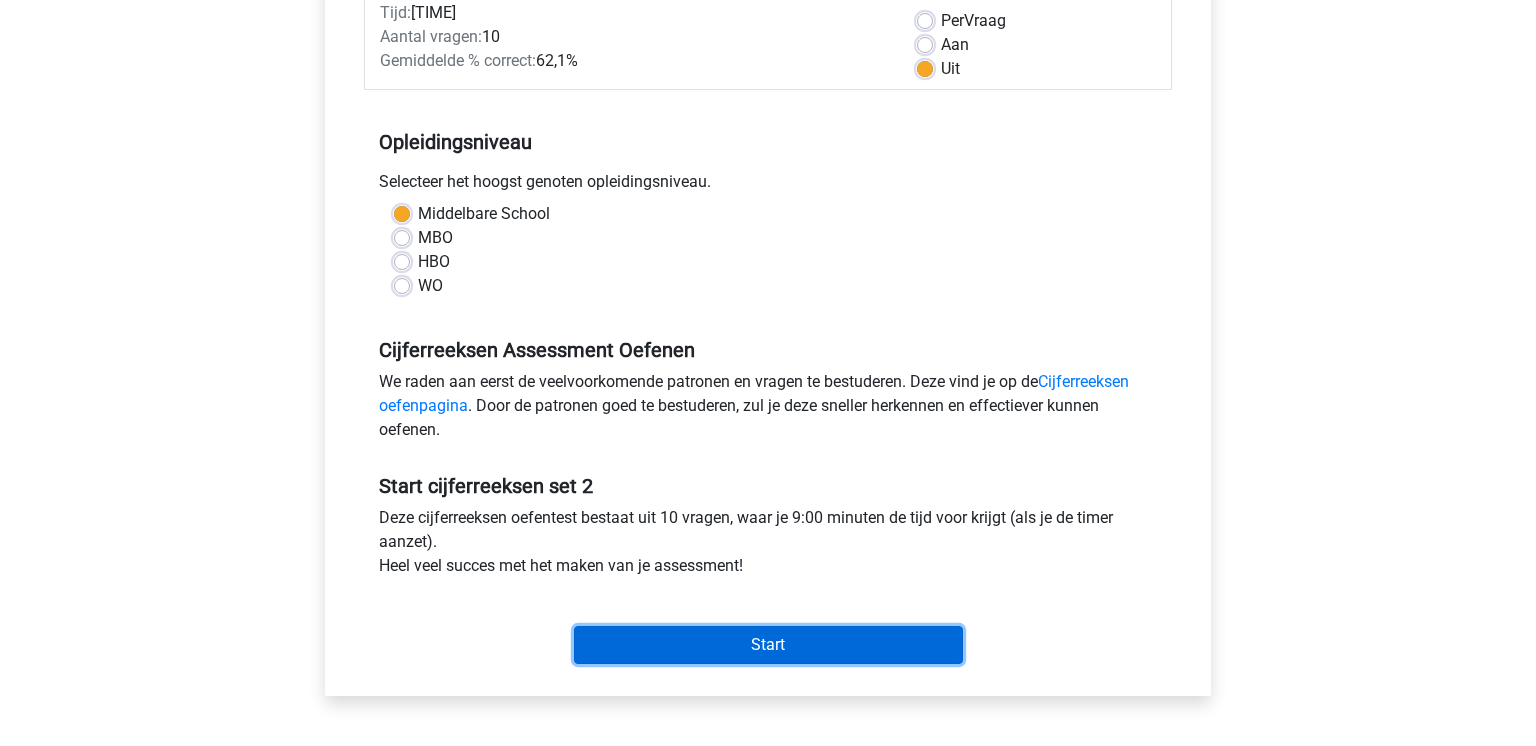 click on "Start" at bounding box center (768, 645) 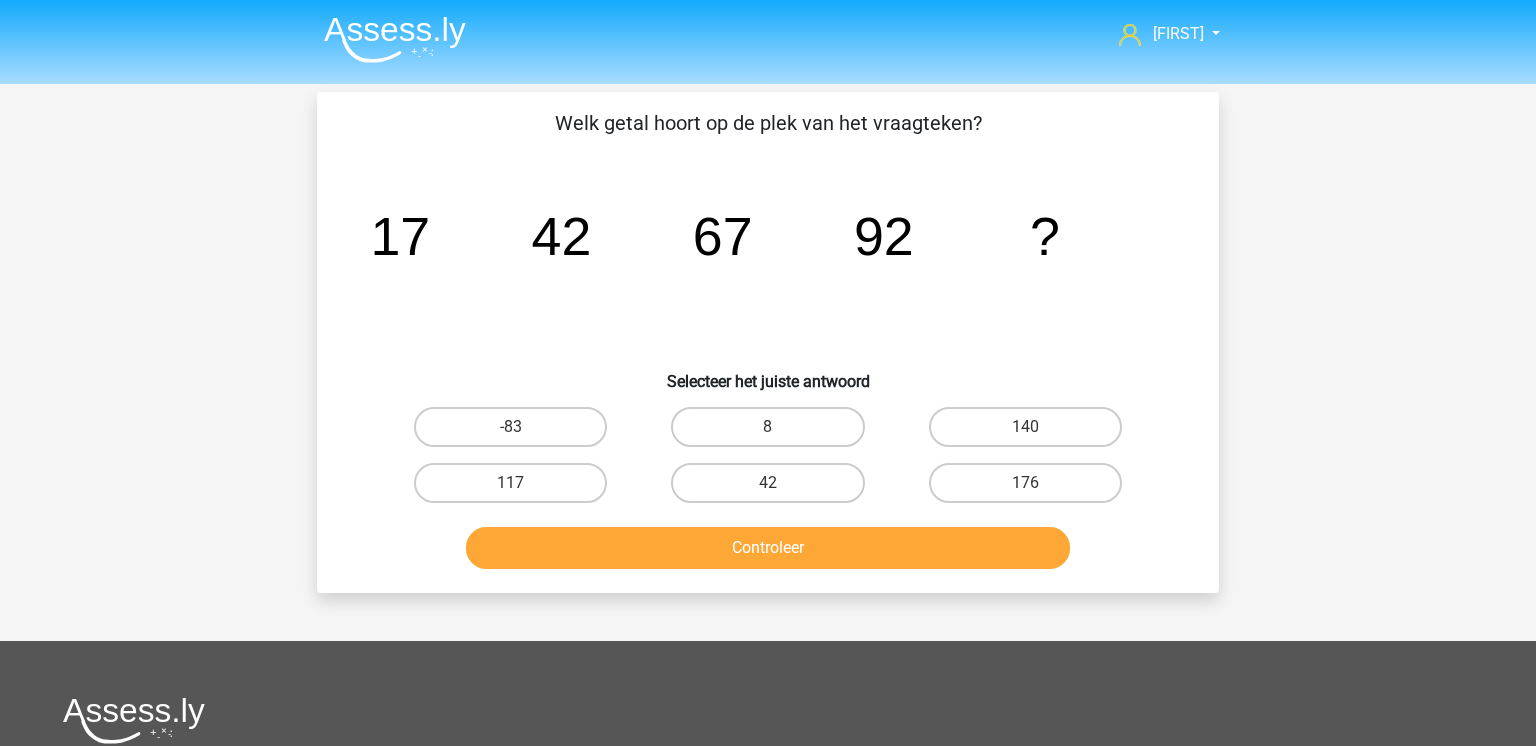 scroll, scrollTop: 0, scrollLeft: 0, axis: both 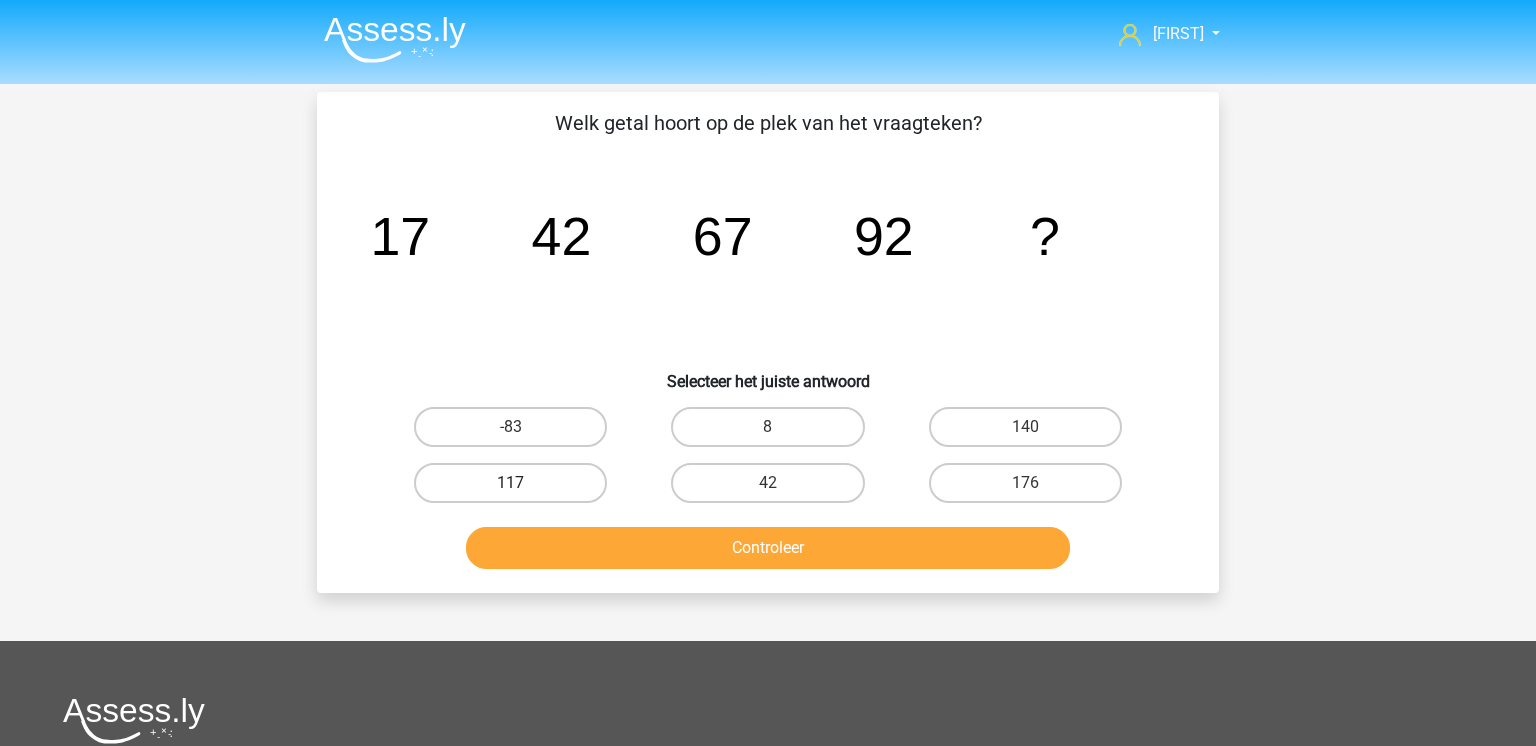 click on "117" at bounding box center [510, 483] 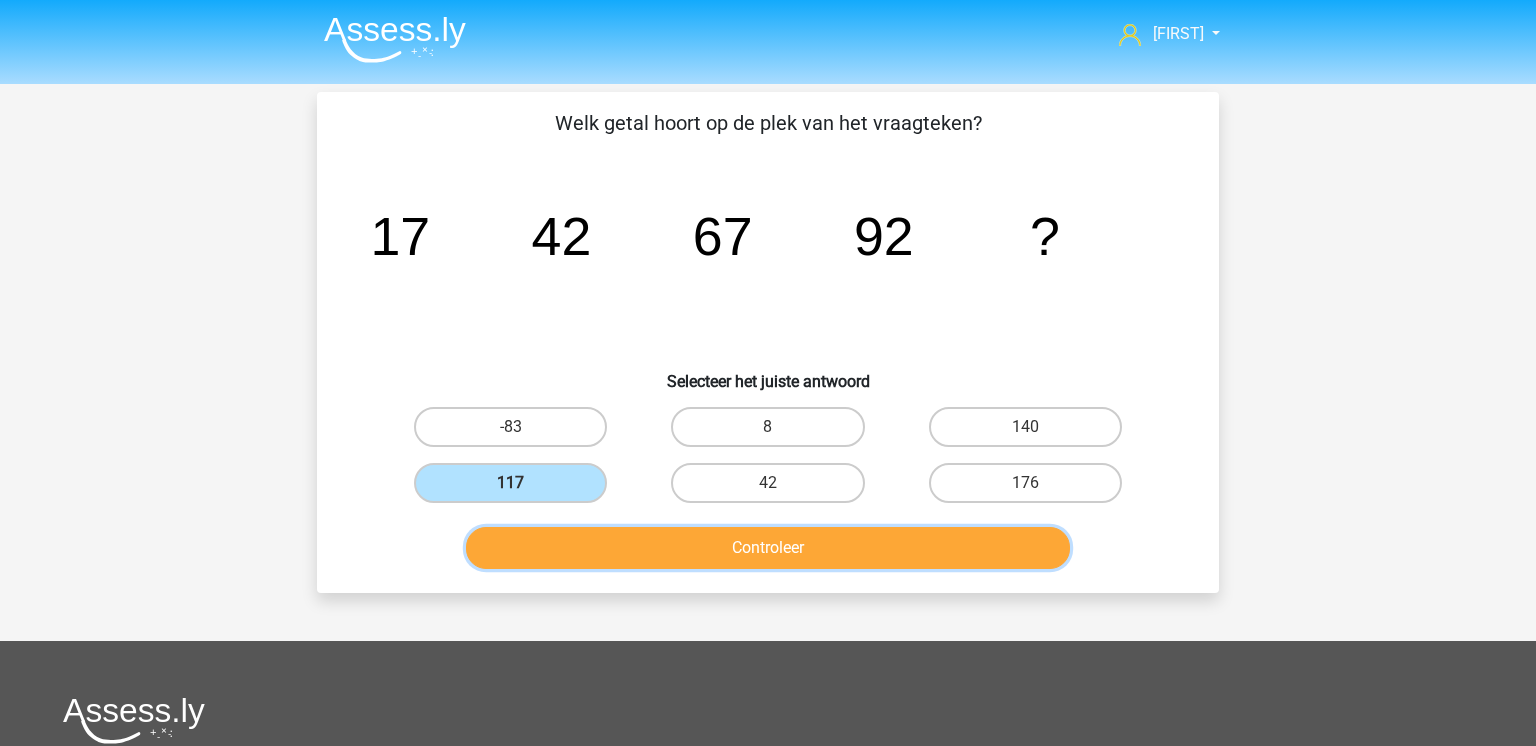 click on "Controleer" at bounding box center (768, 548) 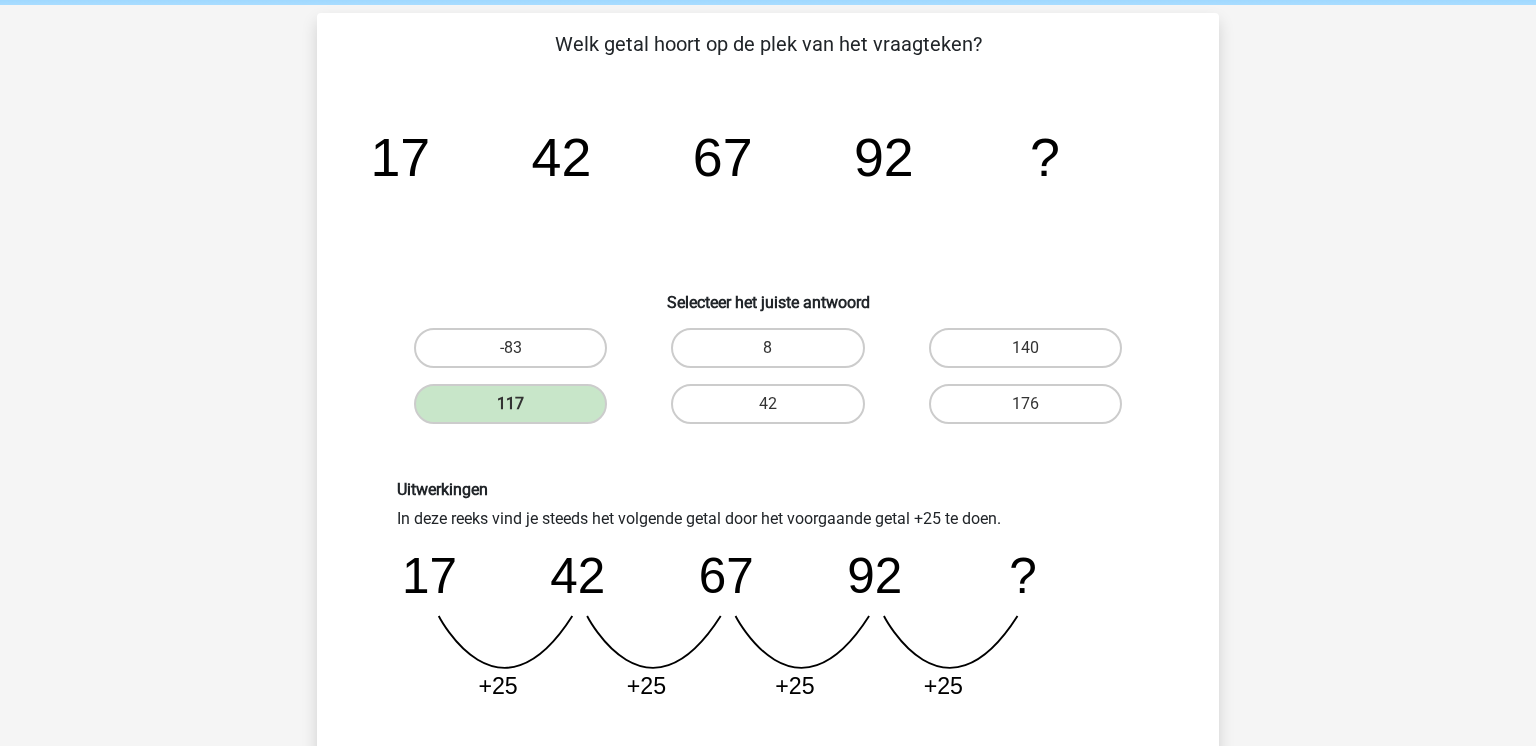 scroll, scrollTop: 287, scrollLeft: 0, axis: vertical 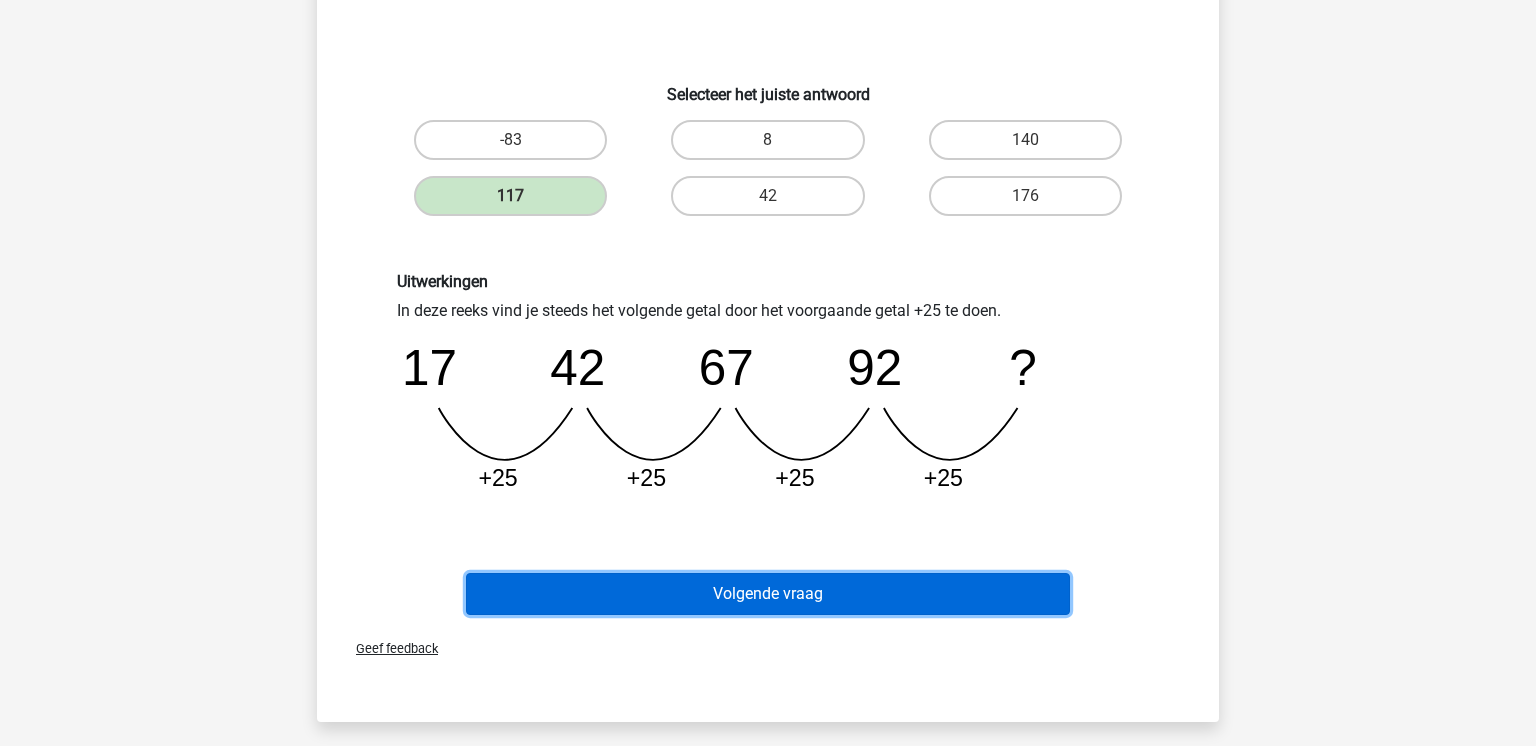 drag, startPoint x: 824, startPoint y: 594, endPoint x: 832, endPoint y: 582, distance: 14.422205 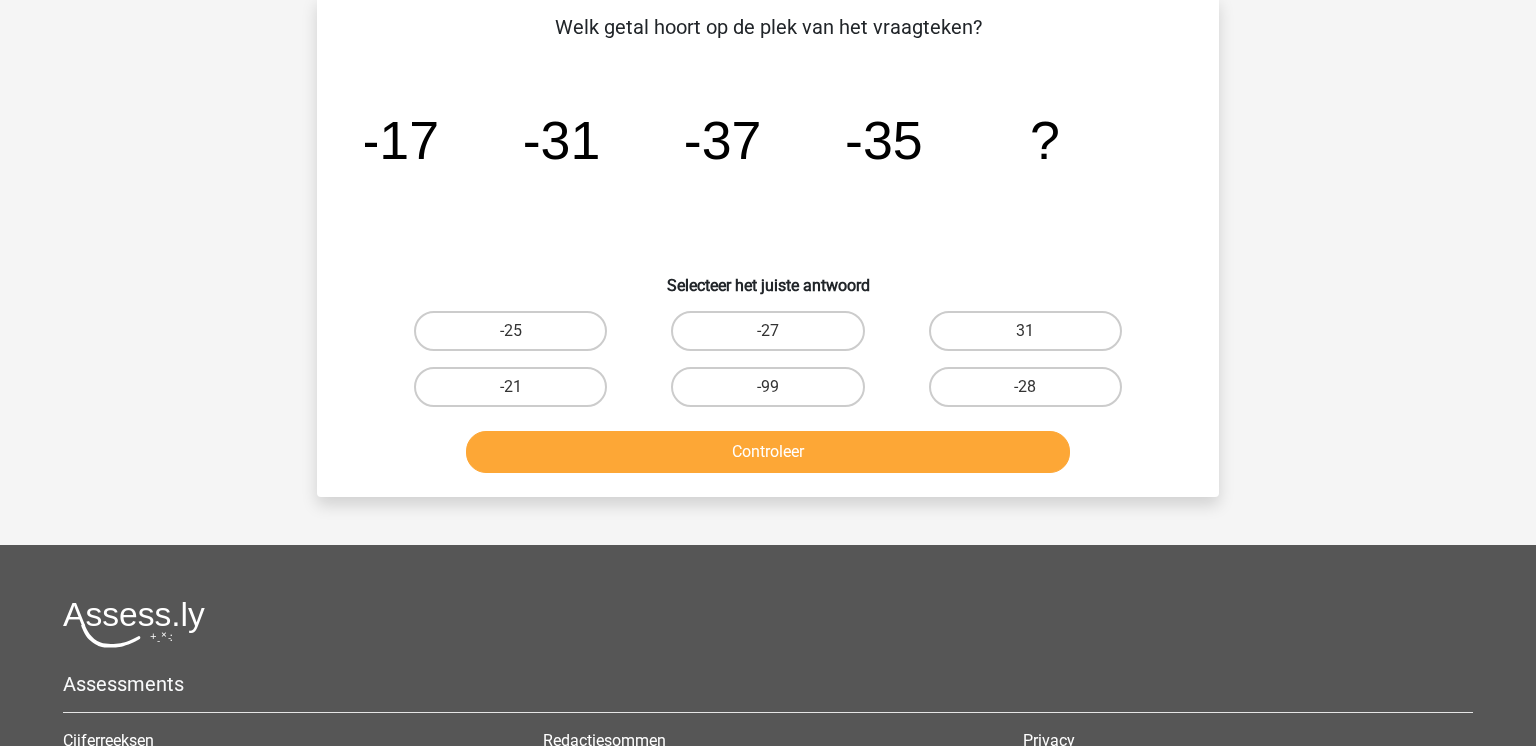 scroll, scrollTop: 92, scrollLeft: 0, axis: vertical 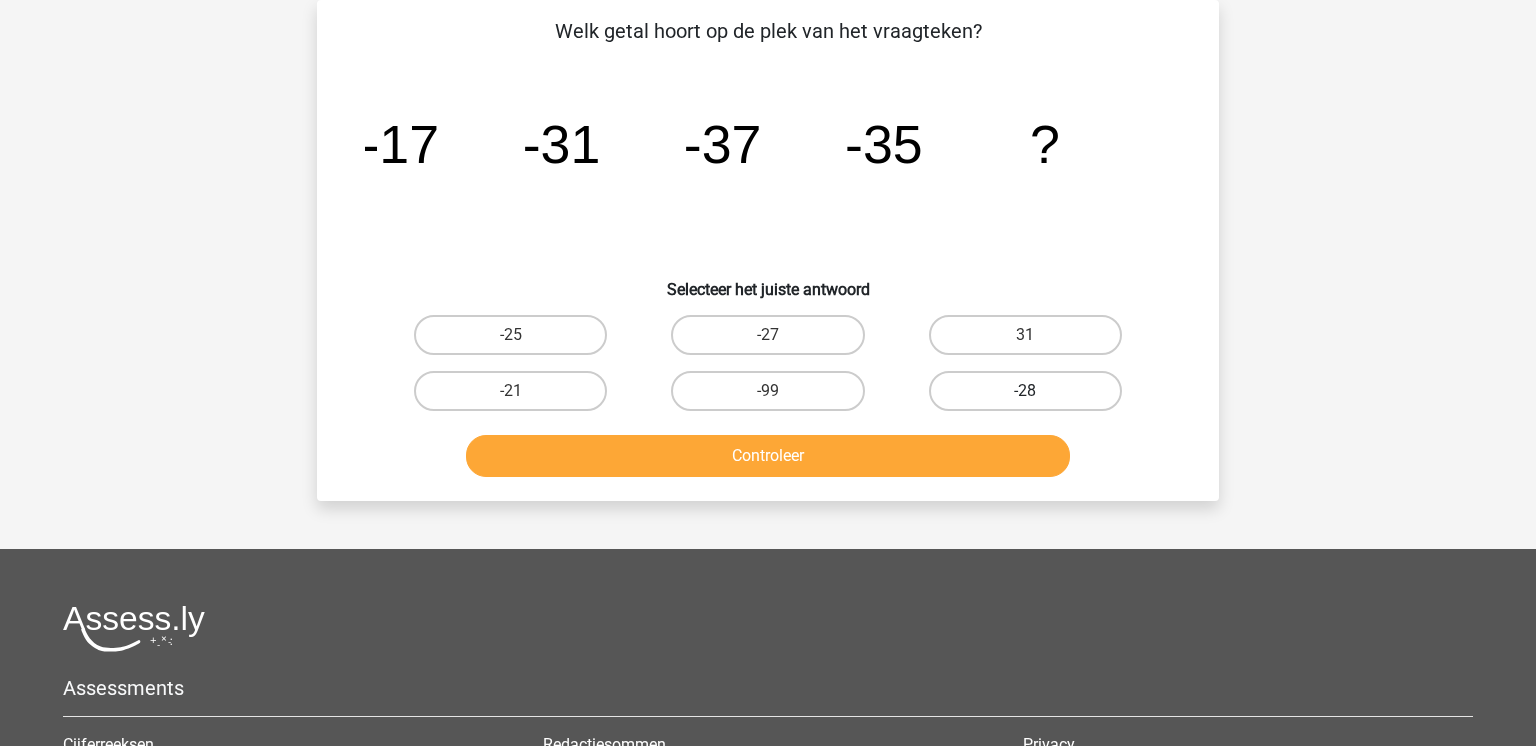 click on "-28" at bounding box center [1025, 391] 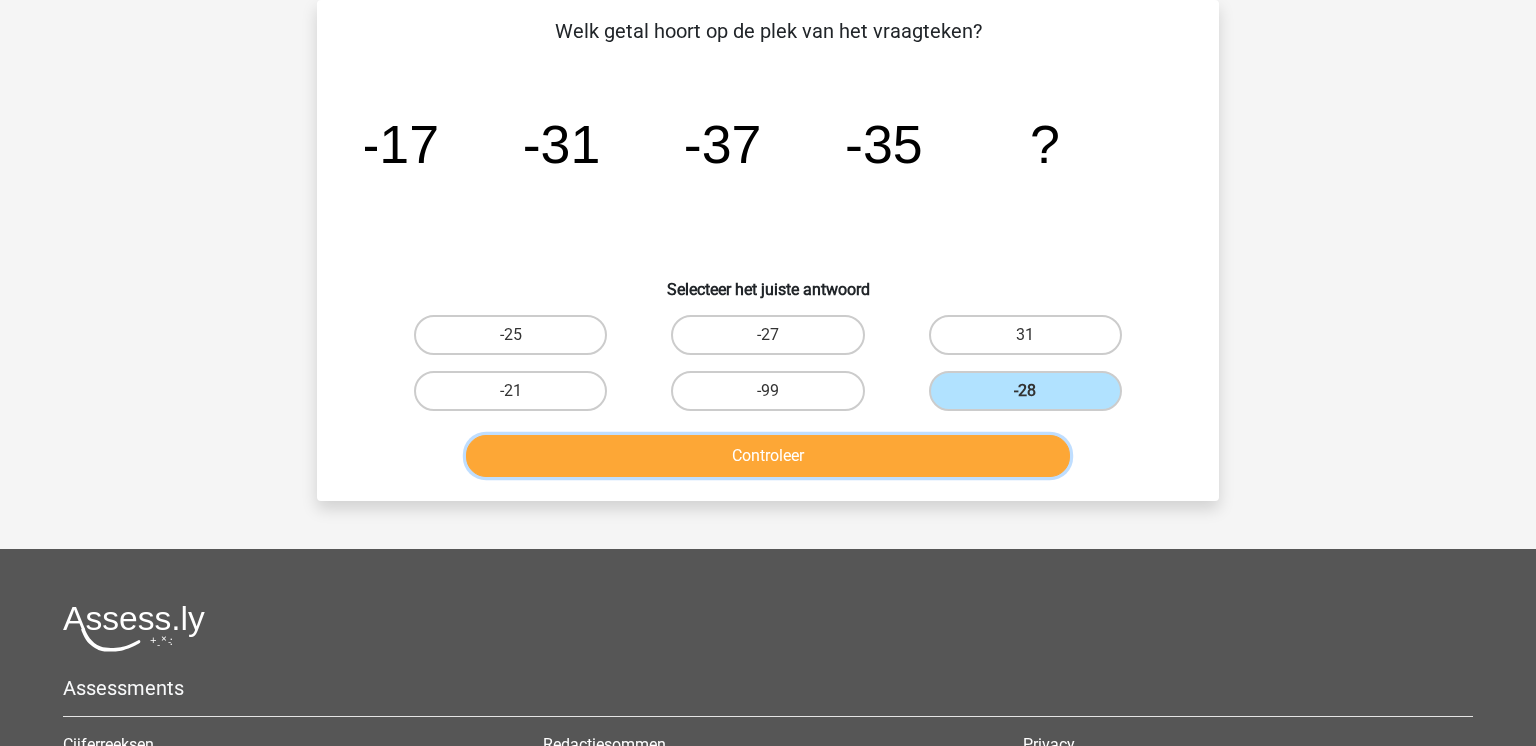 click on "Controleer" at bounding box center [768, 456] 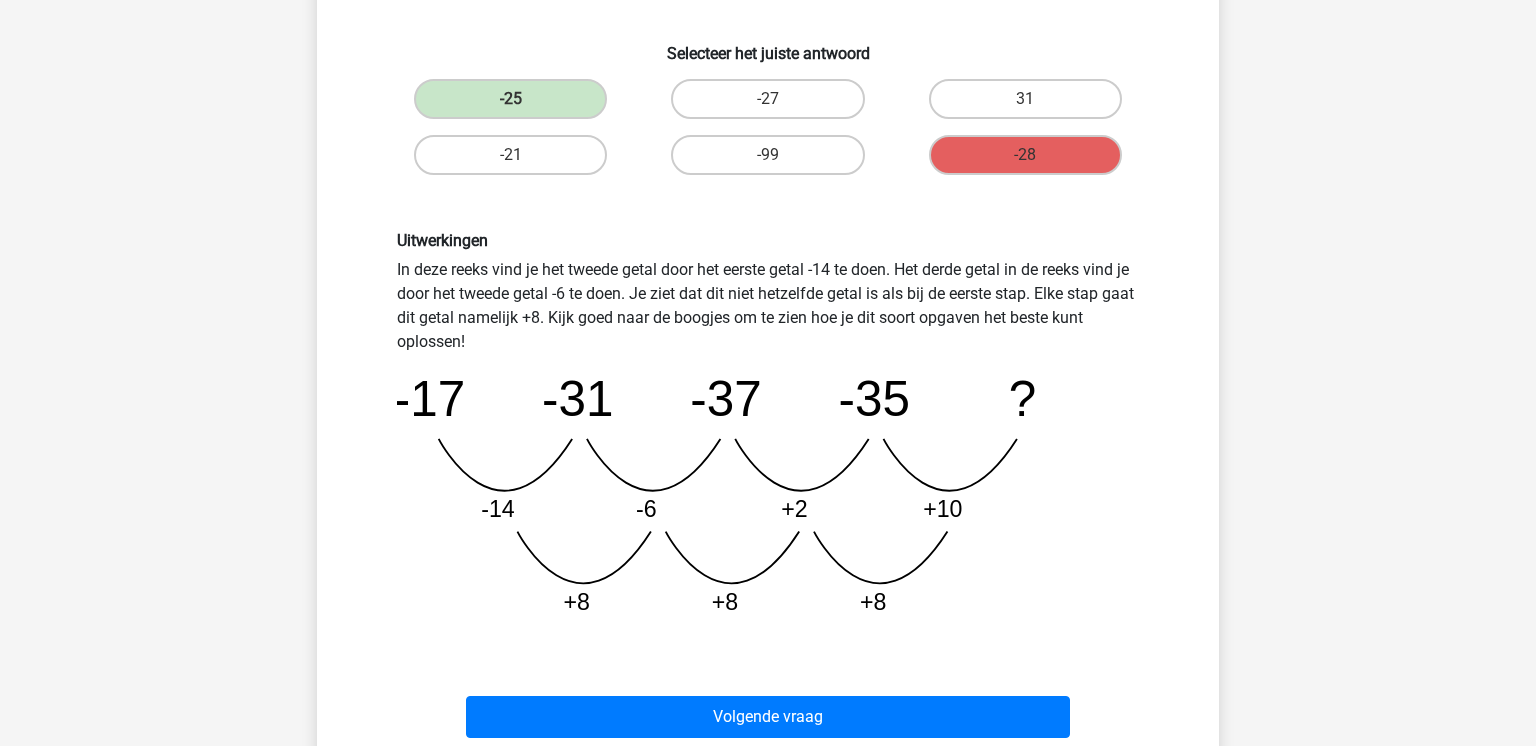 scroll, scrollTop: 333, scrollLeft: 0, axis: vertical 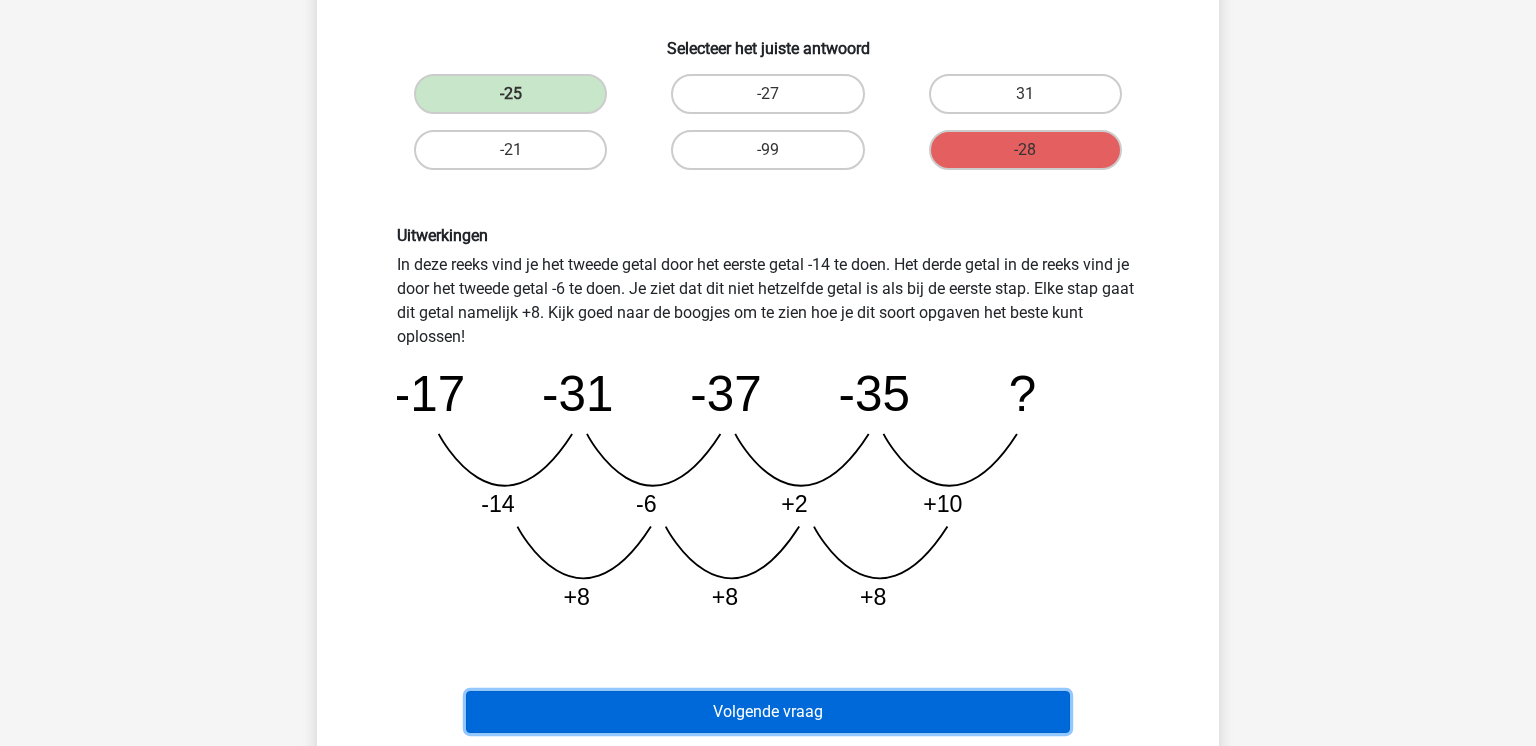 click on "Volgende vraag" at bounding box center [768, 712] 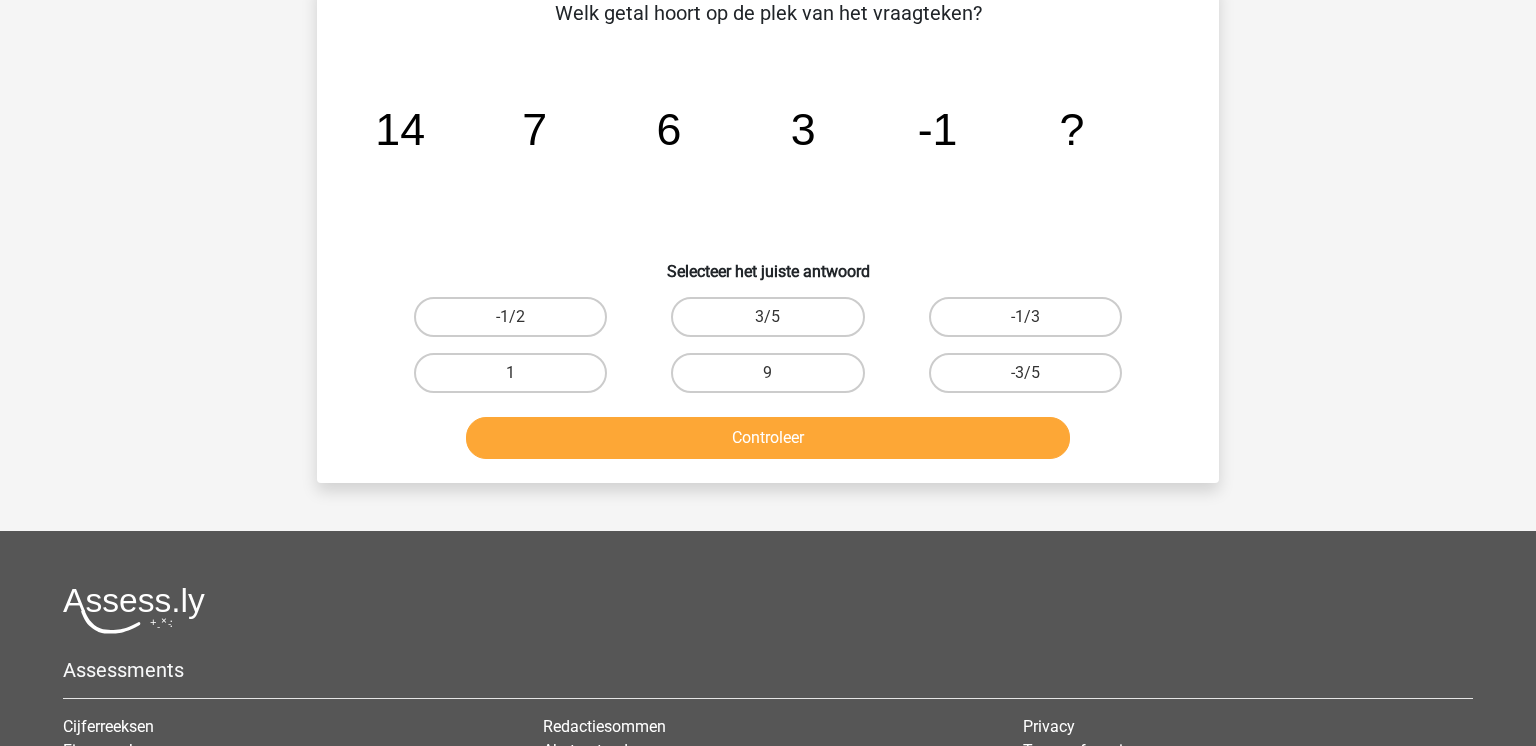 scroll, scrollTop: 92, scrollLeft: 0, axis: vertical 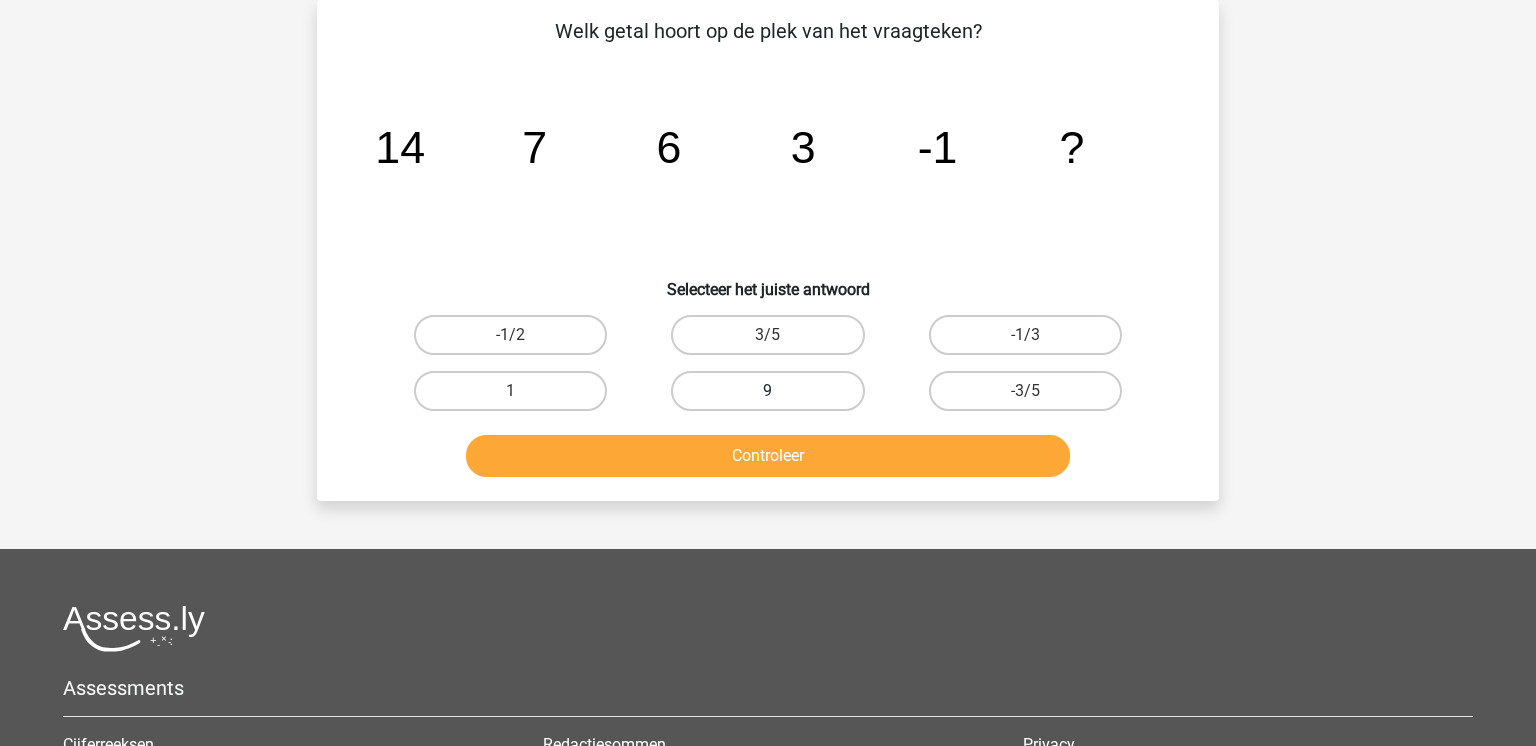 click on "9" at bounding box center [767, 391] 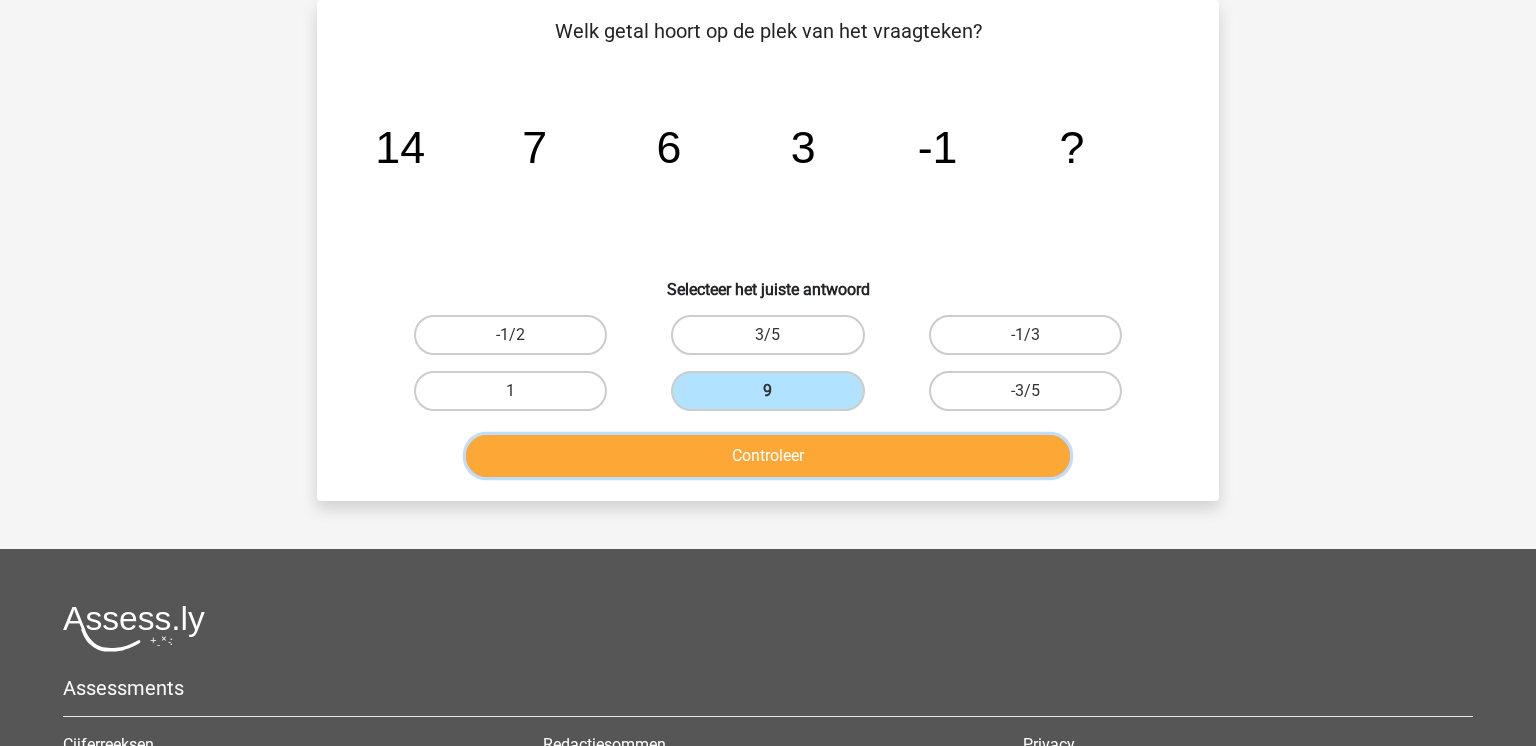 click on "Controleer" at bounding box center [768, 456] 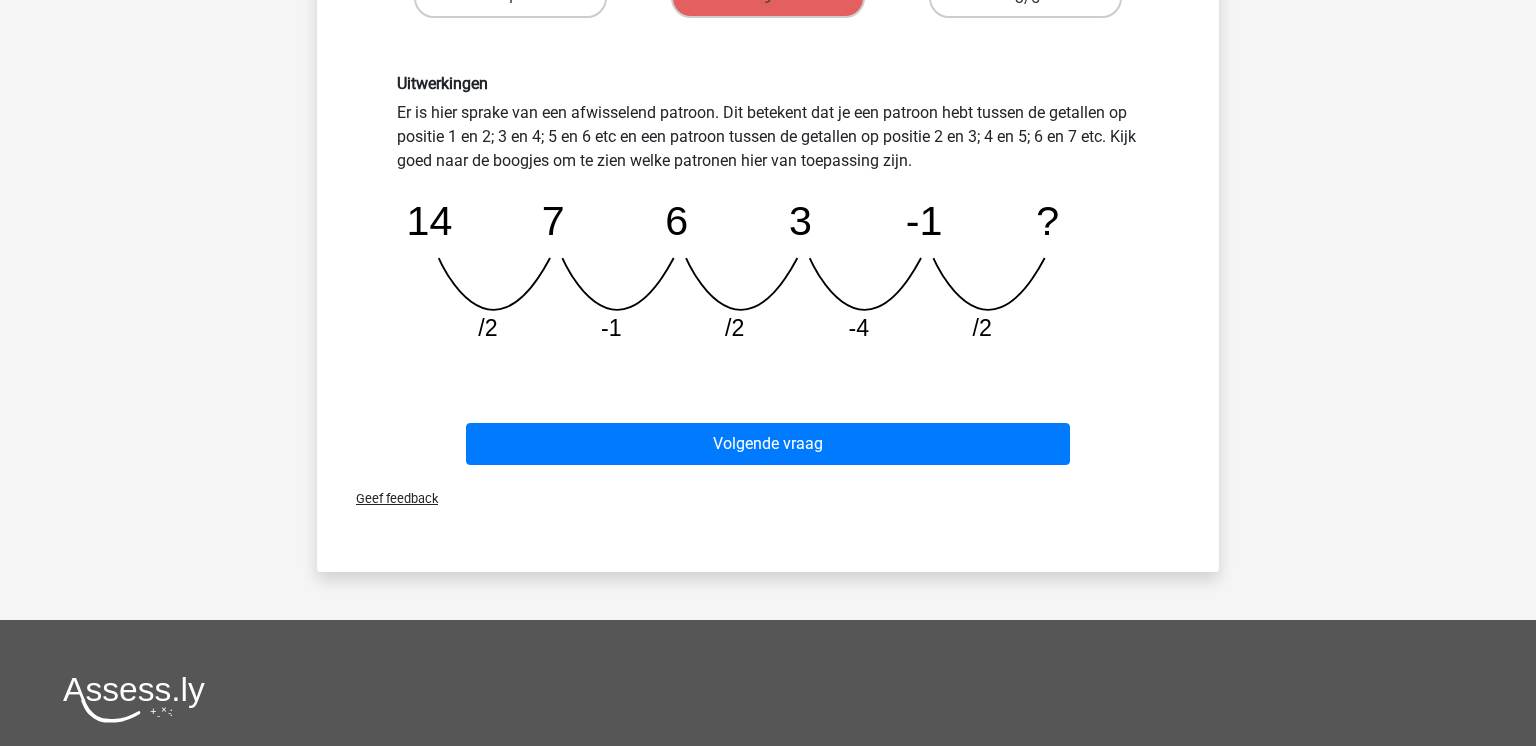 scroll, scrollTop: 509, scrollLeft: 0, axis: vertical 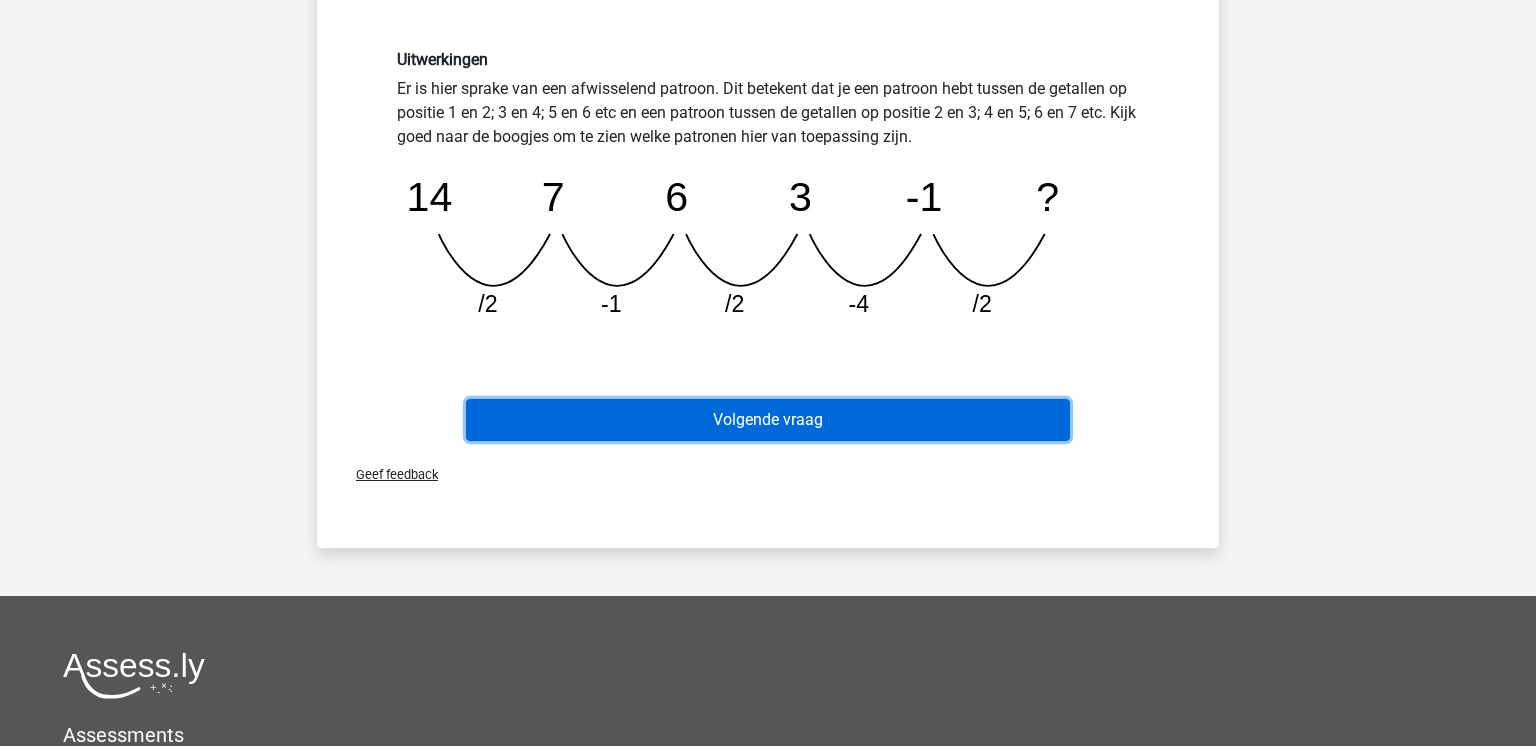 click on "Volgende vraag" at bounding box center (768, 420) 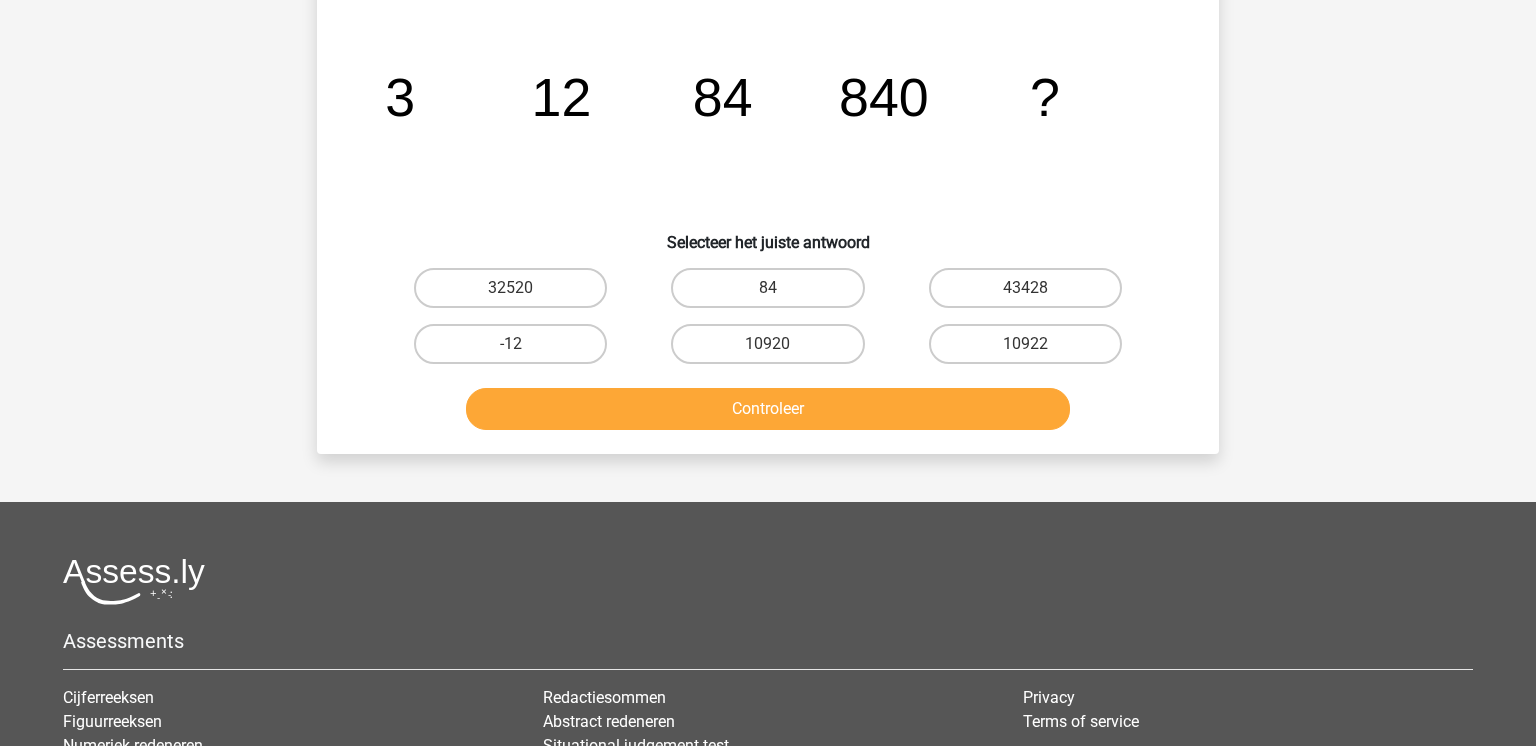 scroll, scrollTop: 92, scrollLeft: 0, axis: vertical 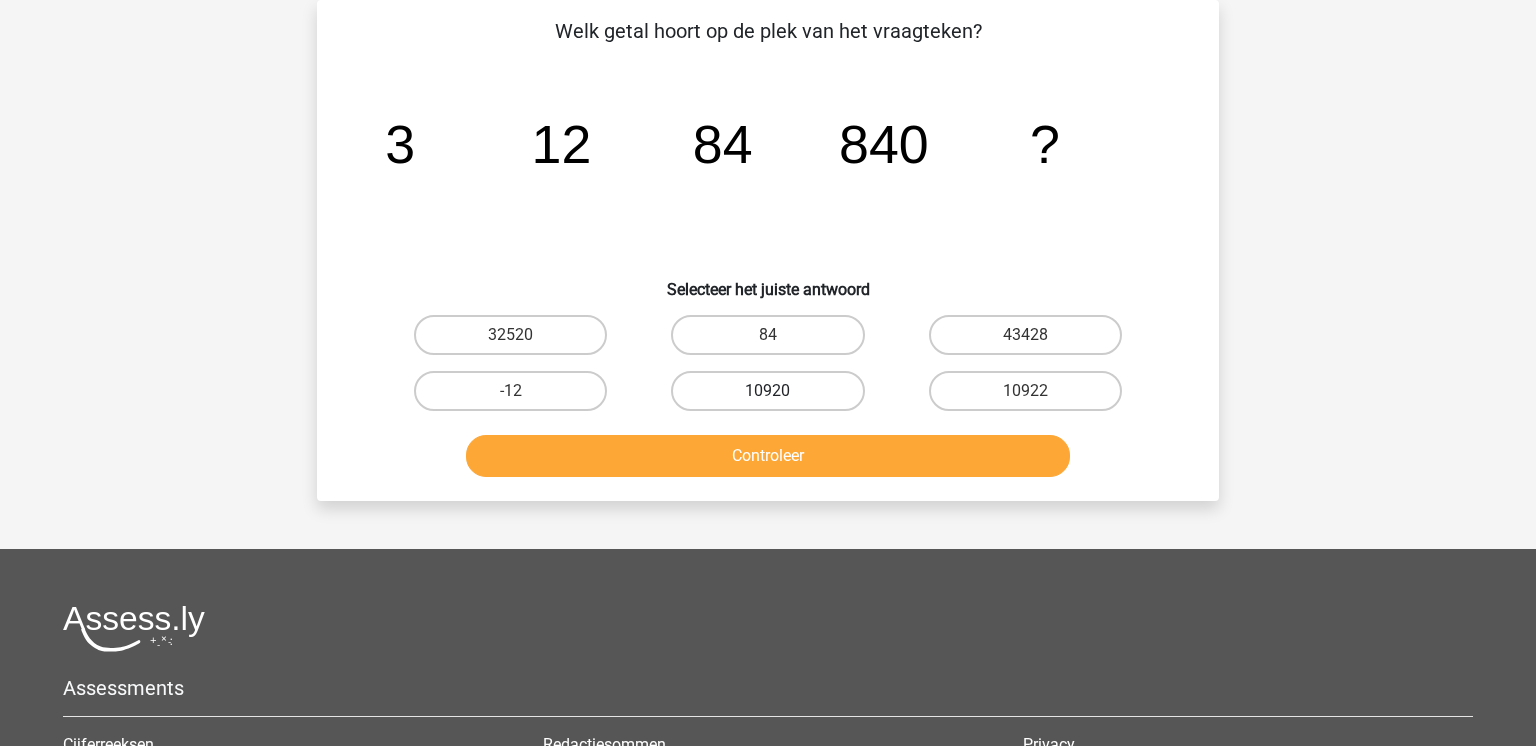 click on "10920" at bounding box center [767, 391] 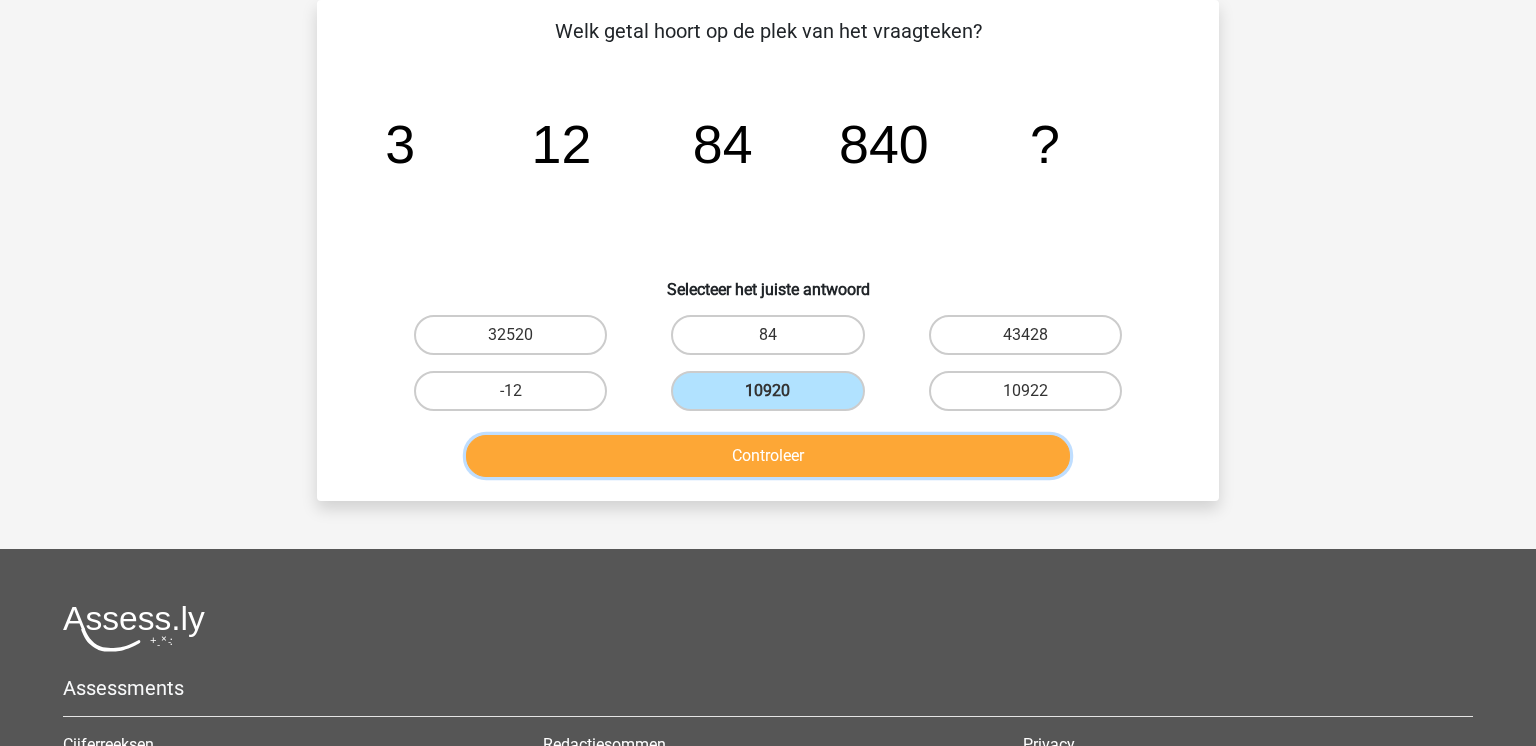 click on "Controleer" at bounding box center [768, 456] 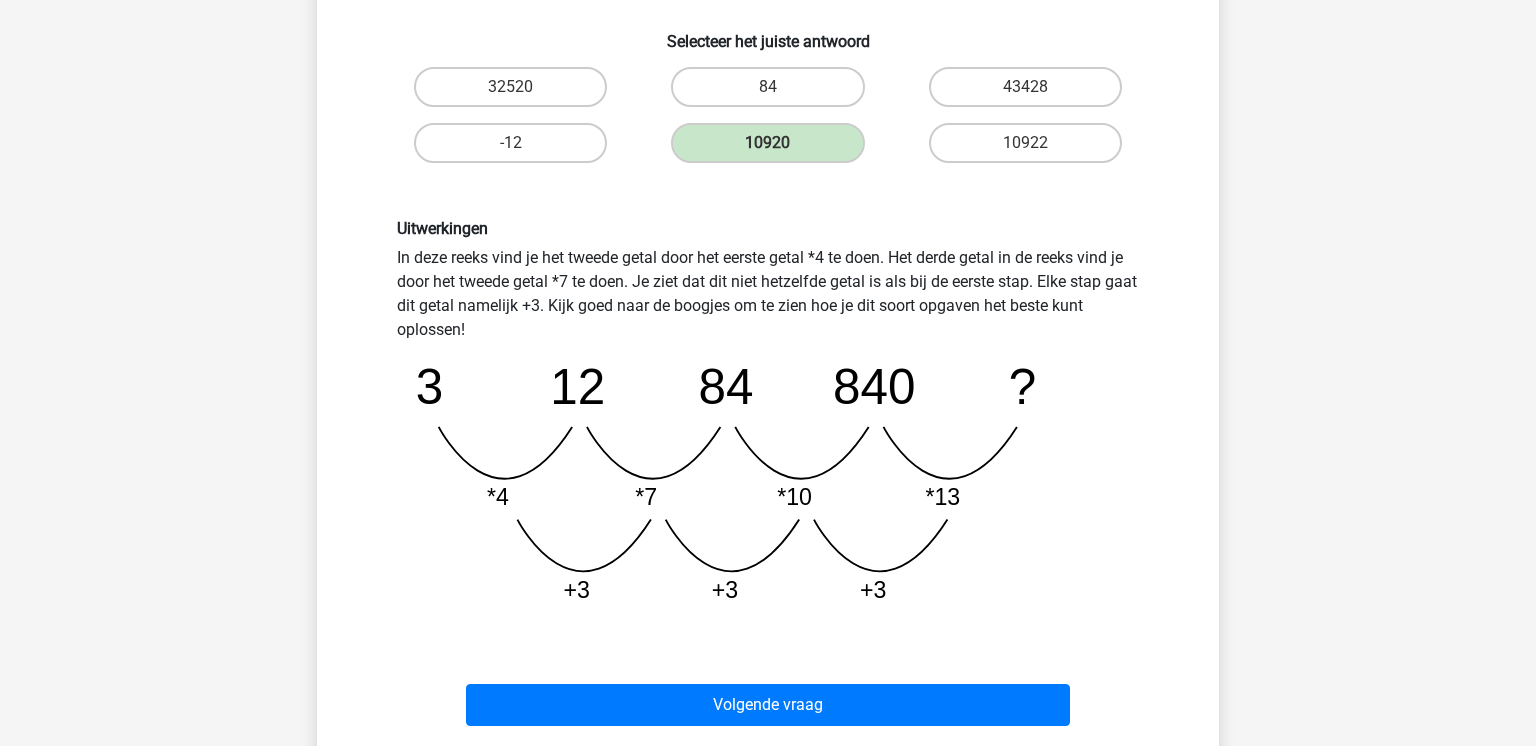 scroll, scrollTop: 353, scrollLeft: 0, axis: vertical 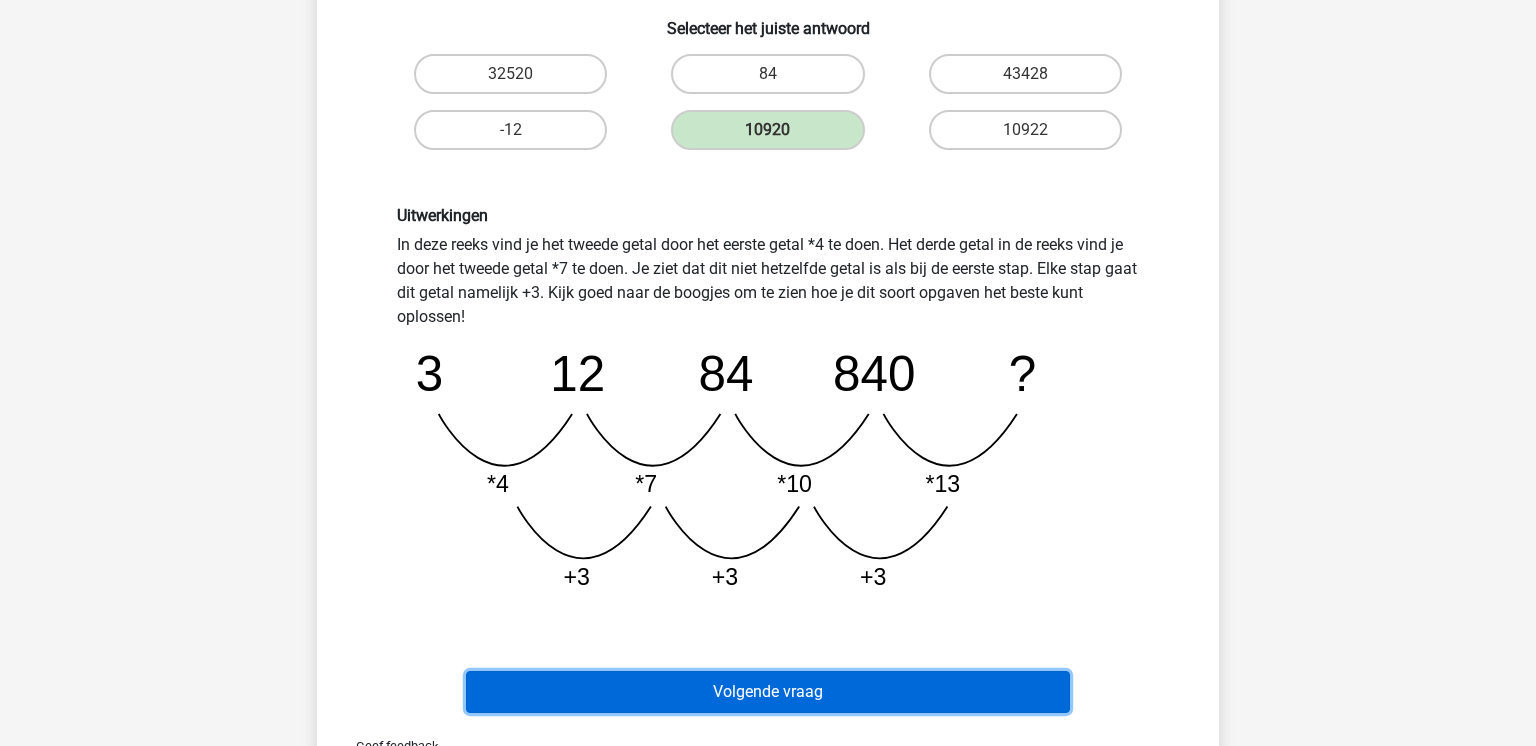 click on "Volgende vraag" at bounding box center (768, 692) 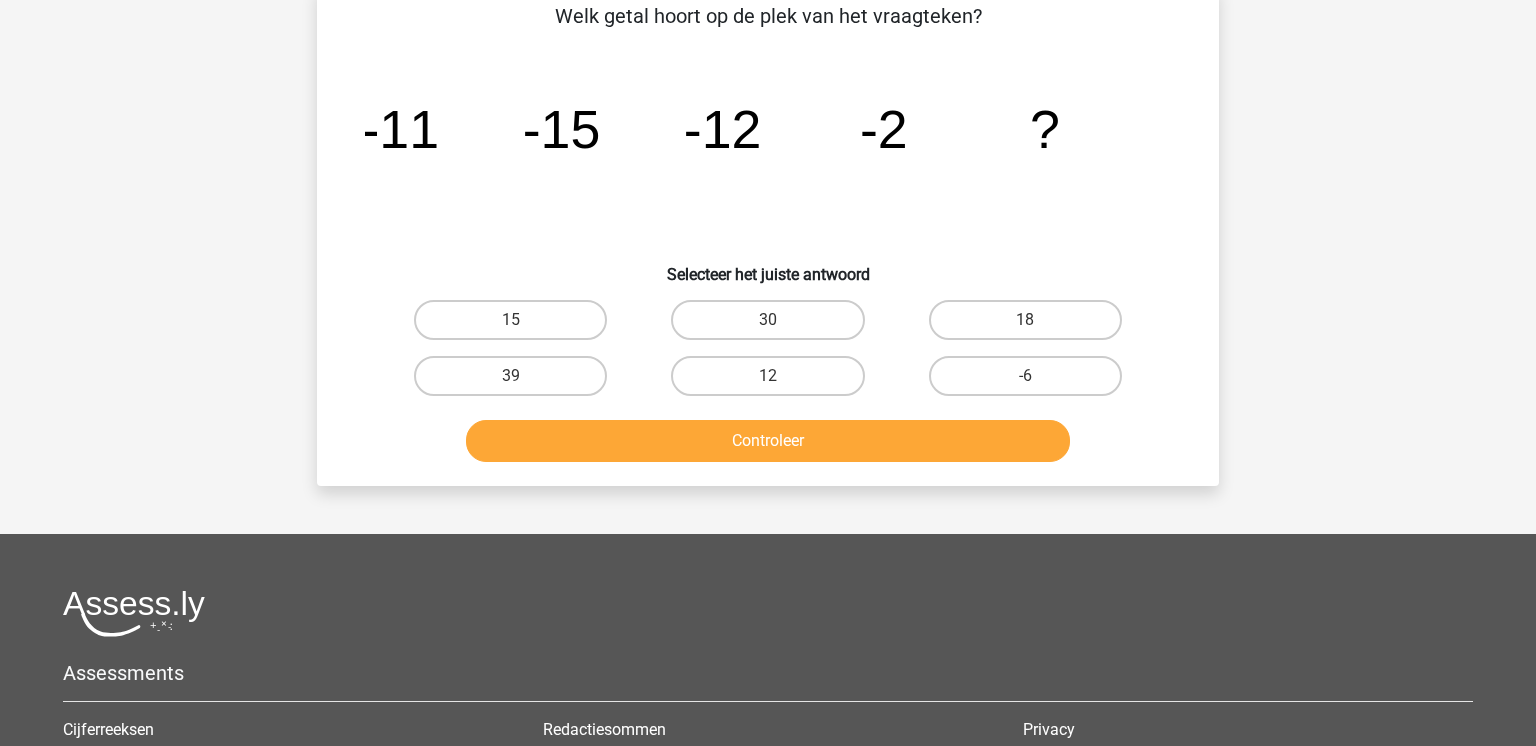 scroll, scrollTop: 92, scrollLeft: 0, axis: vertical 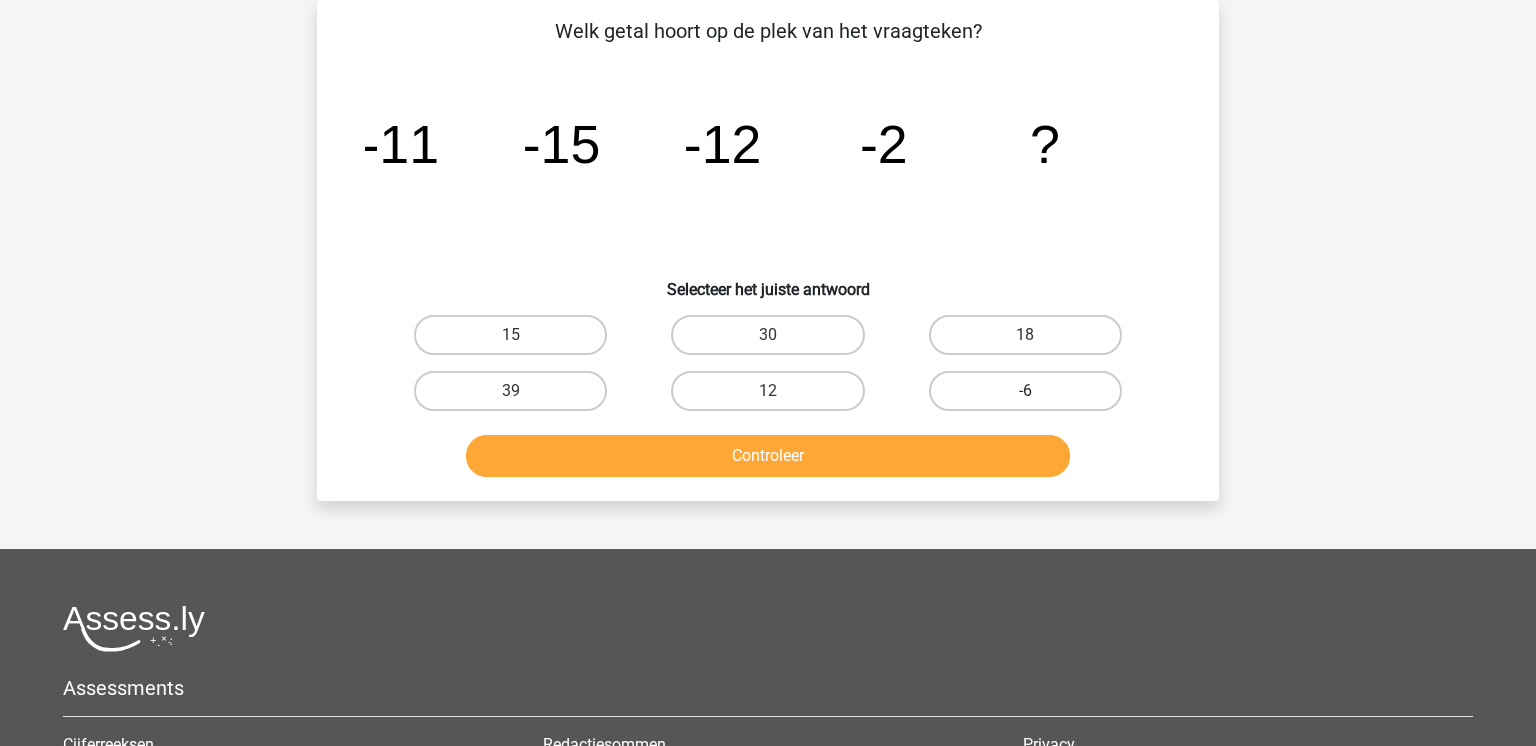 click on "-6" at bounding box center [1025, 391] 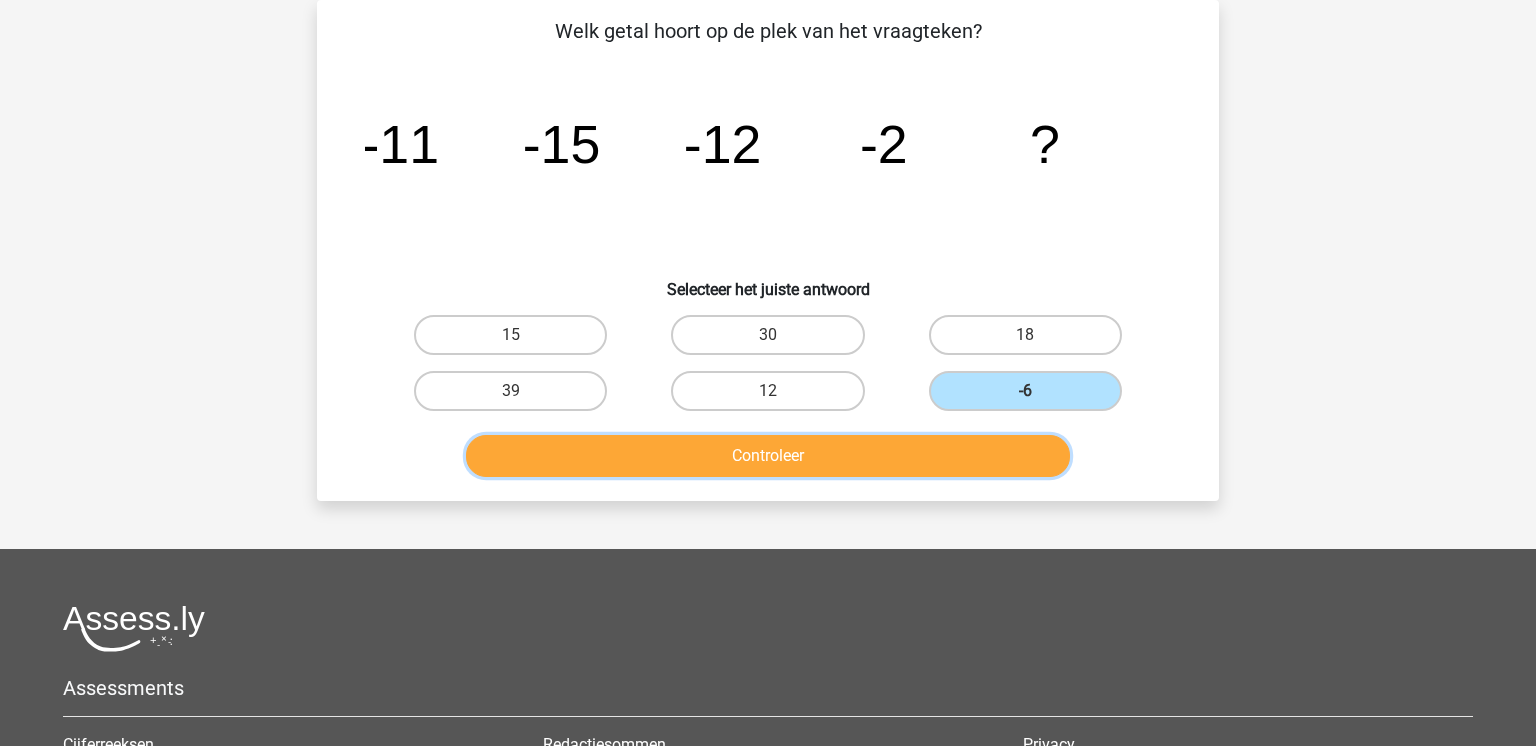 click on "Controleer" at bounding box center (768, 456) 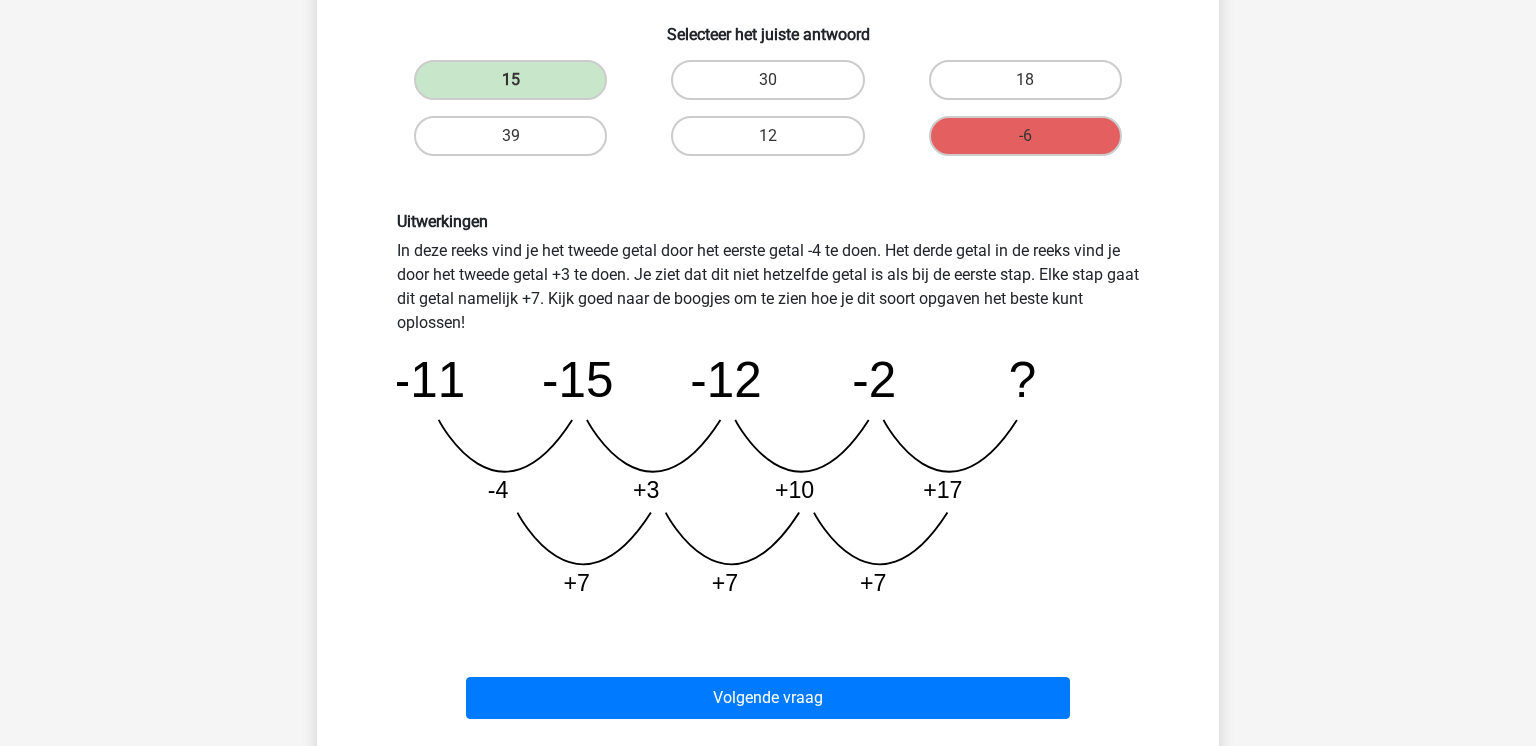 scroll, scrollTop: 348, scrollLeft: 0, axis: vertical 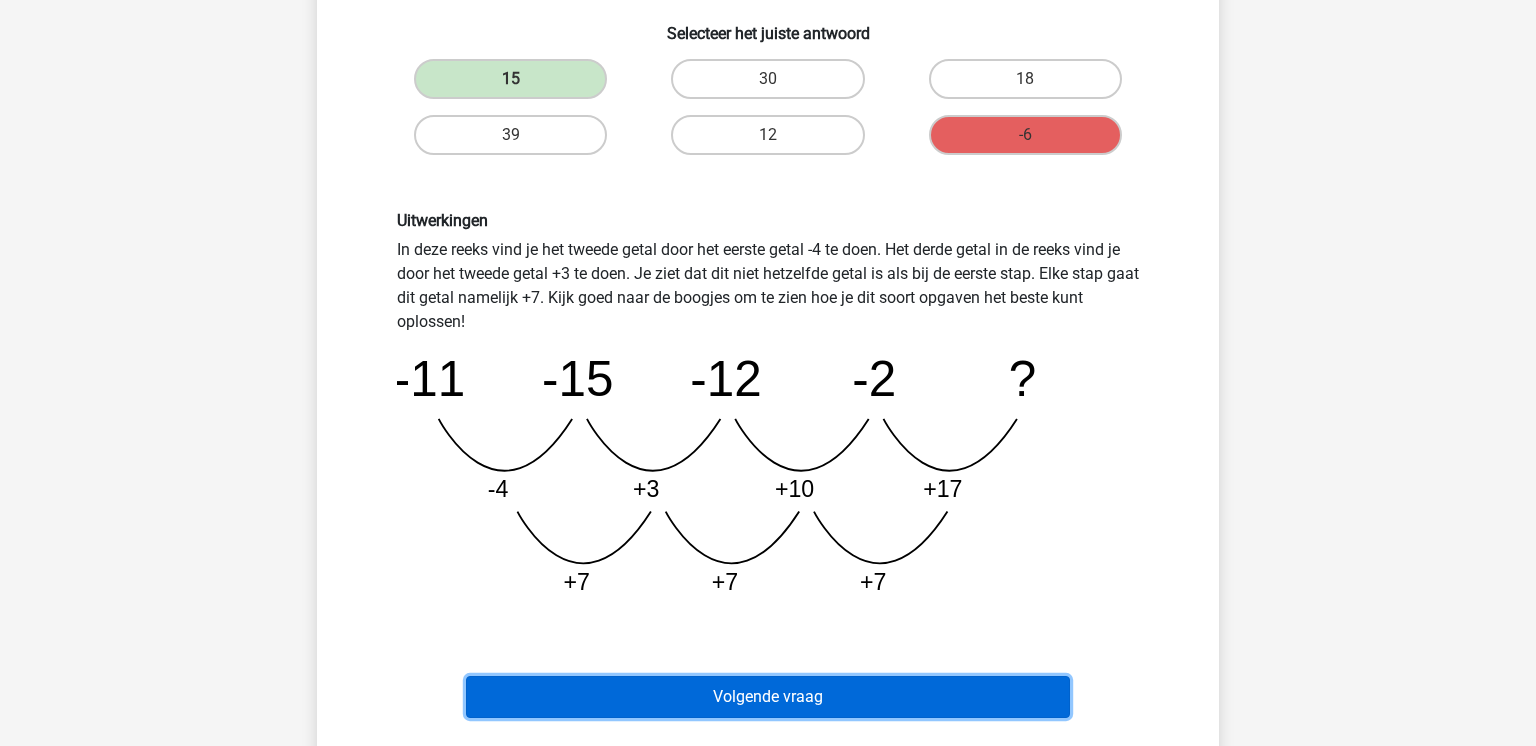 click on "Volgende vraag" at bounding box center (768, 697) 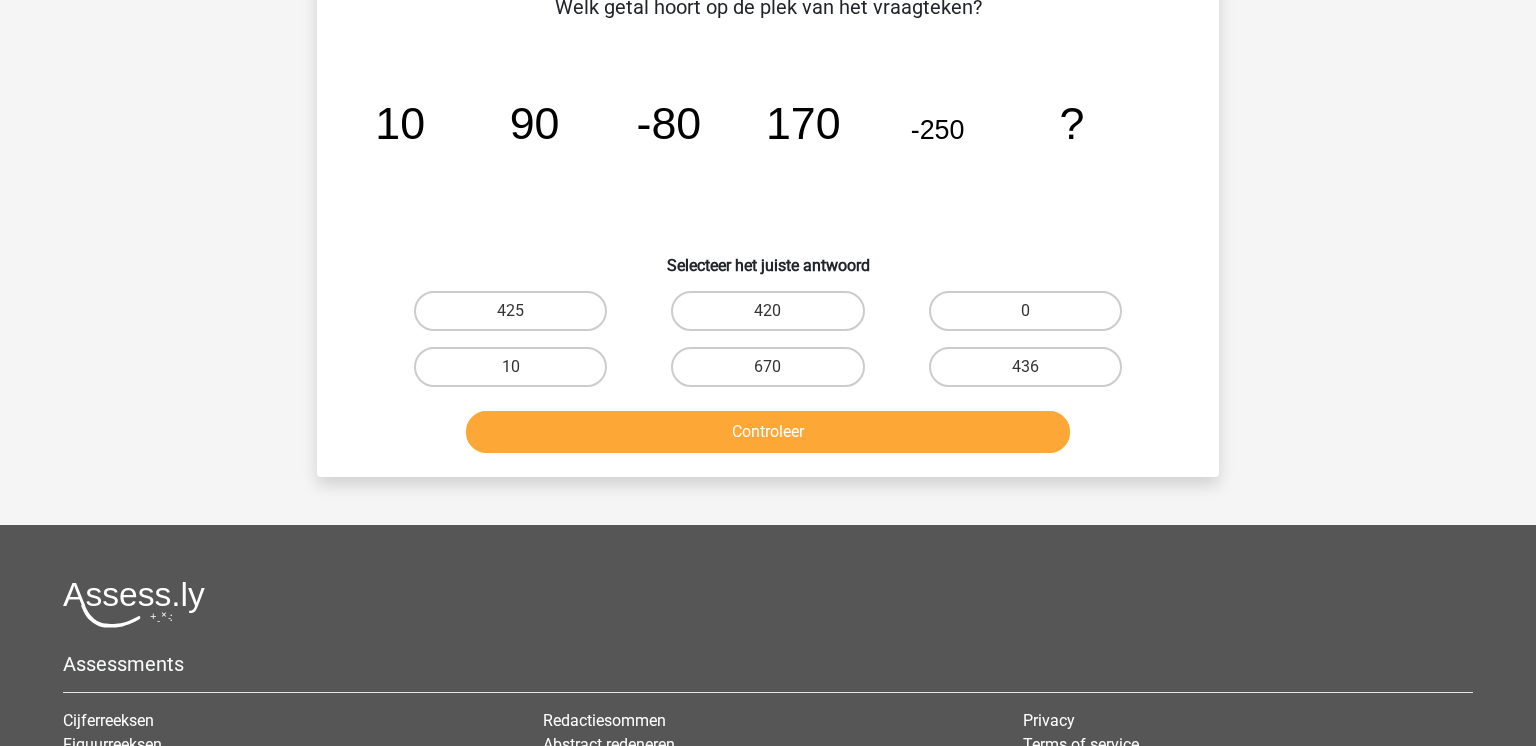 scroll, scrollTop: 92, scrollLeft: 0, axis: vertical 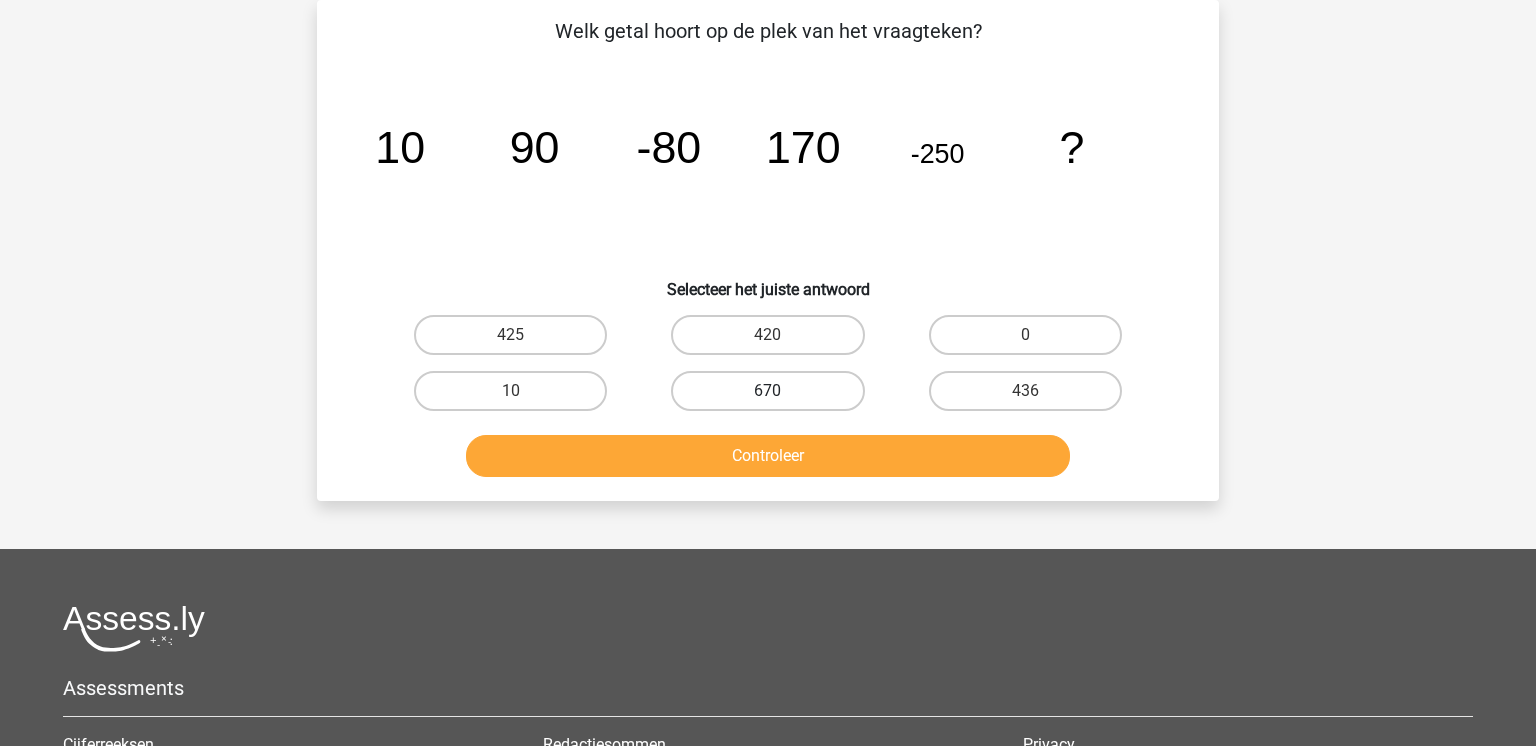 click on "670" at bounding box center [767, 391] 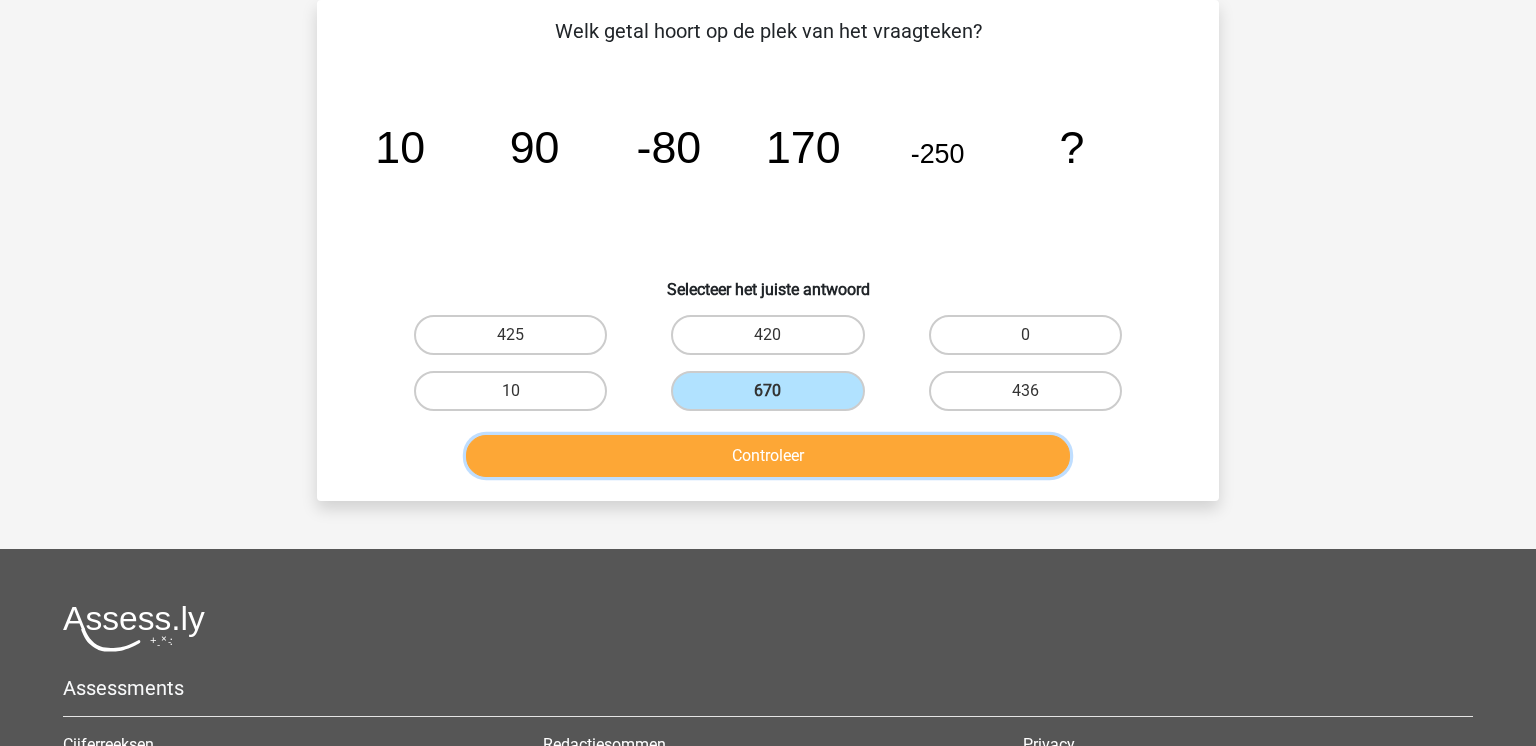 click on "Controleer" at bounding box center [768, 456] 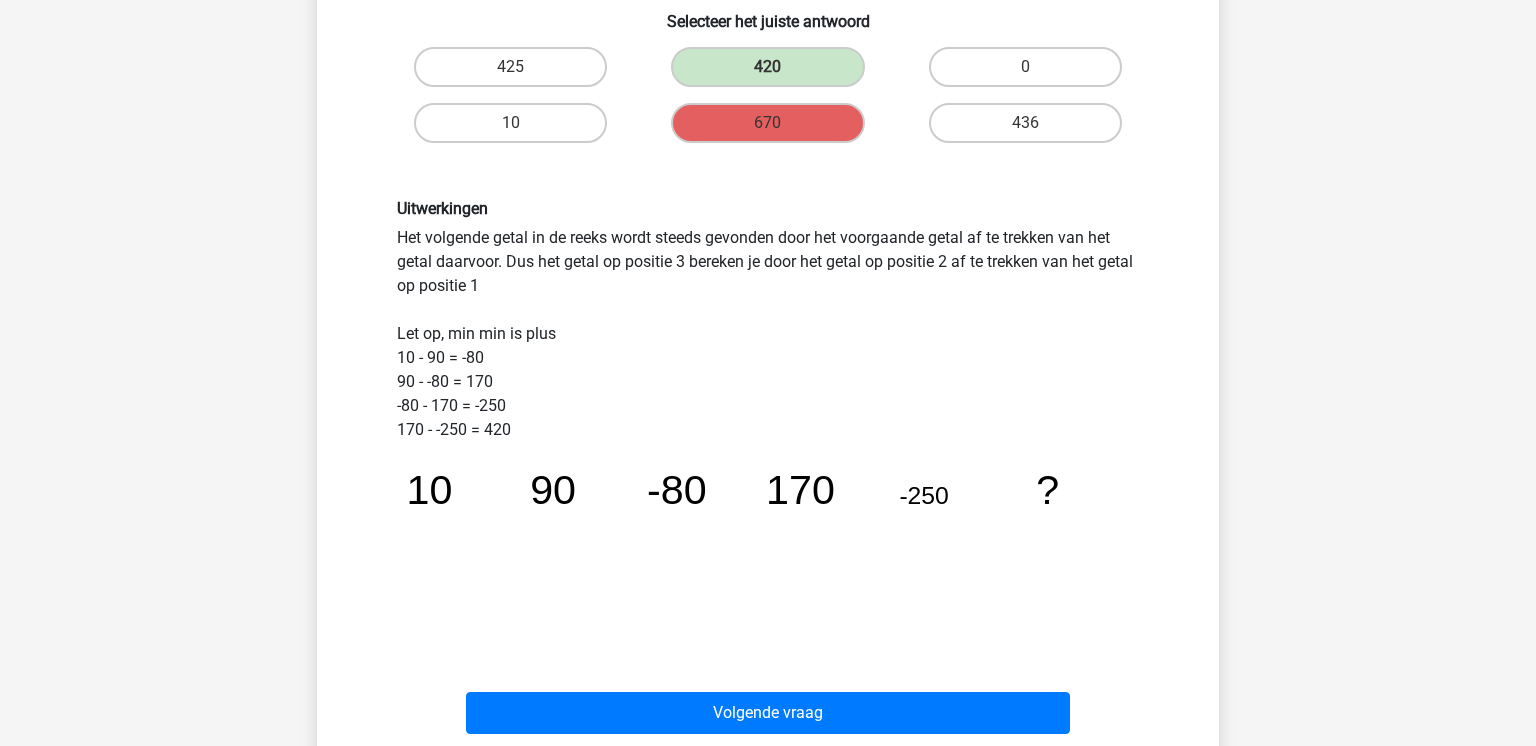 scroll, scrollTop: 339, scrollLeft: 0, axis: vertical 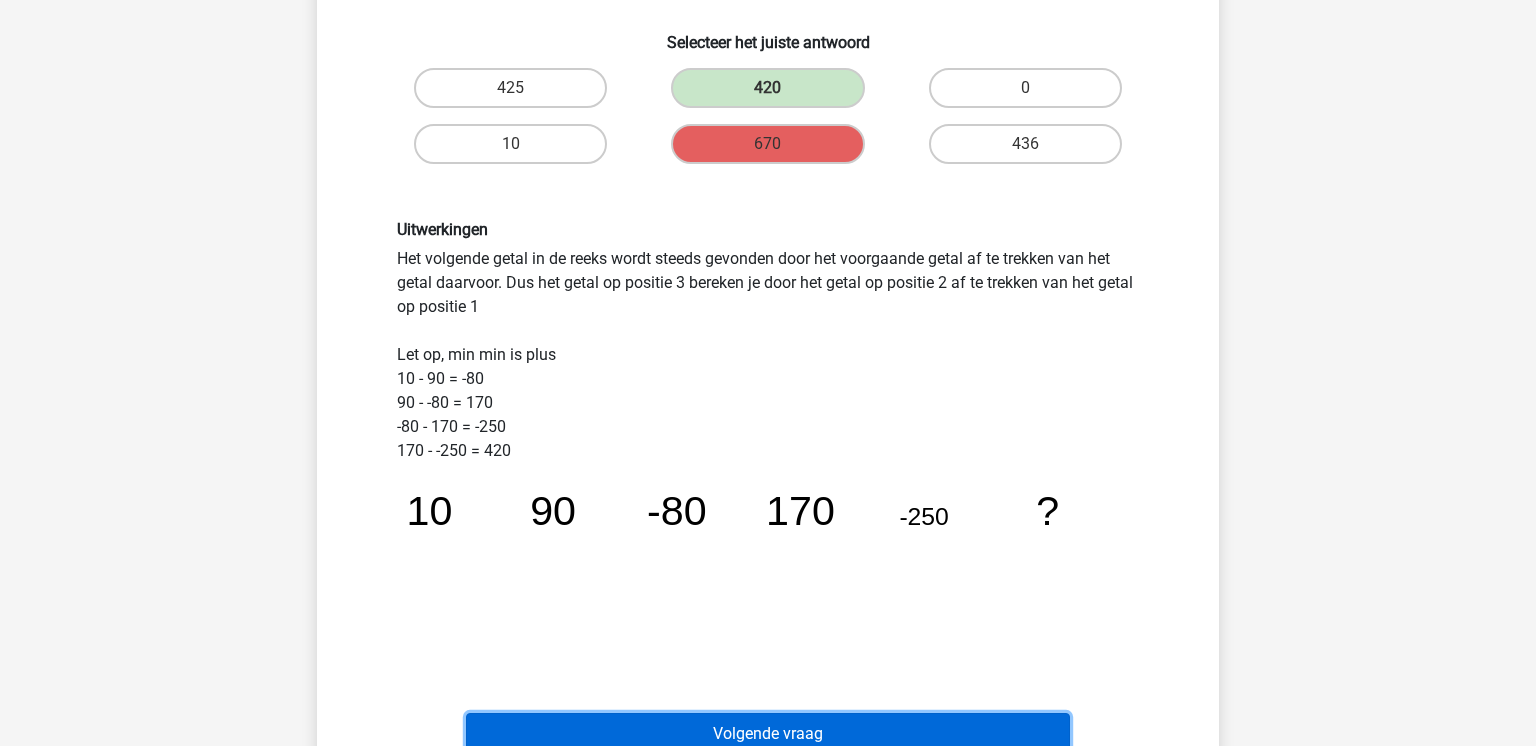 click on "Volgende vraag" at bounding box center (768, 734) 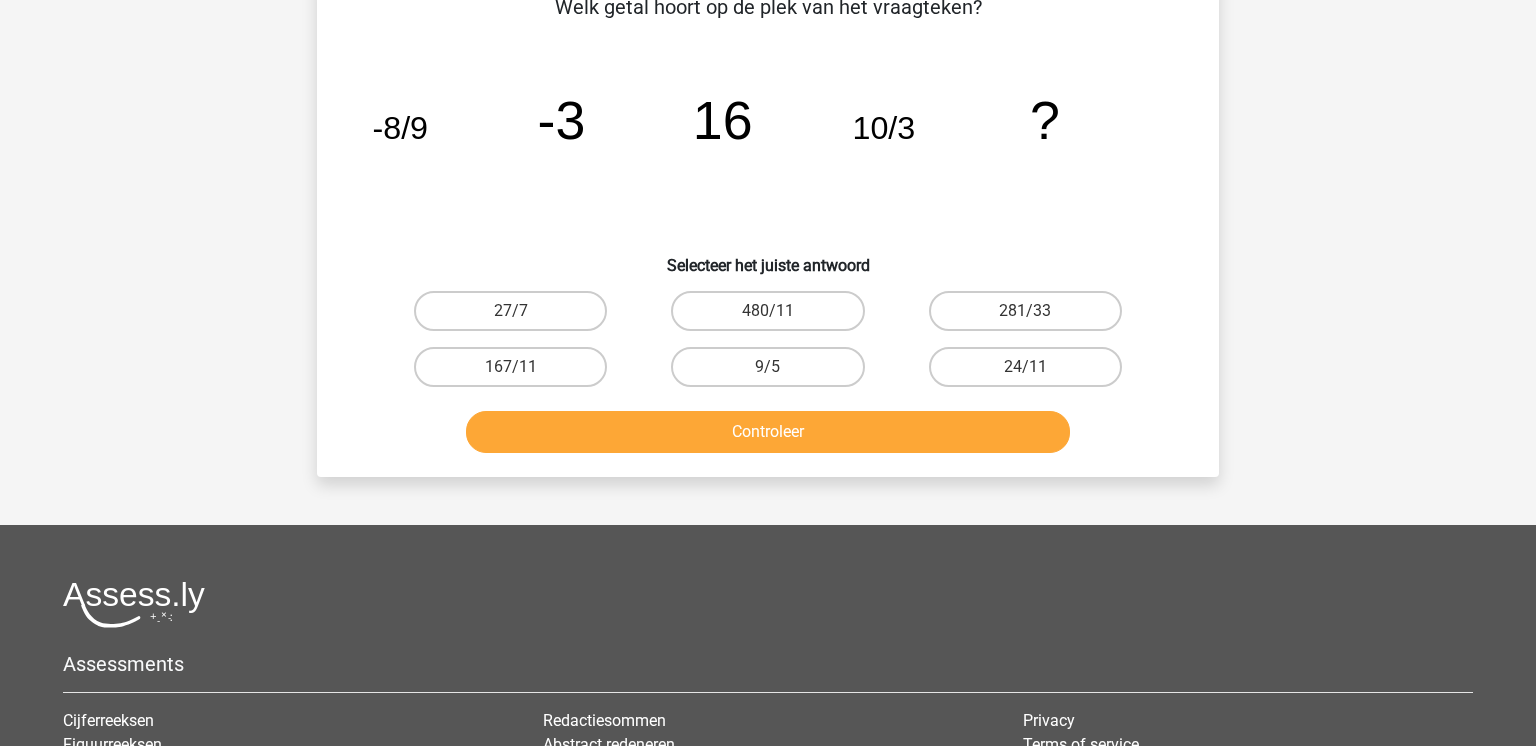 scroll, scrollTop: 113, scrollLeft: 0, axis: vertical 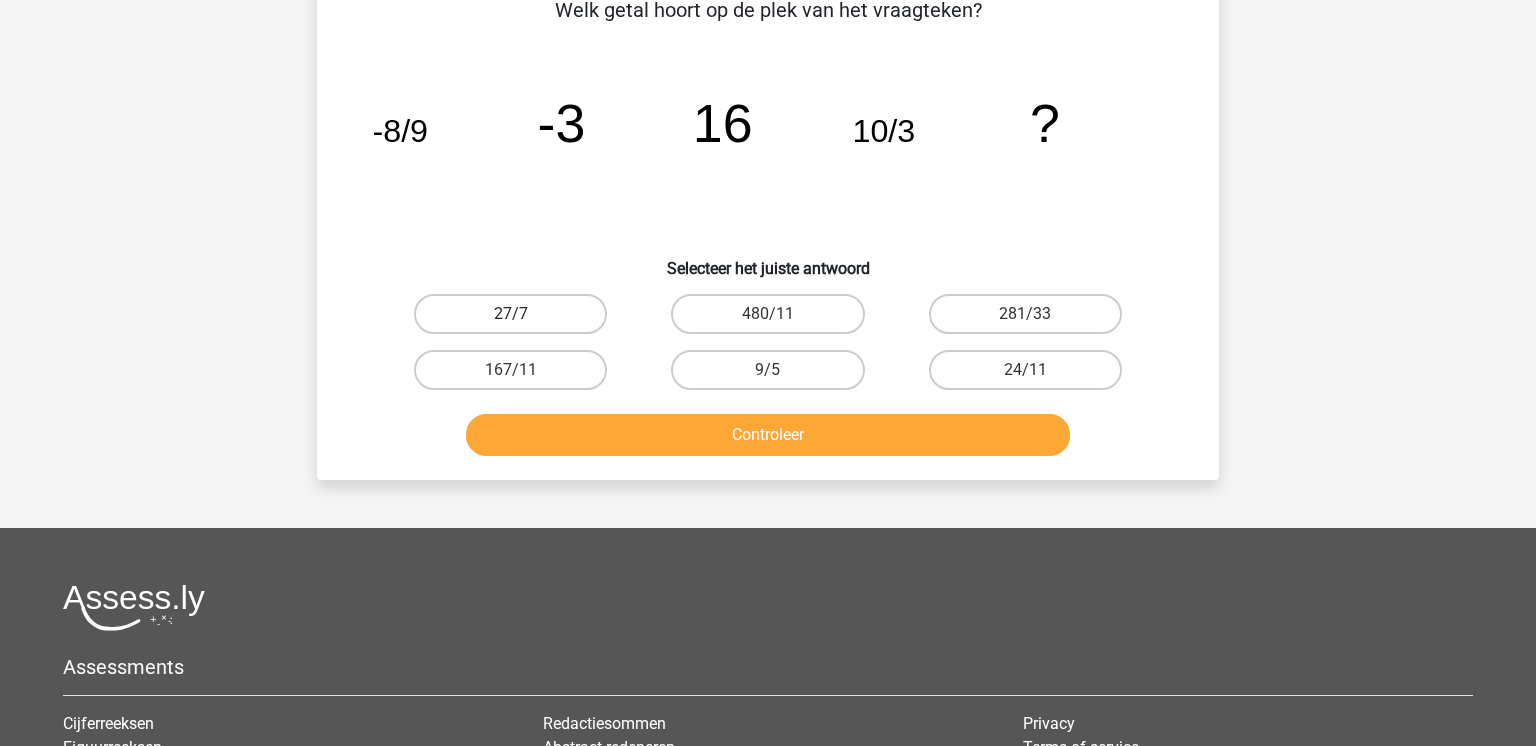 click on "27/7" at bounding box center (510, 314) 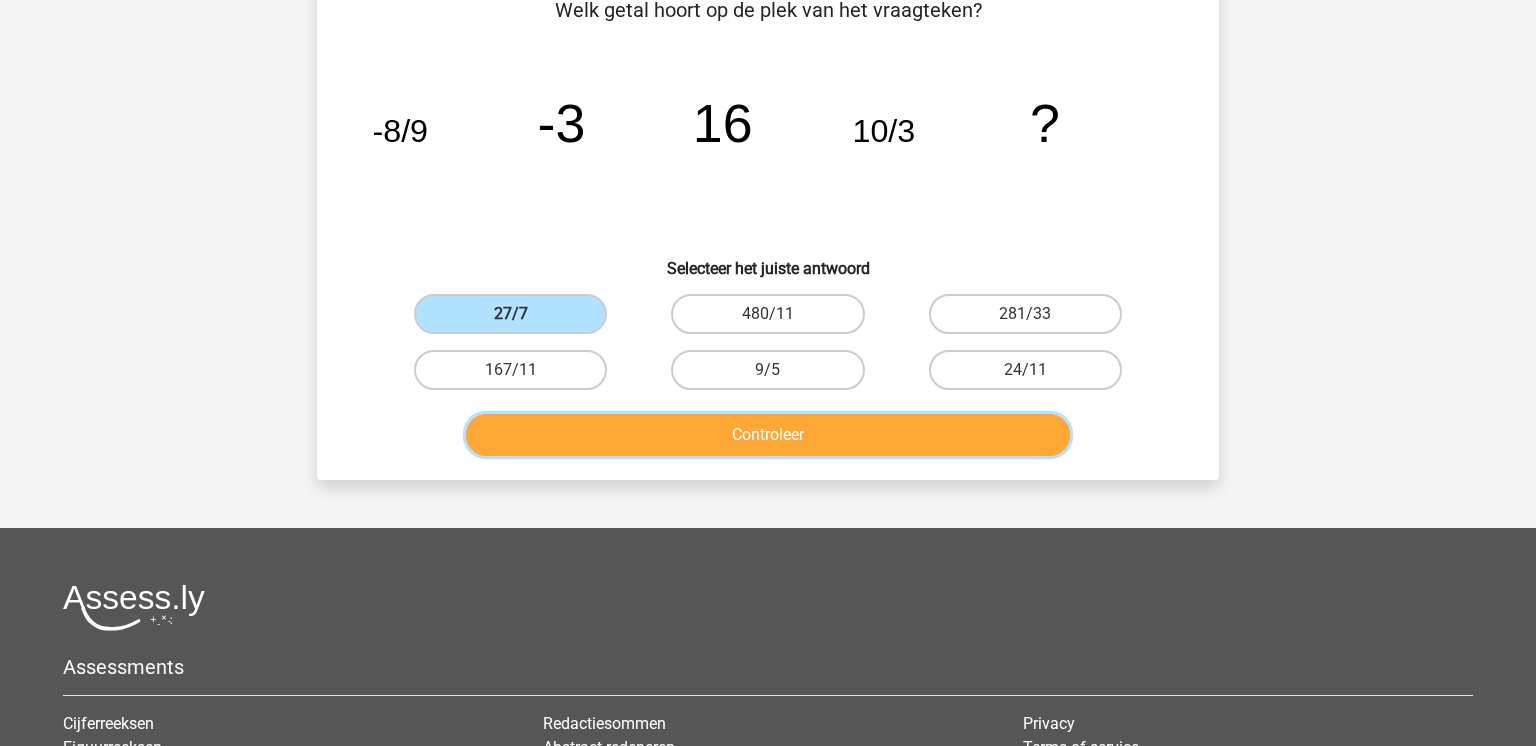 click on "Controleer" at bounding box center [768, 435] 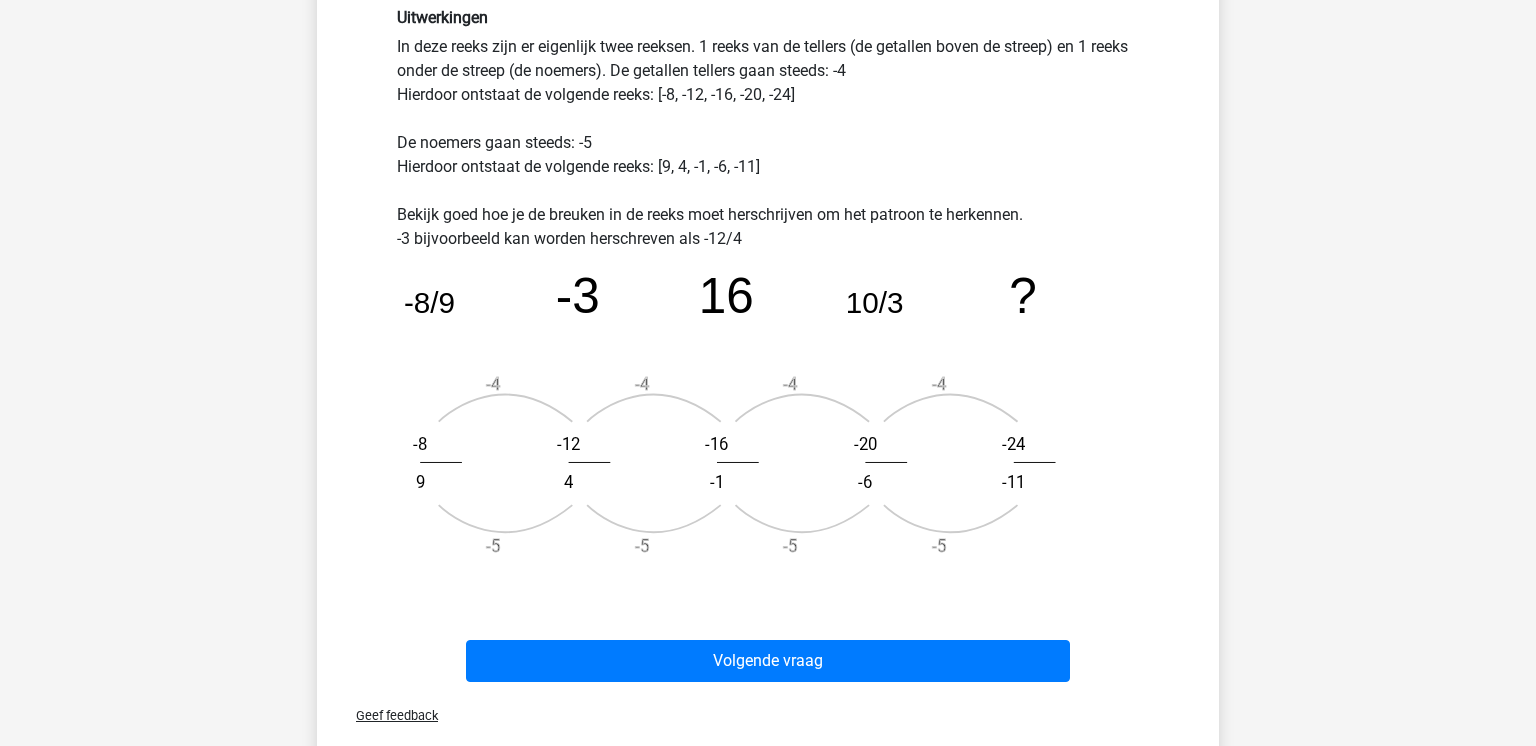 scroll, scrollTop: 588, scrollLeft: 0, axis: vertical 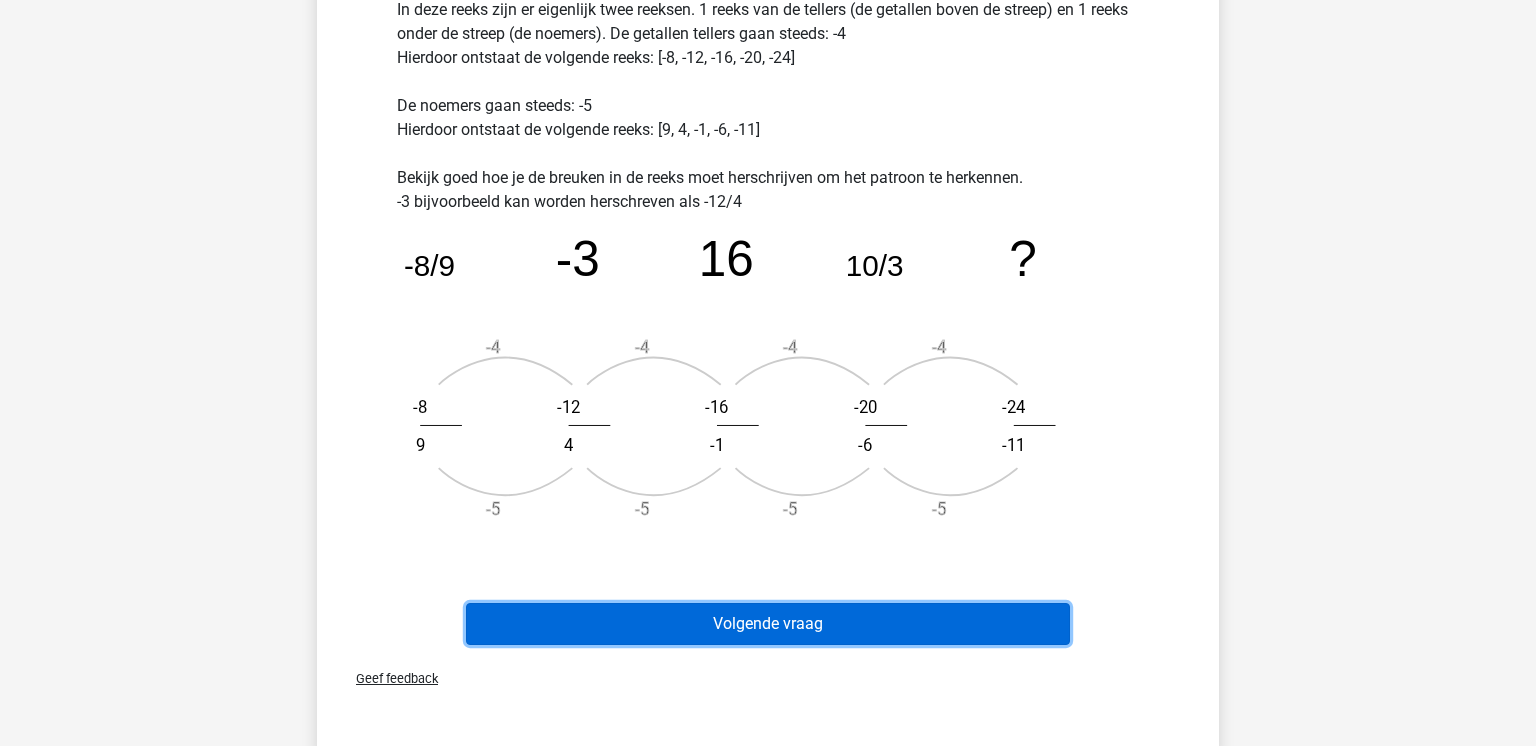 click on "Volgende vraag" at bounding box center [768, 624] 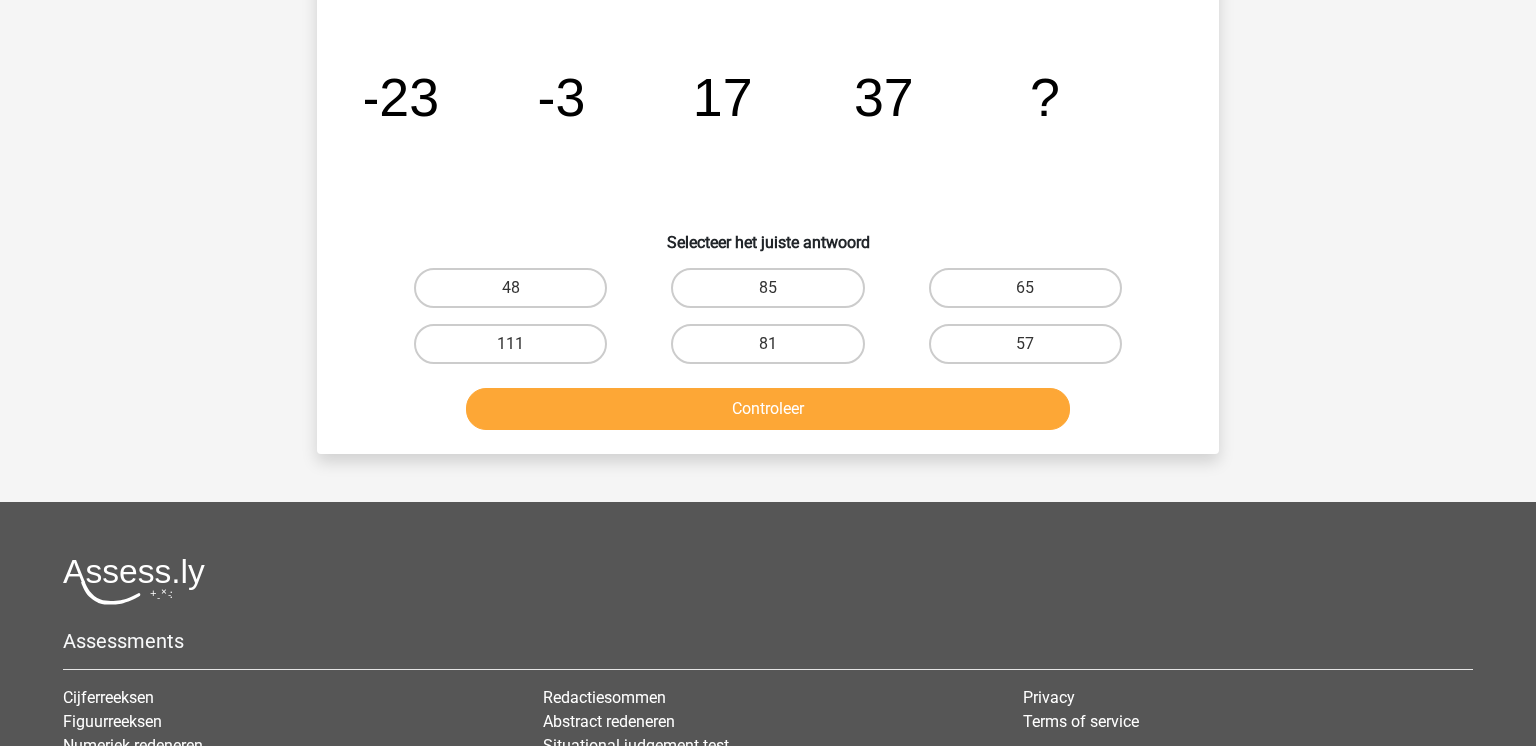 scroll, scrollTop: 92, scrollLeft: 0, axis: vertical 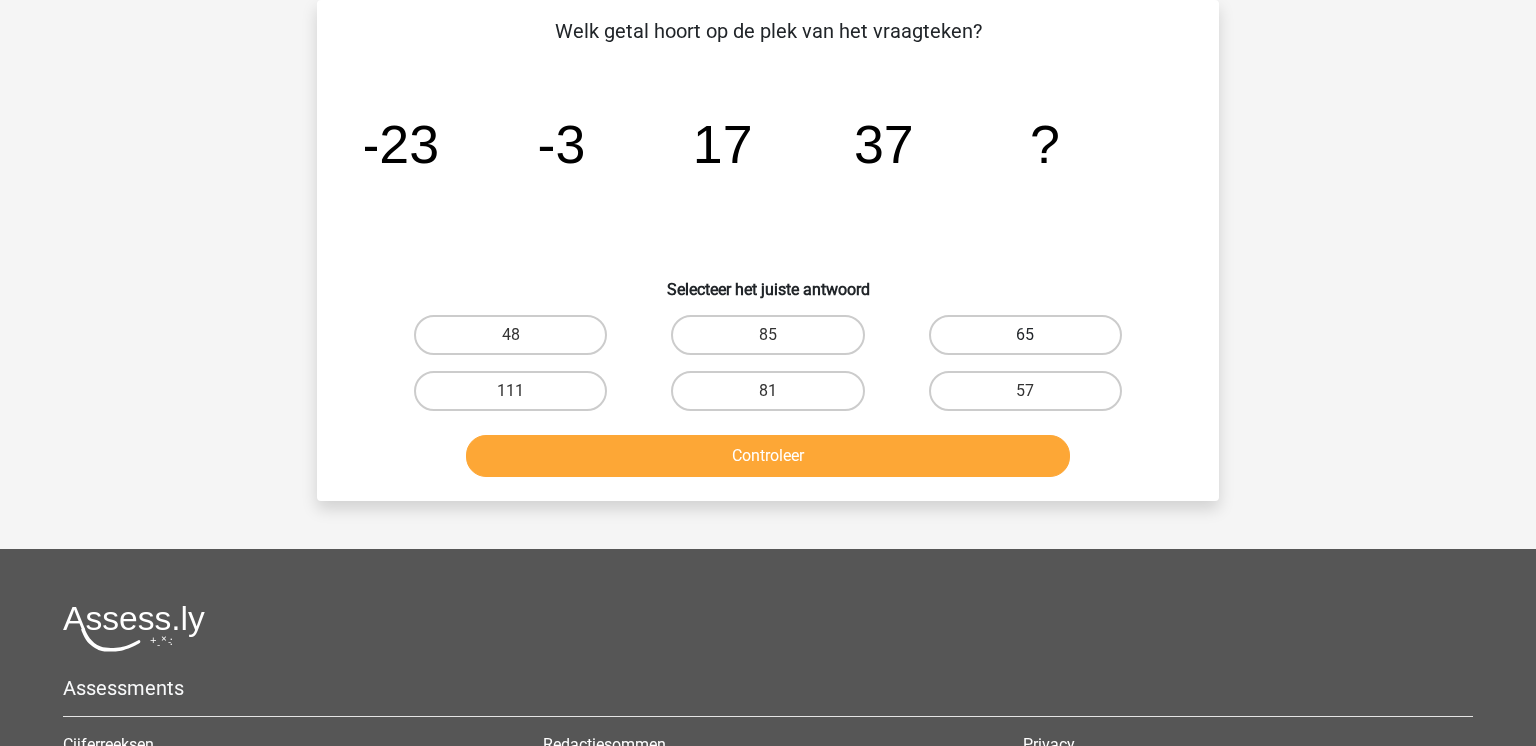 drag, startPoint x: 979, startPoint y: 324, endPoint x: 985, endPoint y: 351, distance: 27.658634 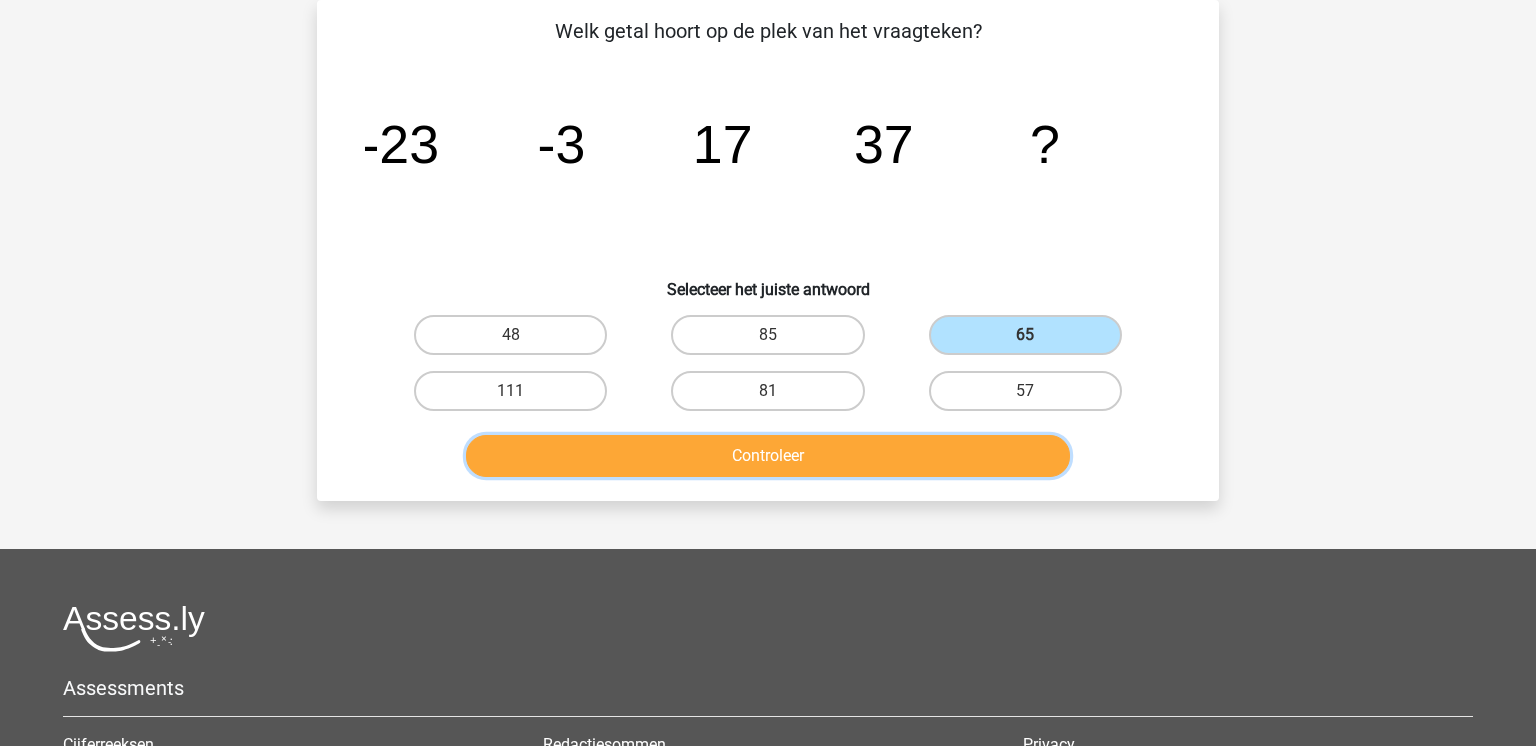 click on "Controleer" at bounding box center (768, 456) 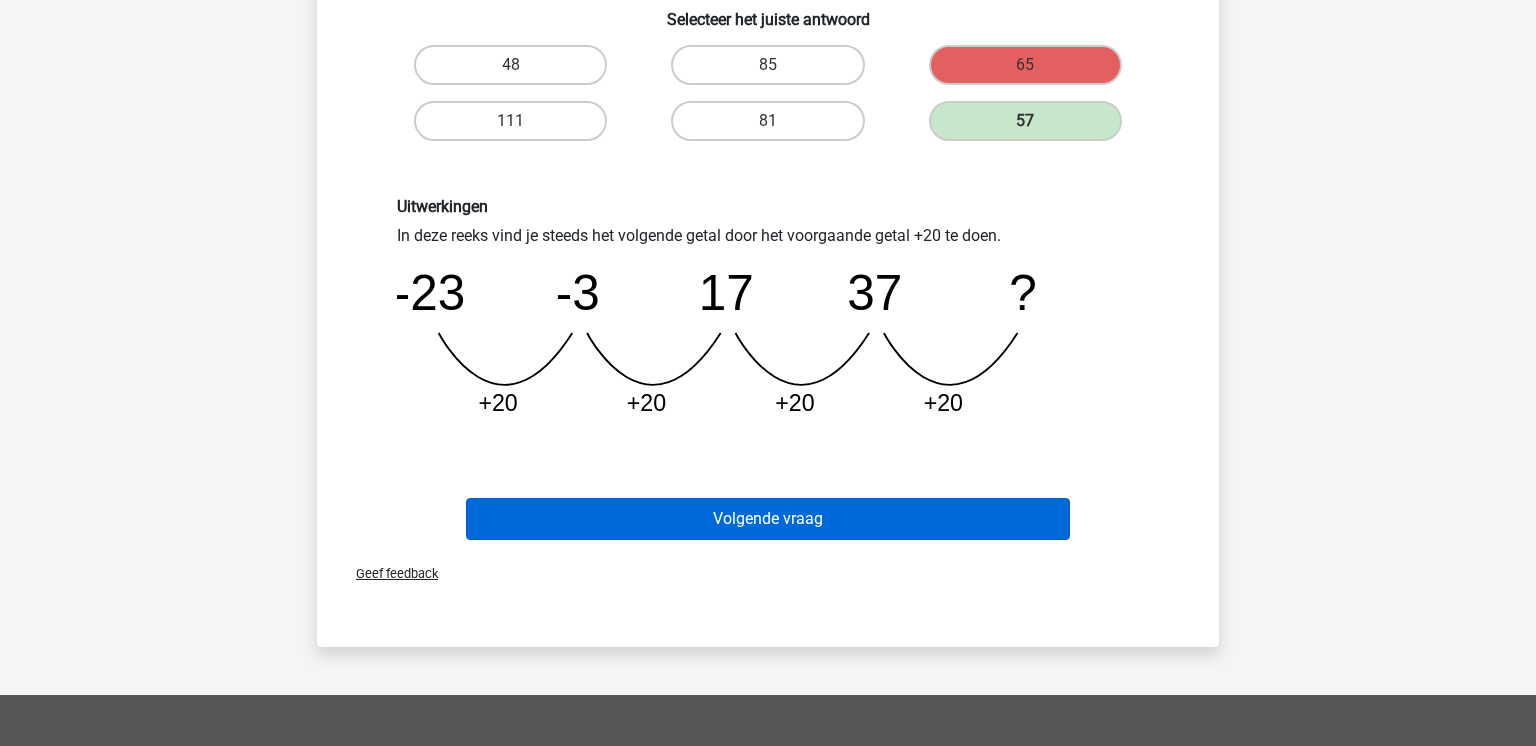 scroll, scrollTop: 385, scrollLeft: 0, axis: vertical 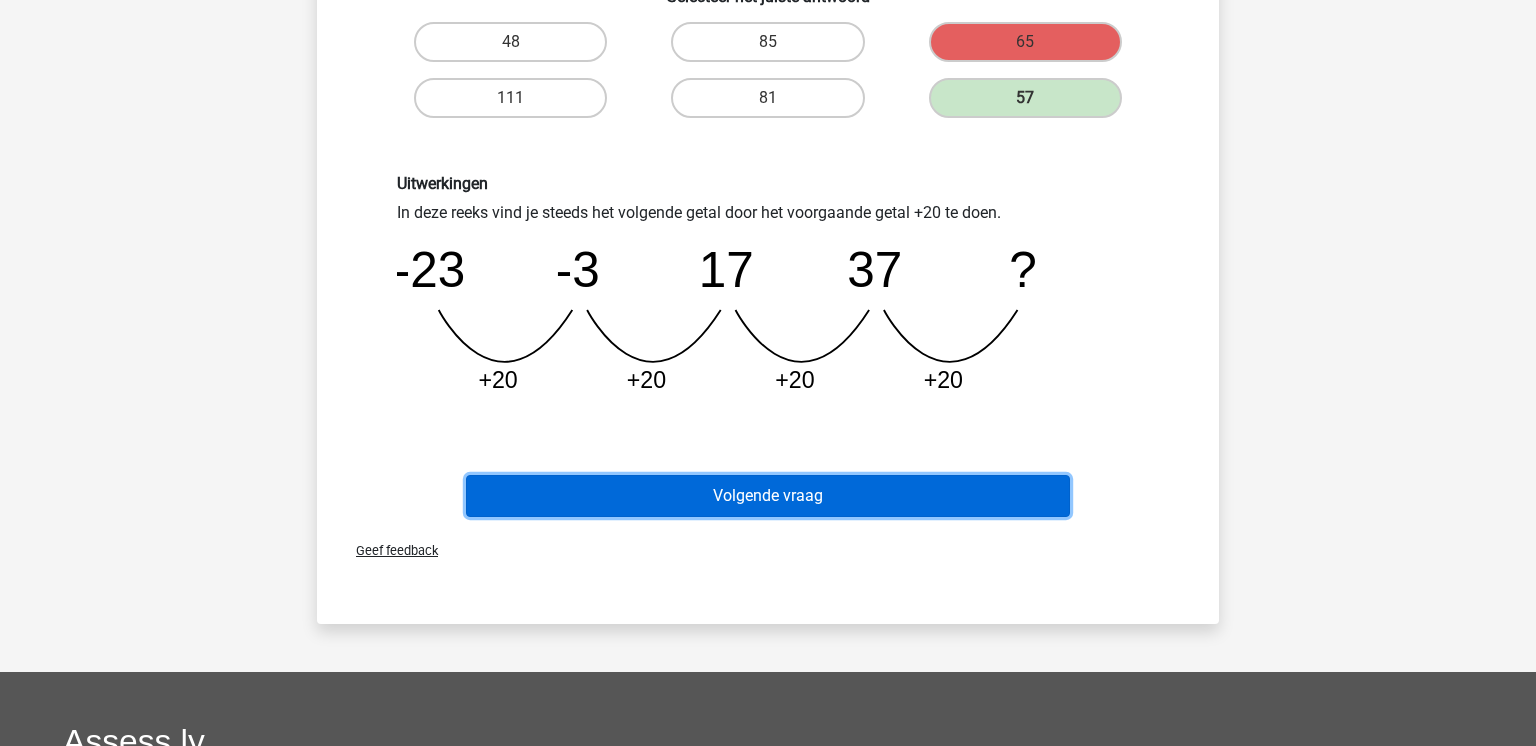 click on "Volgende vraag" at bounding box center [768, 496] 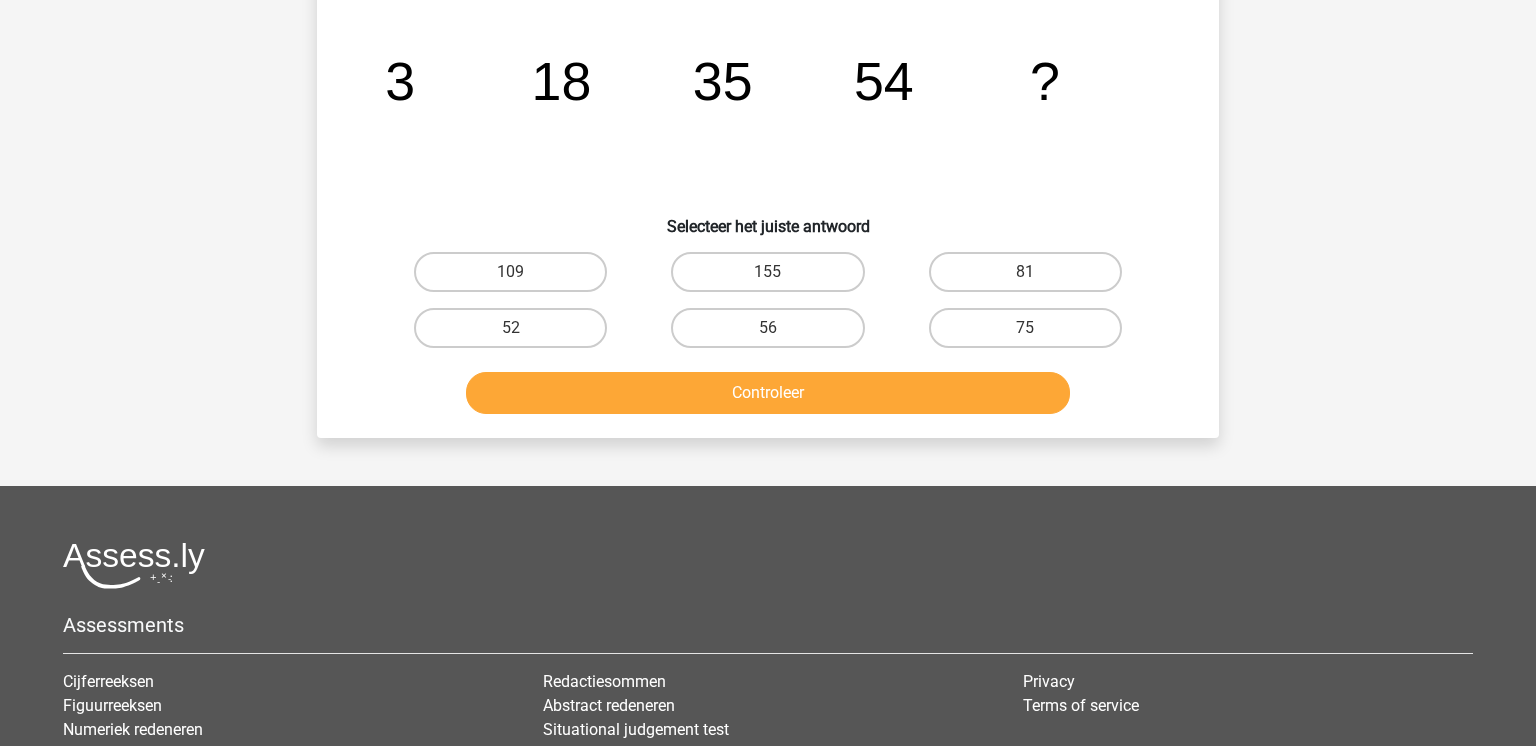 scroll, scrollTop: 92, scrollLeft: 0, axis: vertical 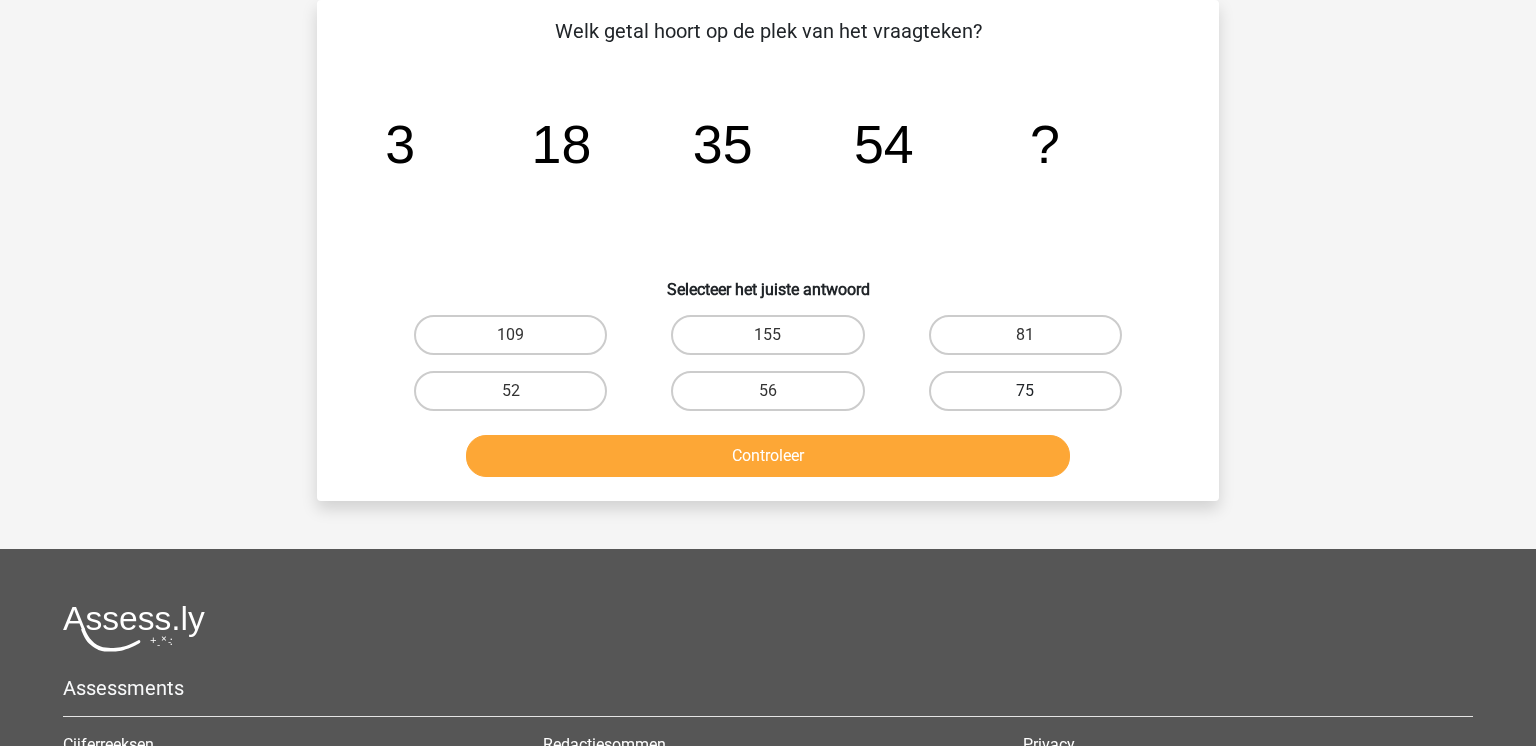 click on "75" at bounding box center (1025, 391) 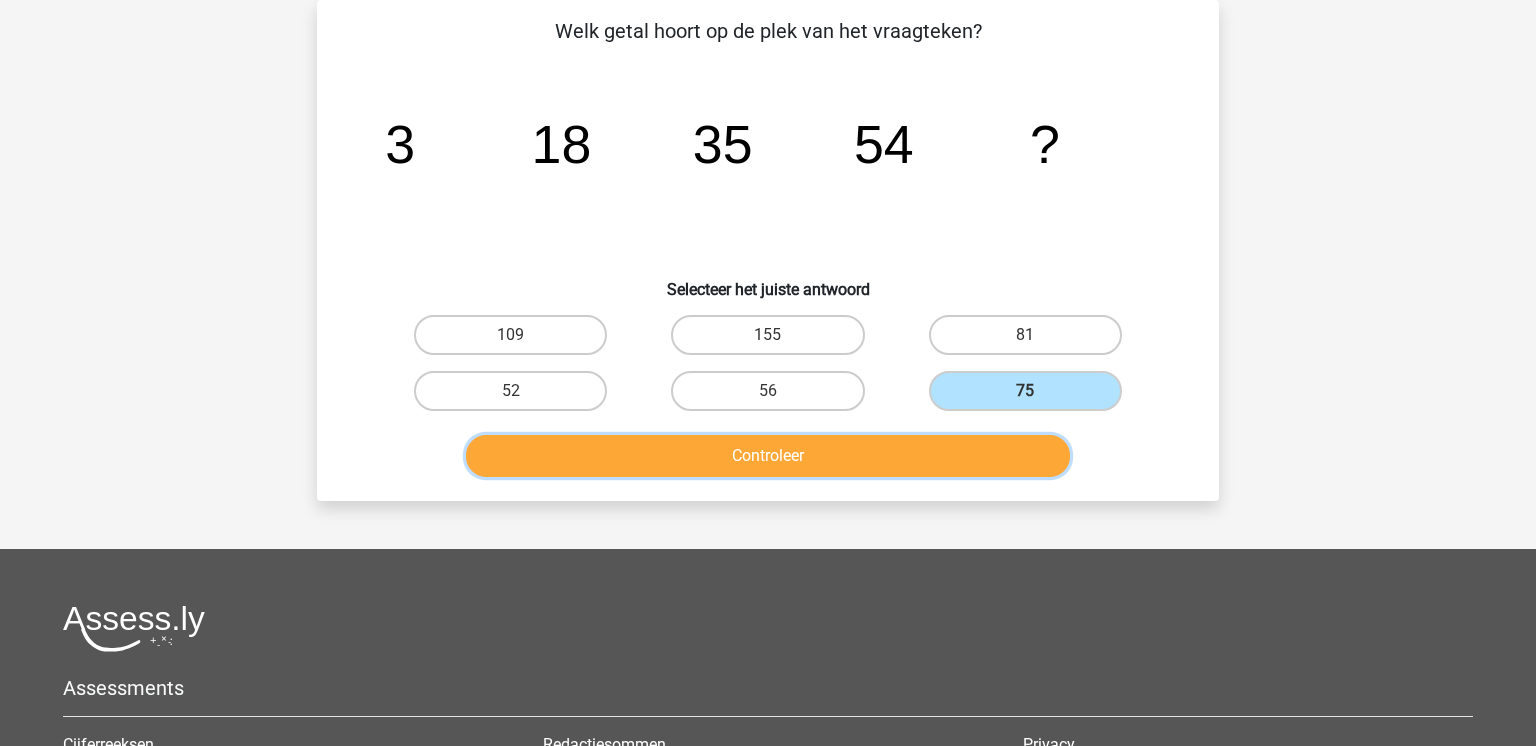 click on "Controleer" at bounding box center (768, 456) 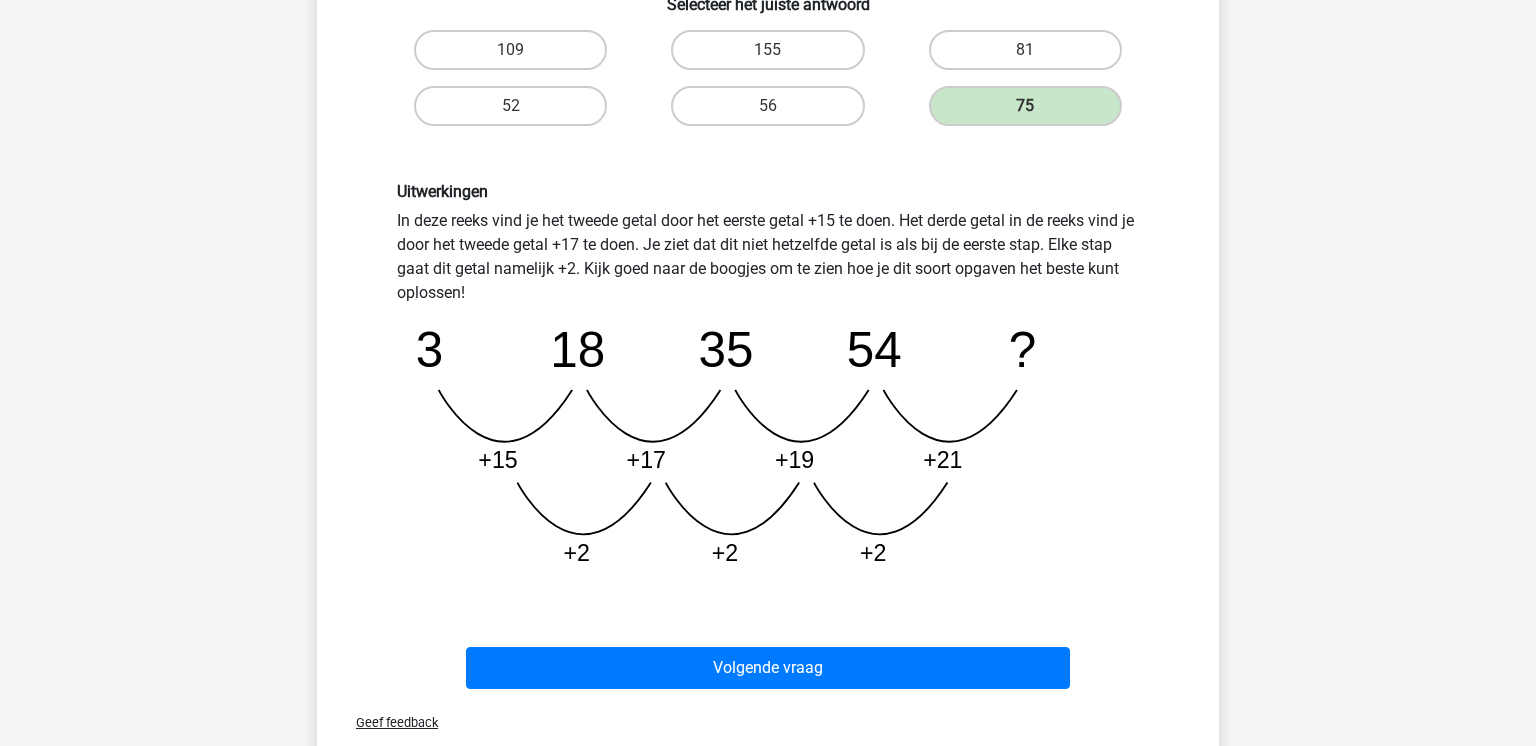 scroll, scrollTop: 384, scrollLeft: 0, axis: vertical 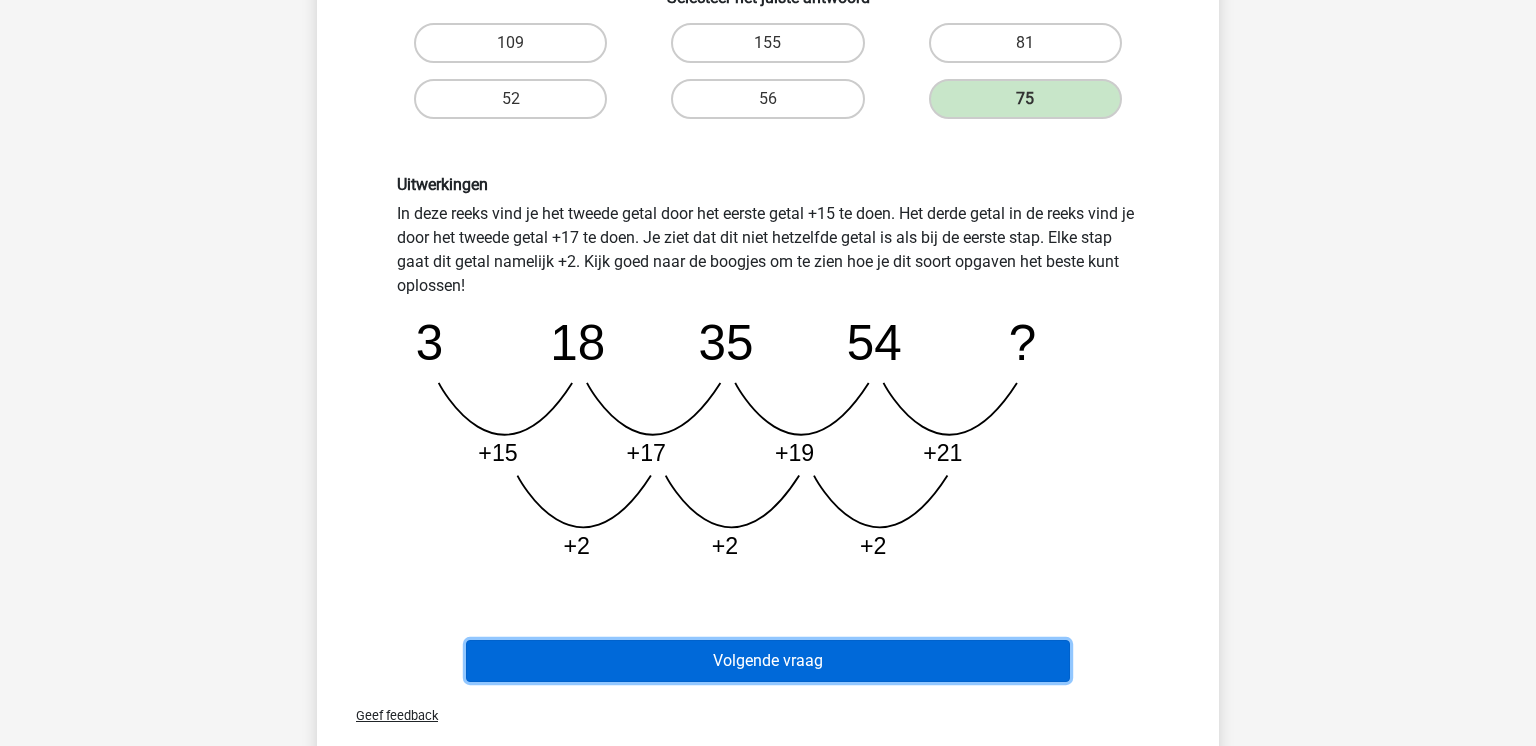click on "Volgende vraag" at bounding box center (768, 661) 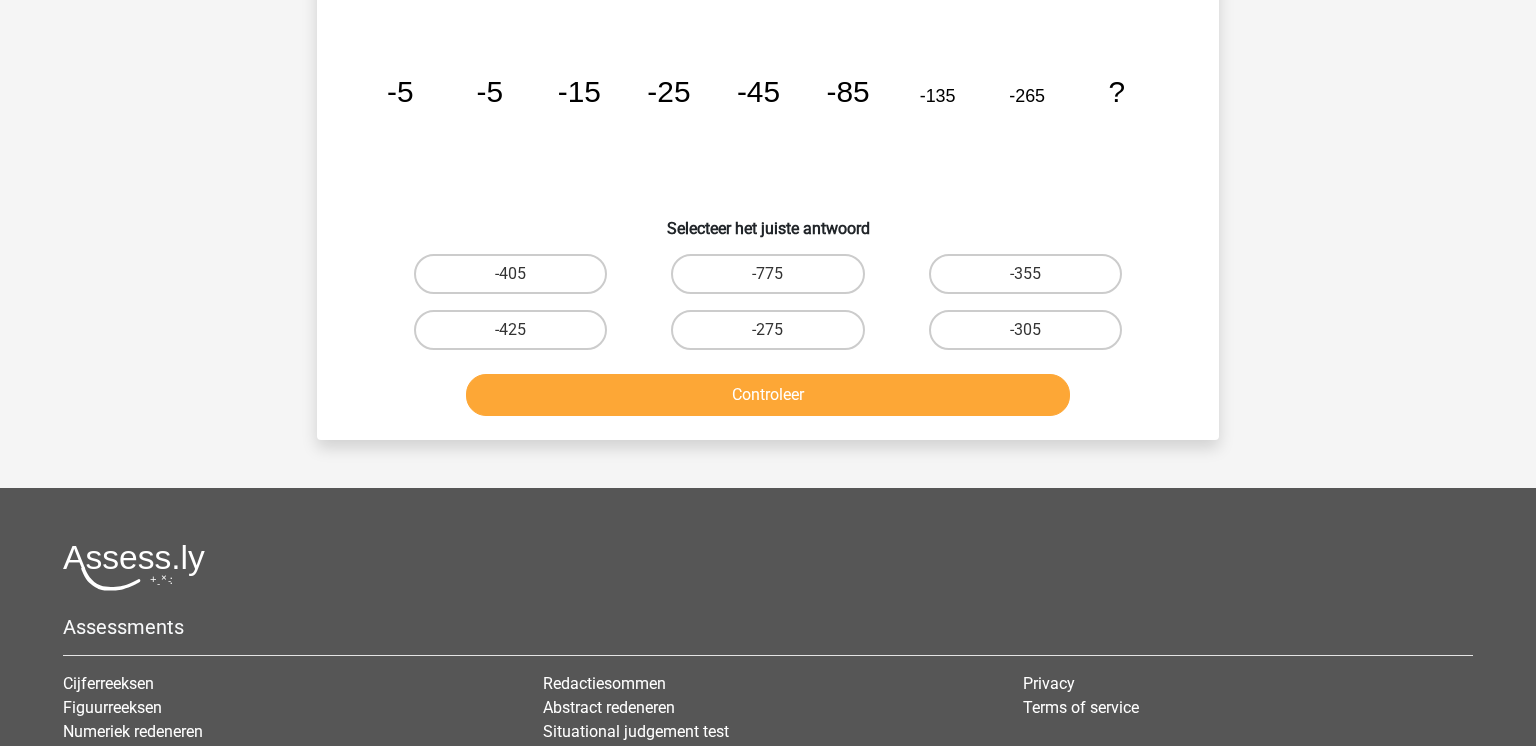 scroll, scrollTop: 92, scrollLeft: 0, axis: vertical 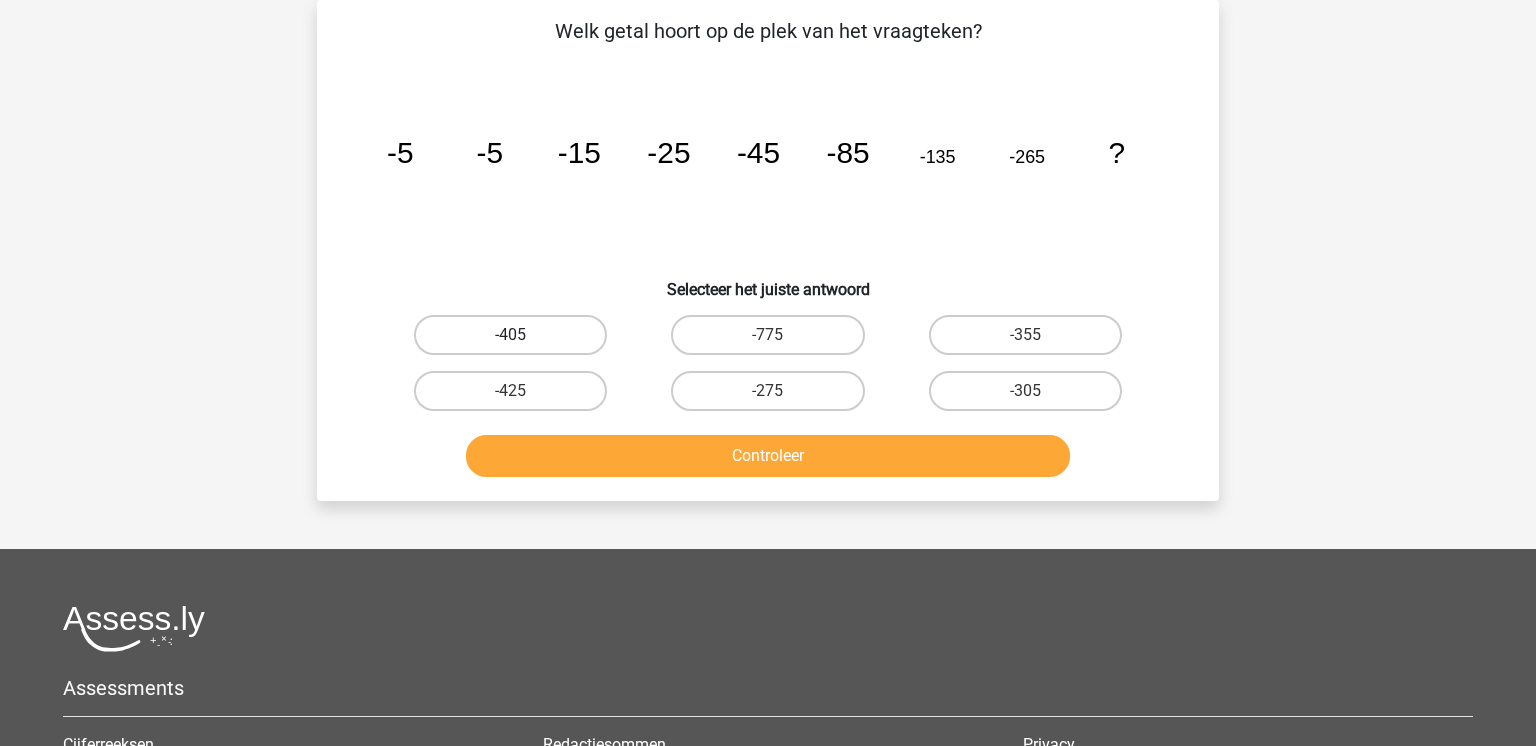 click on "-405" at bounding box center (510, 335) 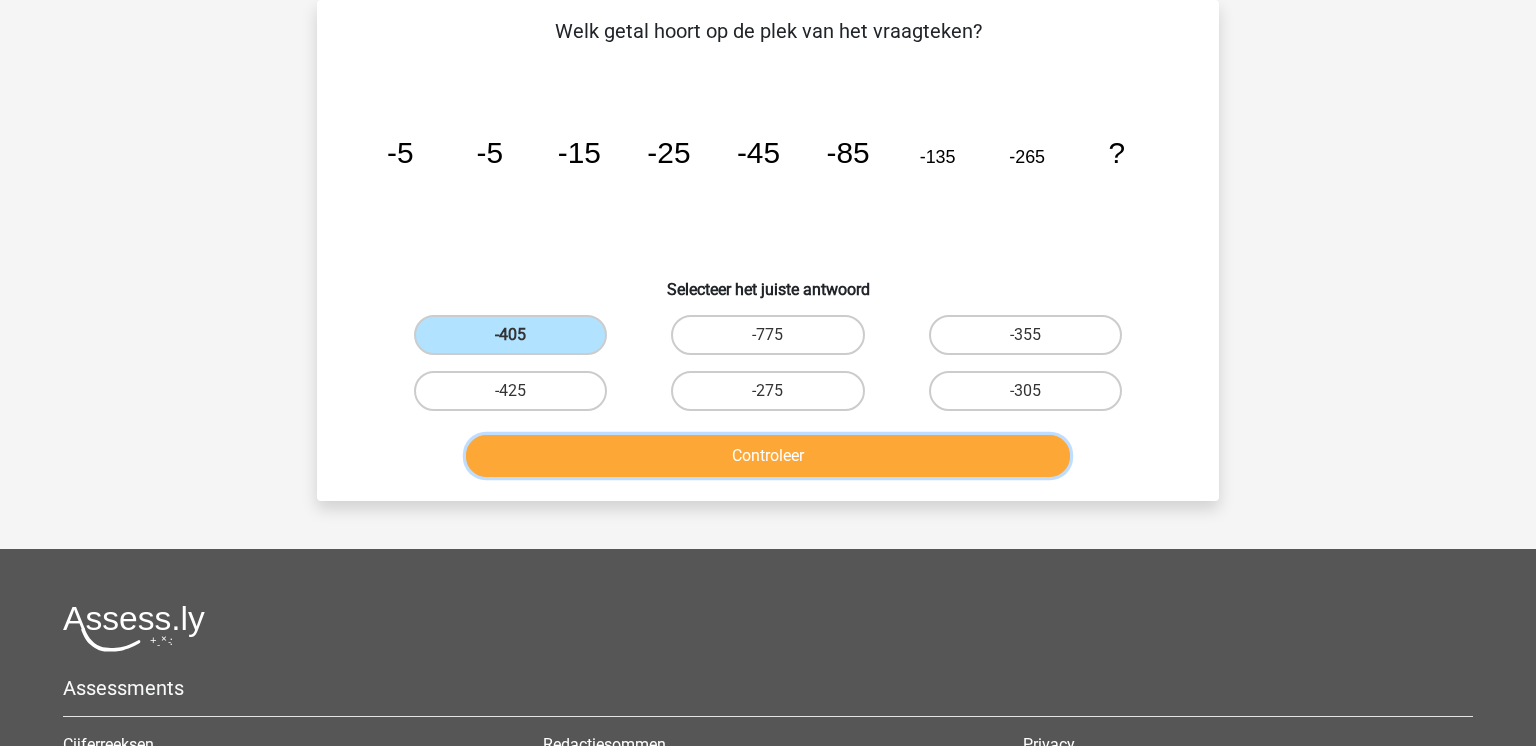 click on "Controleer" at bounding box center (768, 456) 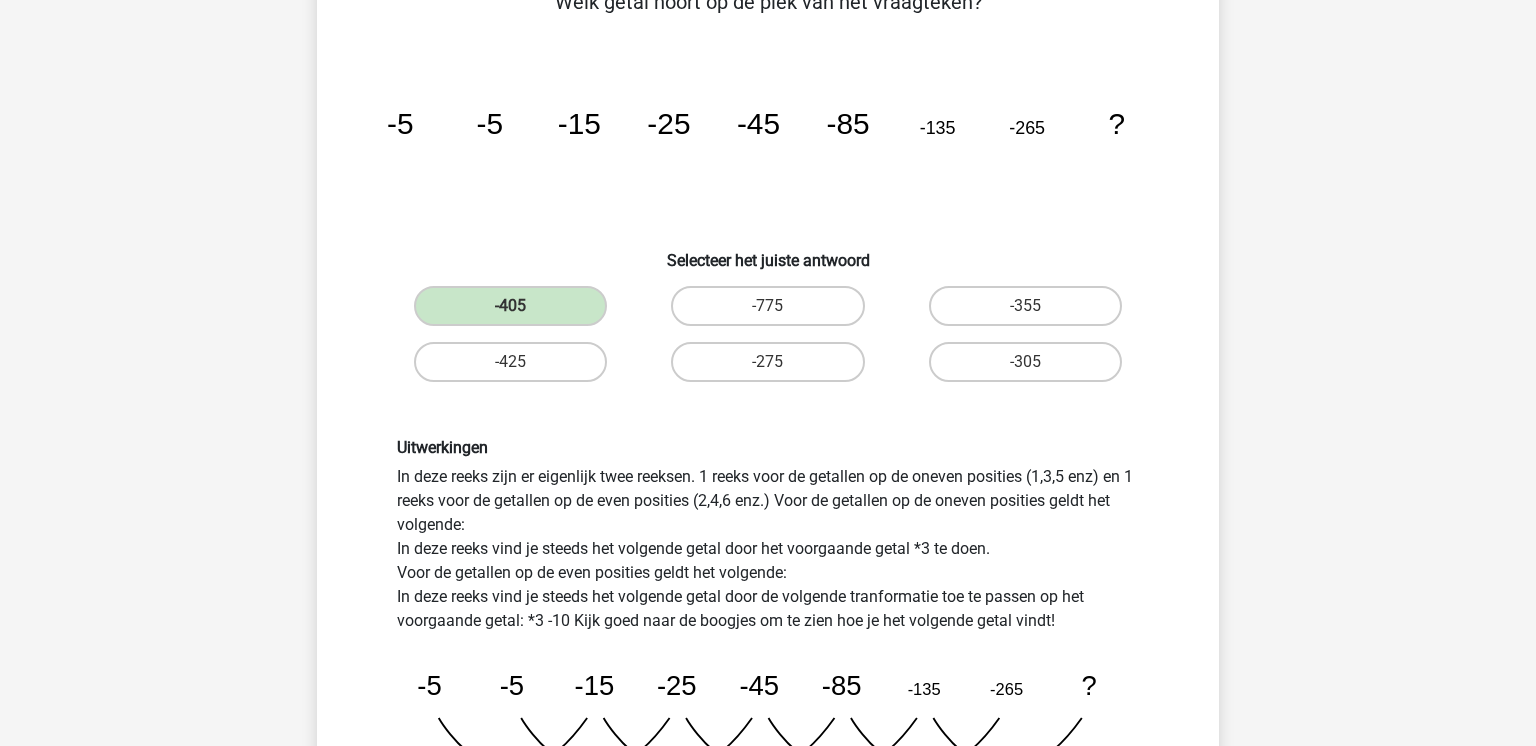 scroll, scrollTop: 468, scrollLeft: 0, axis: vertical 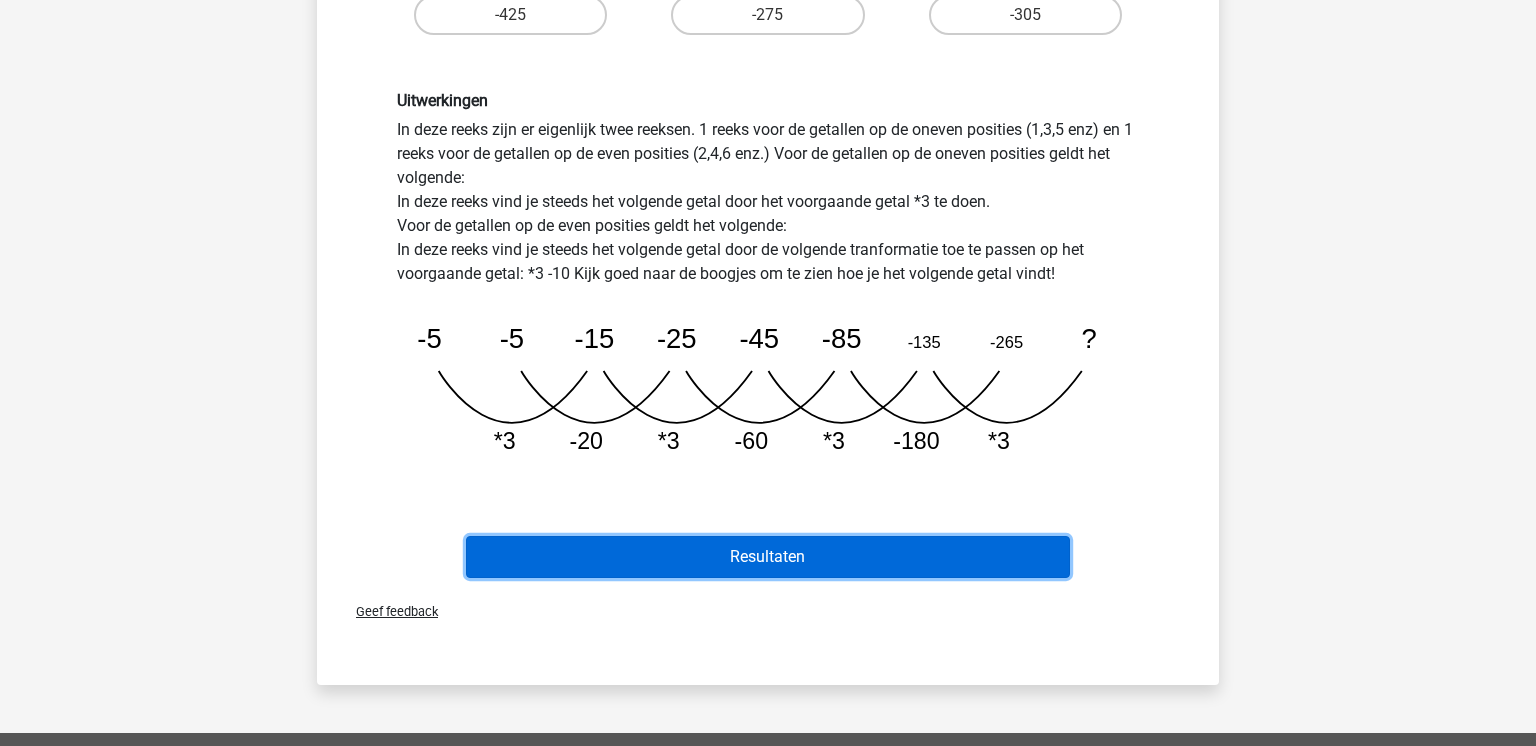 click on "Resultaten" at bounding box center (768, 557) 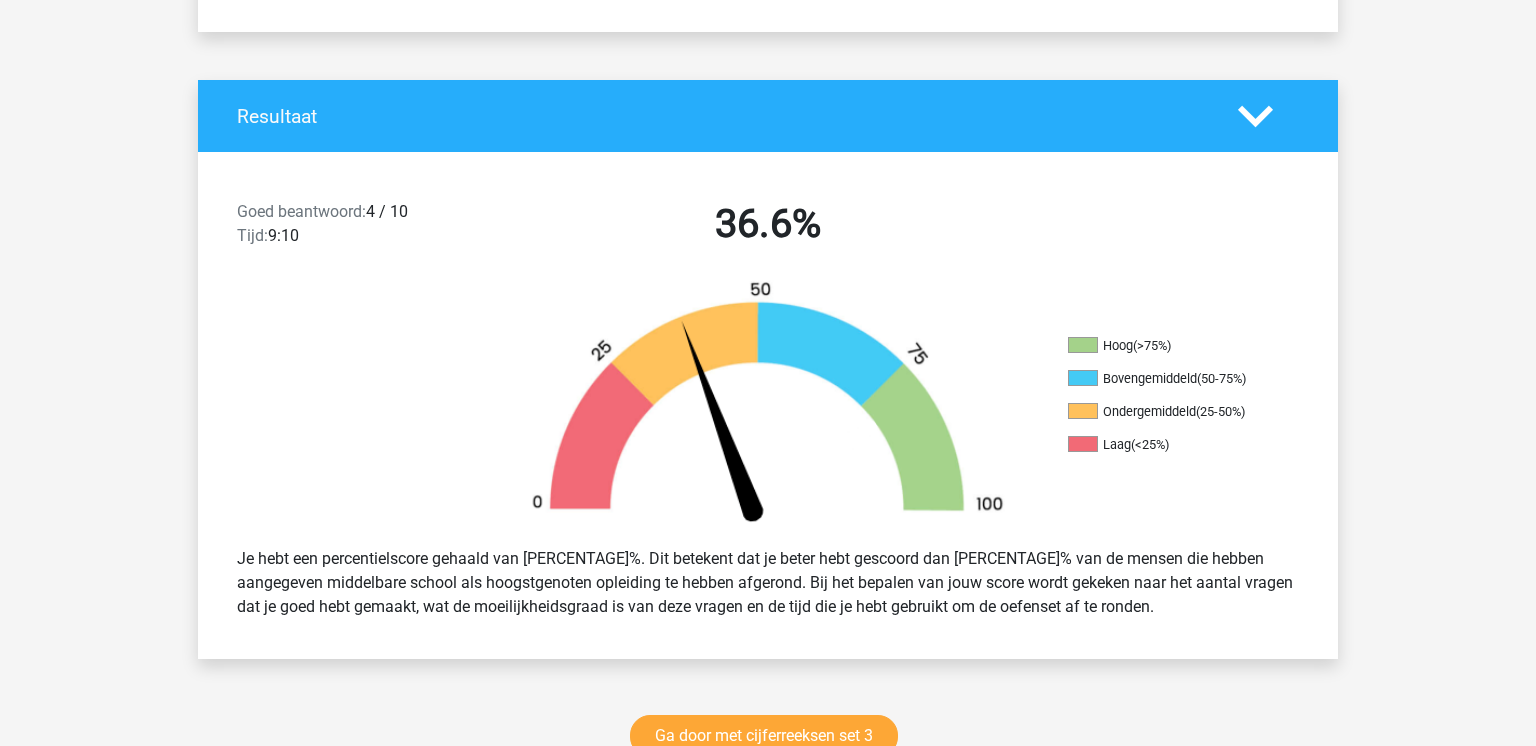 scroll, scrollTop: 379, scrollLeft: 0, axis: vertical 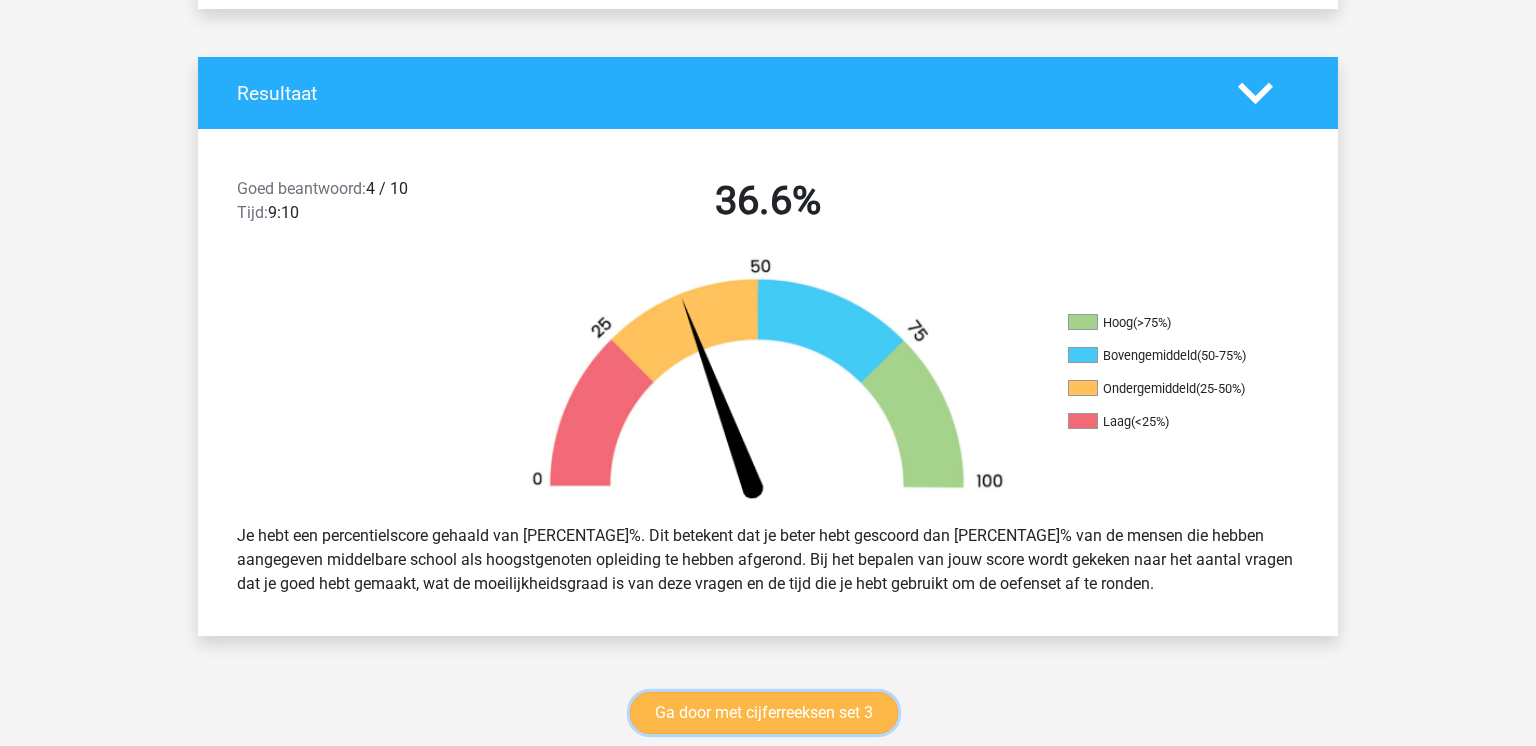 click on "Ga door met cijferreeksen set 3" at bounding box center (764, 713) 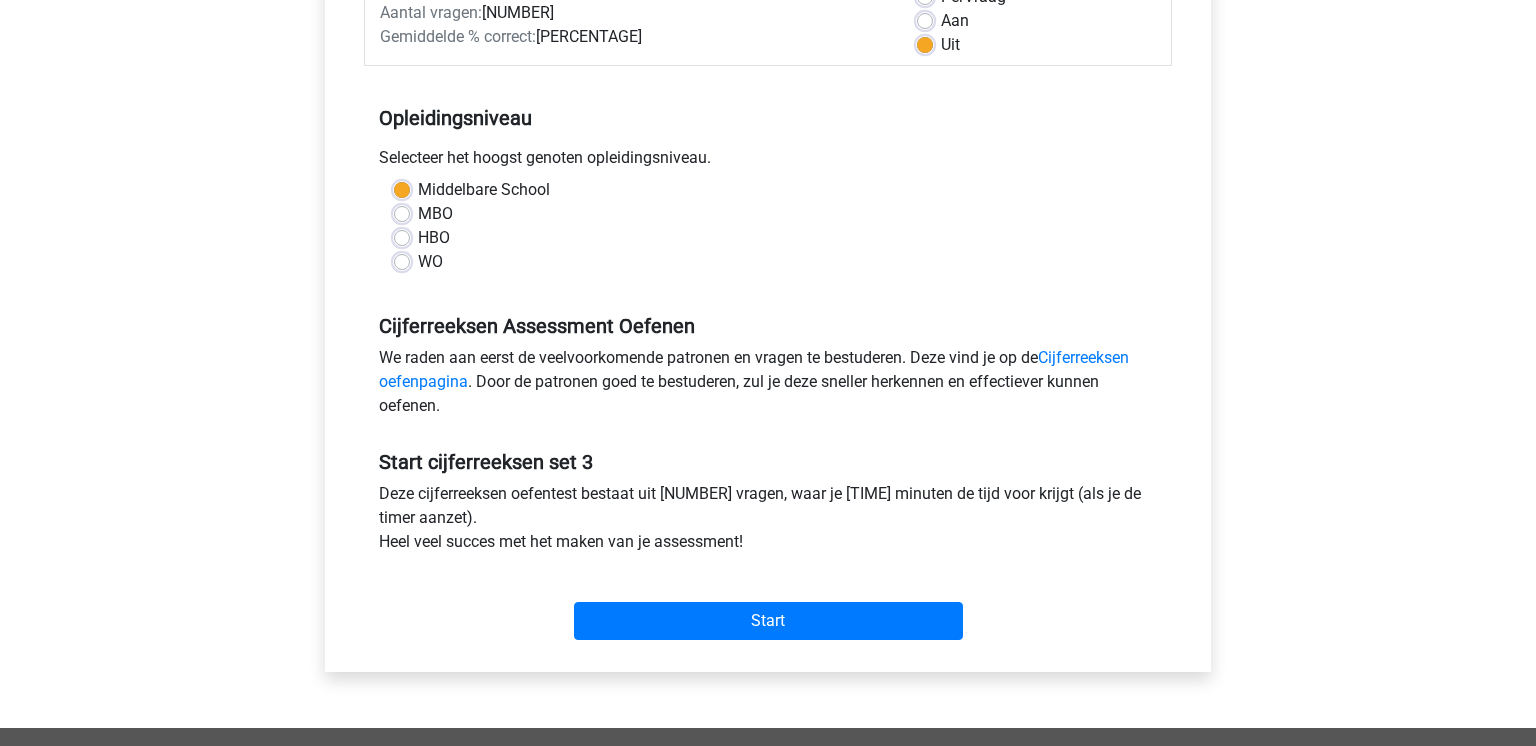 scroll, scrollTop: 324, scrollLeft: 0, axis: vertical 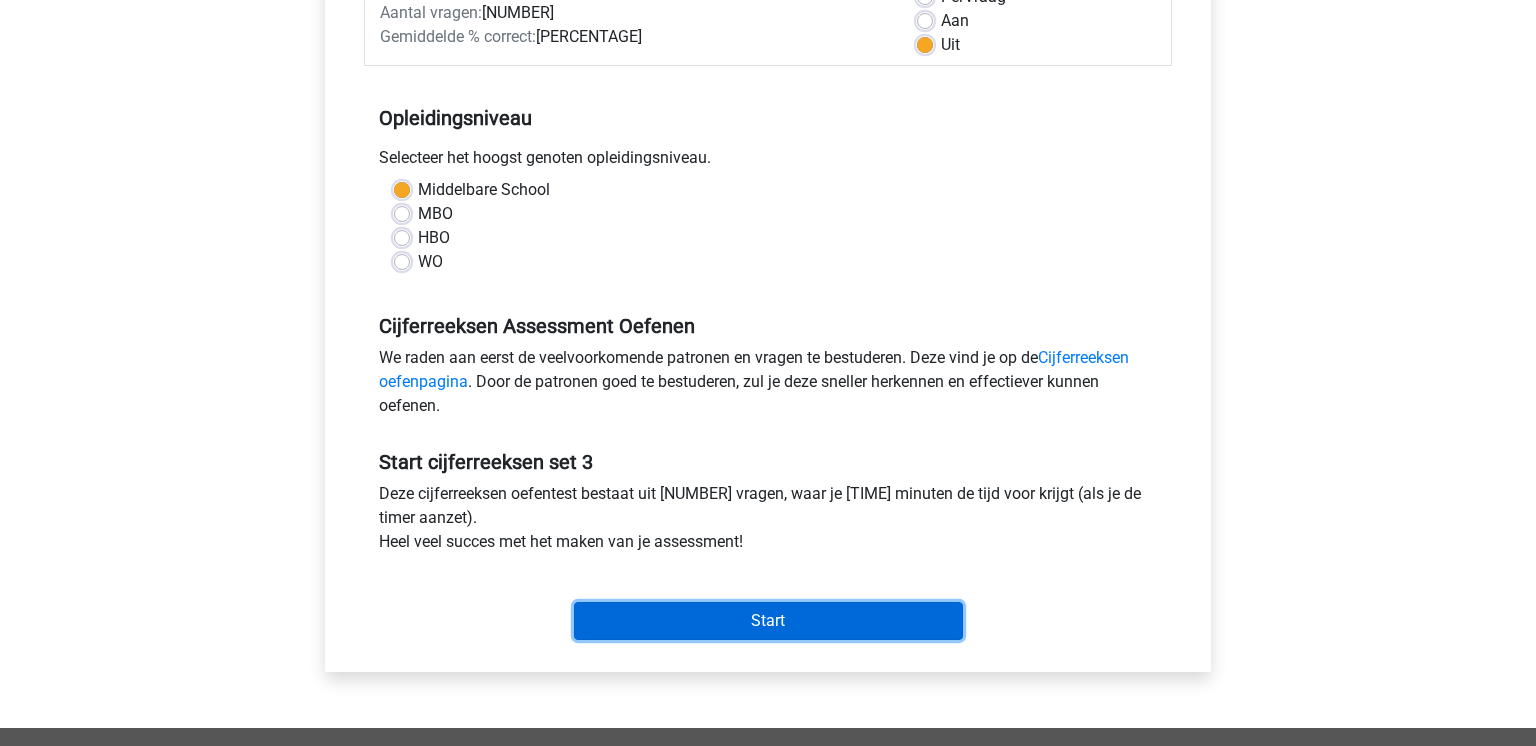 click on "Start" at bounding box center [768, 621] 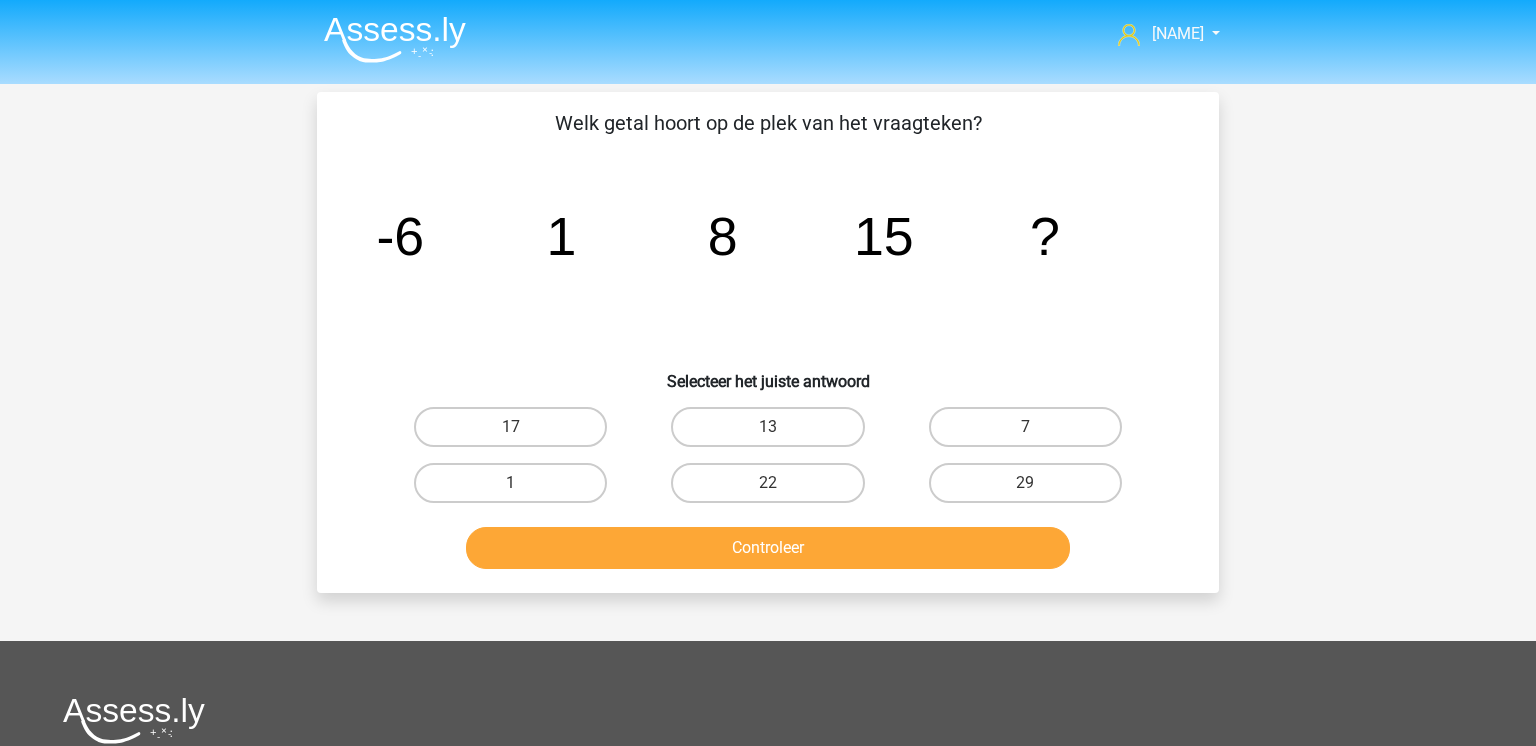scroll, scrollTop: 0, scrollLeft: 0, axis: both 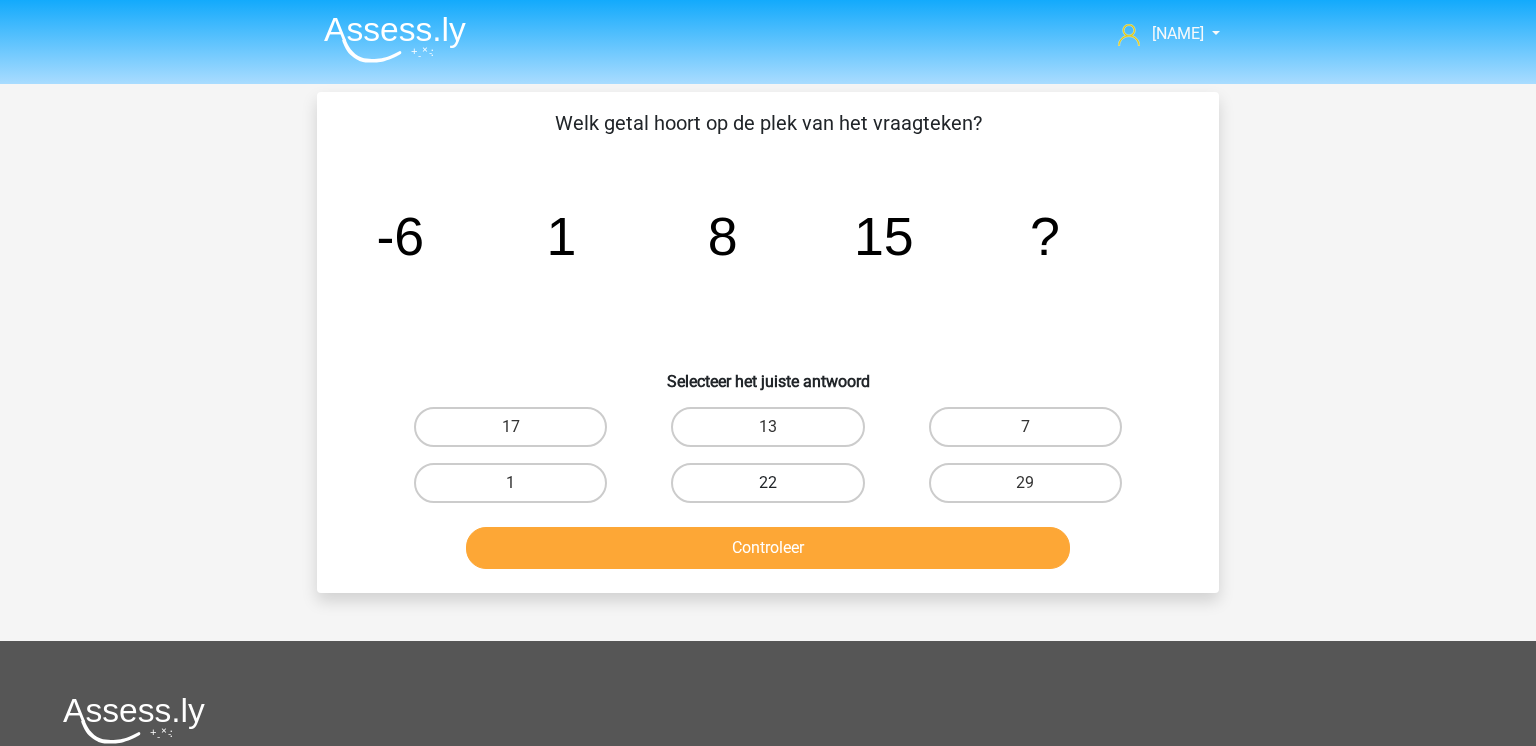 click on "22" at bounding box center (767, 483) 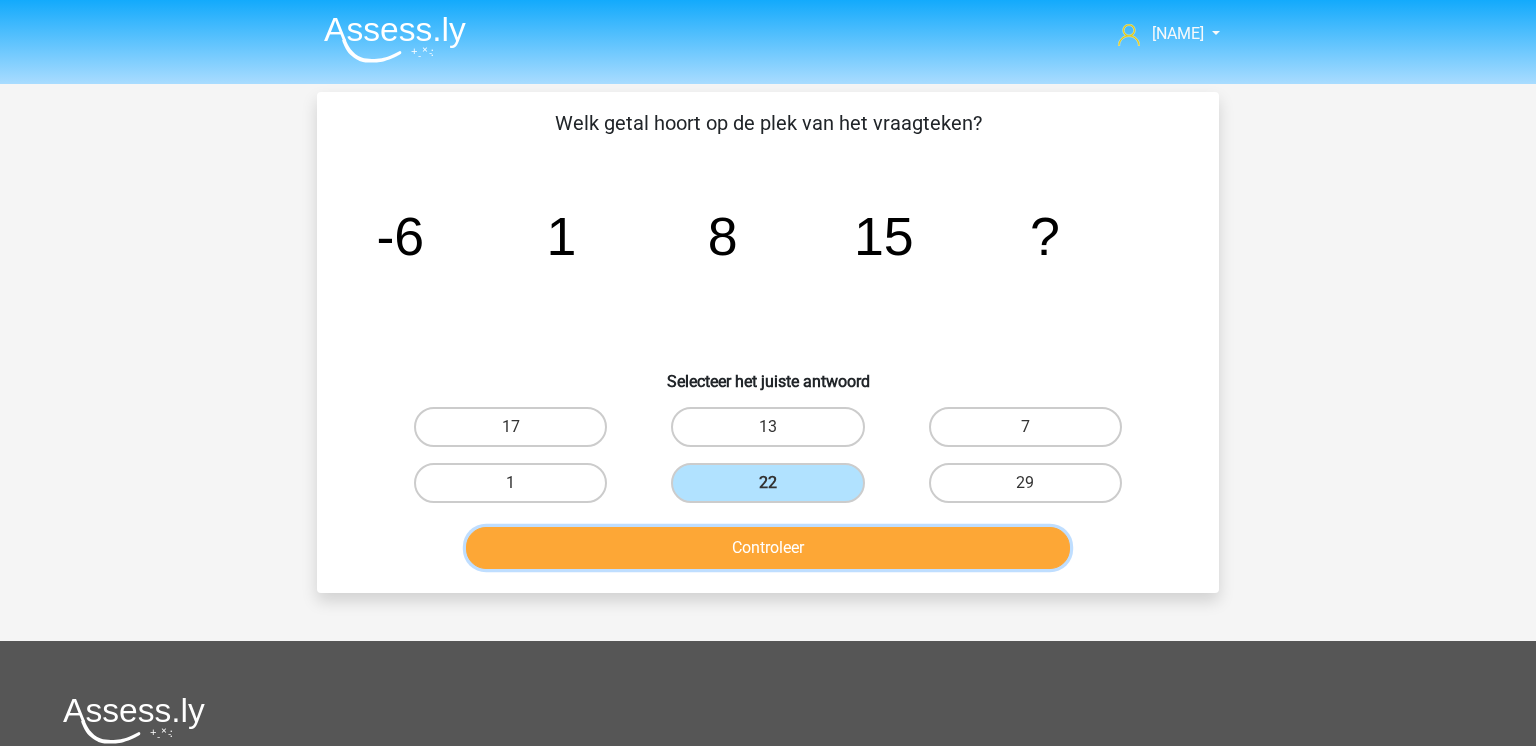 click on "Controleer" at bounding box center (768, 548) 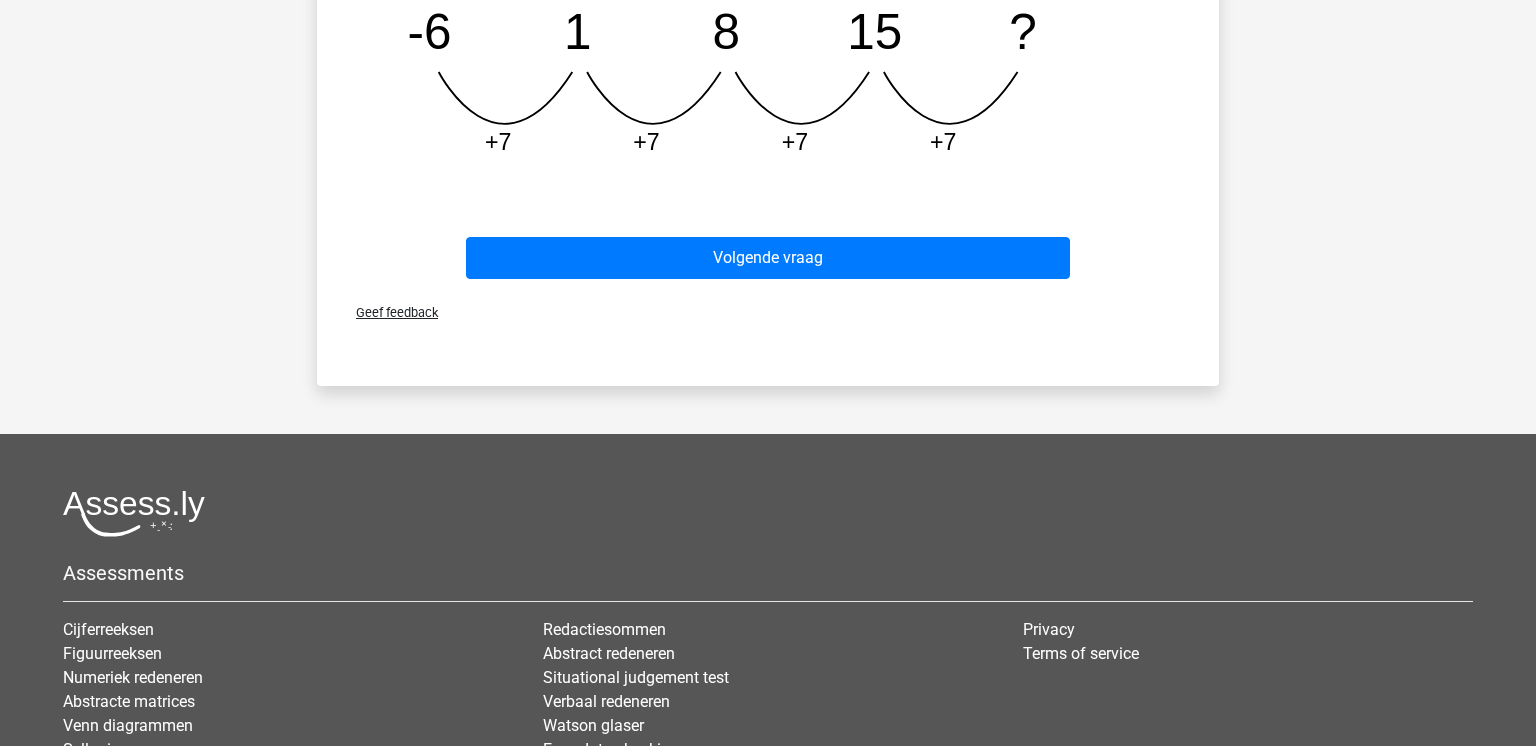 scroll, scrollTop: 839, scrollLeft: 0, axis: vertical 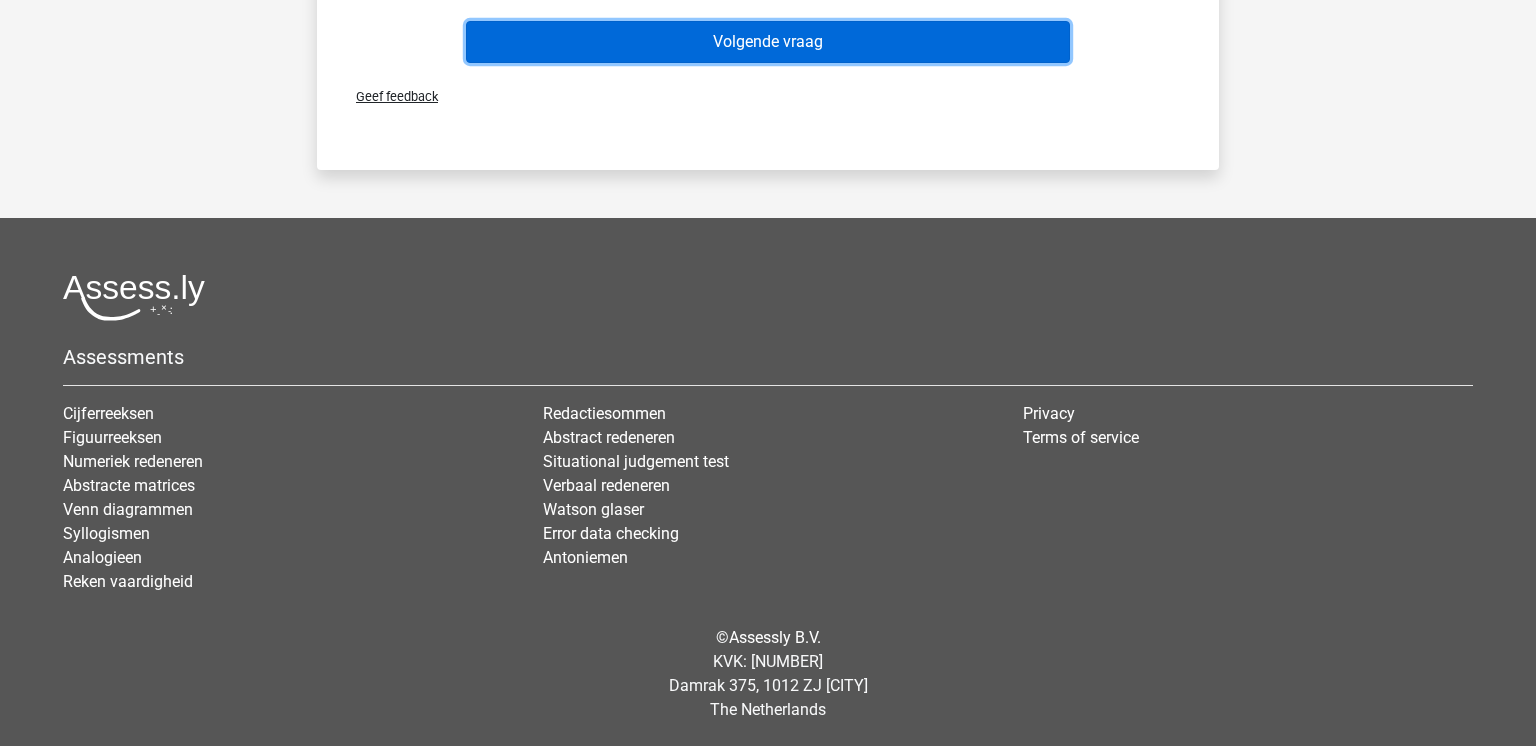click on "Volgende vraag" at bounding box center (768, 42) 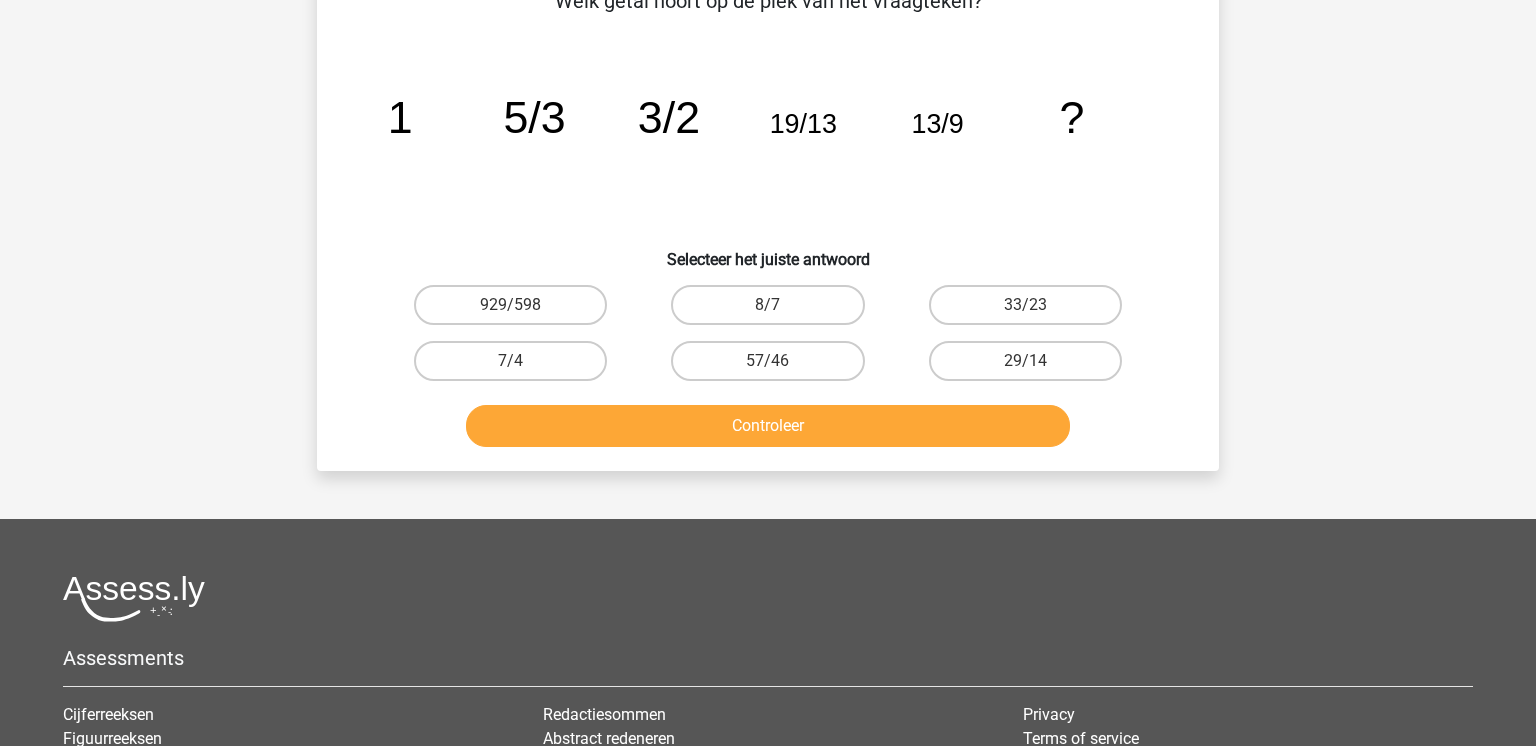 scroll, scrollTop: 92, scrollLeft: 0, axis: vertical 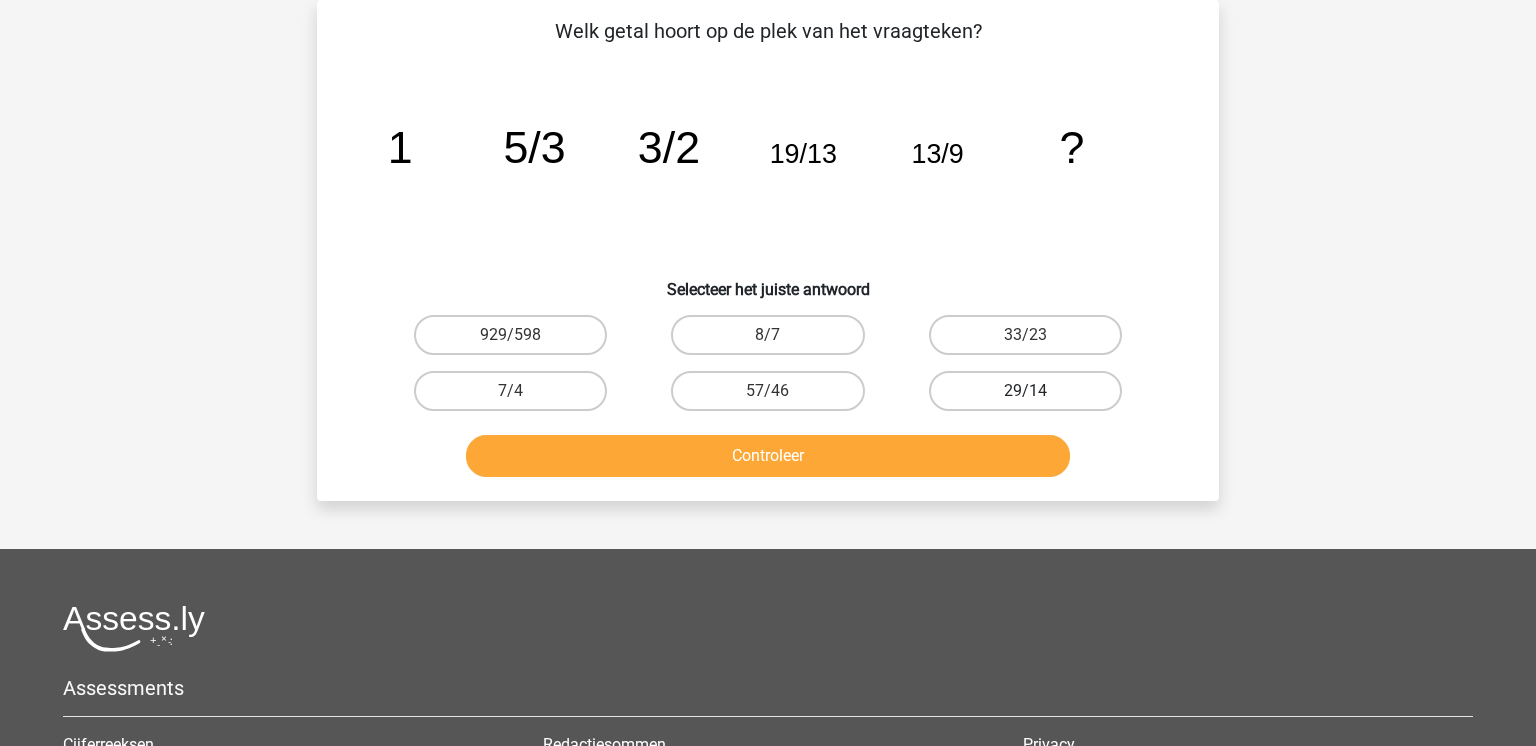 drag, startPoint x: 1045, startPoint y: 332, endPoint x: 1036, endPoint y: 382, distance: 50.803543 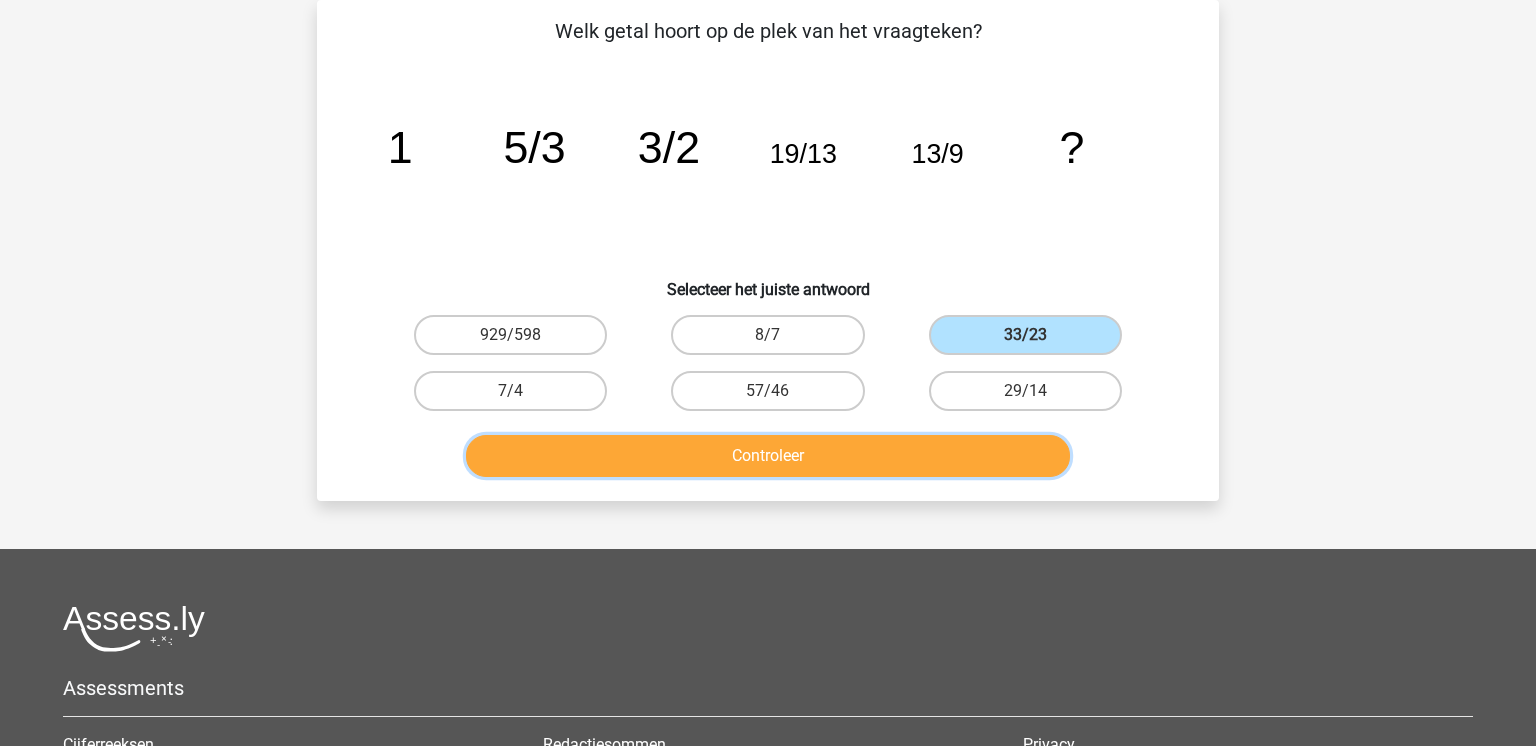 click on "Controleer" at bounding box center [768, 456] 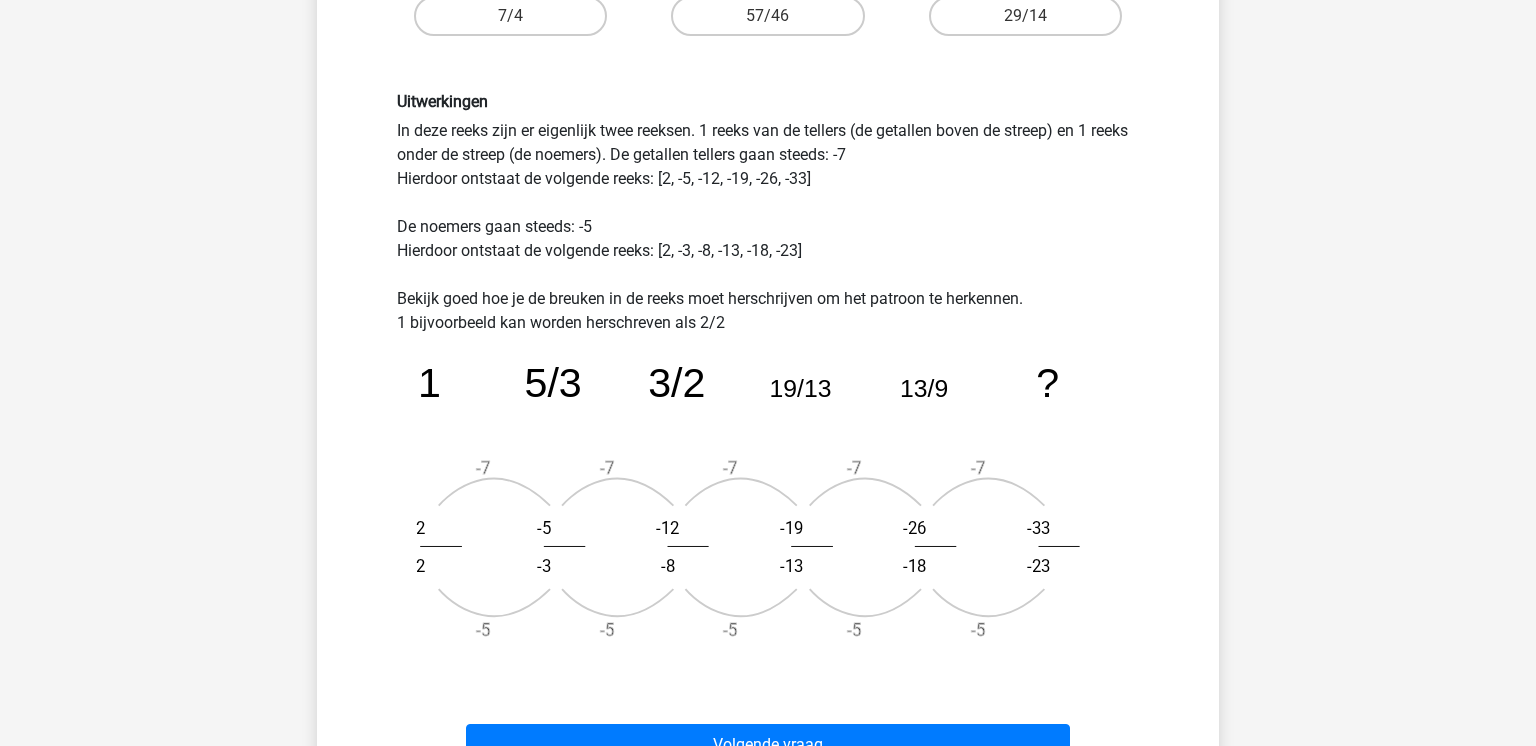 scroll, scrollTop: 476, scrollLeft: 0, axis: vertical 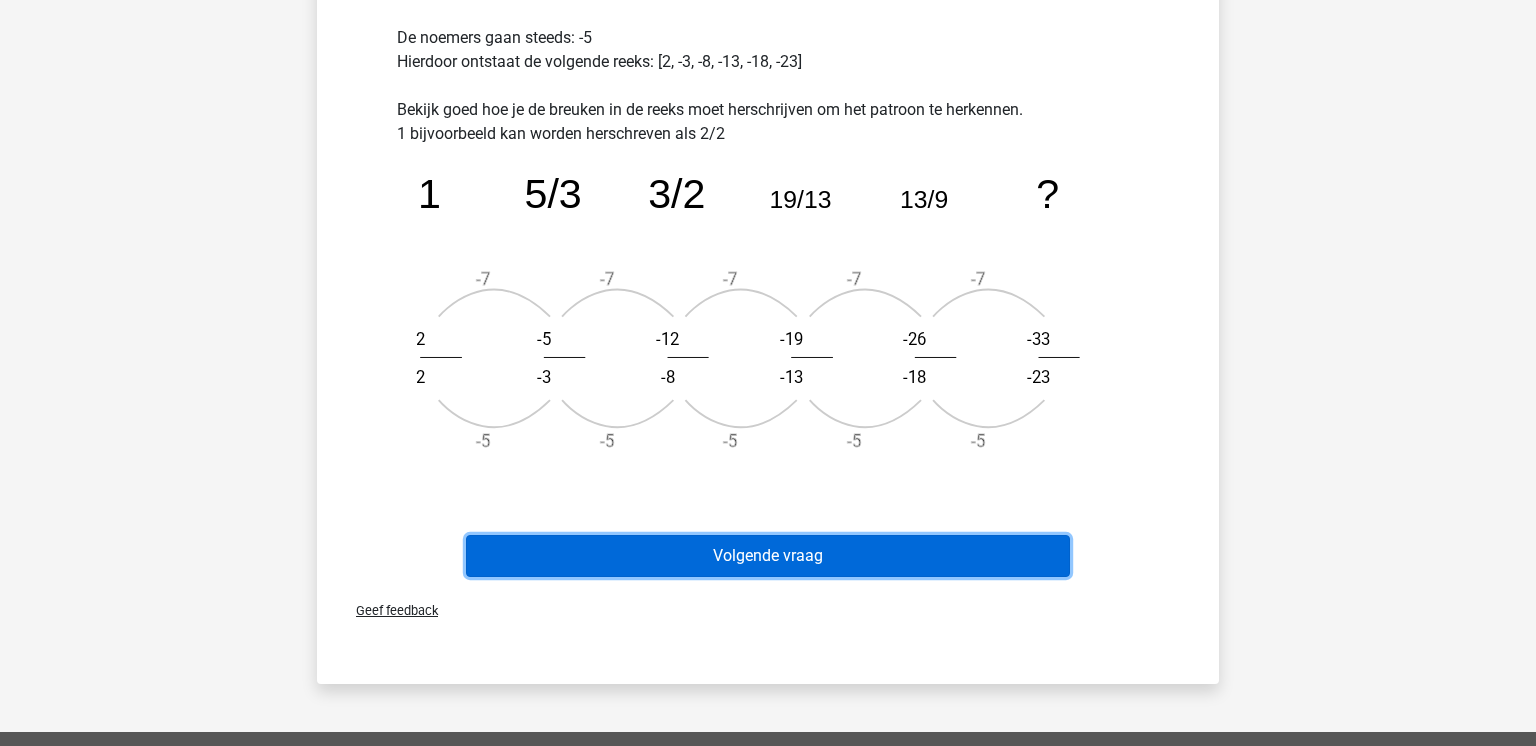 click on "Volgende vraag" at bounding box center [768, 556] 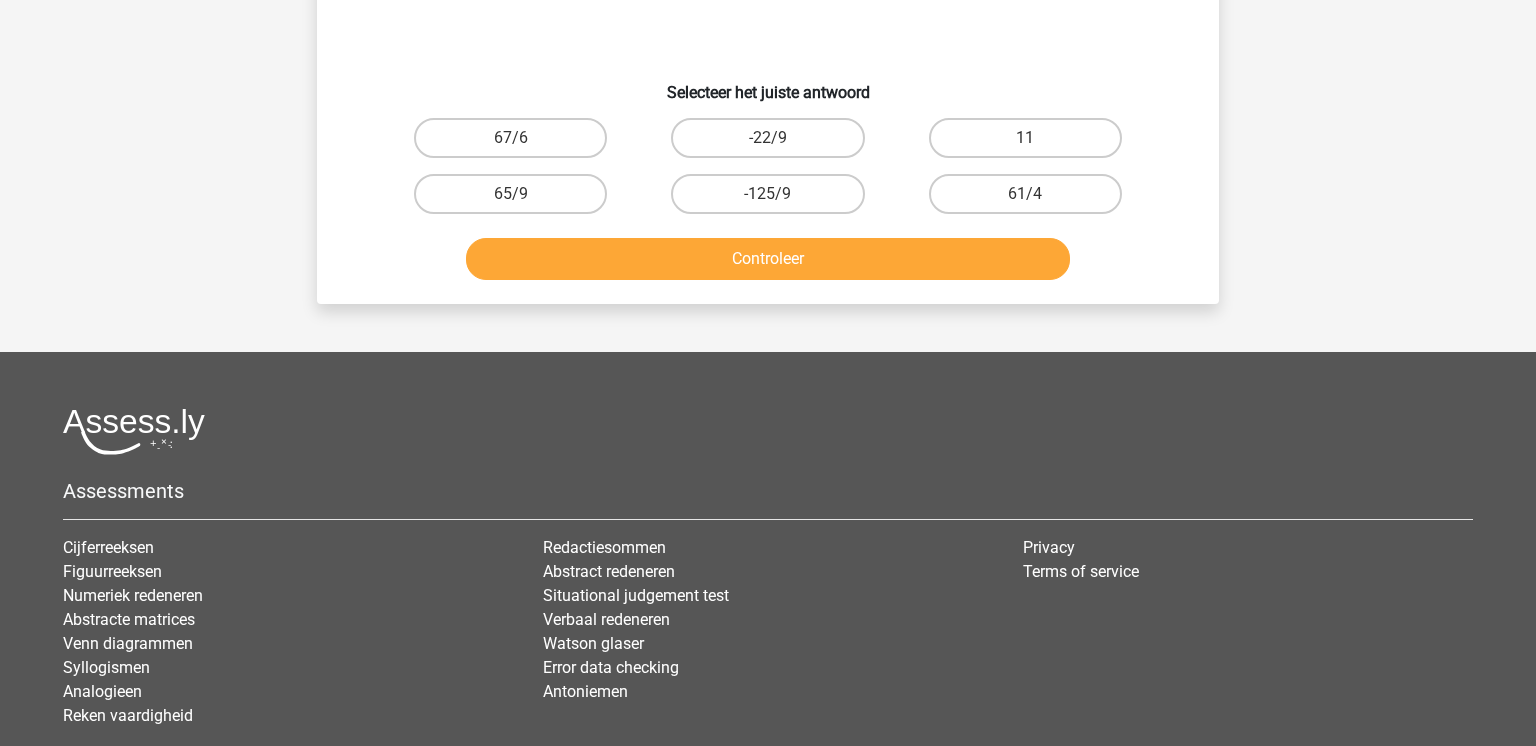 scroll, scrollTop: 92, scrollLeft: 0, axis: vertical 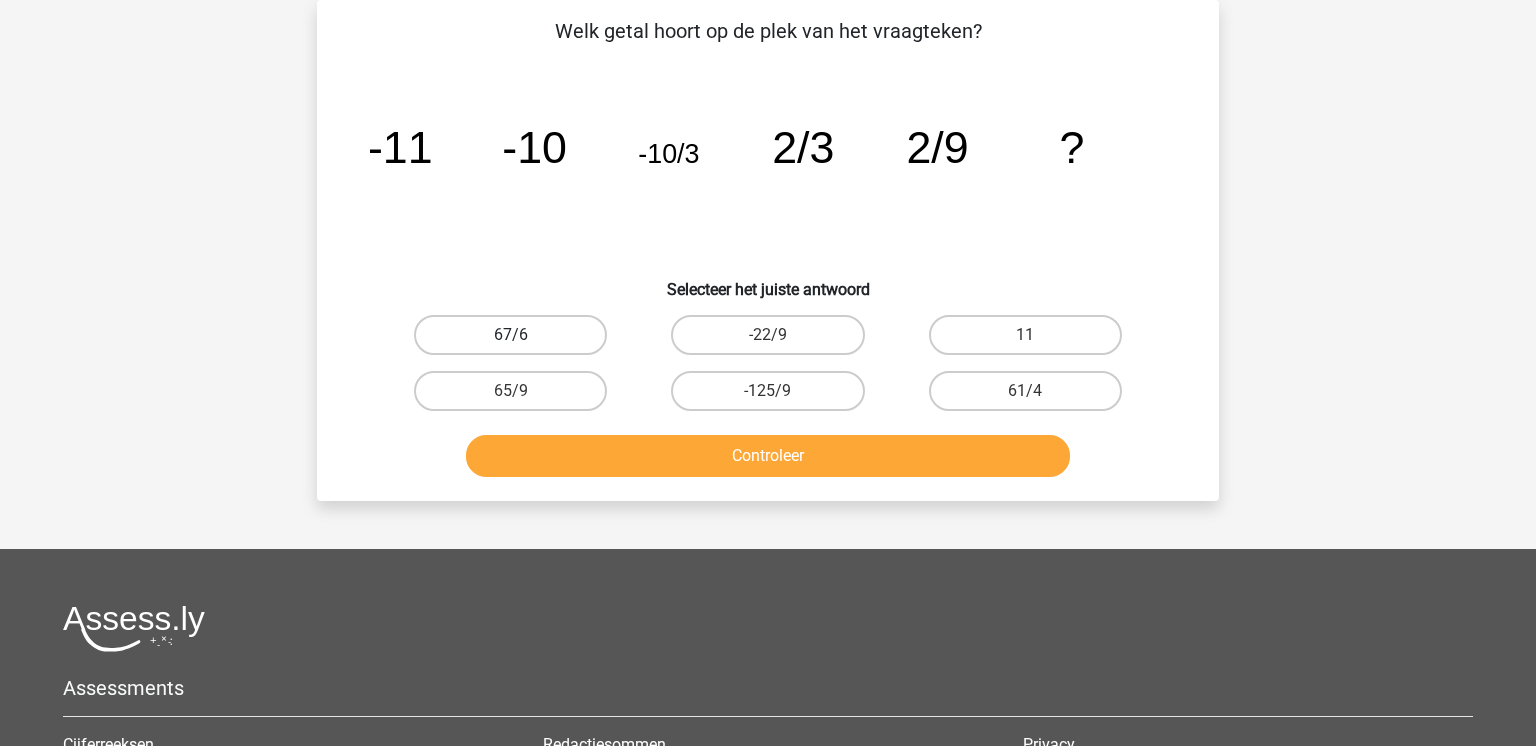 click on "67/6" at bounding box center (510, 335) 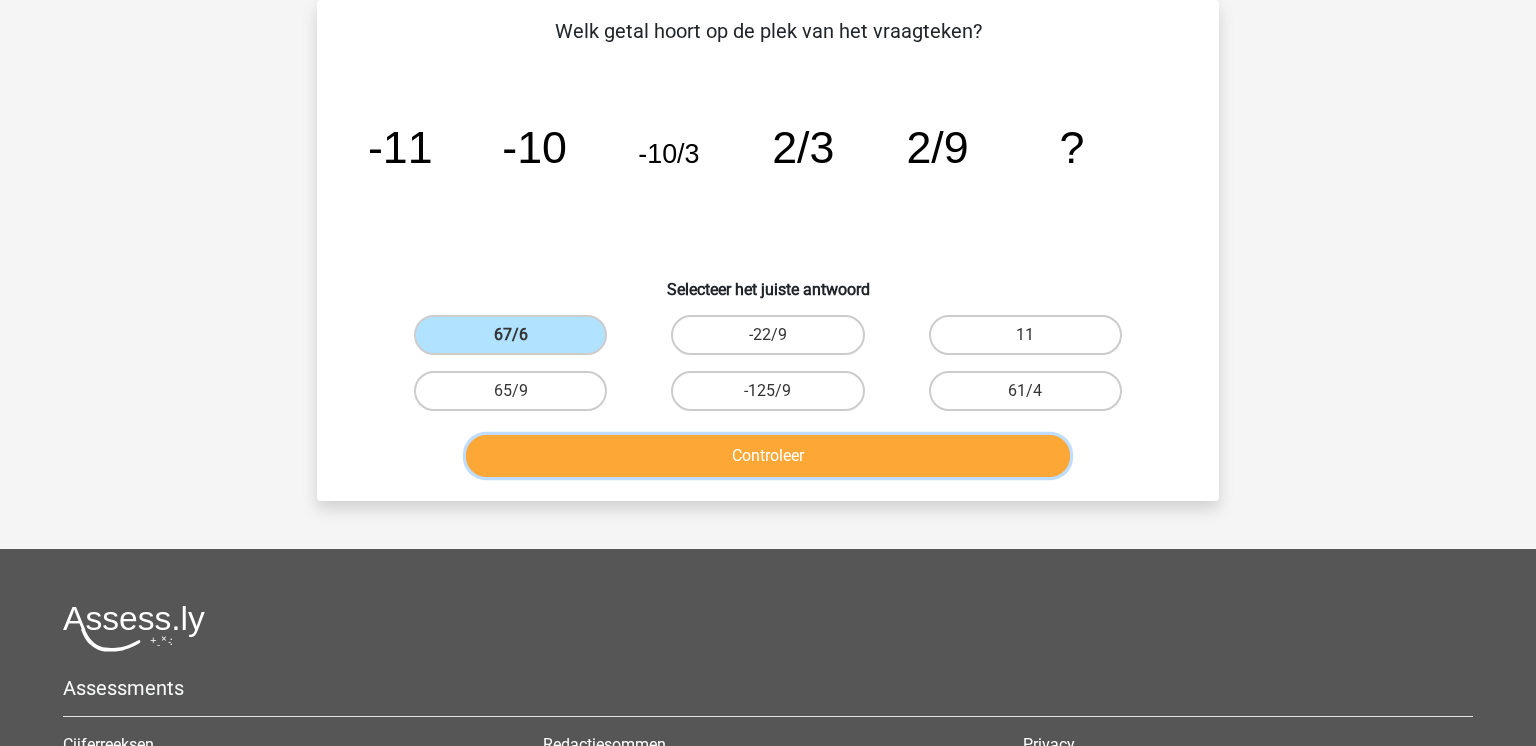 click on "Controleer" at bounding box center (768, 456) 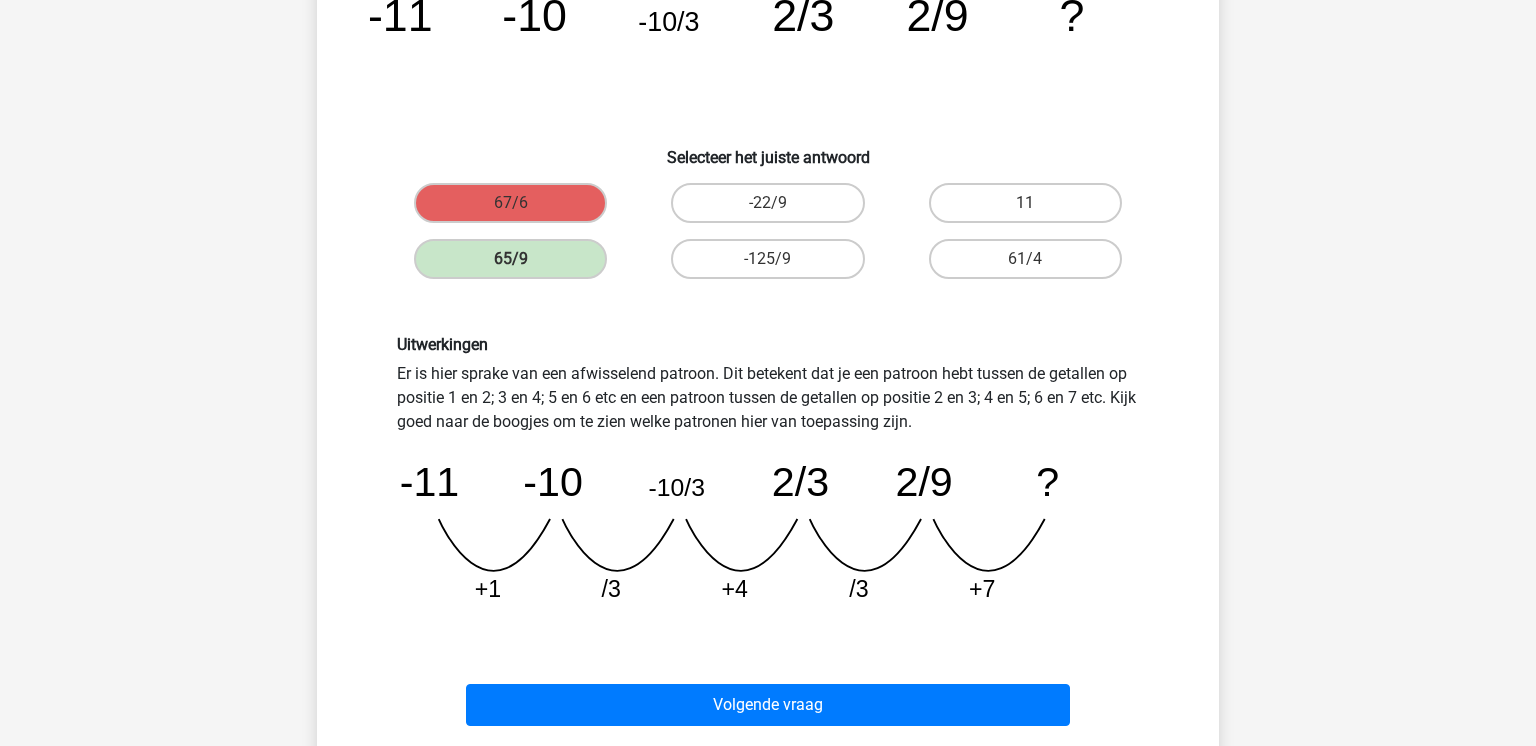scroll, scrollTop: 227, scrollLeft: 0, axis: vertical 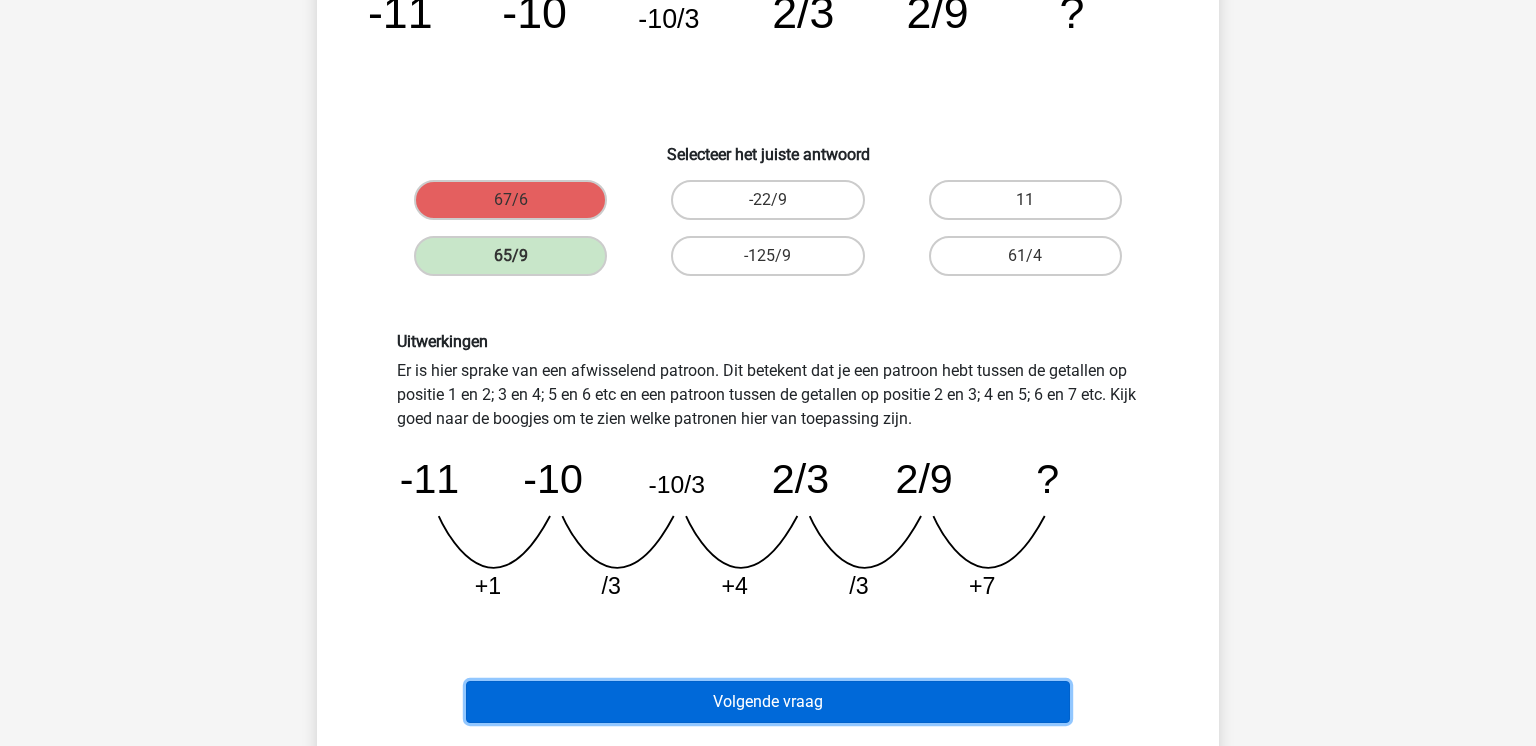 click on "Volgende vraag" at bounding box center (768, 702) 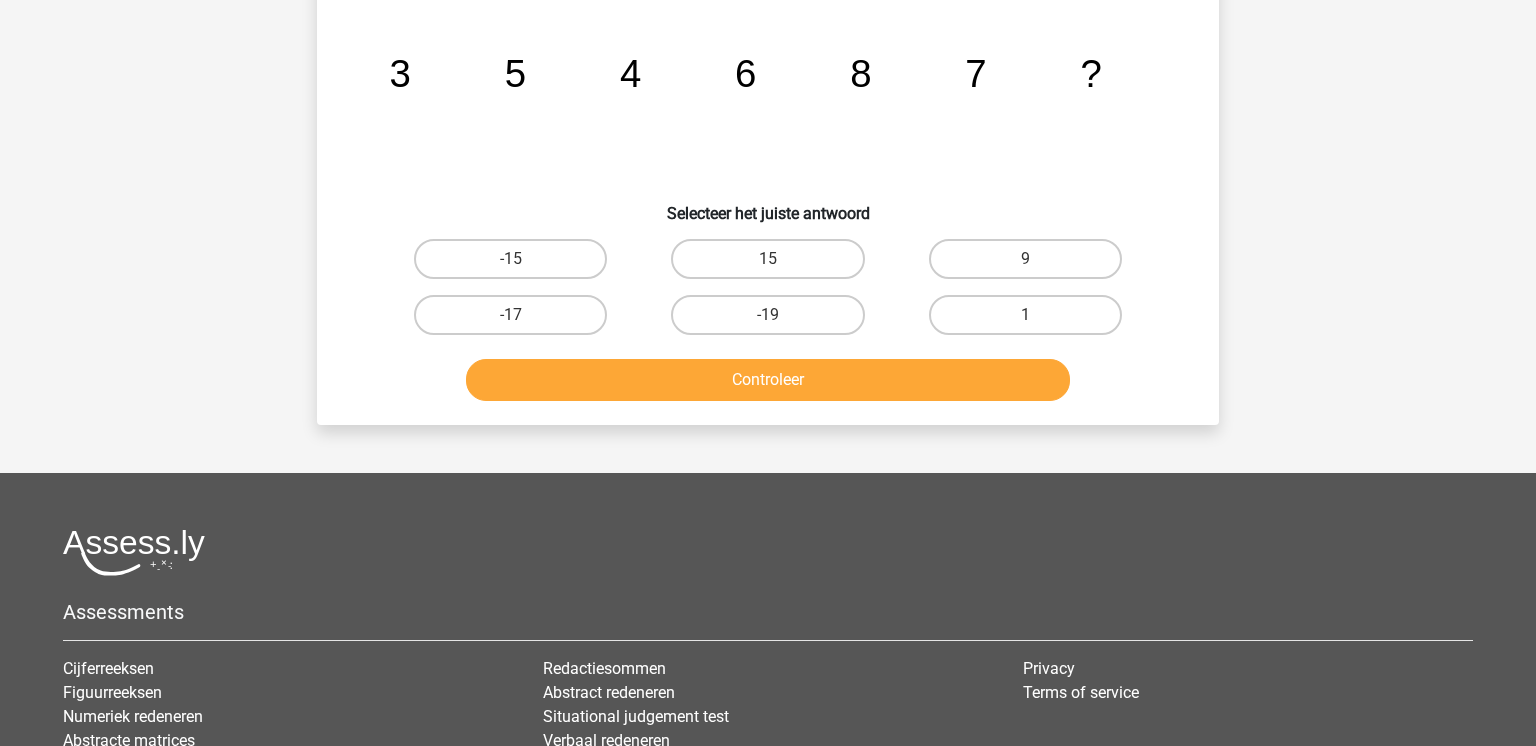 scroll, scrollTop: 92, scrollLeft: 0, axis: vertical 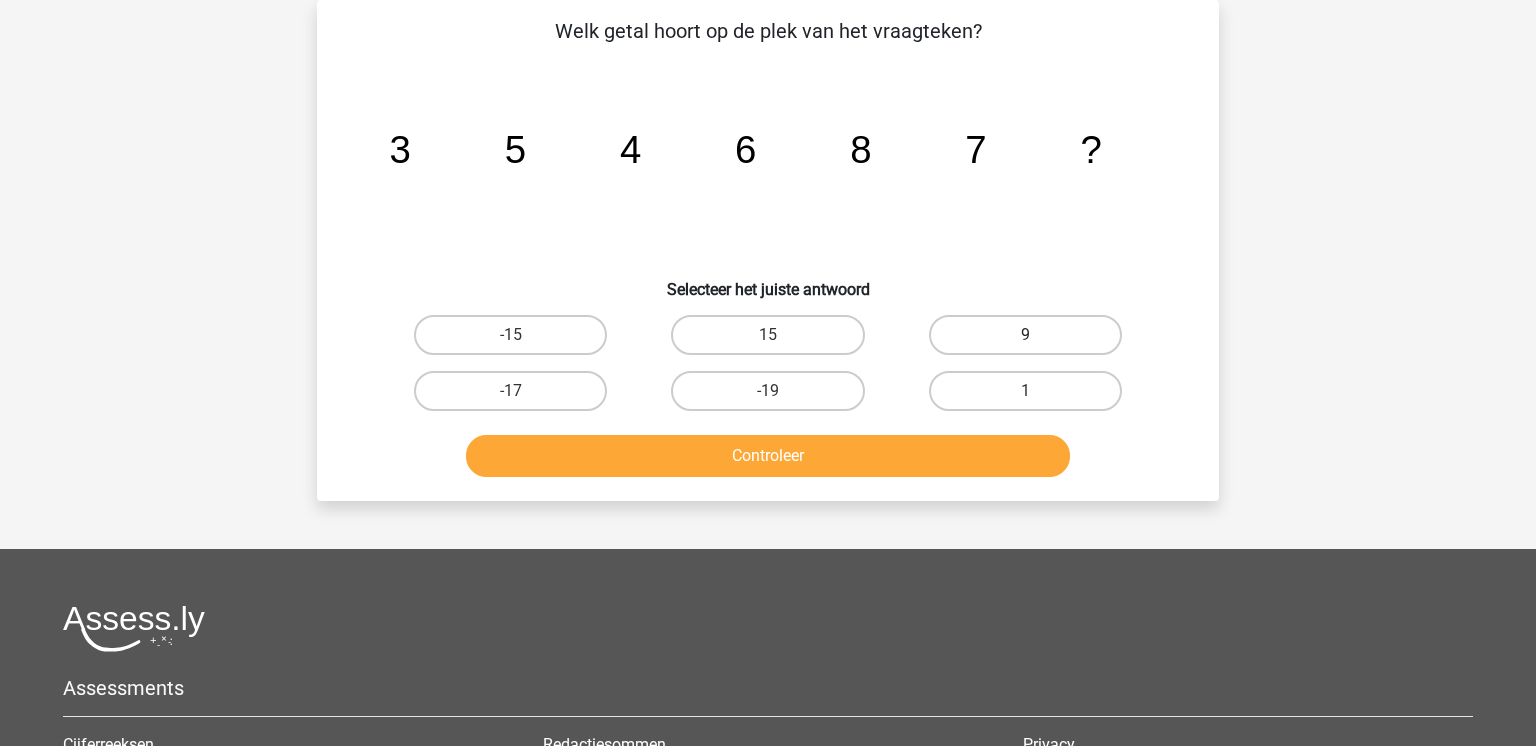 click on "9" at bounding box center [1025, 335] 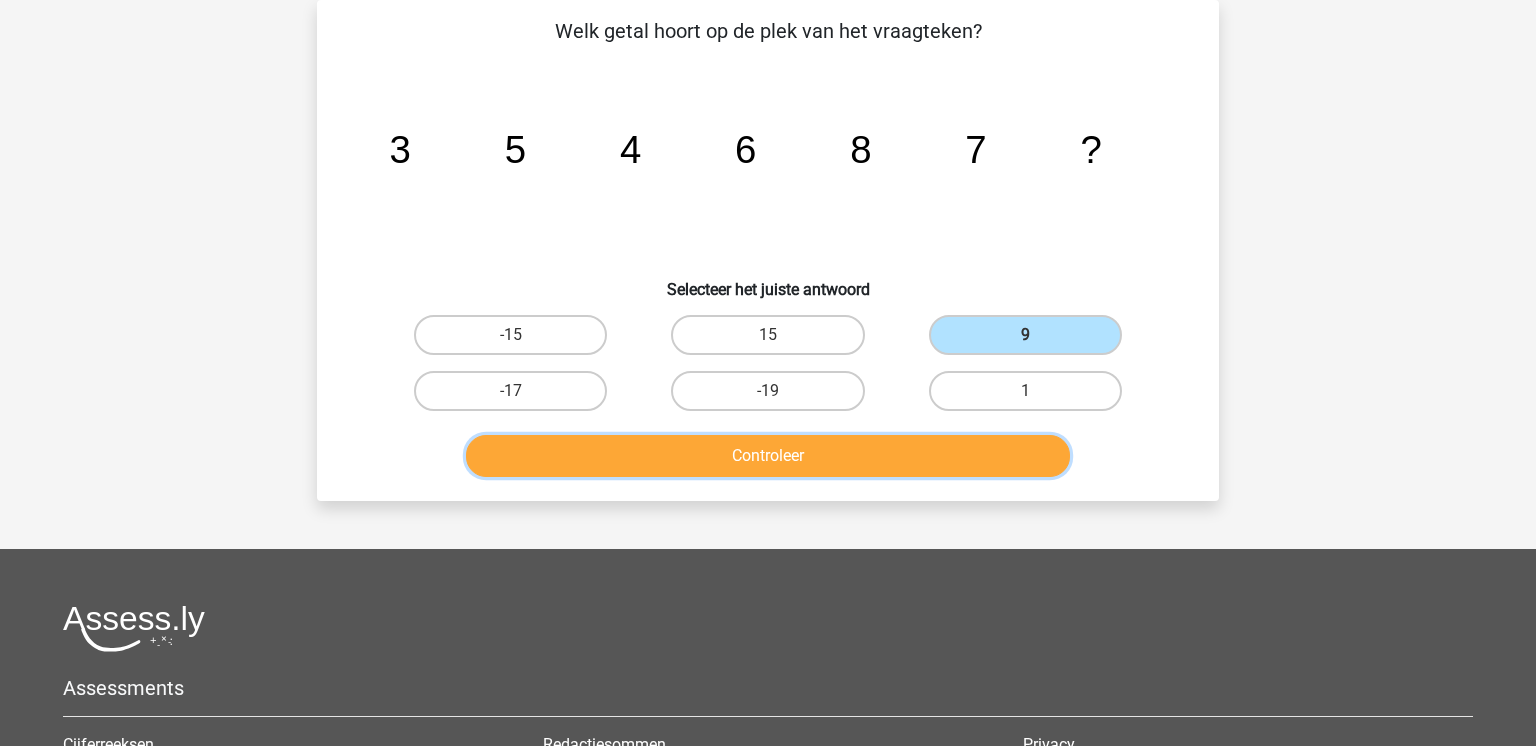 click on "Controleer" at bounding box center (768, 456) 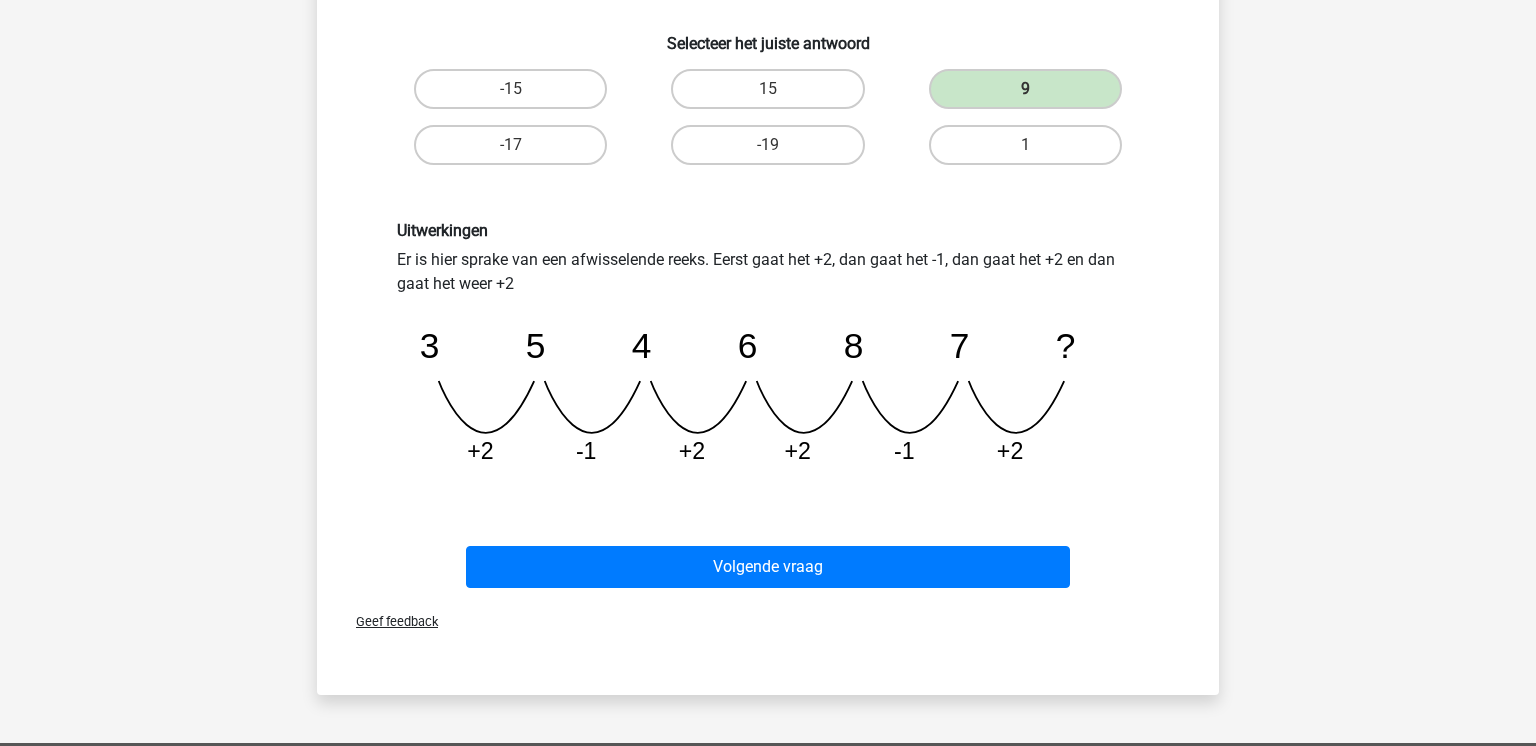 scroll, scrollTop: 353, scrollLeft: 0, axis: vertical 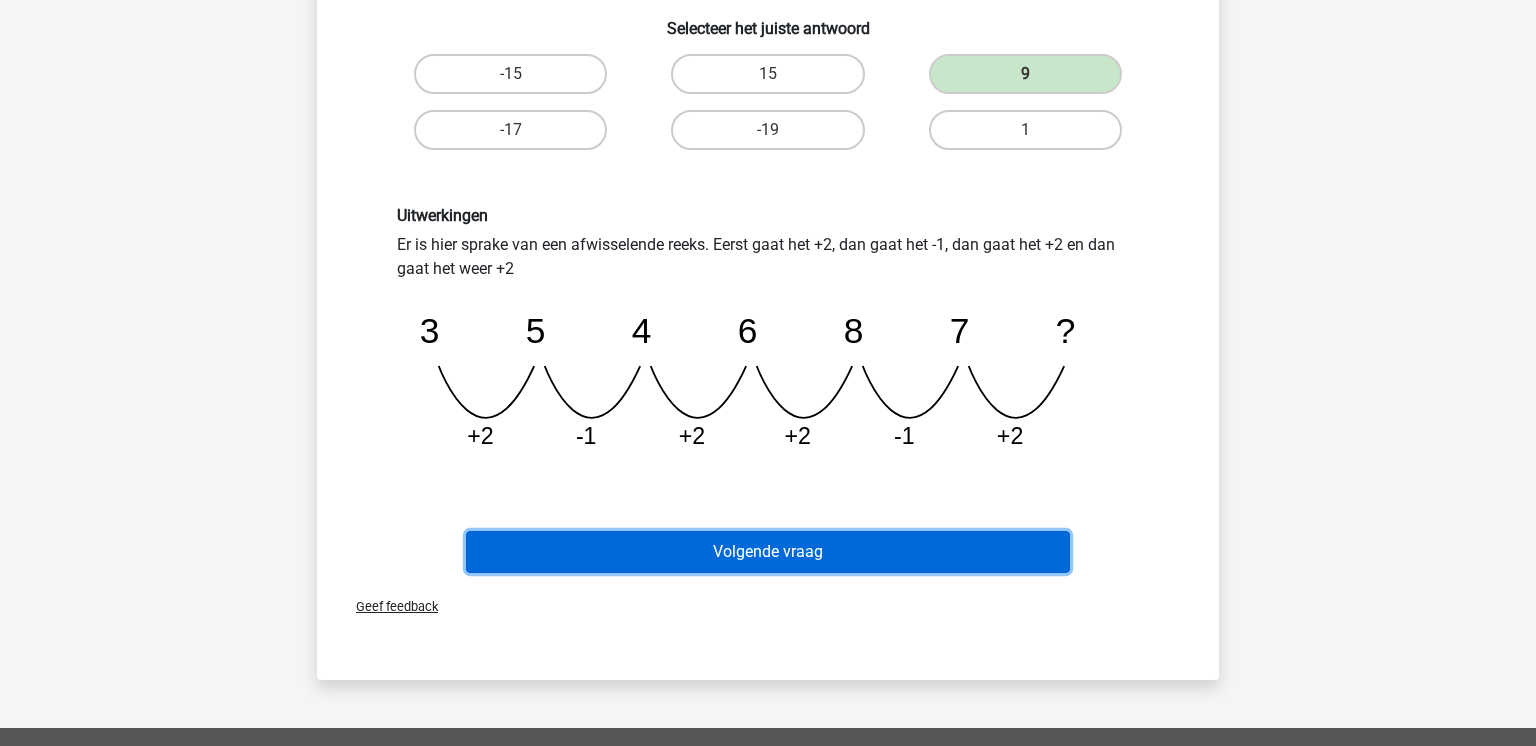 click on "Volgende vraag" at bounding box center [768, 552] 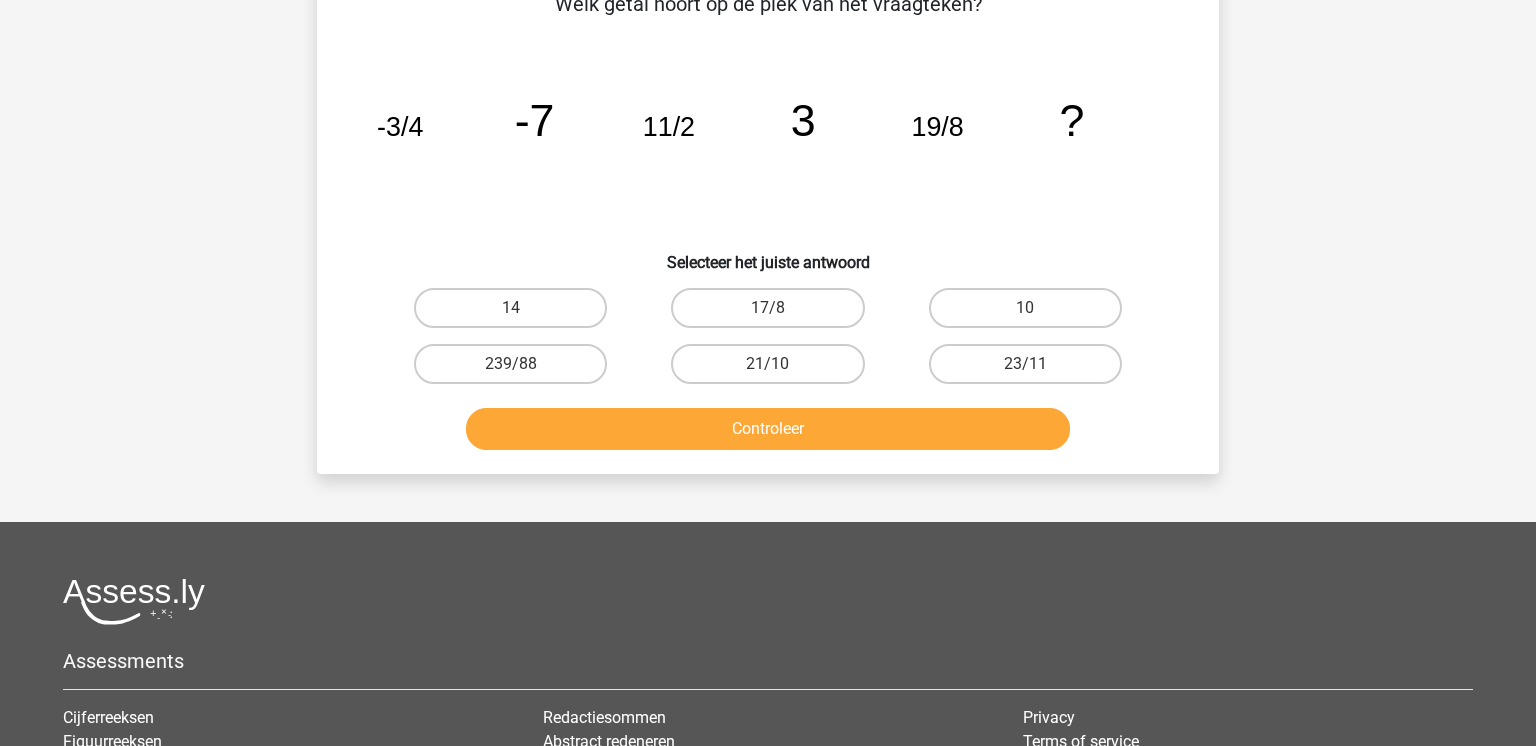scroll, scrollTop: 92, scrollLeft: 0, axis: vertical 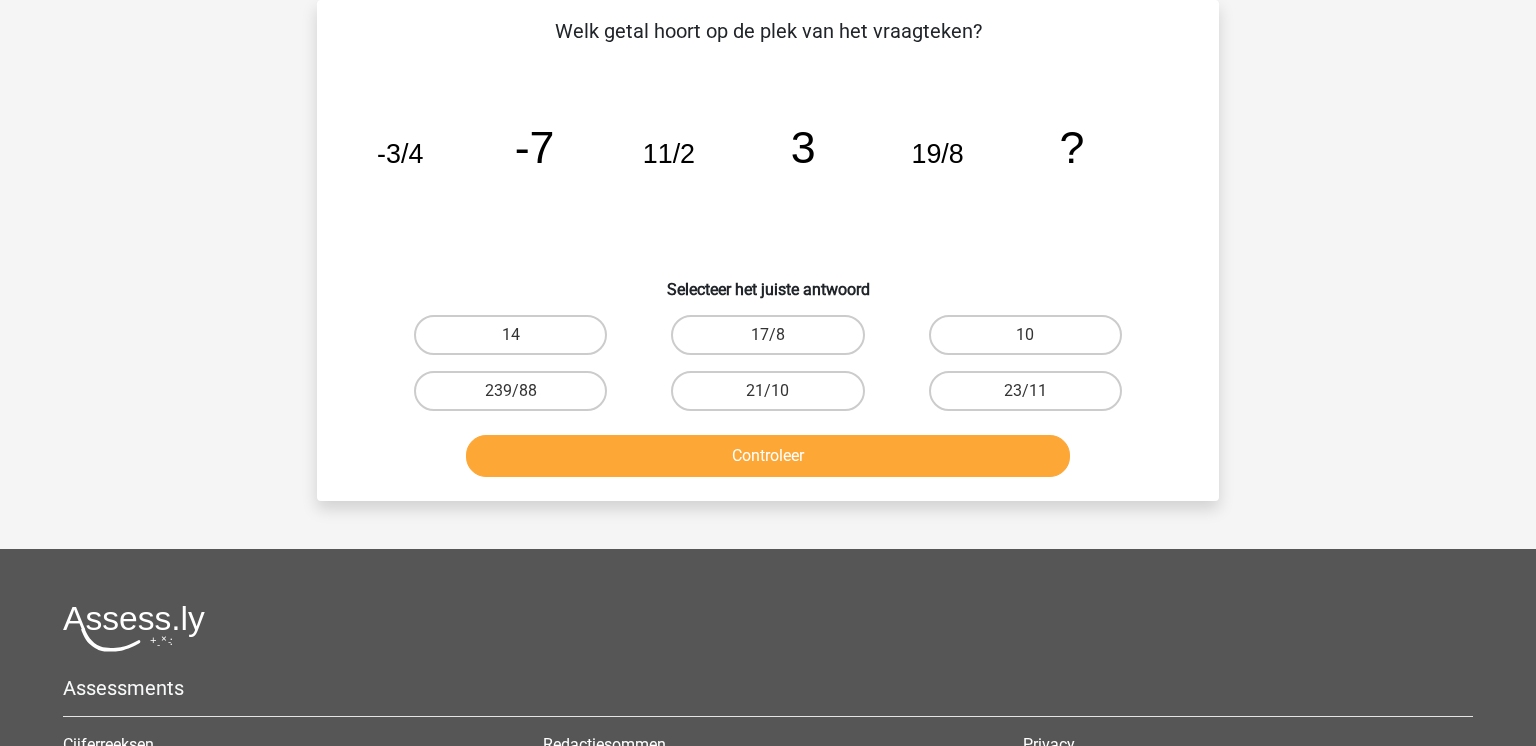 click on "10" at bounding box center [1025, 335] 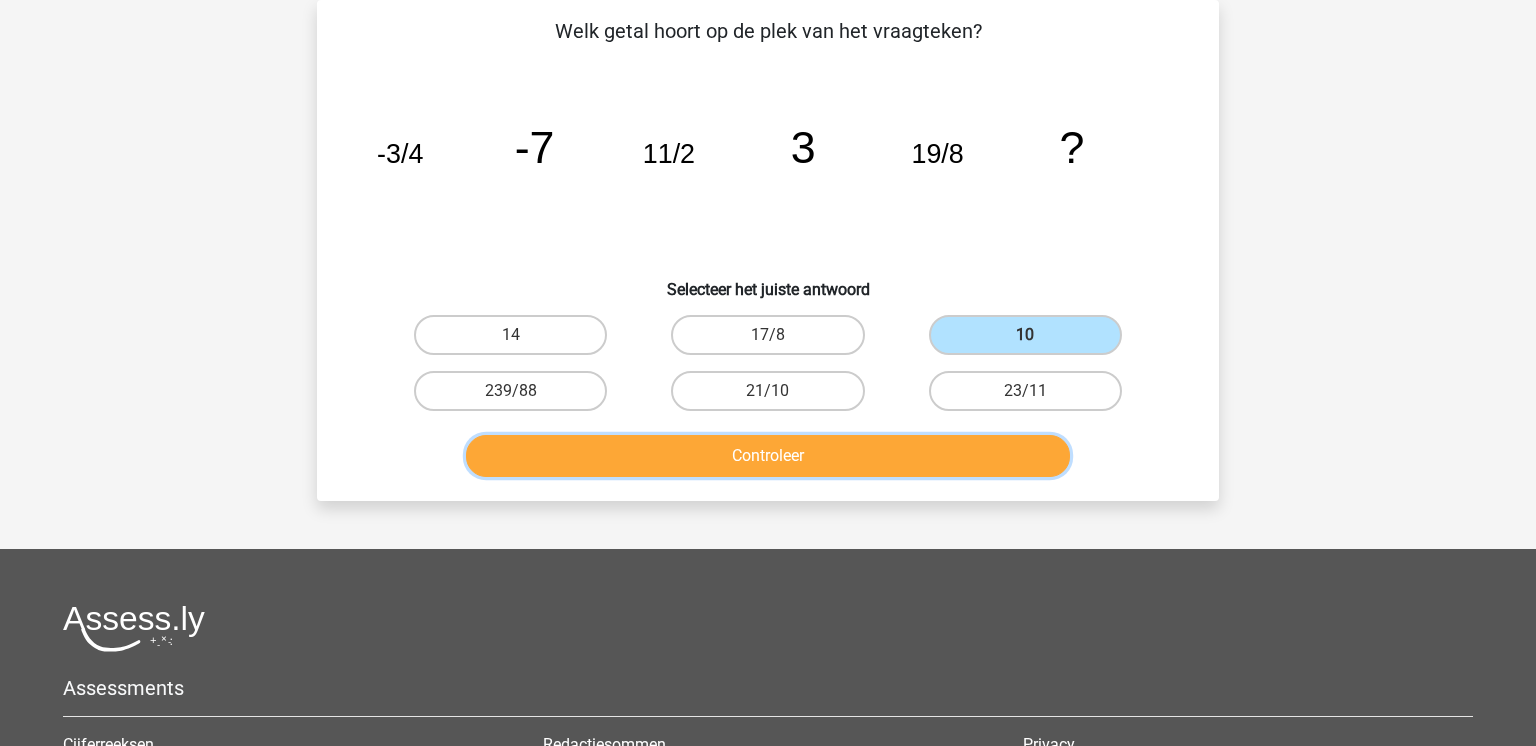 click on "Controleer" at bounding box center [768, 456] 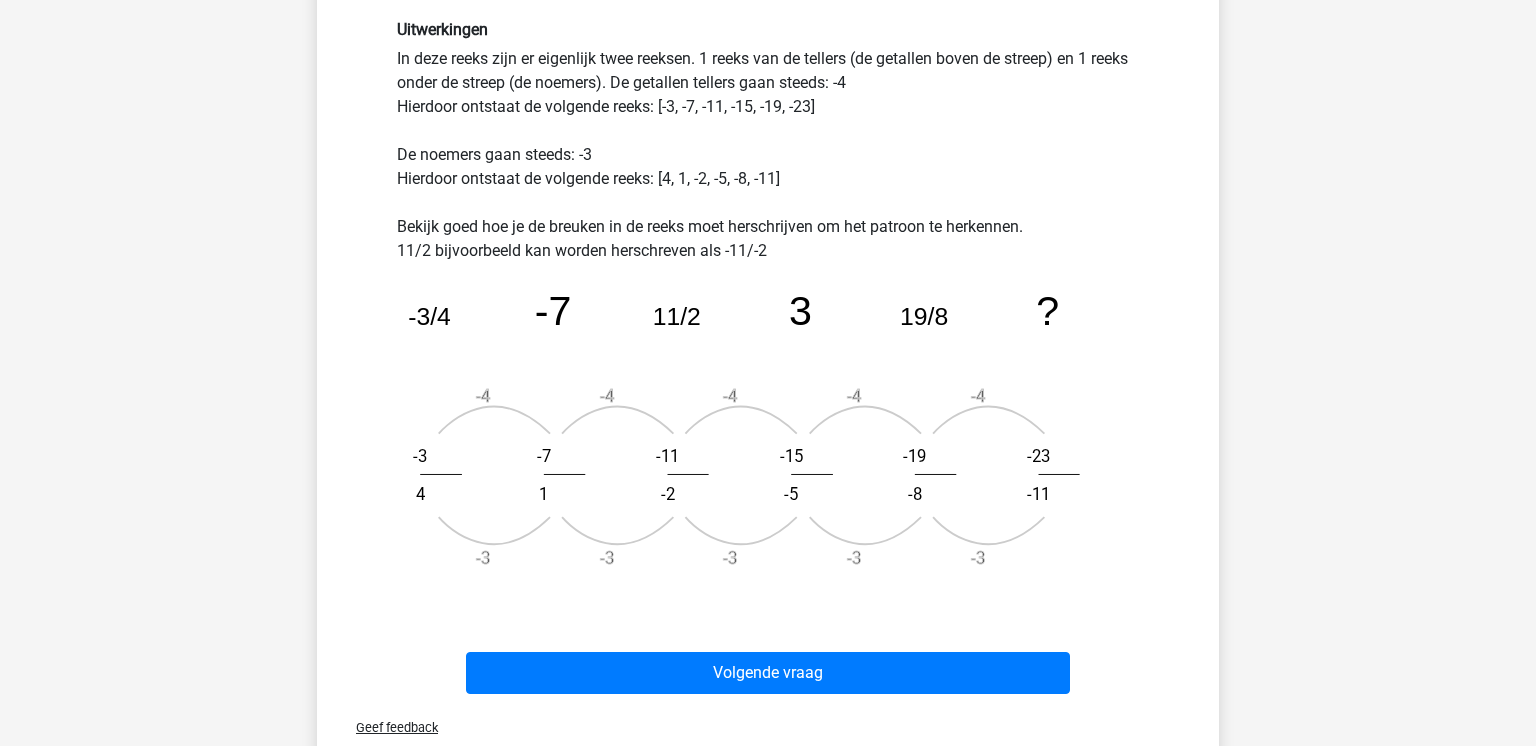 scroll, scrollTop: 536, scrollLeft: 0, axis: vertical 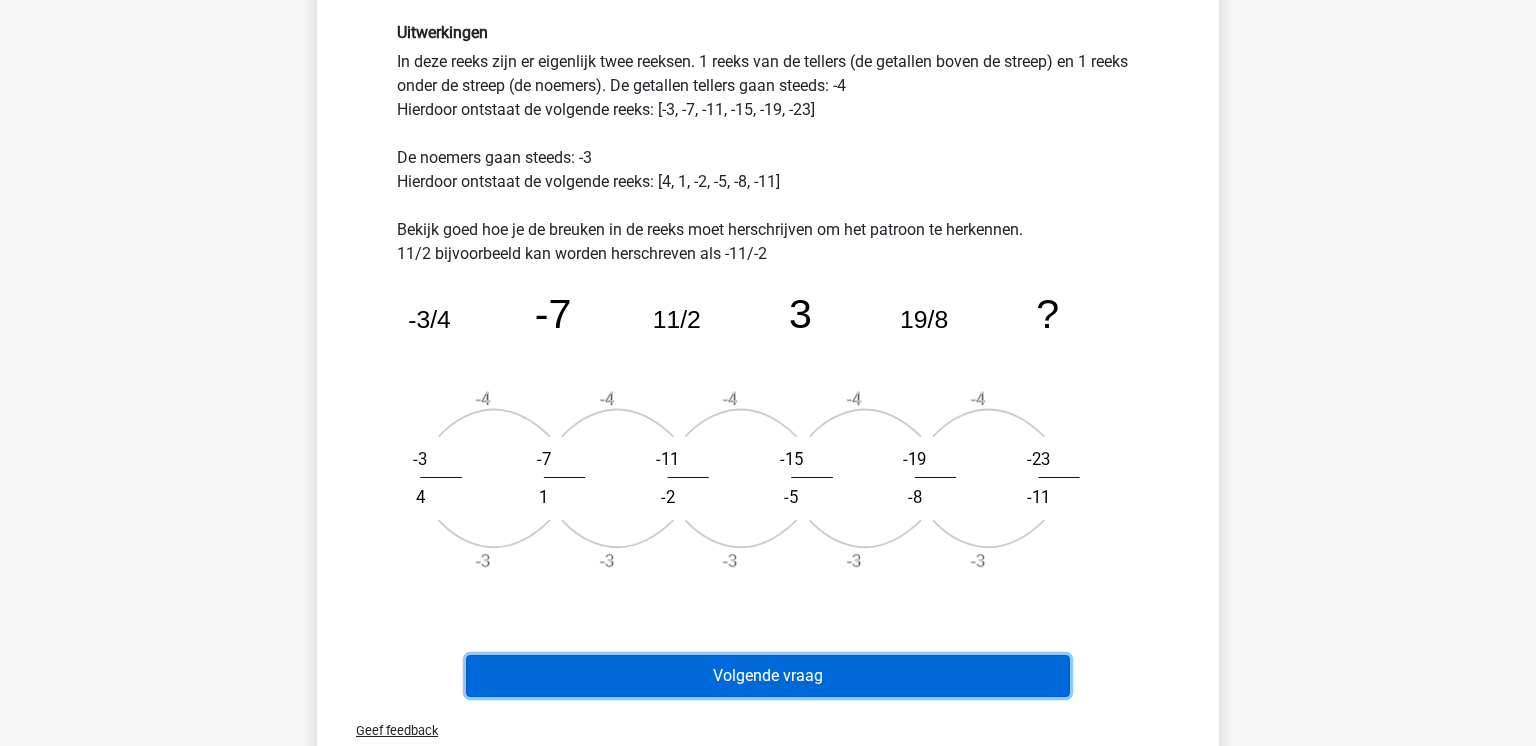 click on "Volgende vraag" at bounding box center (768, 676) 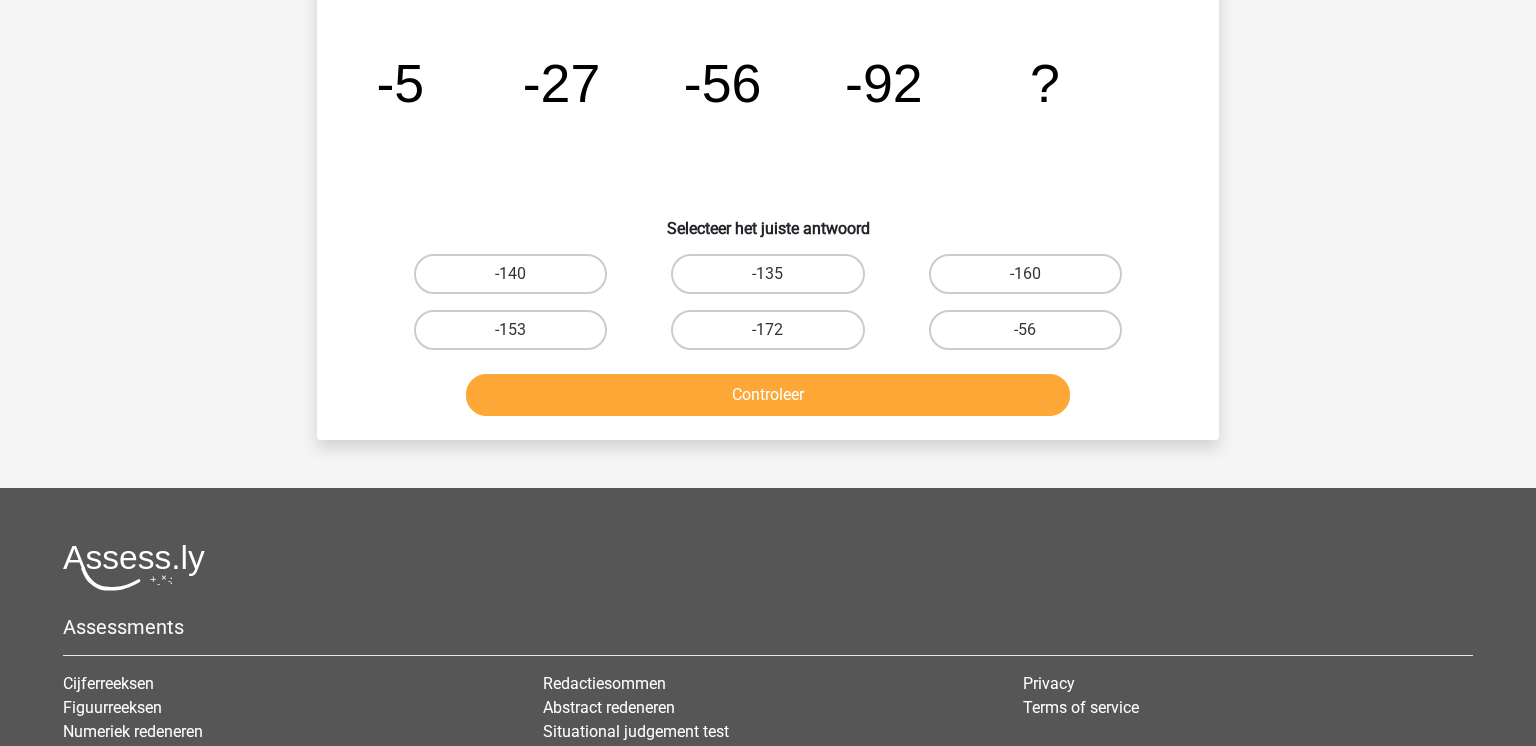scroll, scrollTop: 140, scrollLeft: 0, axis: vertical 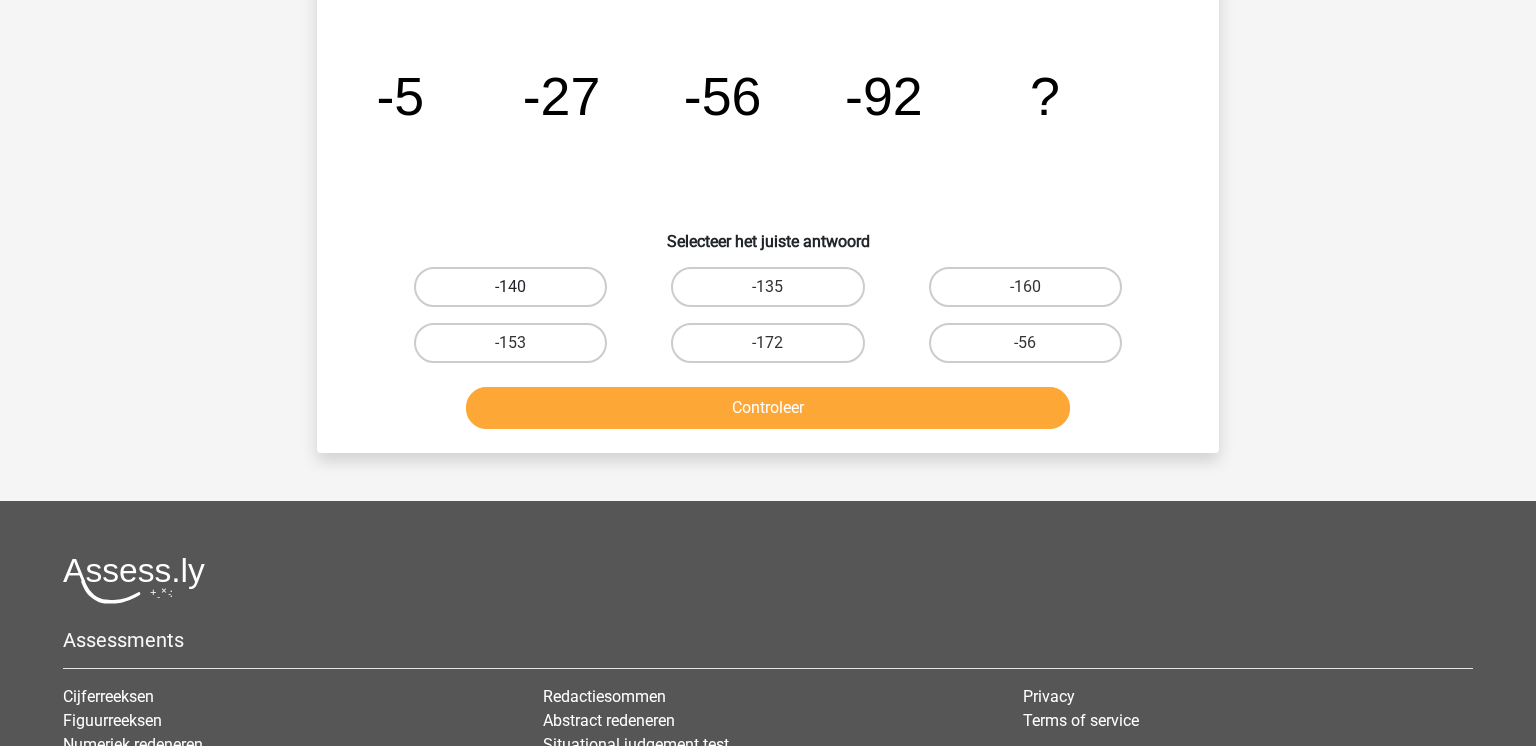 click on "-140" at bounding box center [510, 287] 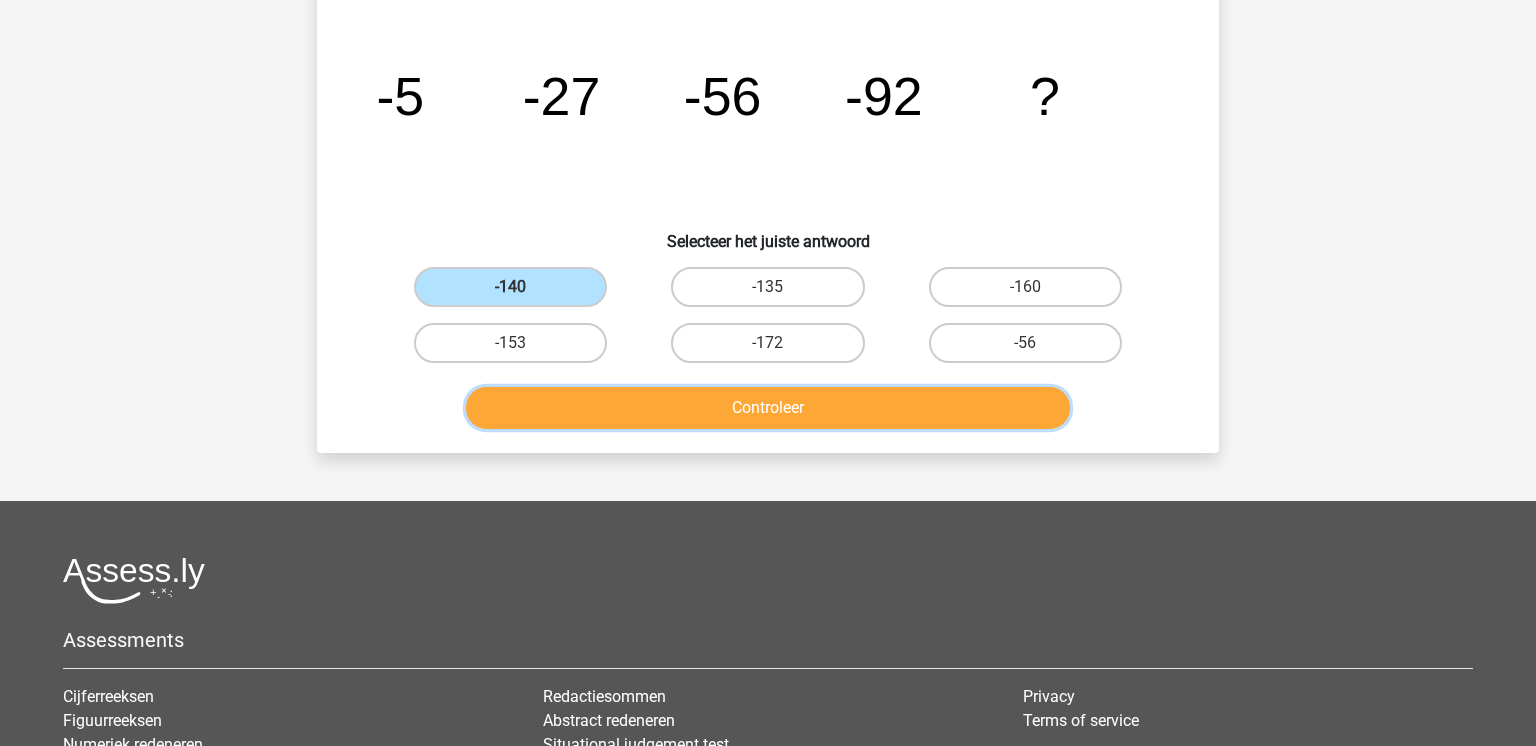 click on "Controleer" at bounding box center (768, 408) 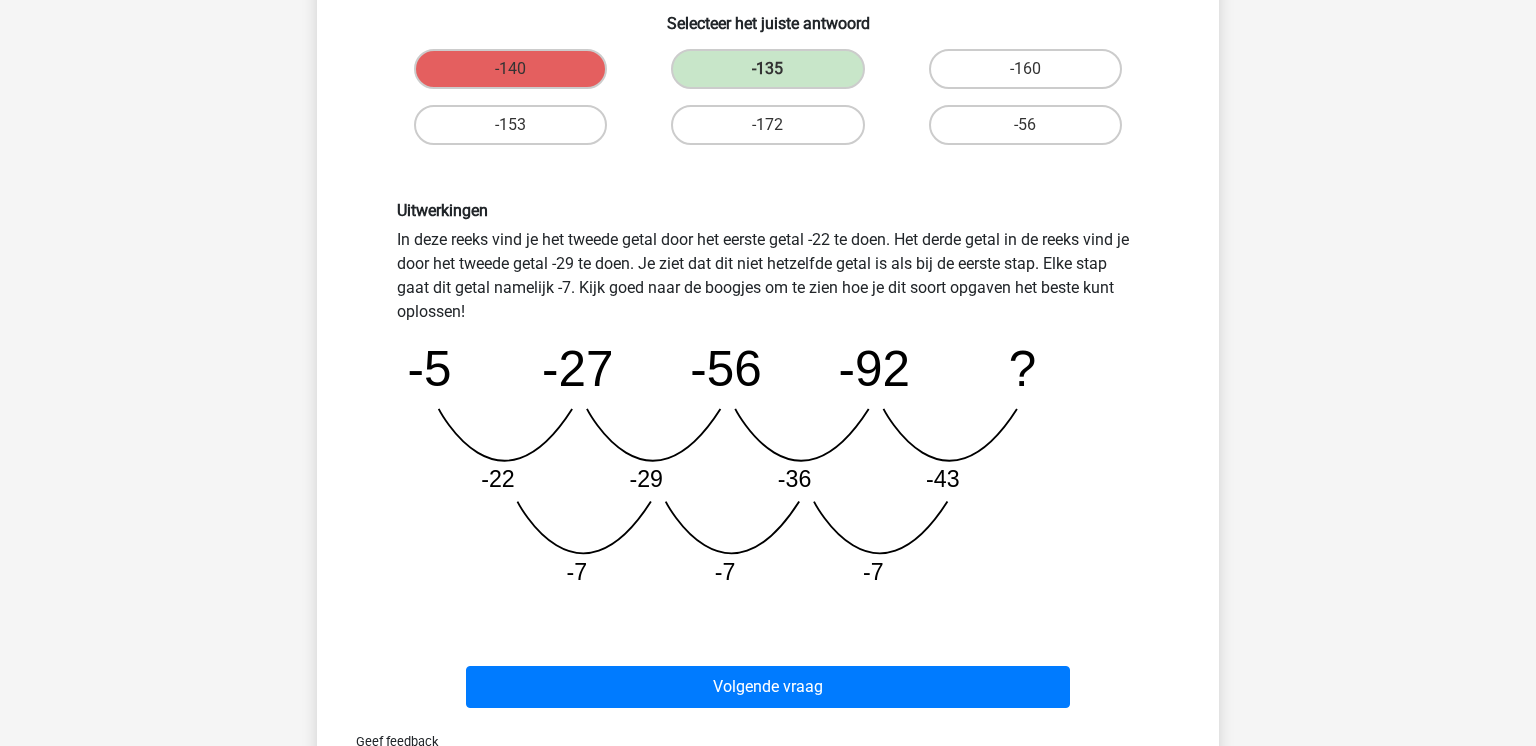 scroll, scrollTop: 360, scrollLeft: 0, axis: vertical 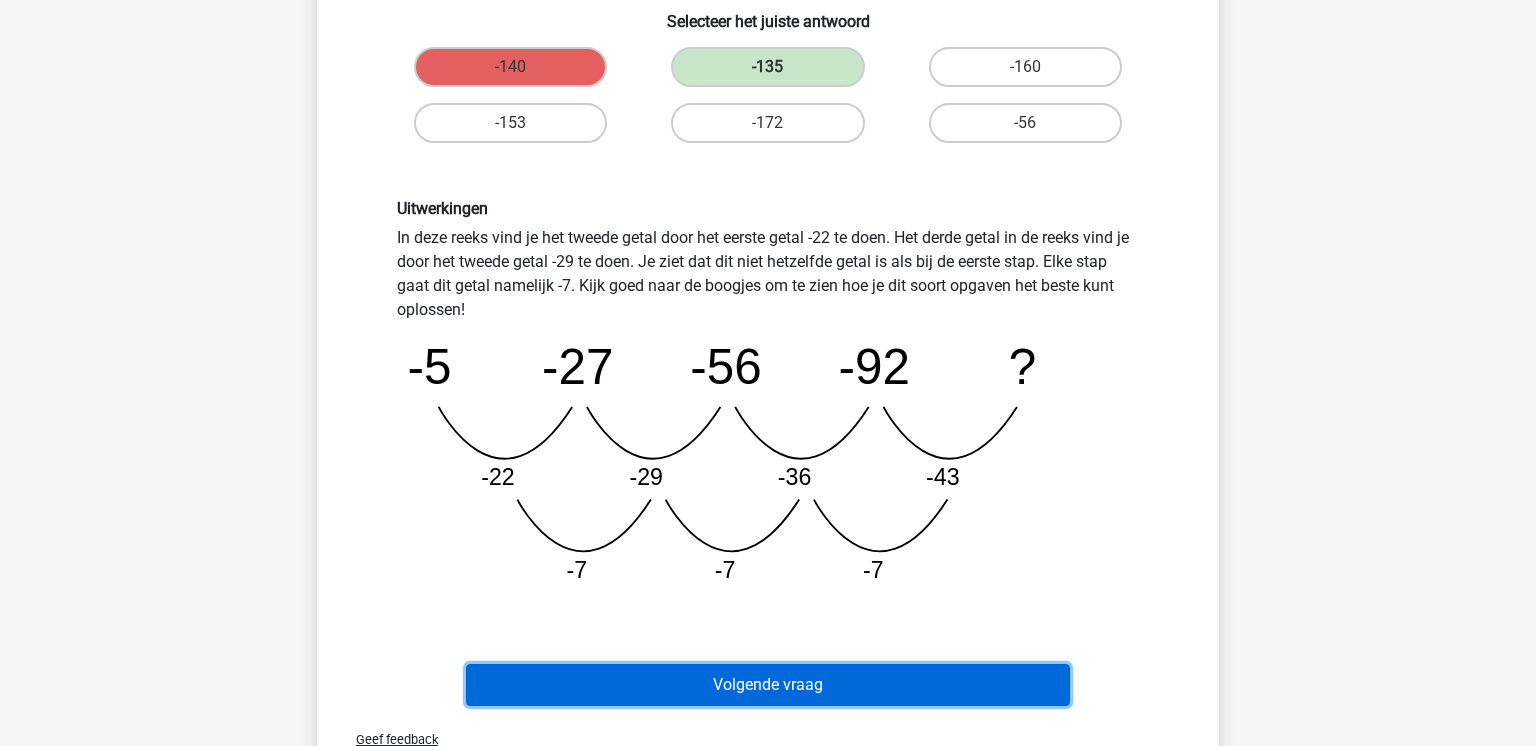 click on "Volgende vraag" at bounding box center (768, 685) 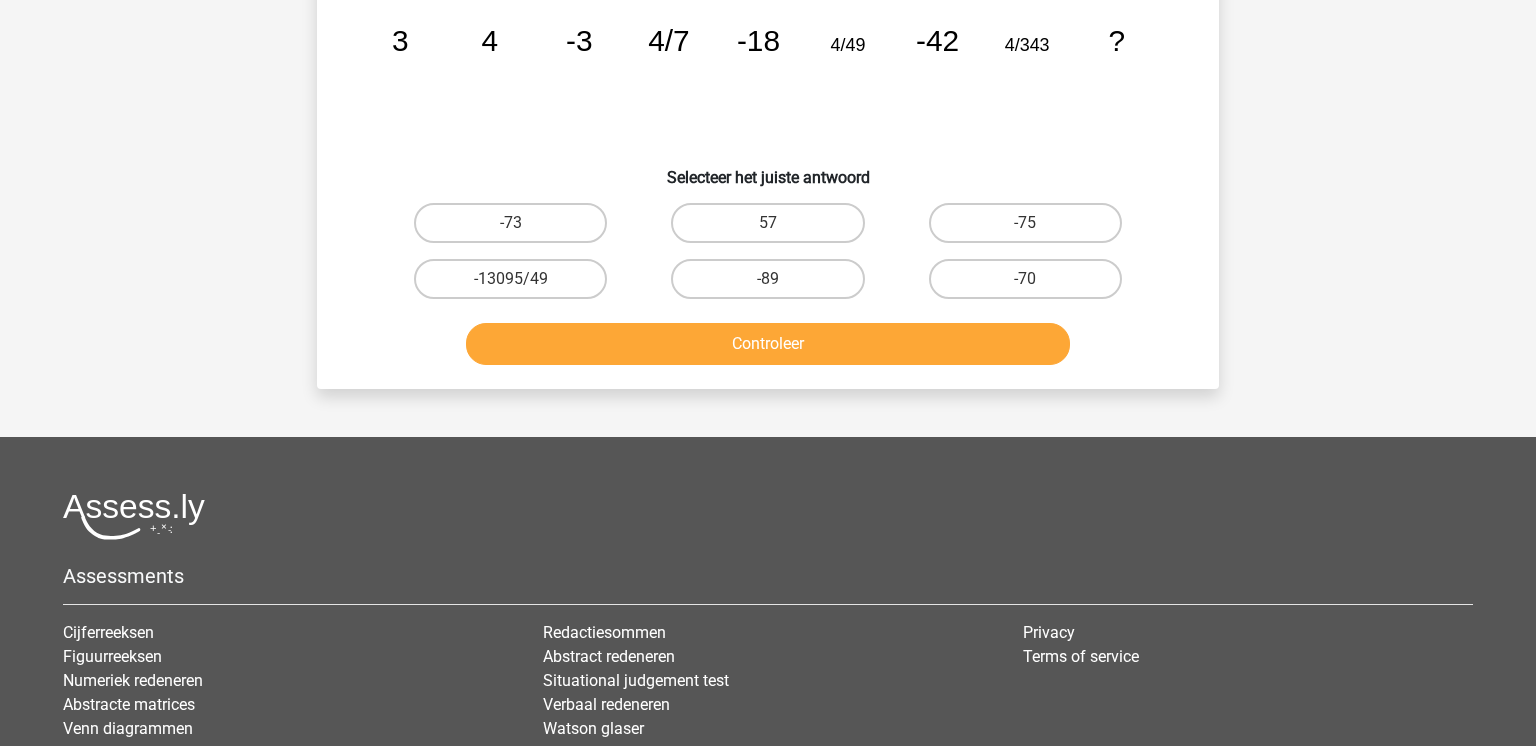 scroll, scrollTop: 92, scrollLeft: 0, axis: vertical 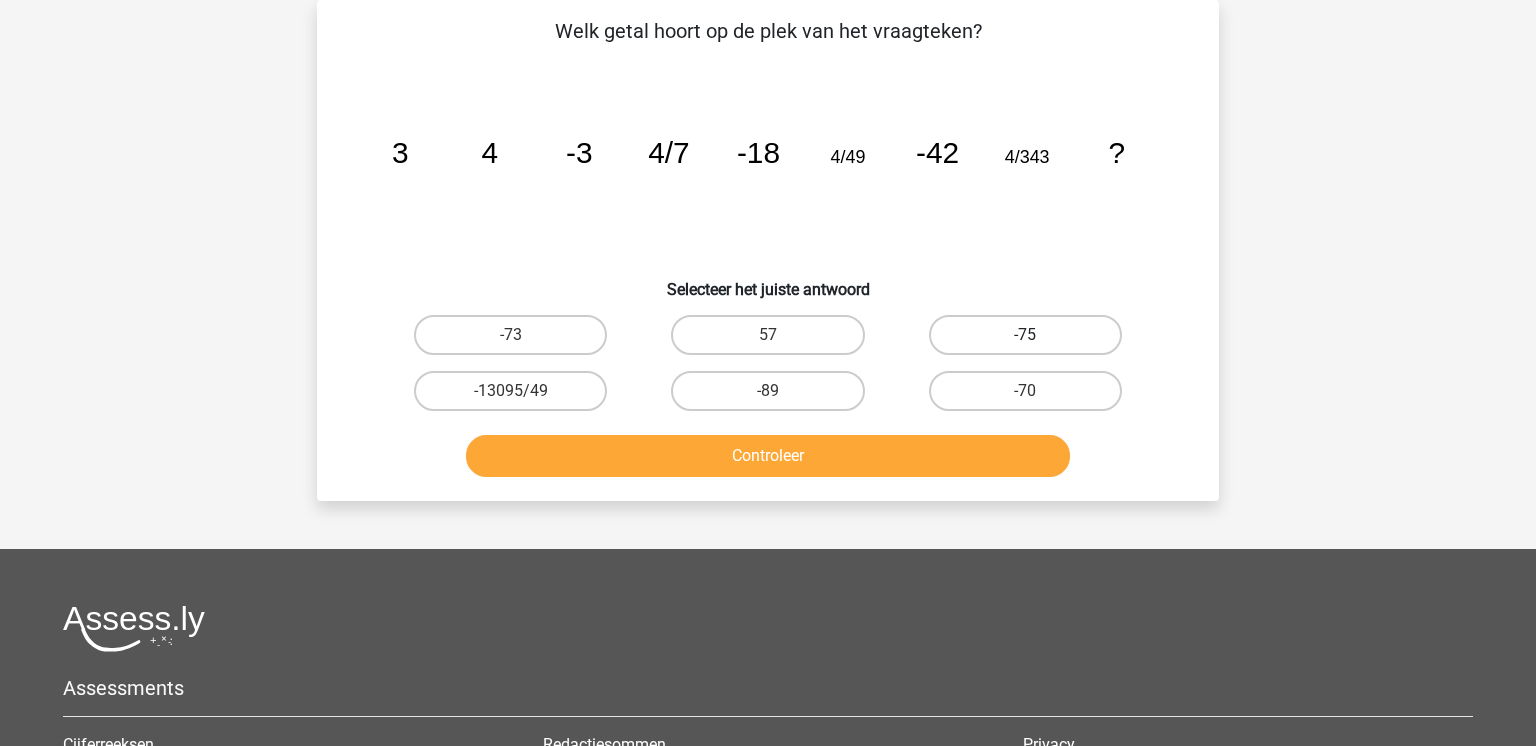 click on "-75" at bounding box center [1025, 335] 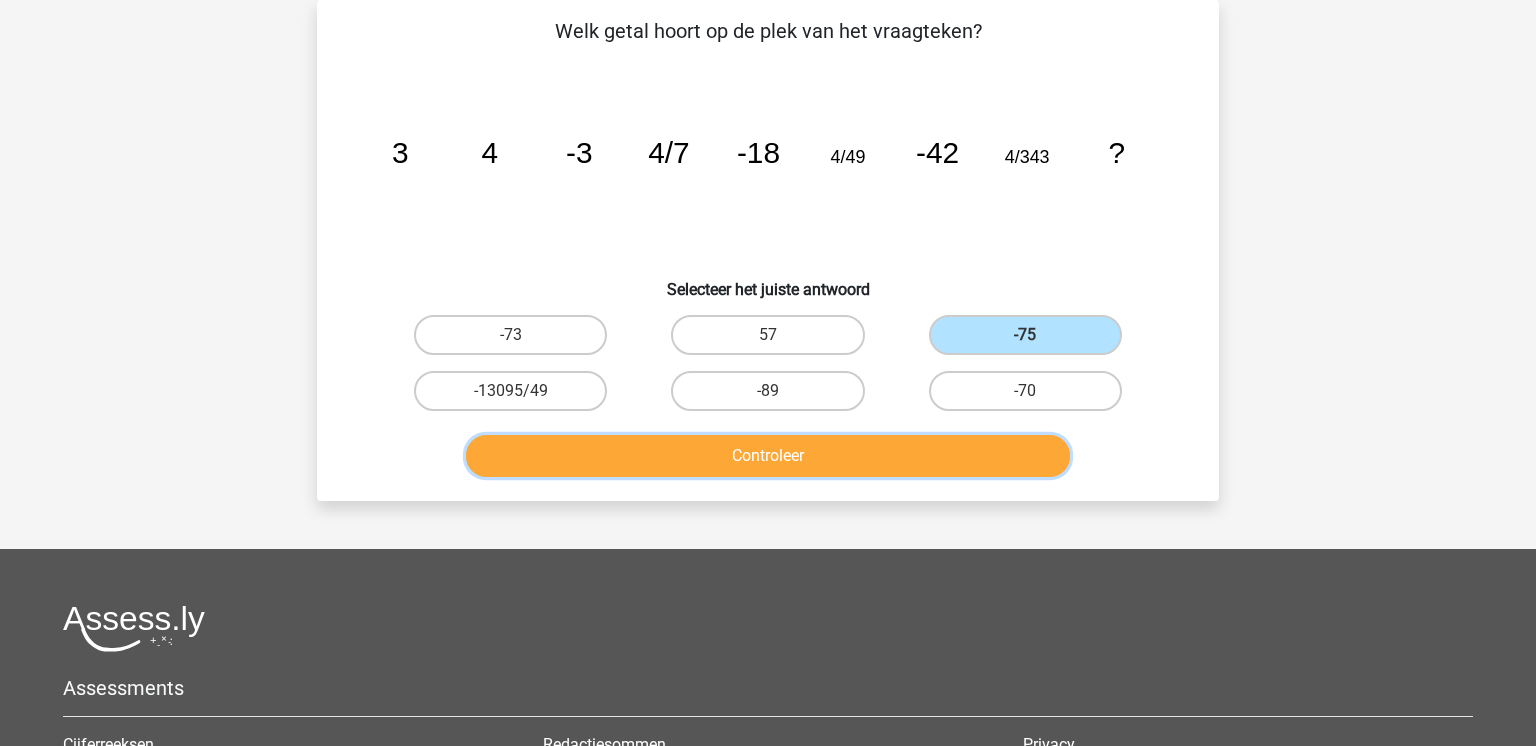 click on "Controleer" at bounding box center [768, 456] 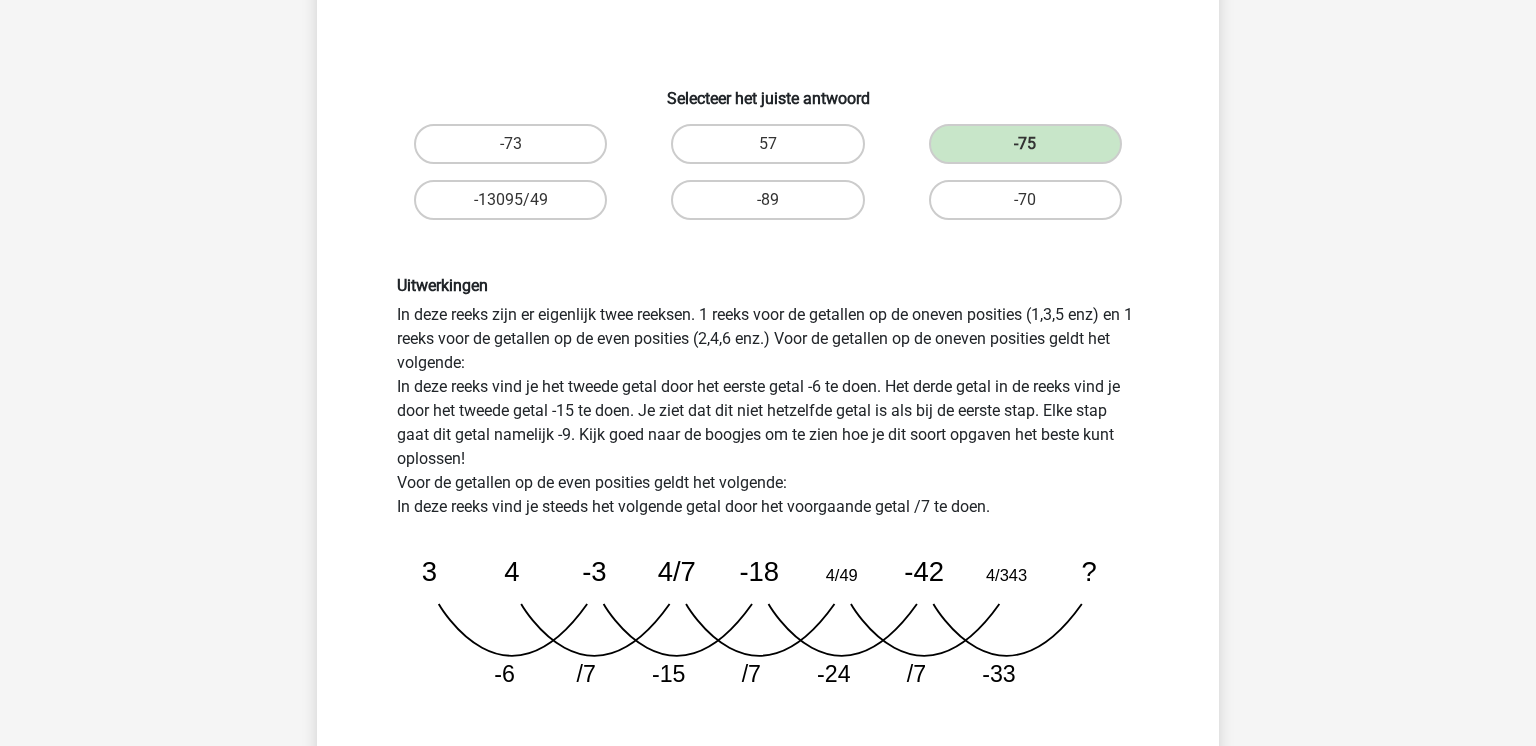scroll, scrollTop: 544, scrollLeft: 0, axis: vertical 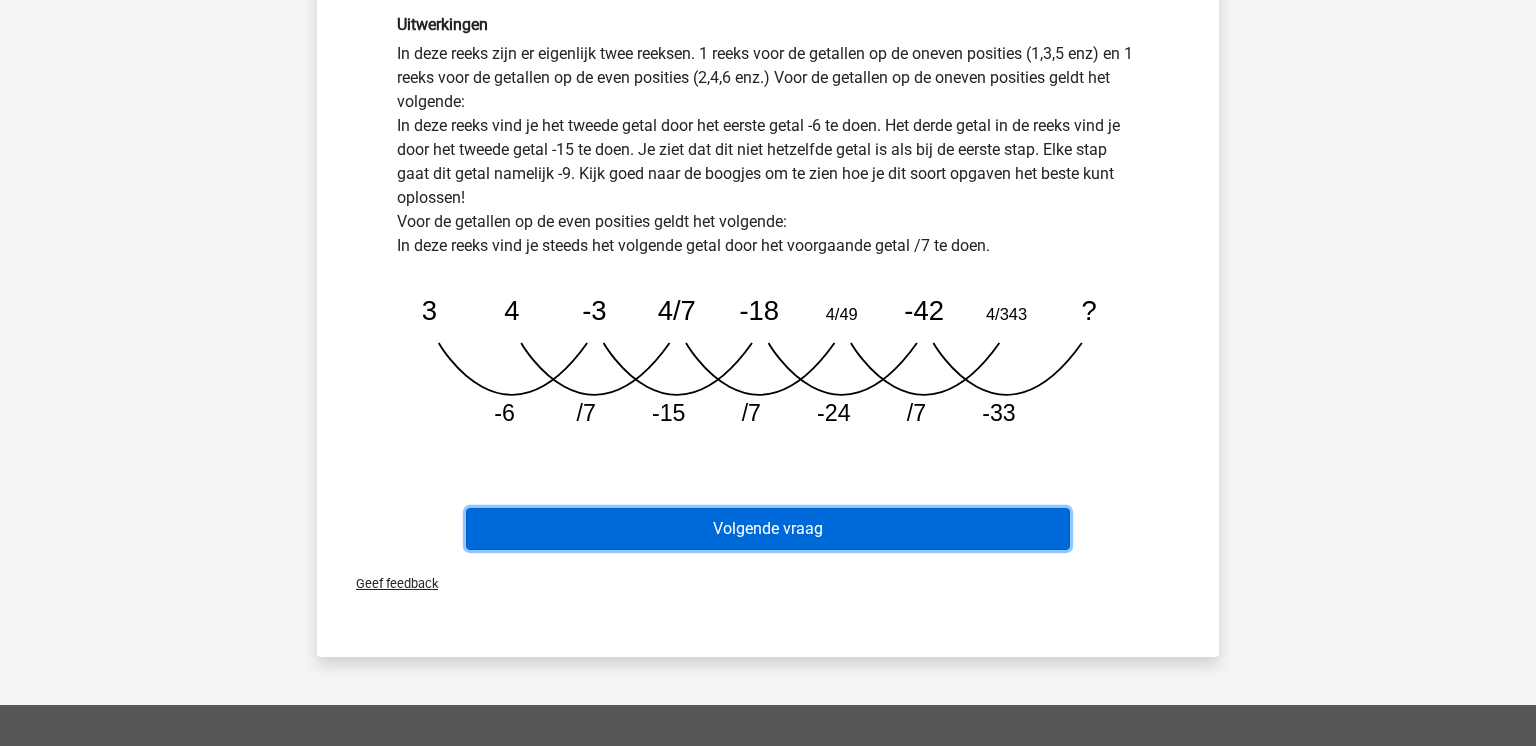 drag, startPoint x: 875, startPoint y: 545, endPoint x: 891, endPoint y: 545, distance: 16 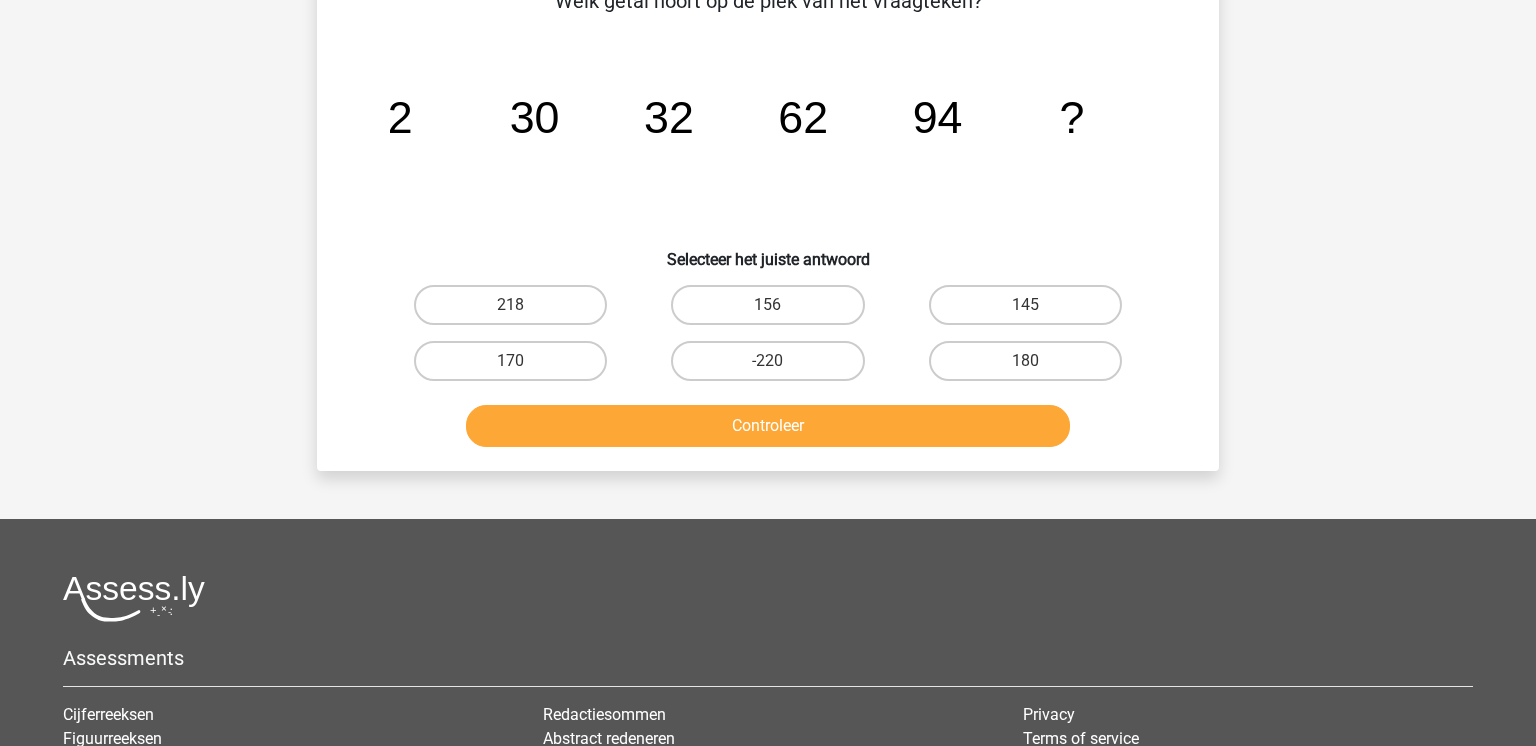 scroll, scrollTop: 92, scrollLeft: 0, axis: vertical 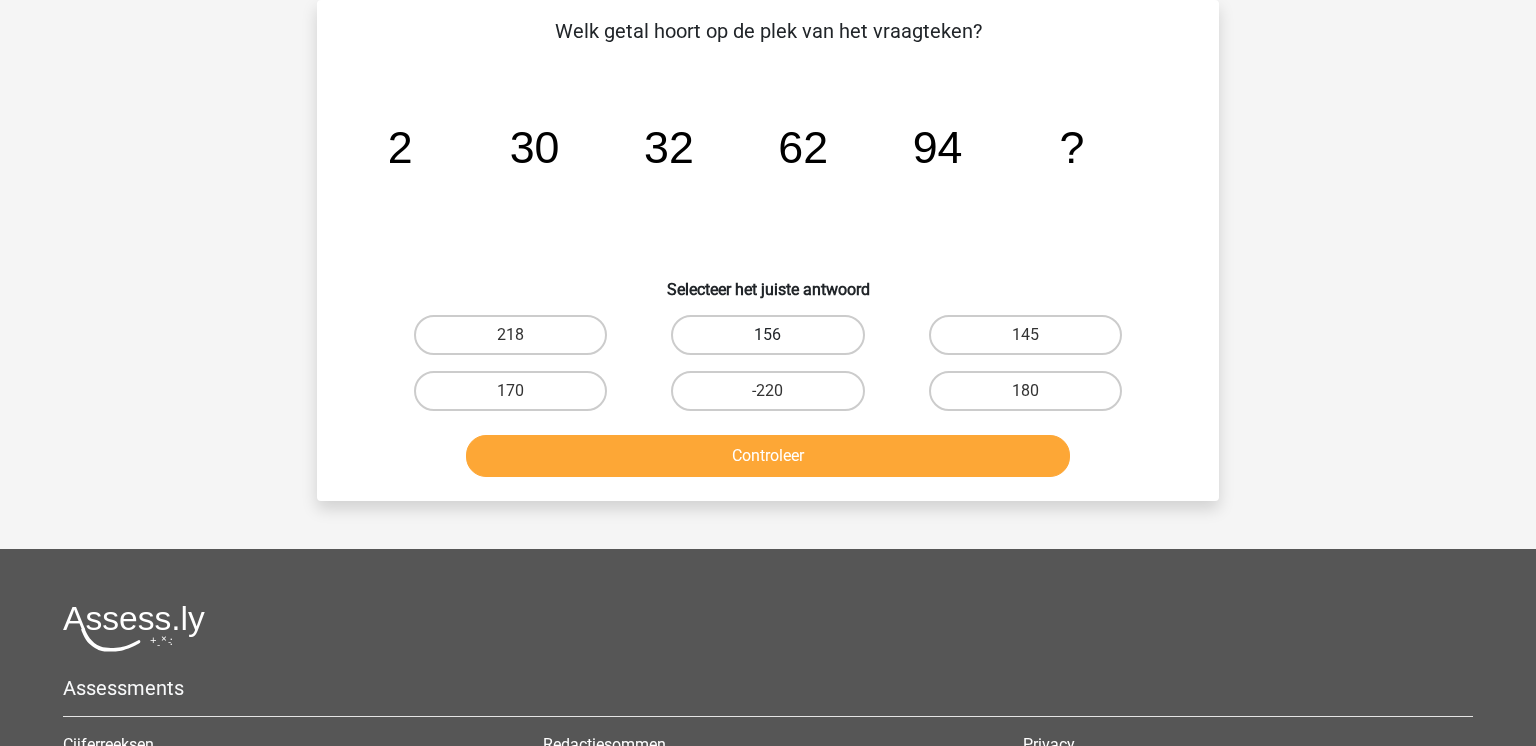click on "156" at bounding box center [767, 335] 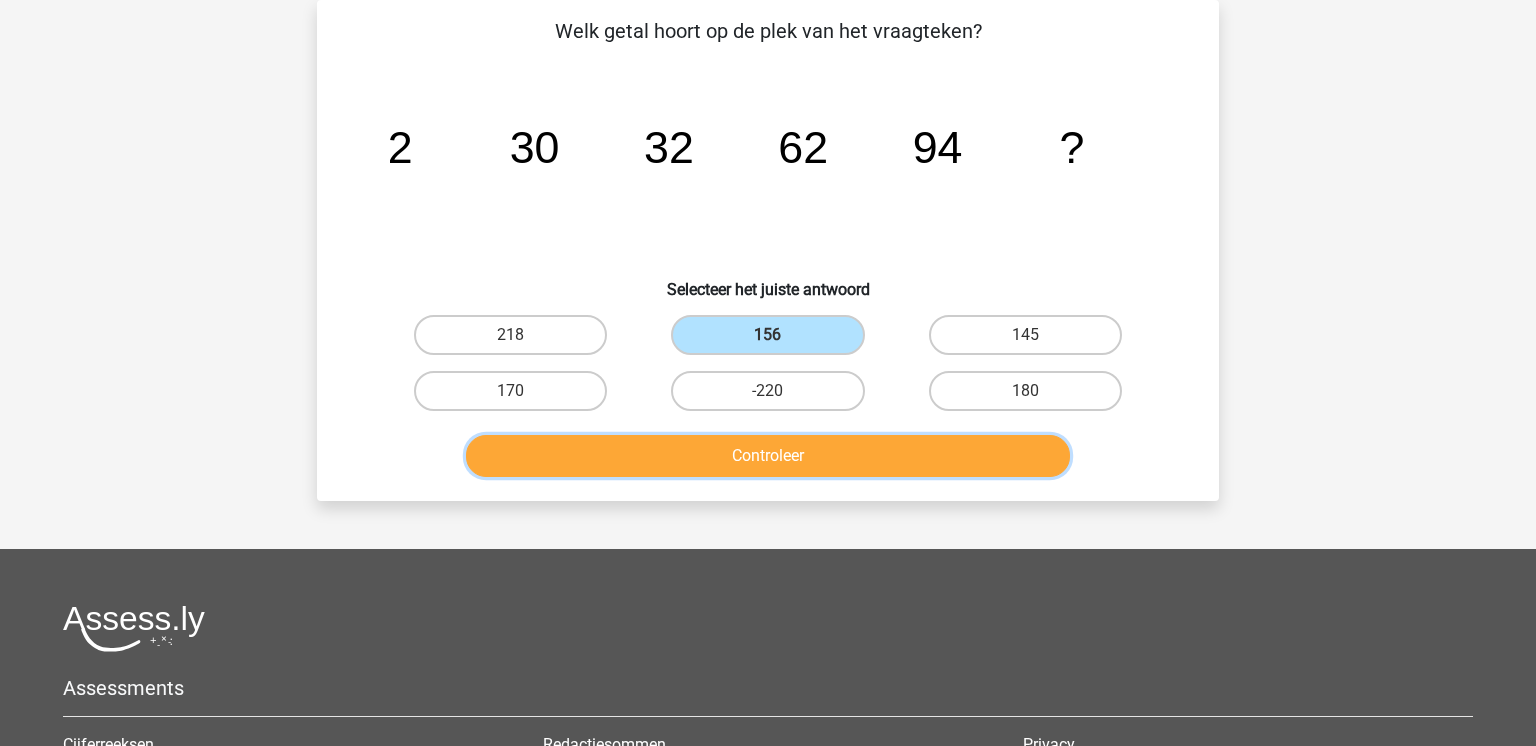 click on "Controleer" at bounding box center [768, 456] 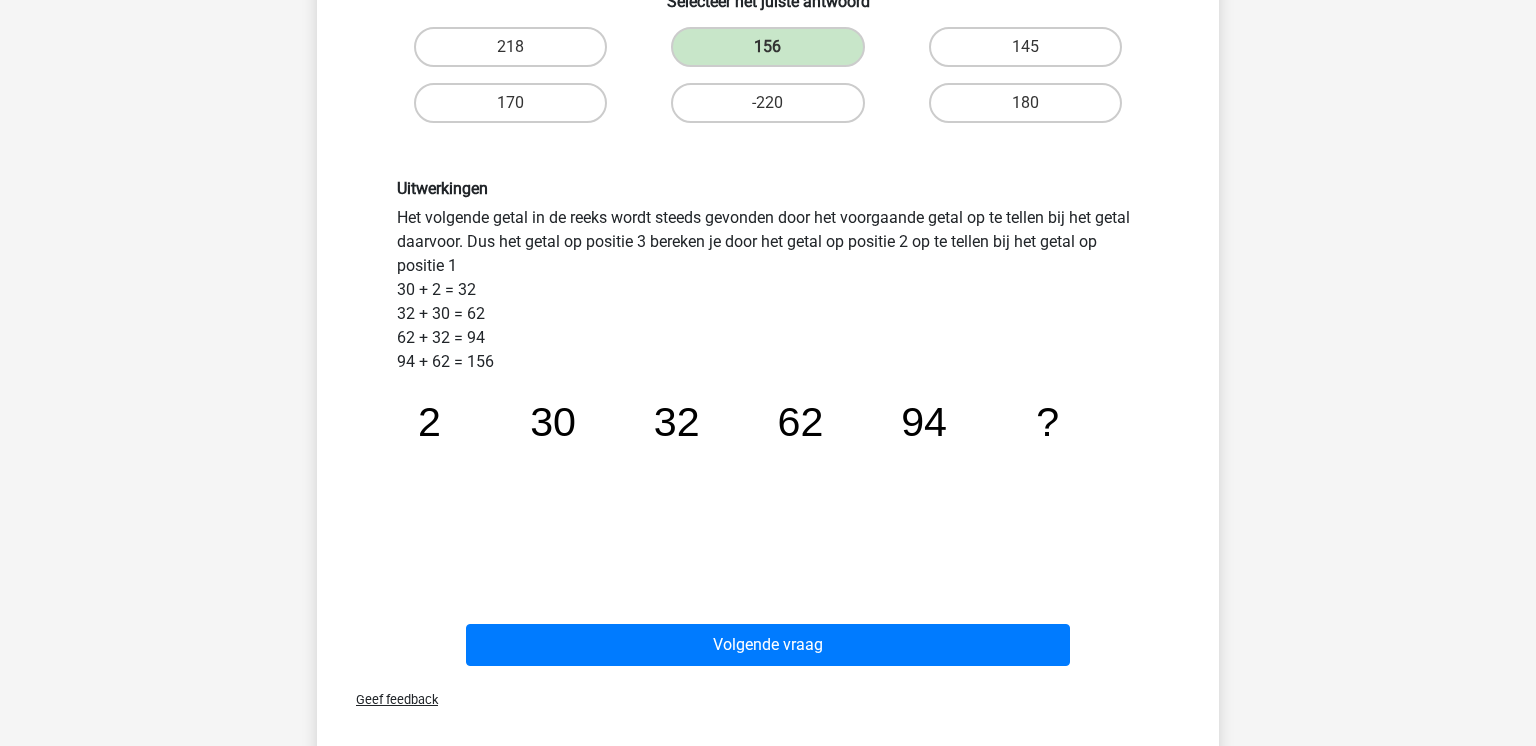 scroll, scrollTop: 384, scrollLeft: 0, axis: vertical 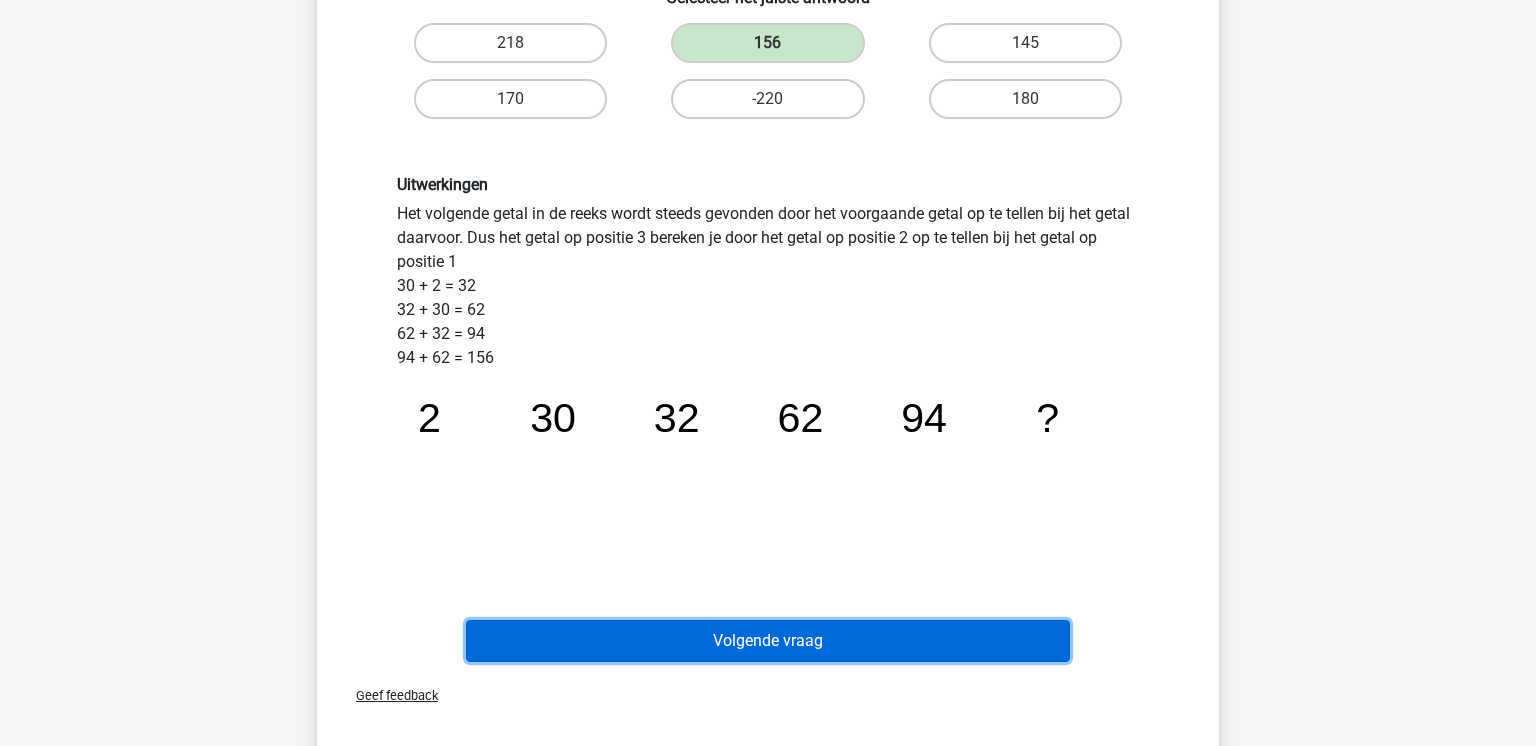 click on "Volgende vraag" at bounding box center (768, 641) 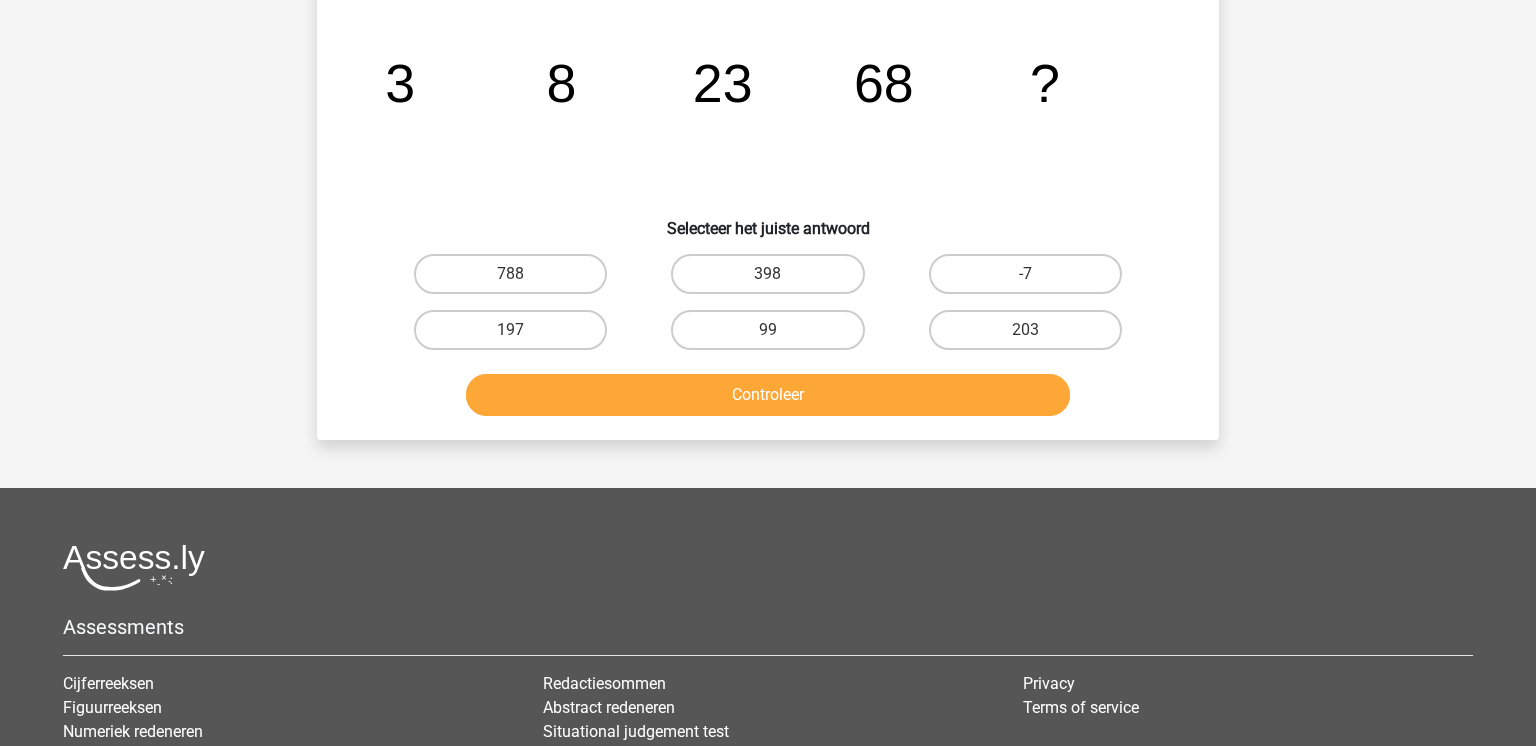 scroll, scrollTop: 92, scrollLeft: 0, axis: vertical 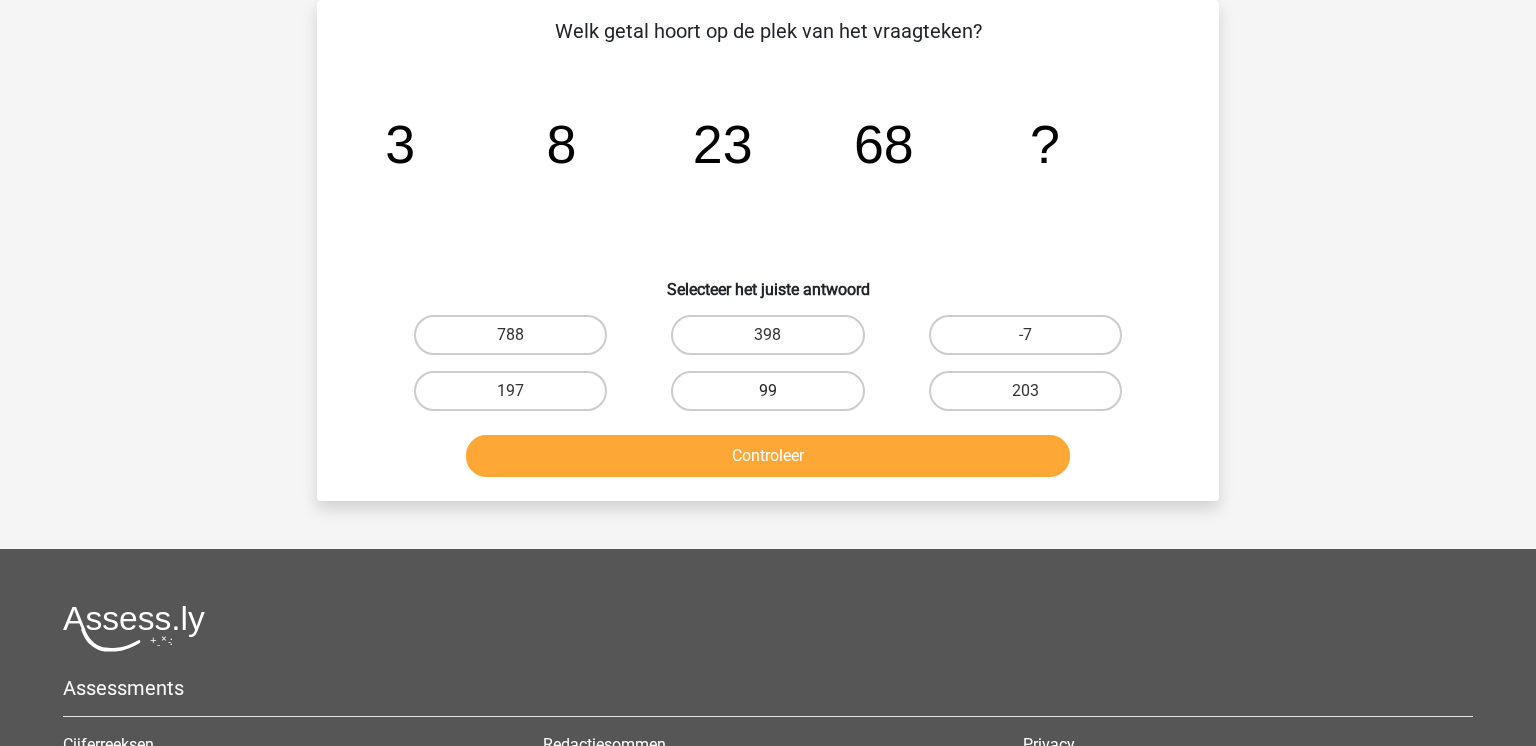 click on "99" at bounding box center (767, 391) 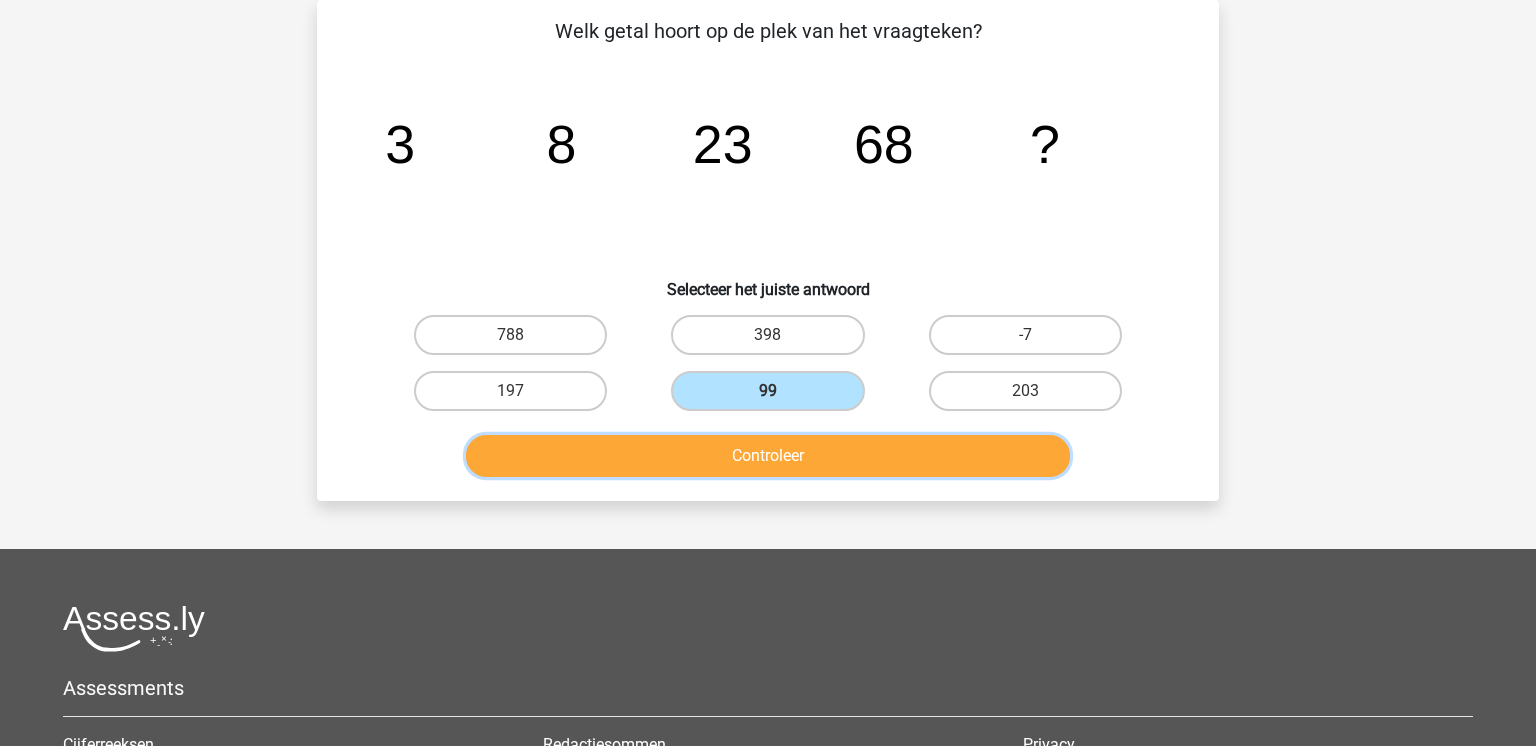 click on "Controleer" at bounding box center [768, 456] 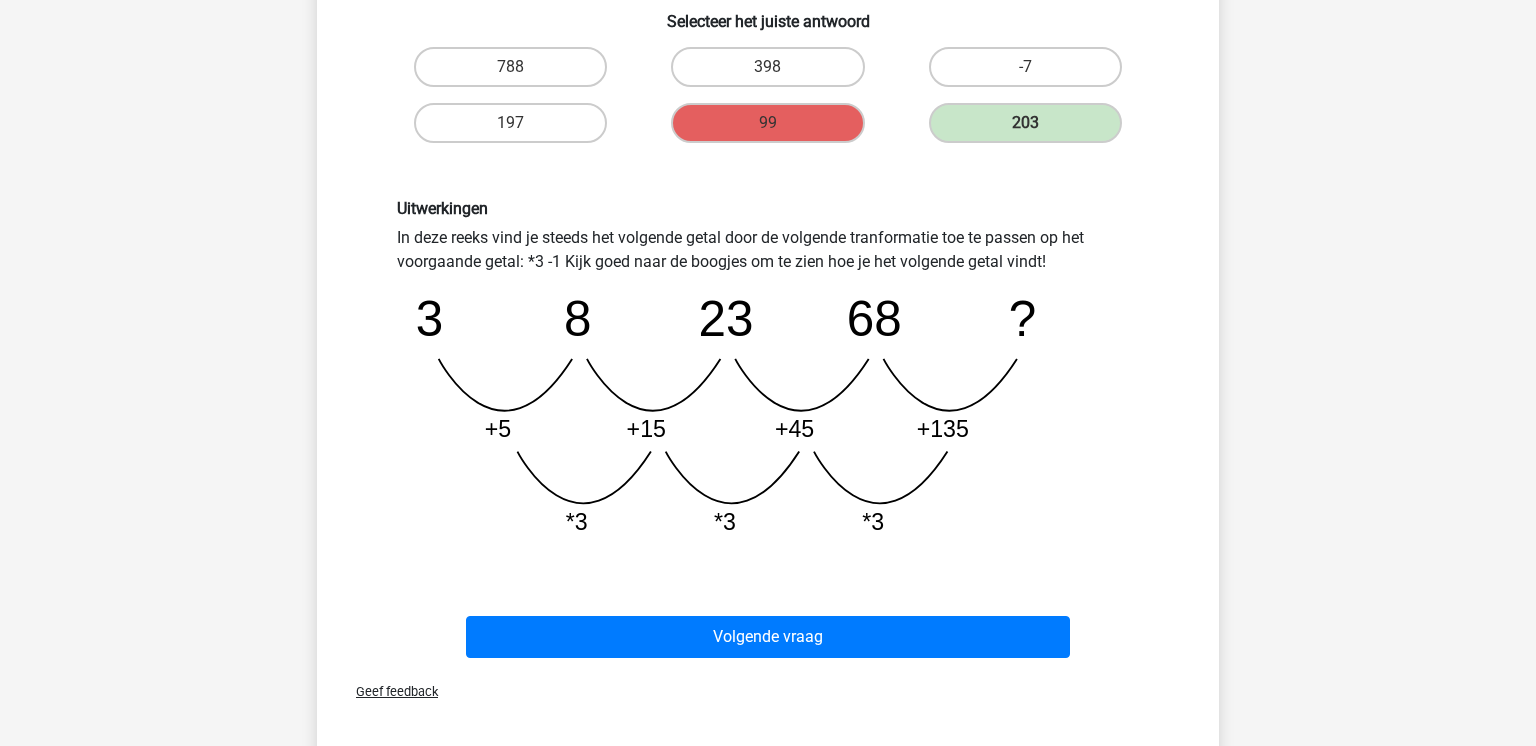 scroll, scrollTop: 384, scrollLeft: 0, axis: vertical 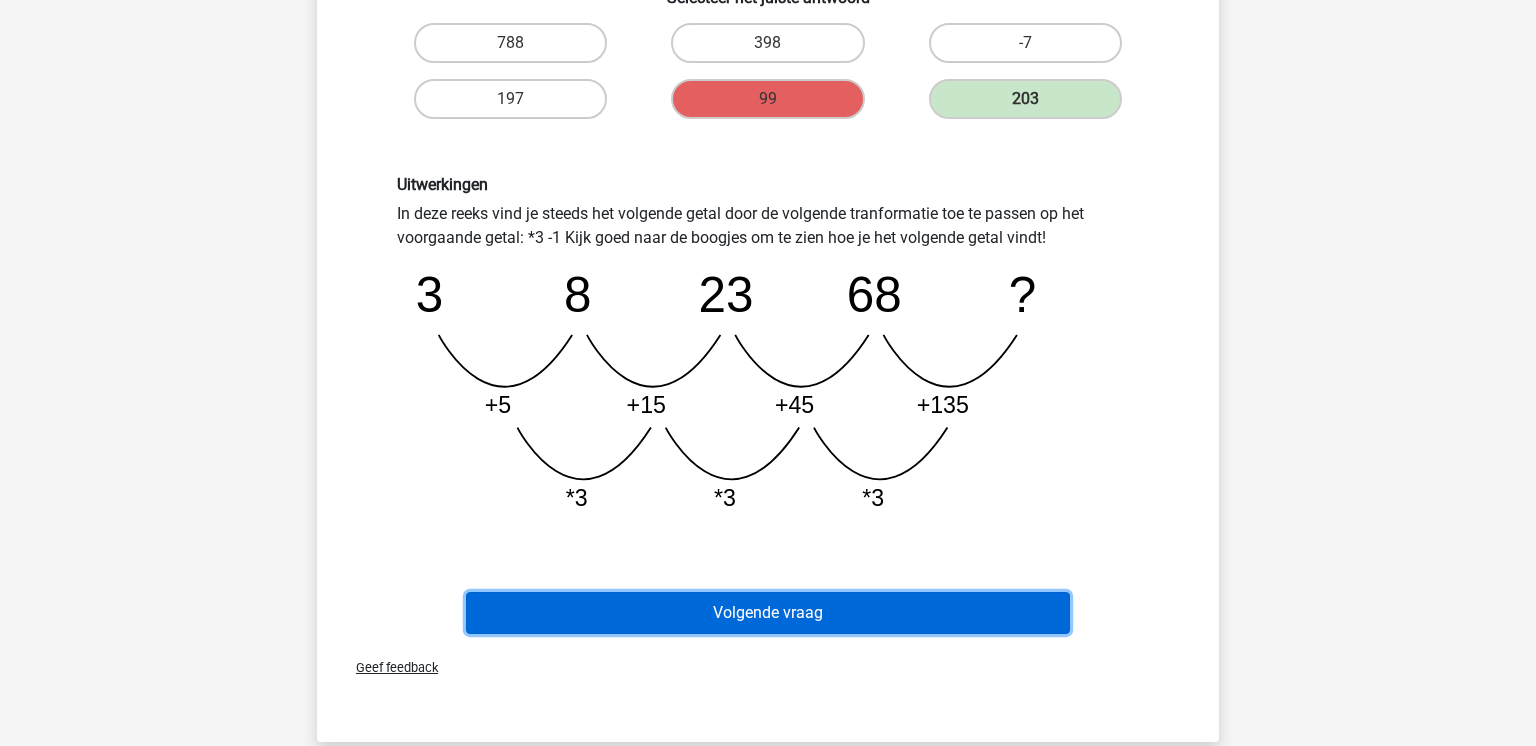 click on "Volgende vraag" at bounding box center (768, 613) 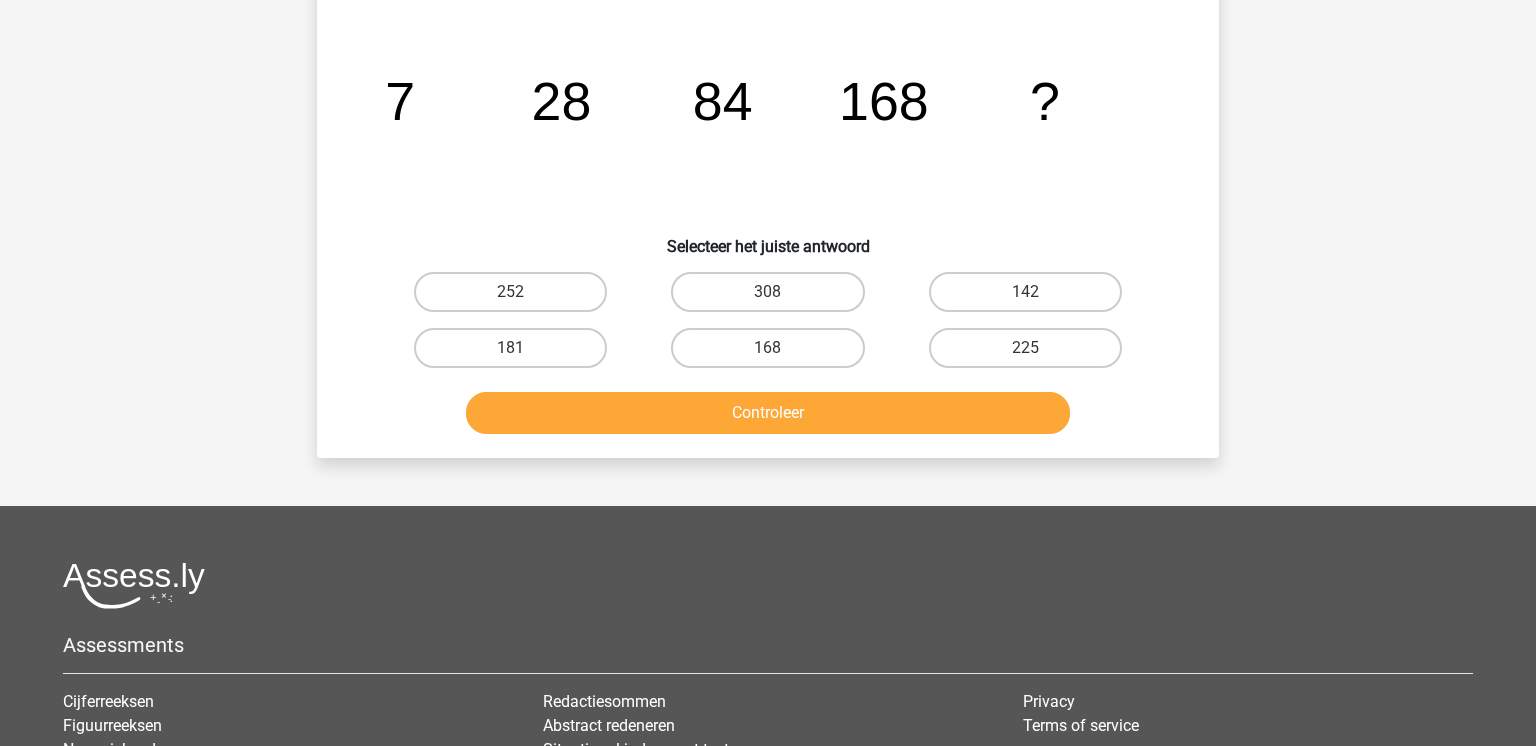 scroll, scrollTop: 92, scrollLeft: 0, axis: vertical 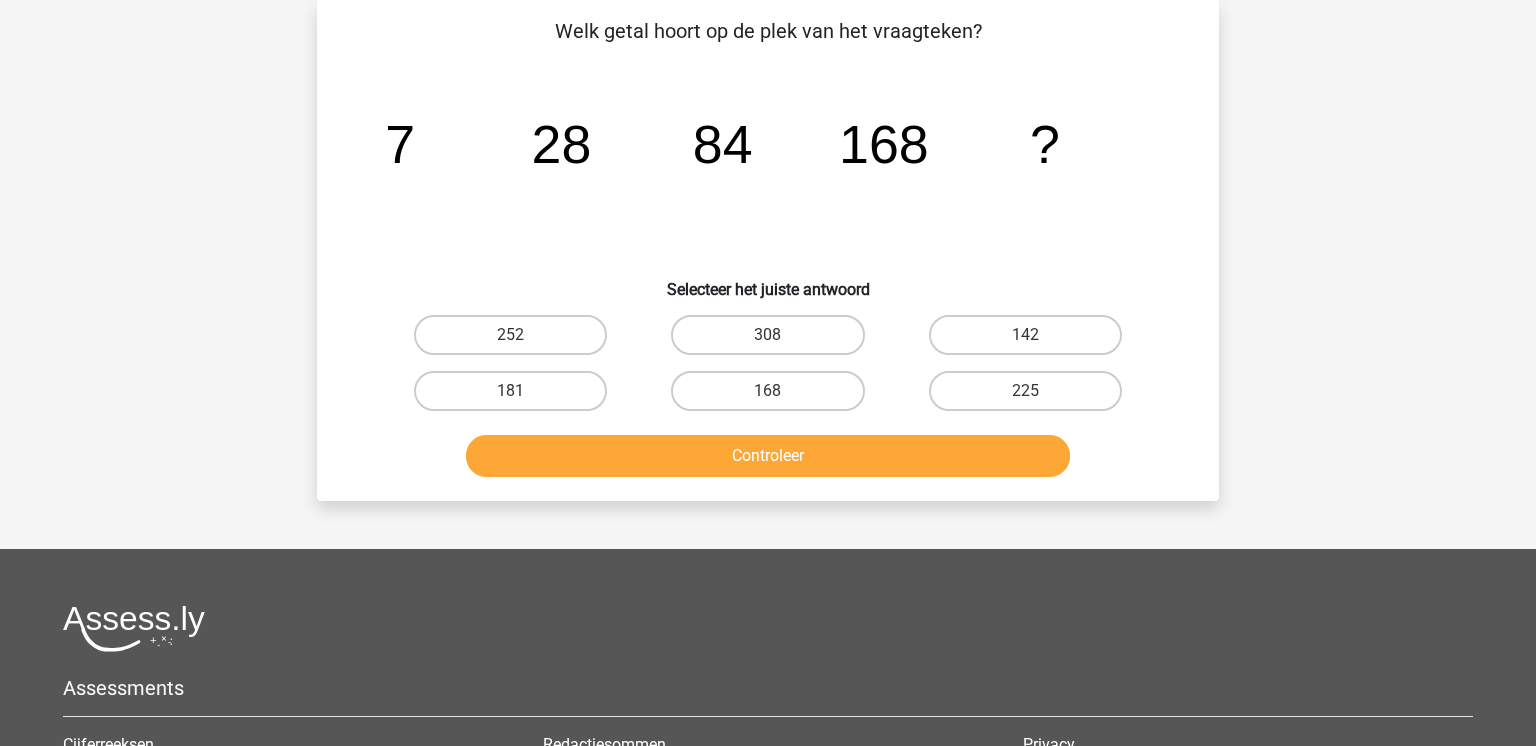 drag, startPoint x: 793, startPoint y: 339, endPoint x: 780, endPoint y: 391, distance: 53.600372 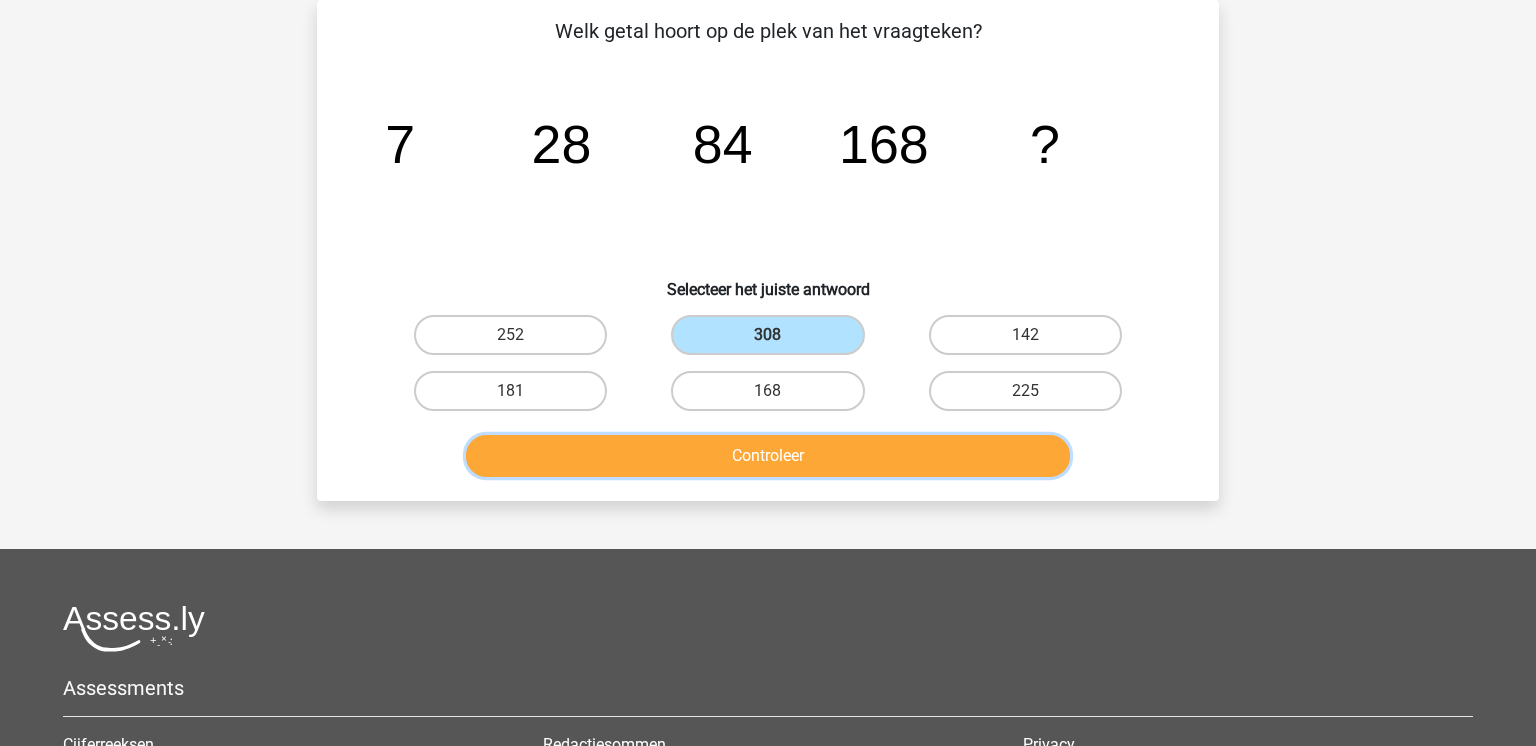 click on "Controleer" at bounding box center (768, 456) 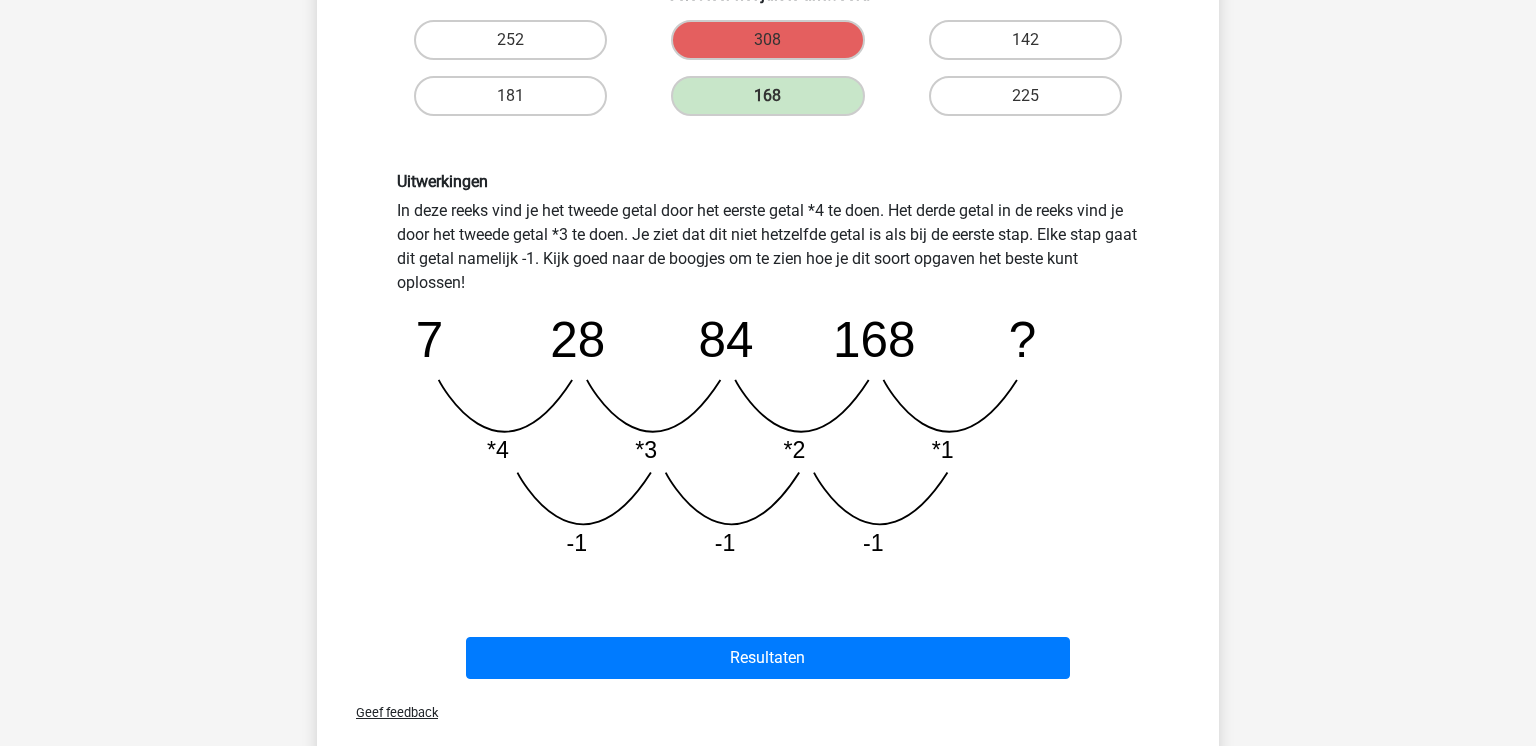 scroll, scrollTop: 388, scrollLeft: 0, axis: vertical 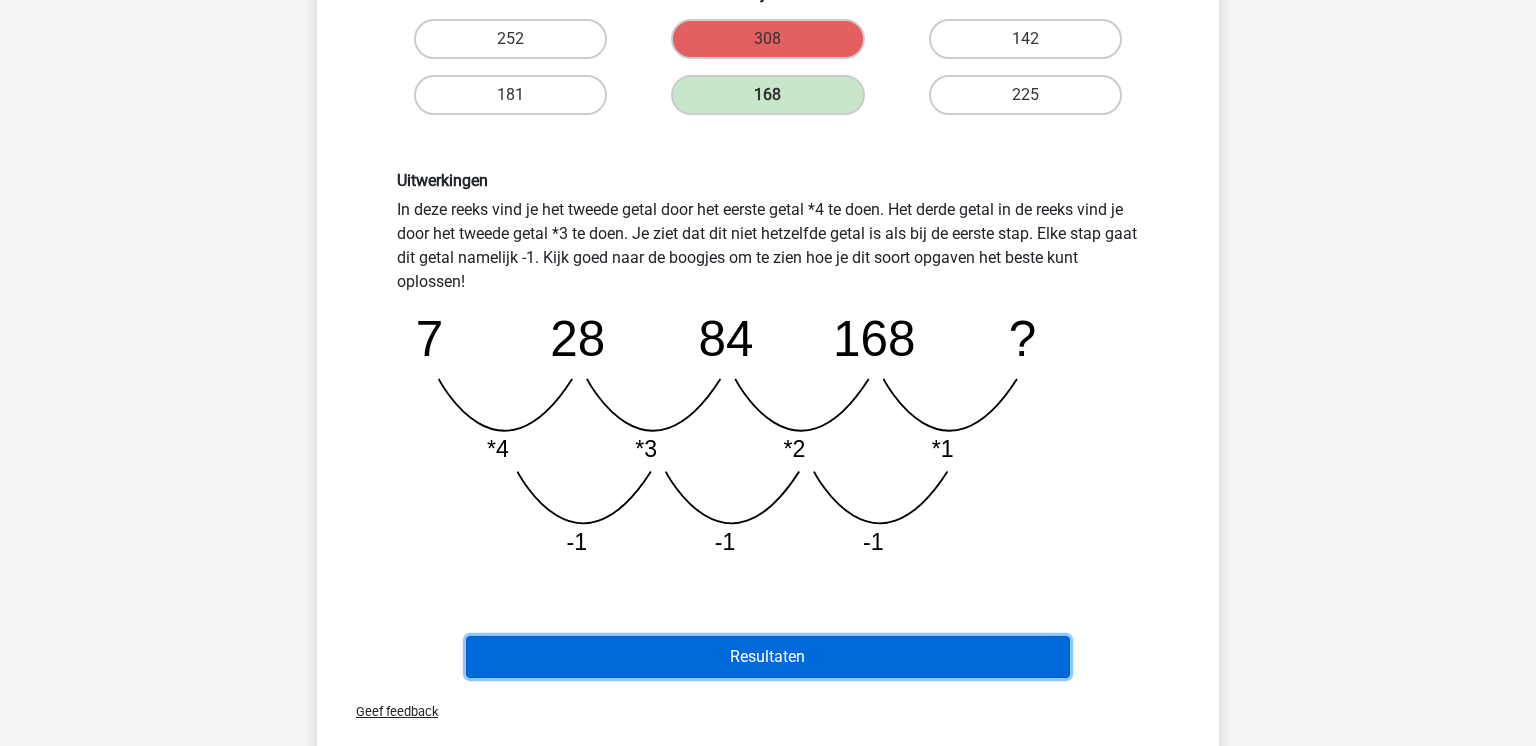 click on "Resultaten" at bounding box center [768, 657] 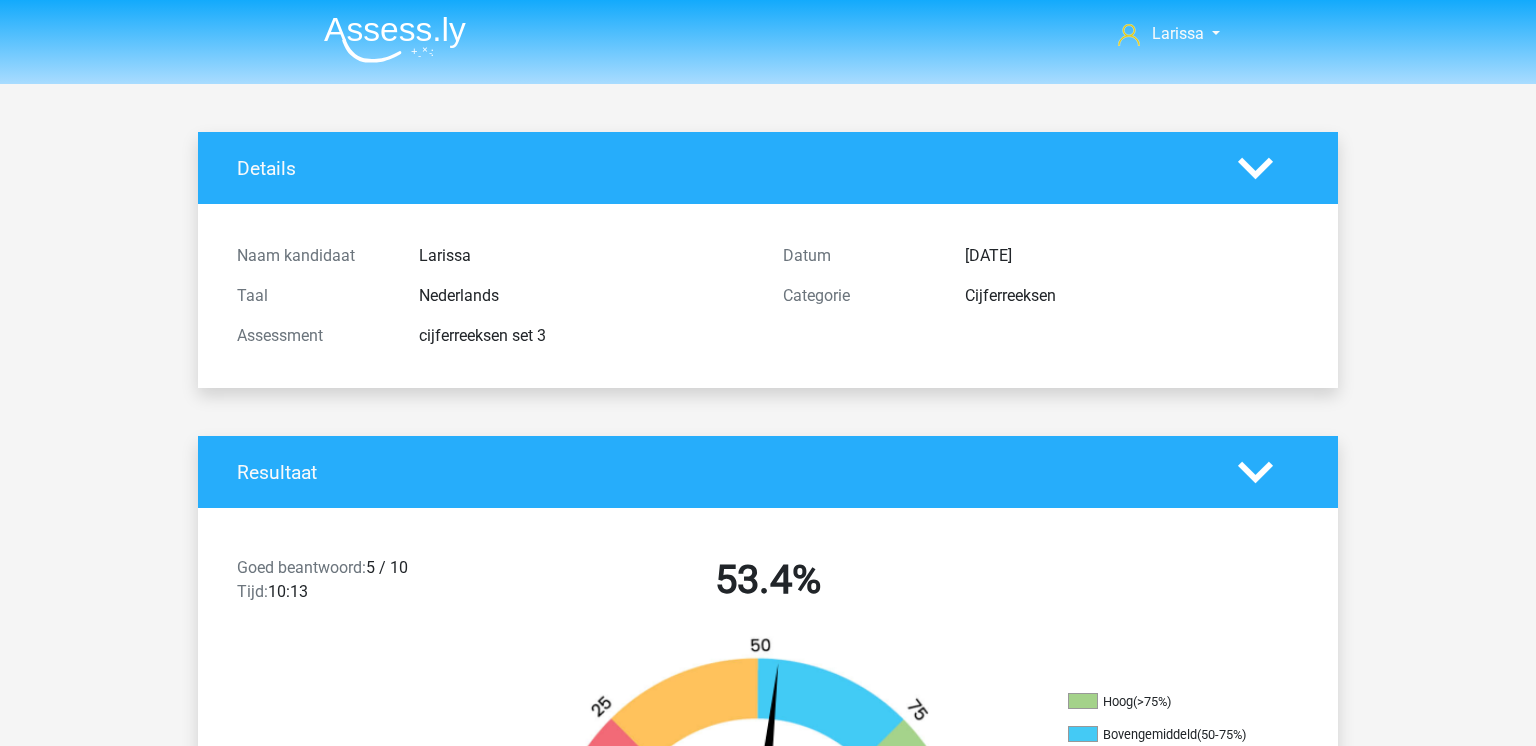 scroll, scrollTop: 154, scrollLeft: 0, axis: vertical 